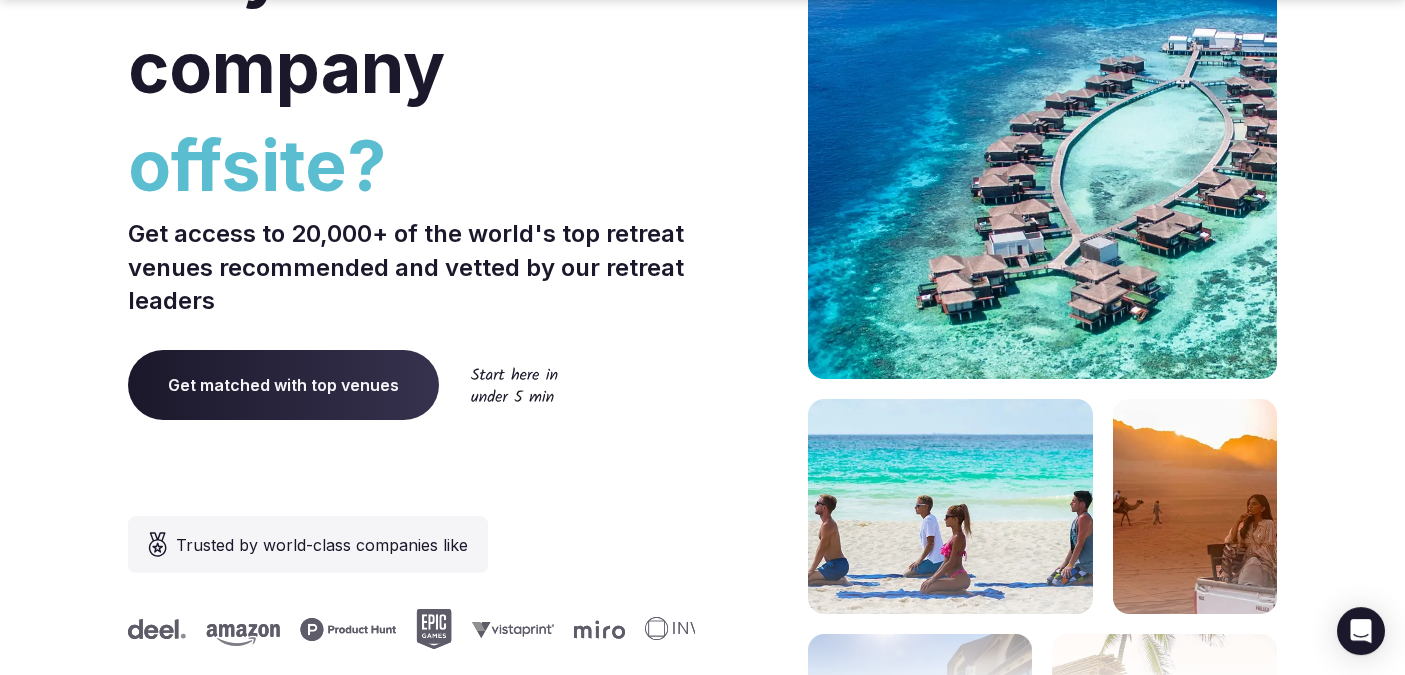 scroll, scrollTop: 338, scrollLeft: 0, axis: vertical 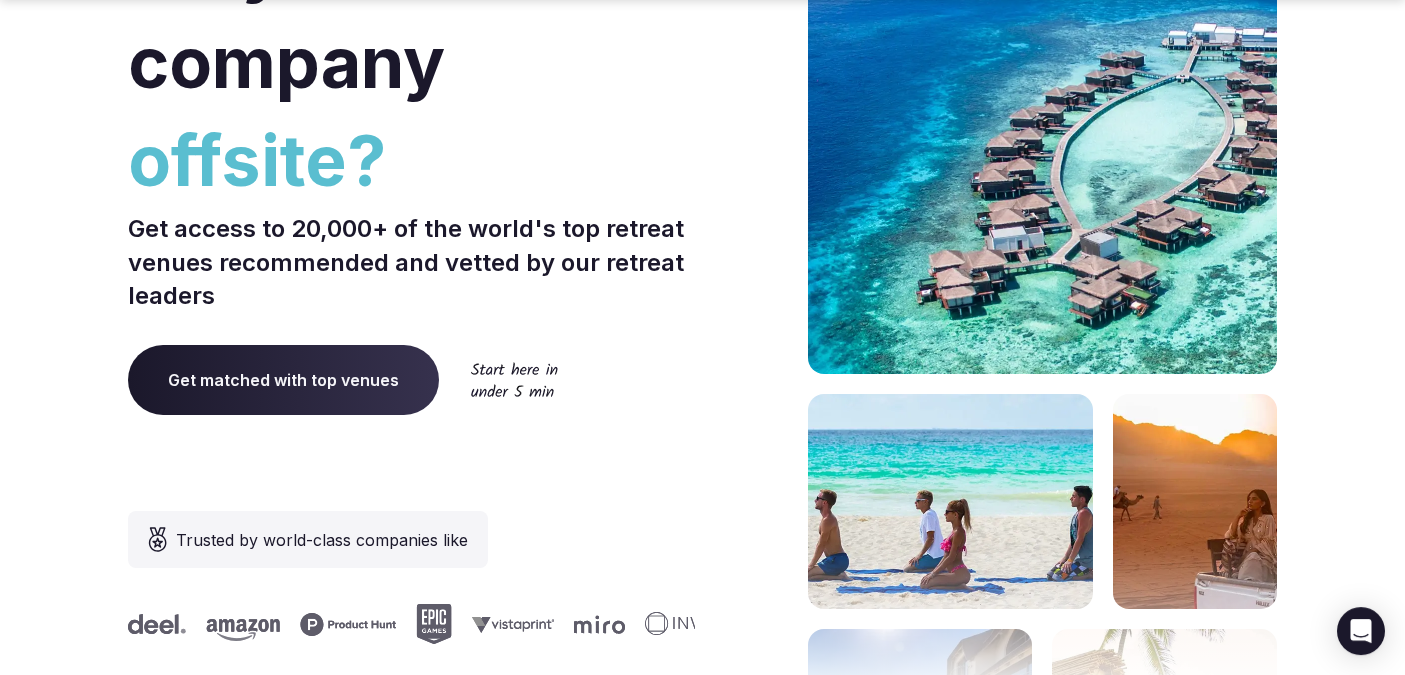 click on "Get matched with top venues" at bounding box center [283, 380] 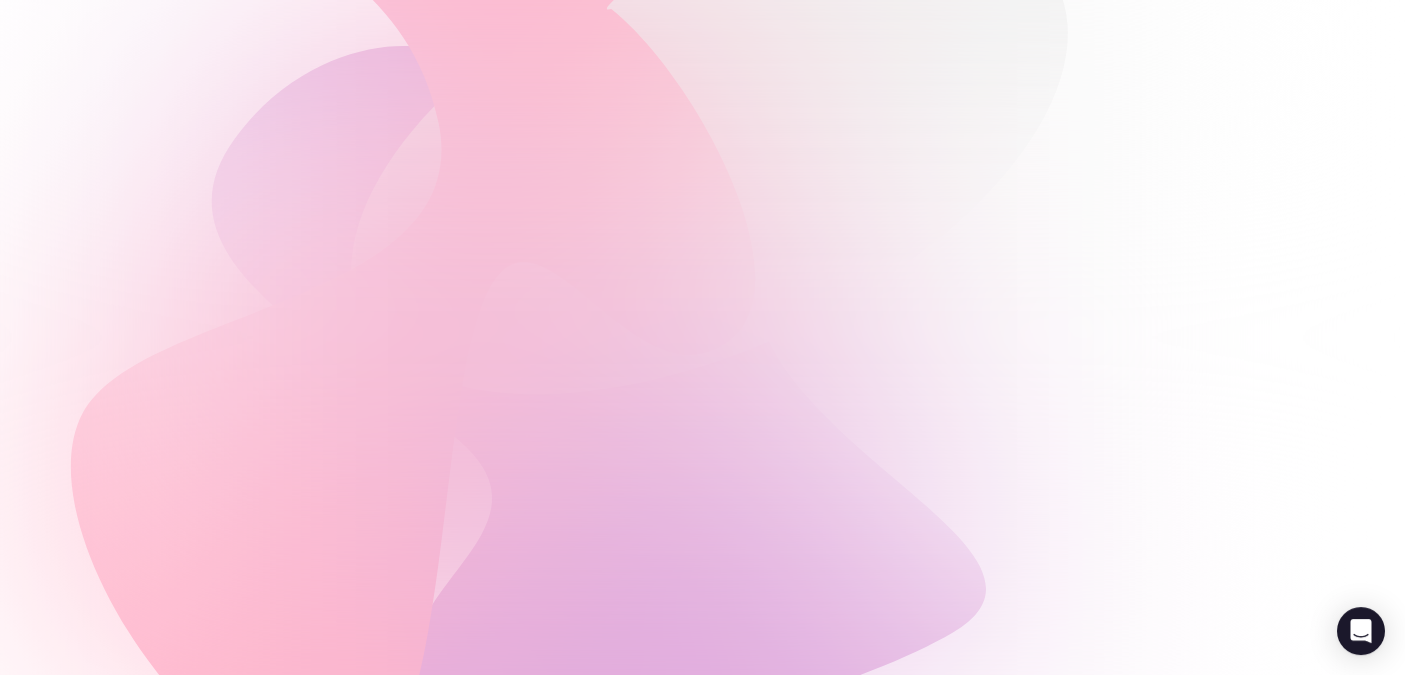 scroll, scrollTop: 0, scrollLeft: 0, axis: both 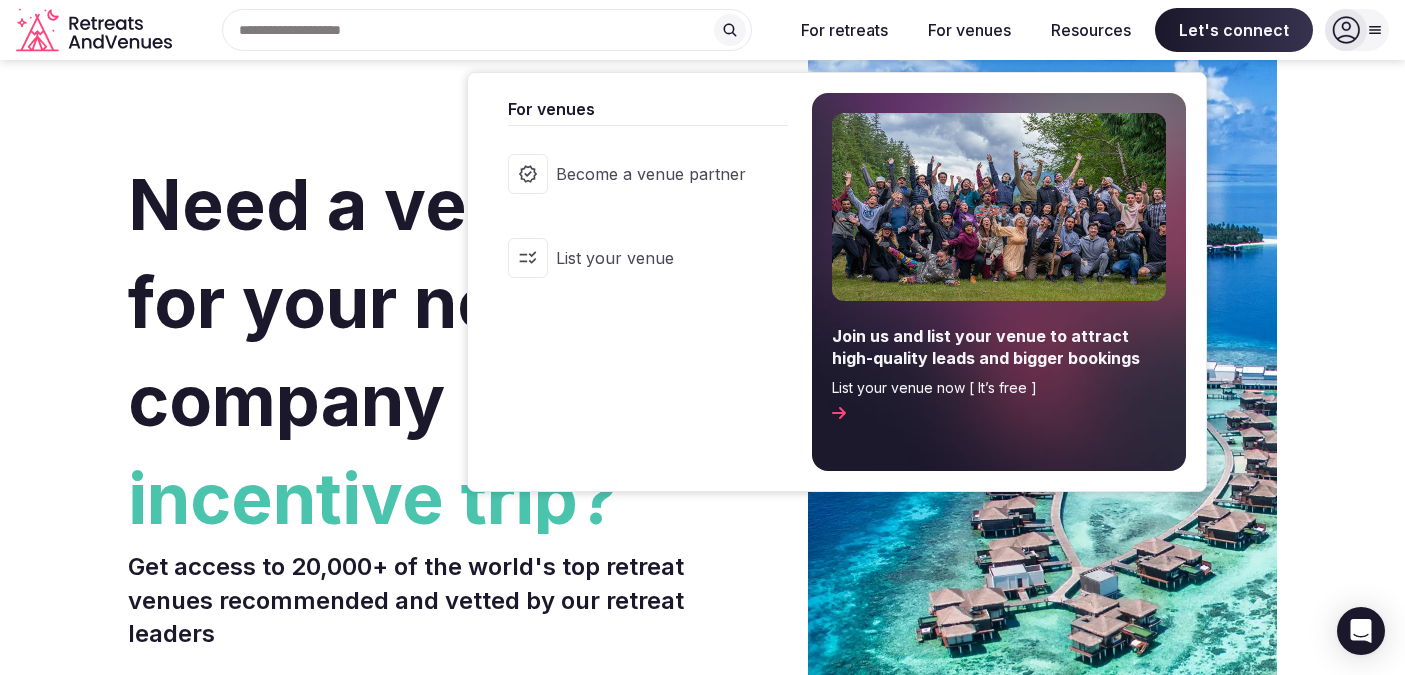 click on "Become a venue partner" at bounding box center [651, 174] 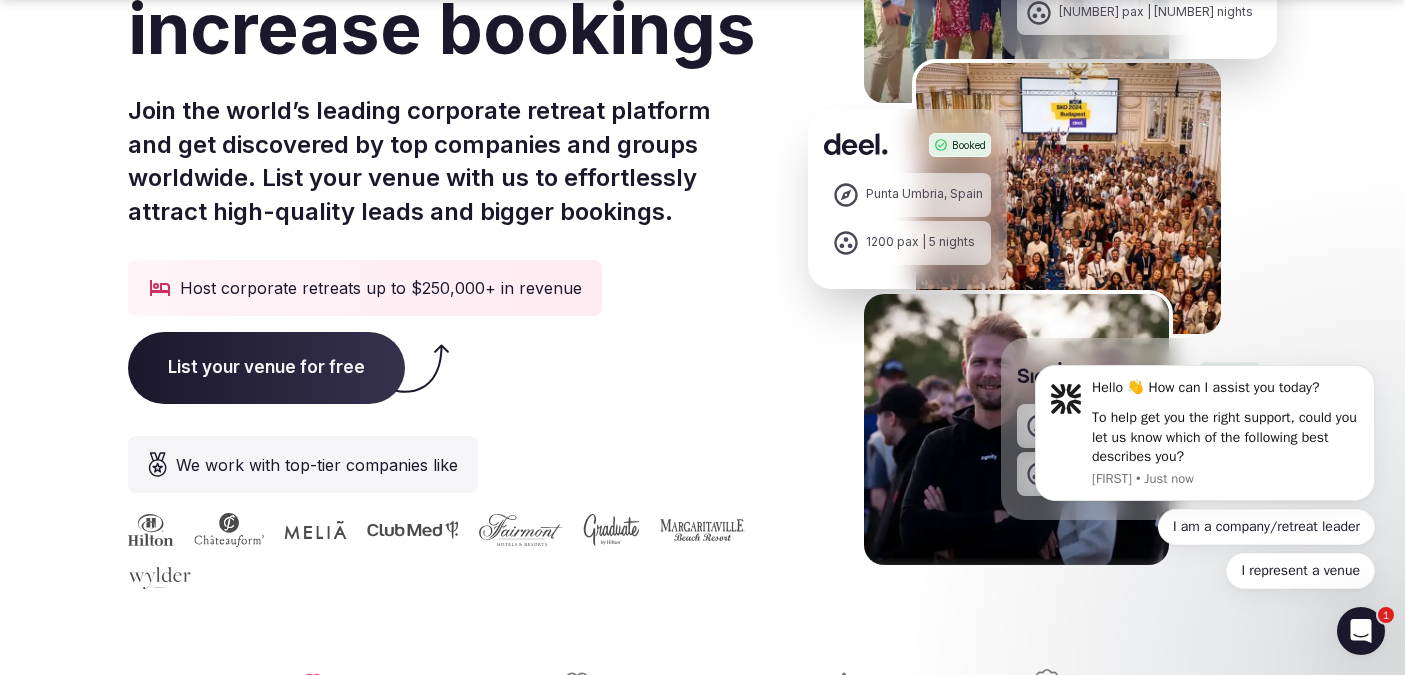 scroll, scrollTop: 356, scrollLeft: 0, axis: vertical 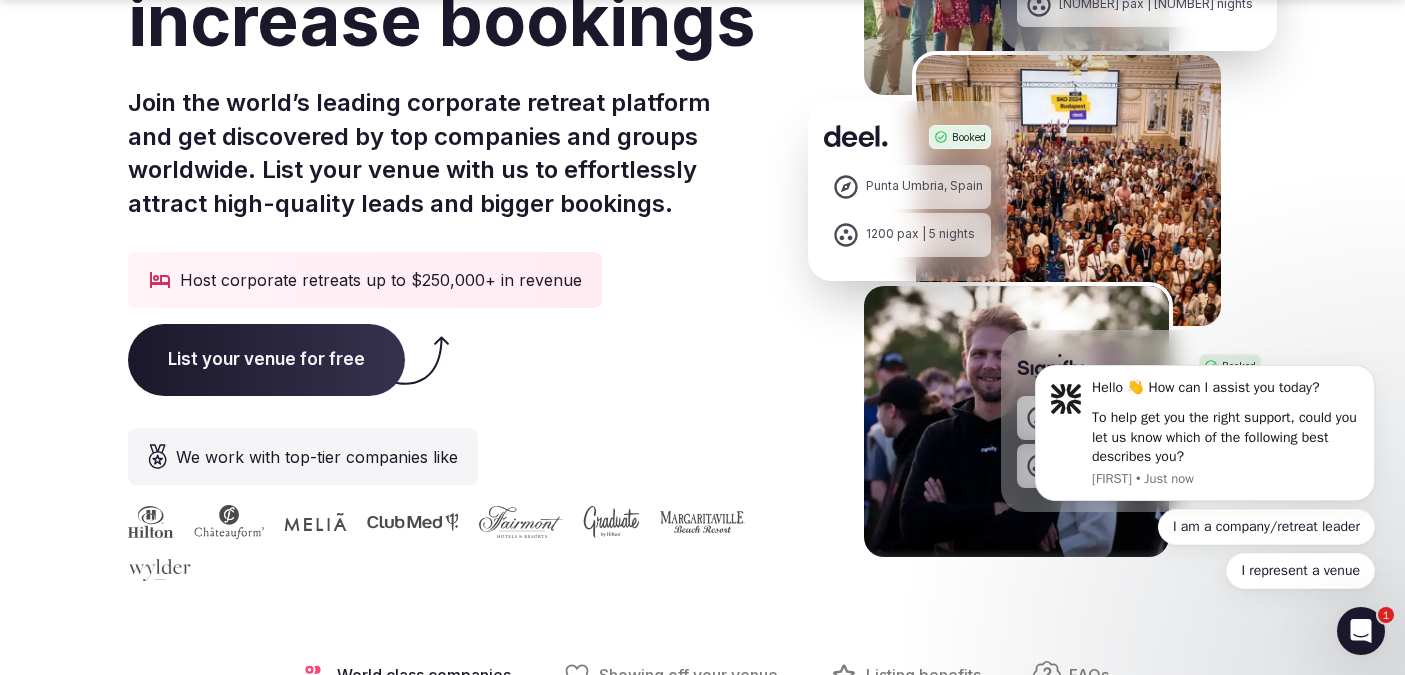click on "List your venue for free" at bounding box center [266, 360] 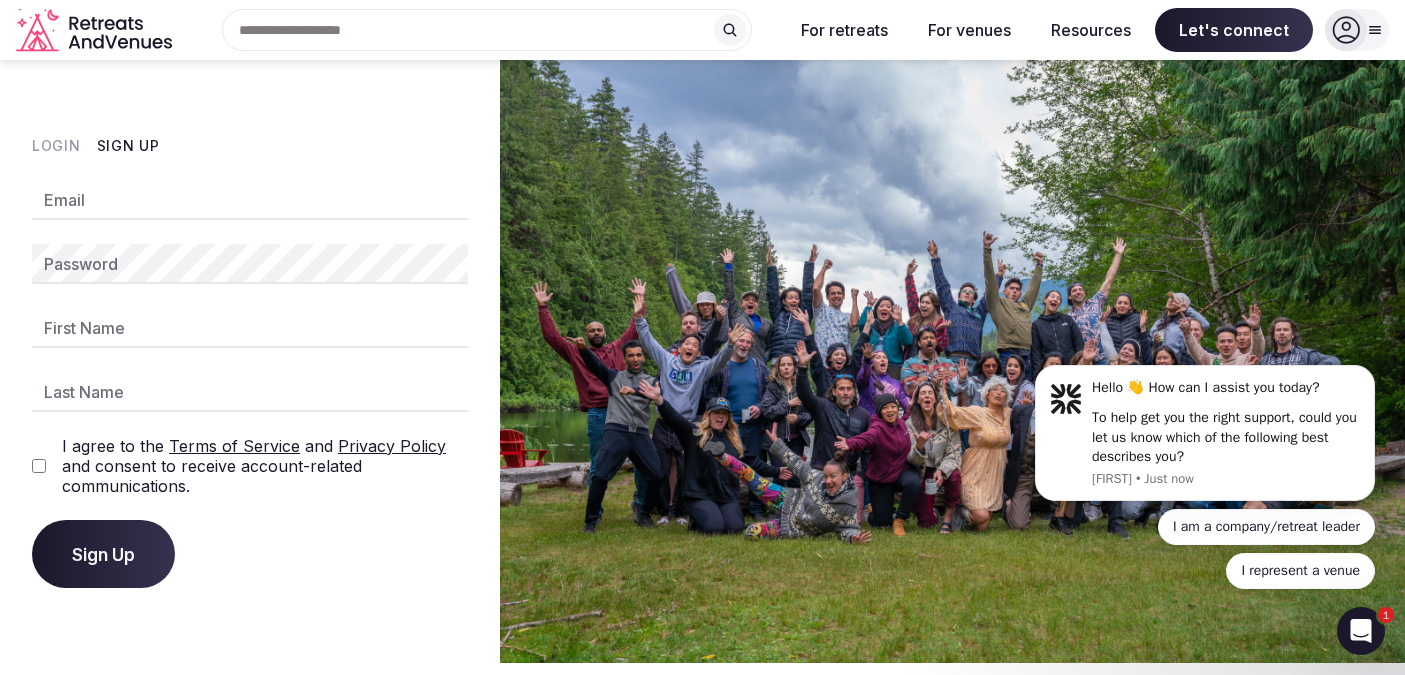 scroll, scrollTop: 0, scrollLeft: 0, axis: both 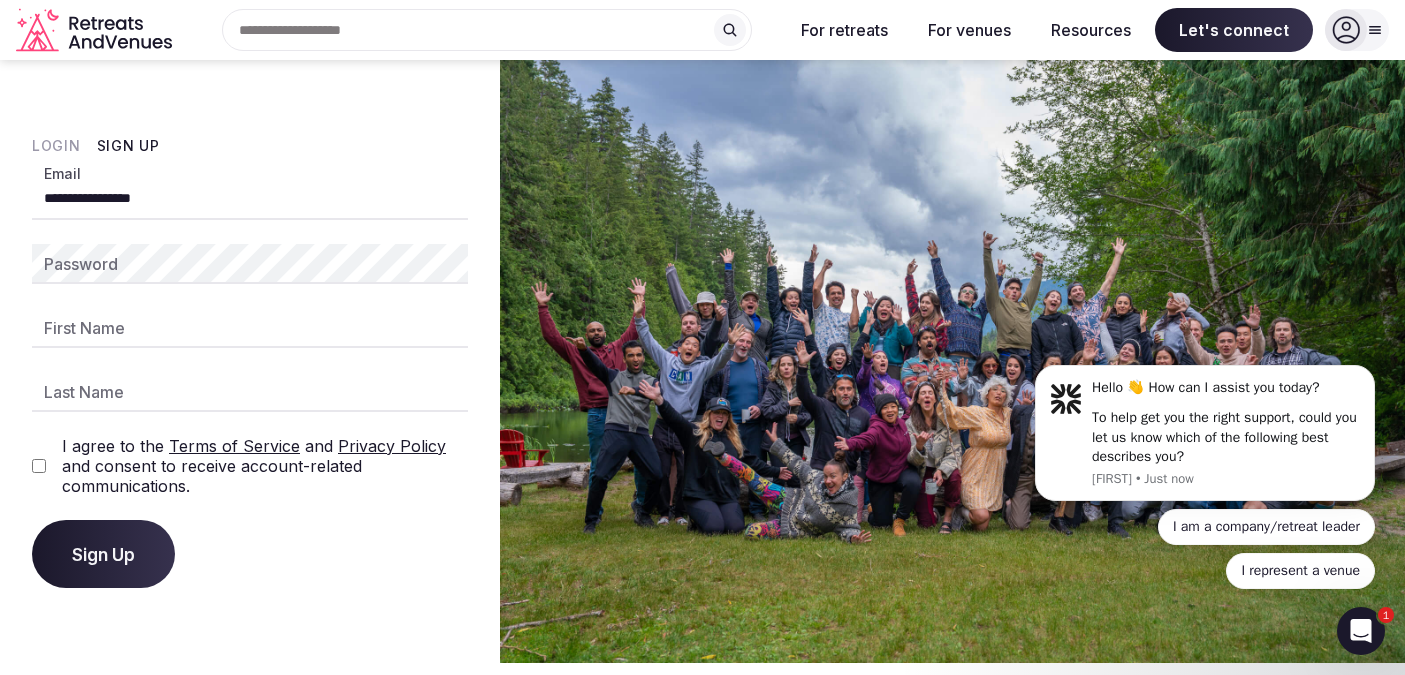 type on "**********" 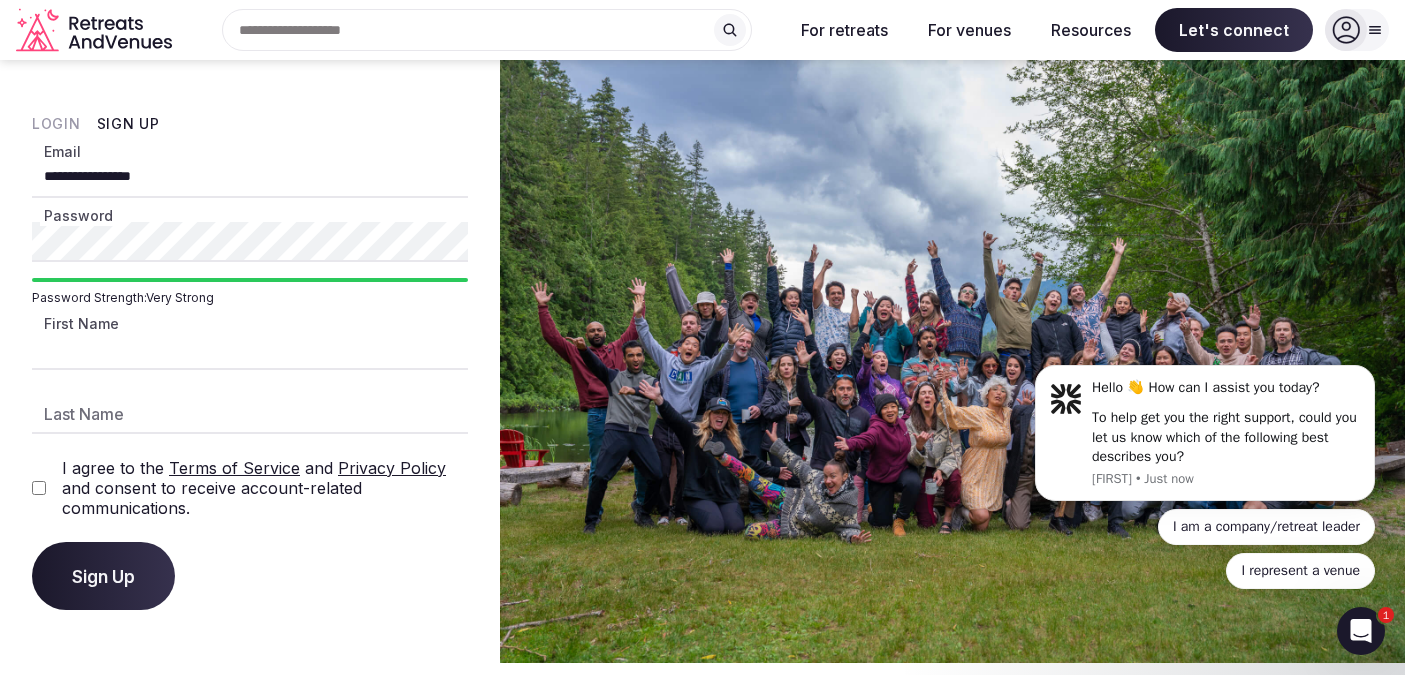 click on "First Name" at bounding box center [250, 350] 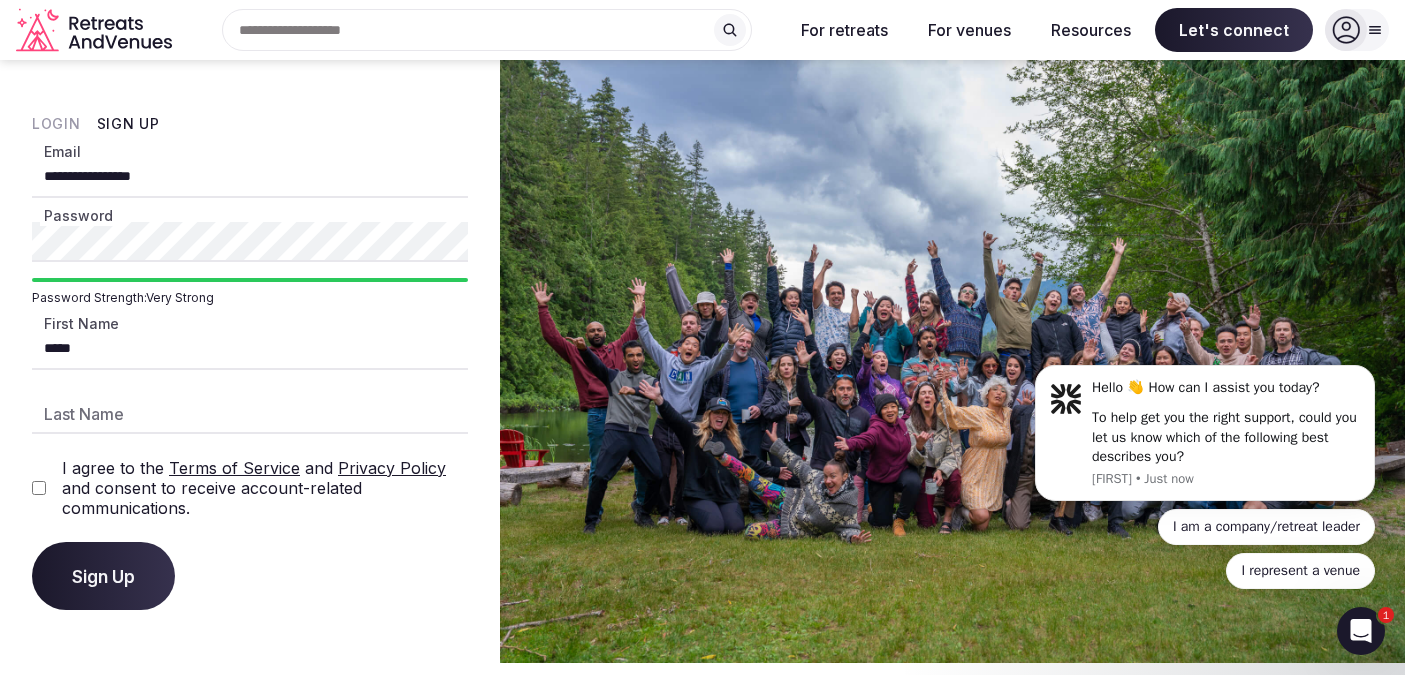 type on "*****" 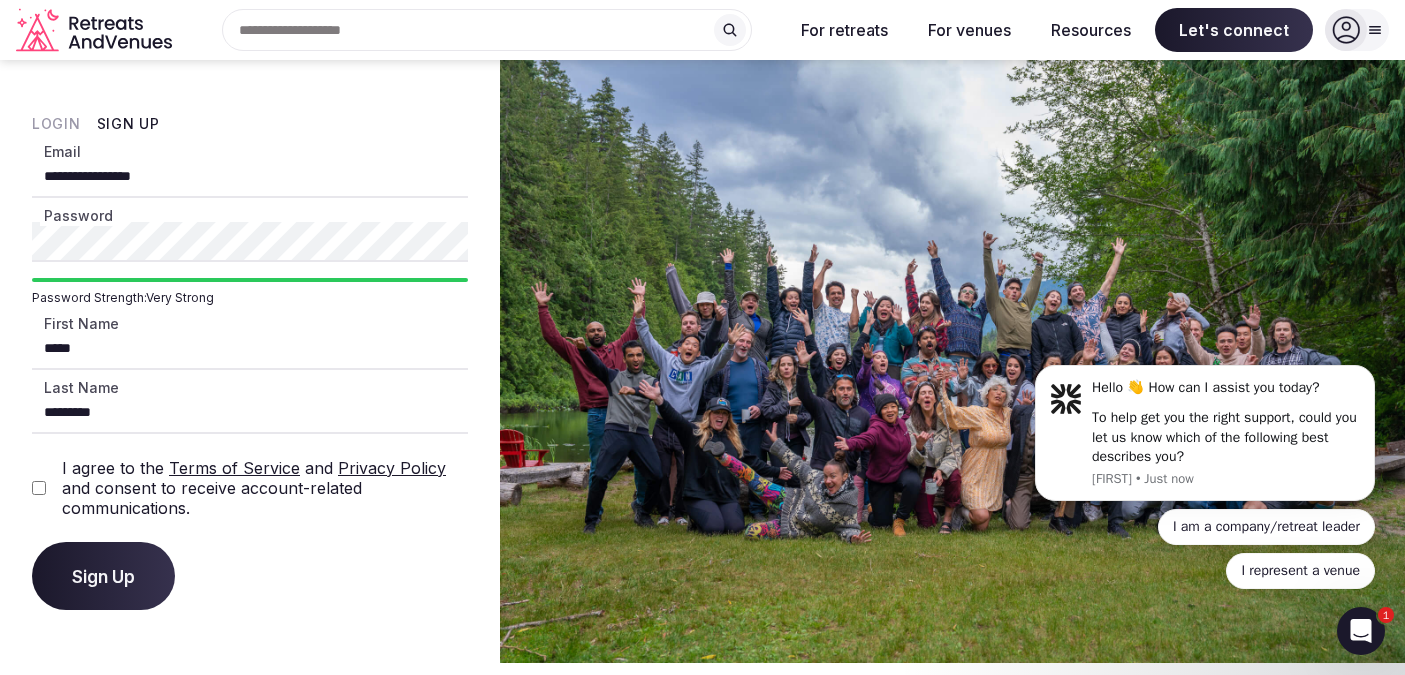 type on "*********" 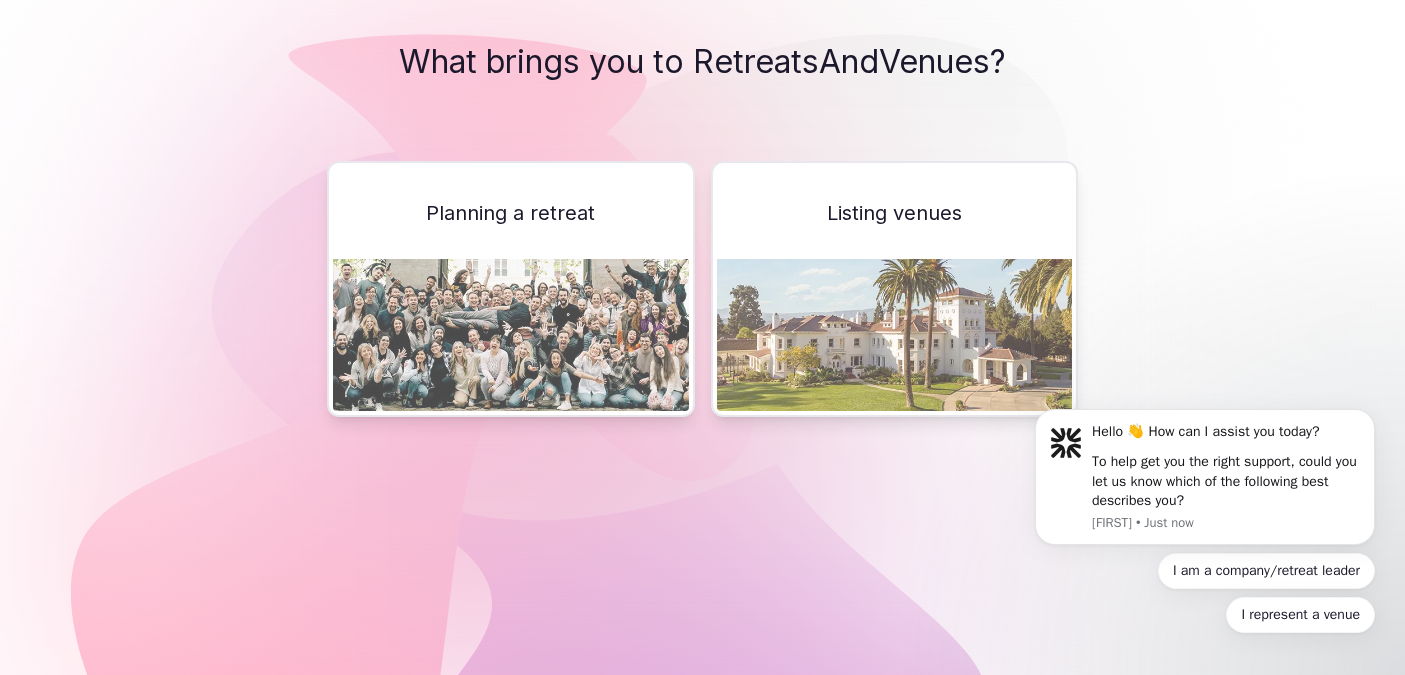 click on "Listing venues" at bounding box center (894, 213) 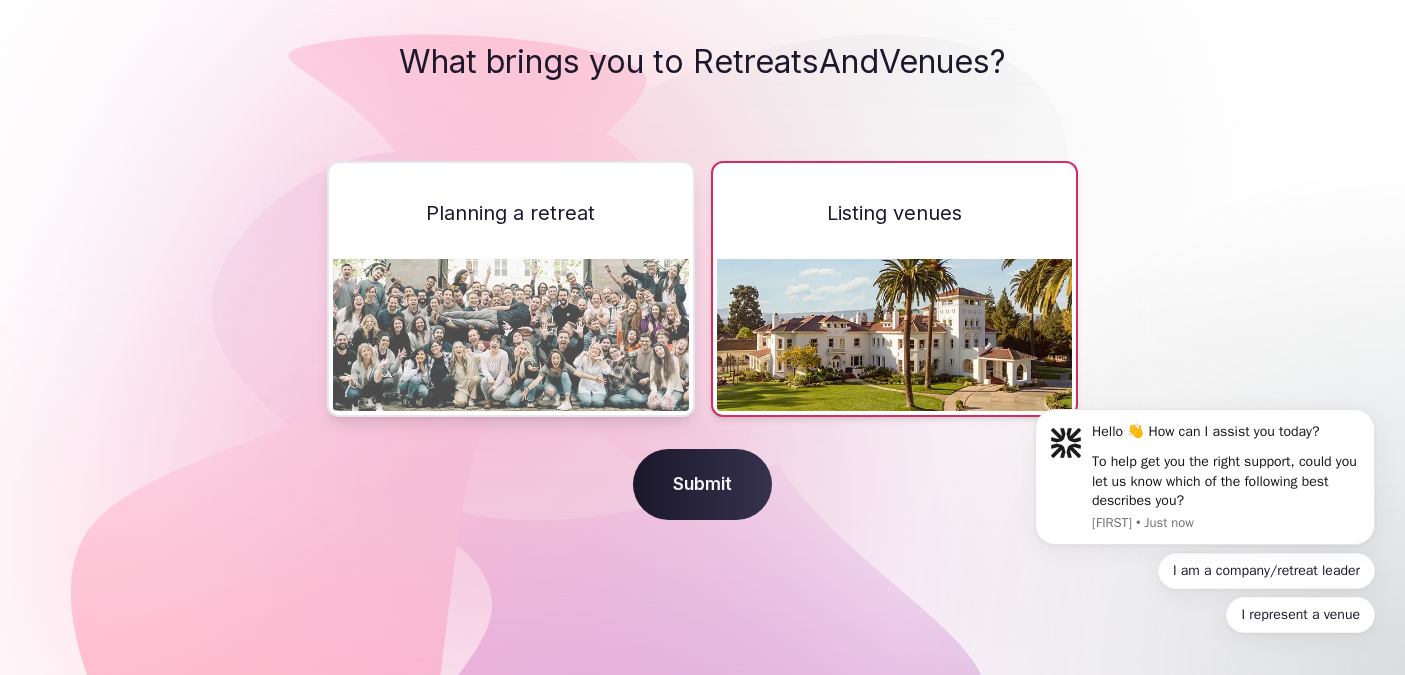 click on "Submit" at bounding box center [702, 485] 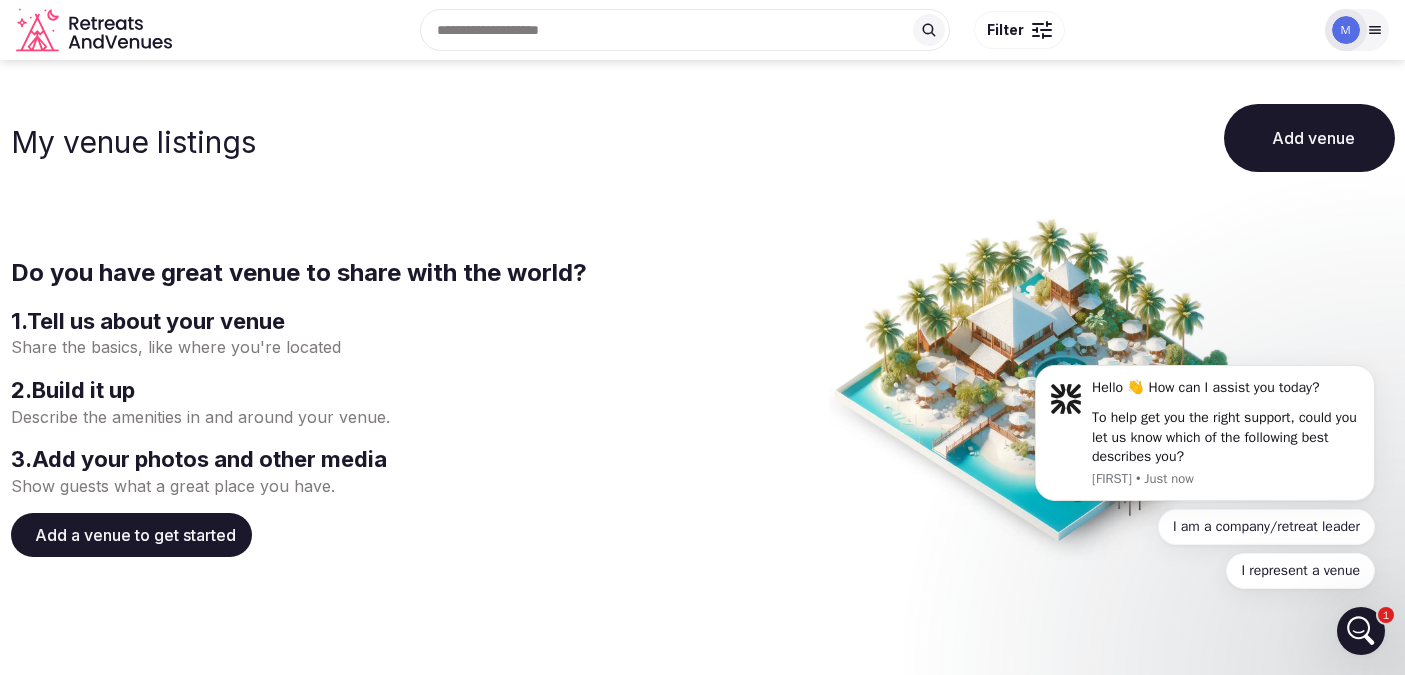 scroll, scrollTop: 0, scrollLeft: 0, axis: both 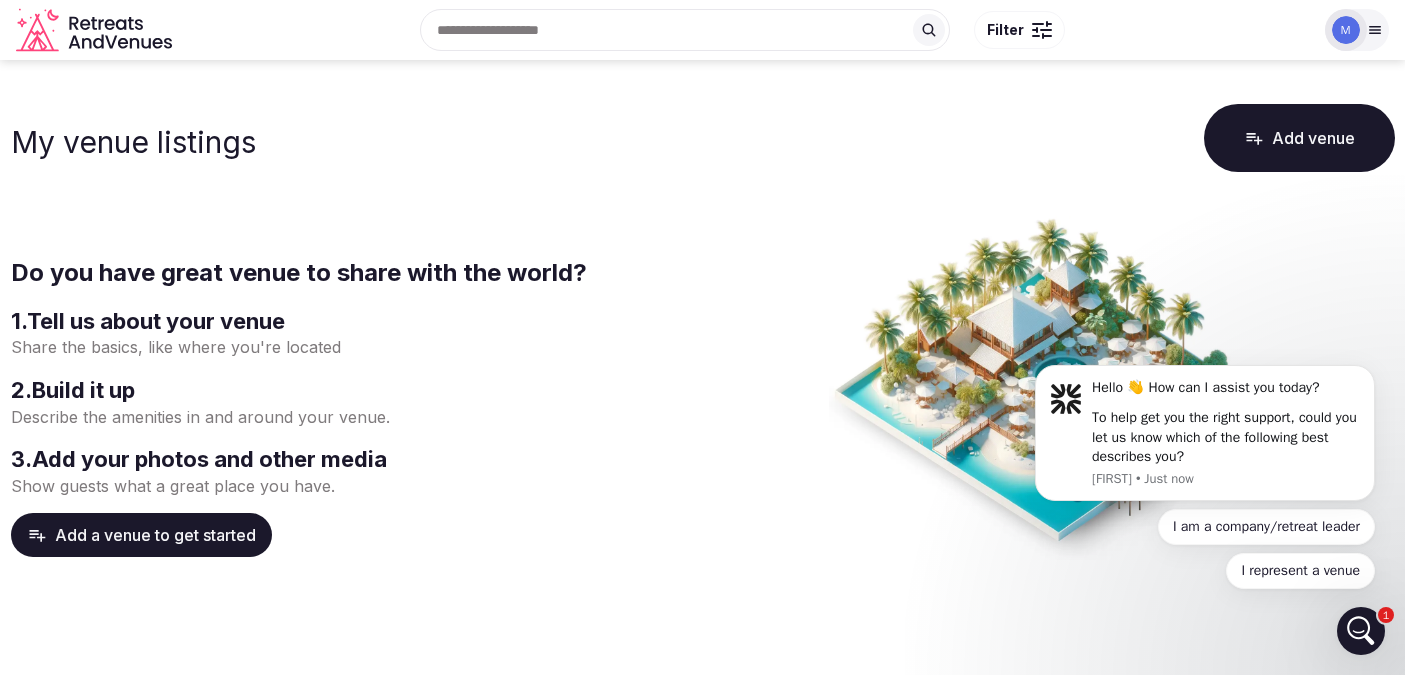 click on "Add a venue to get started" at bounding box center (141, 535) 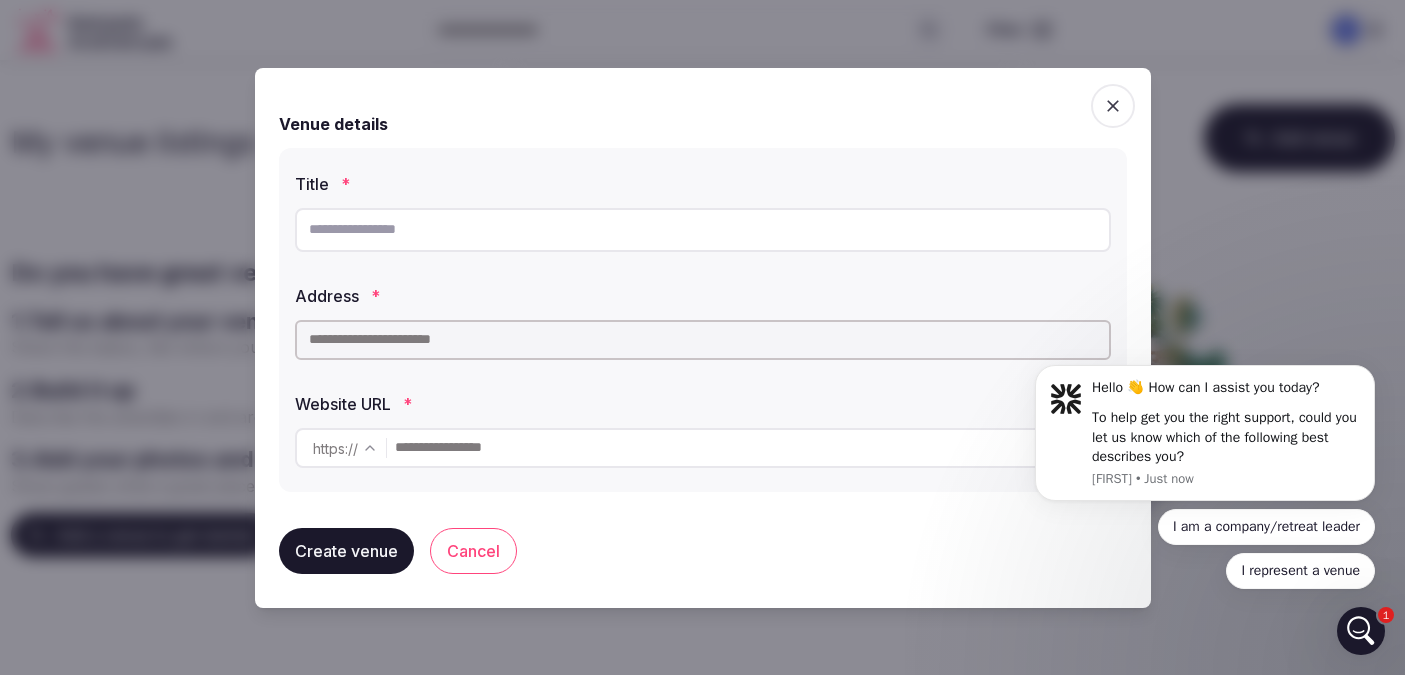 click at bounding box center [703, 230] 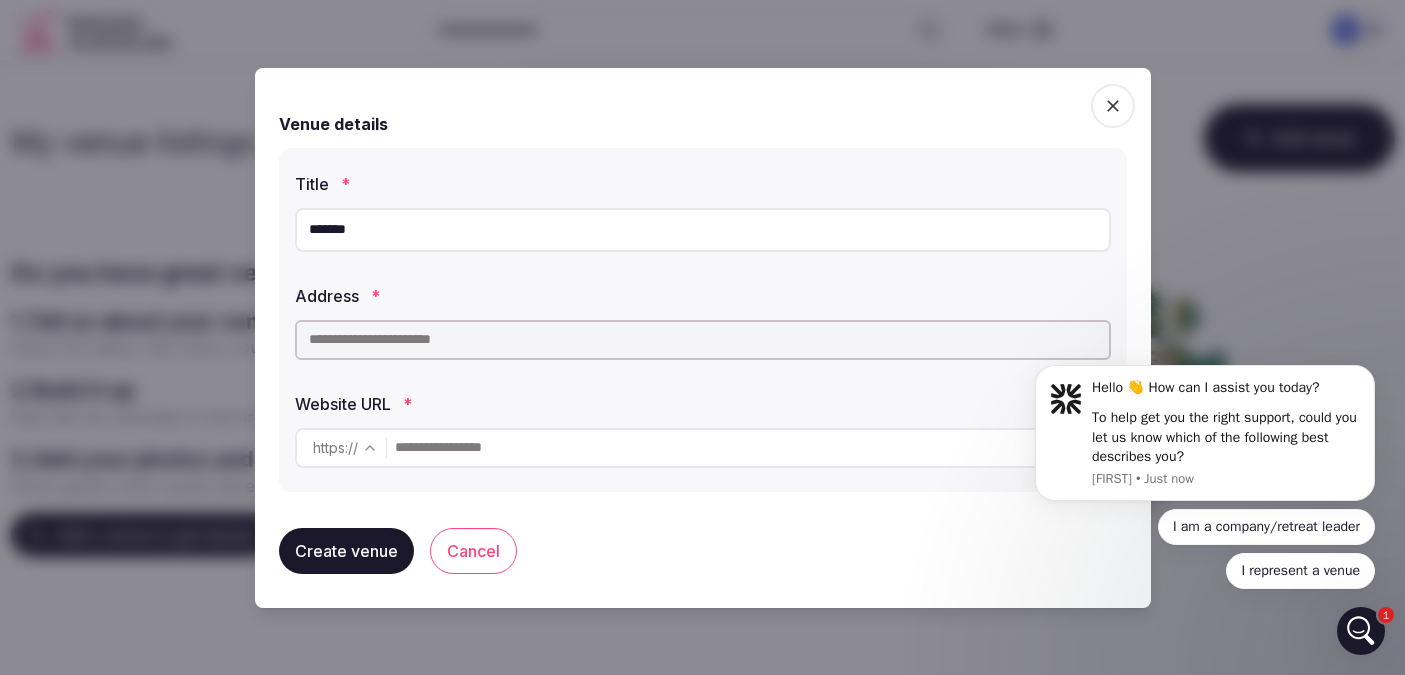 type on "*******" 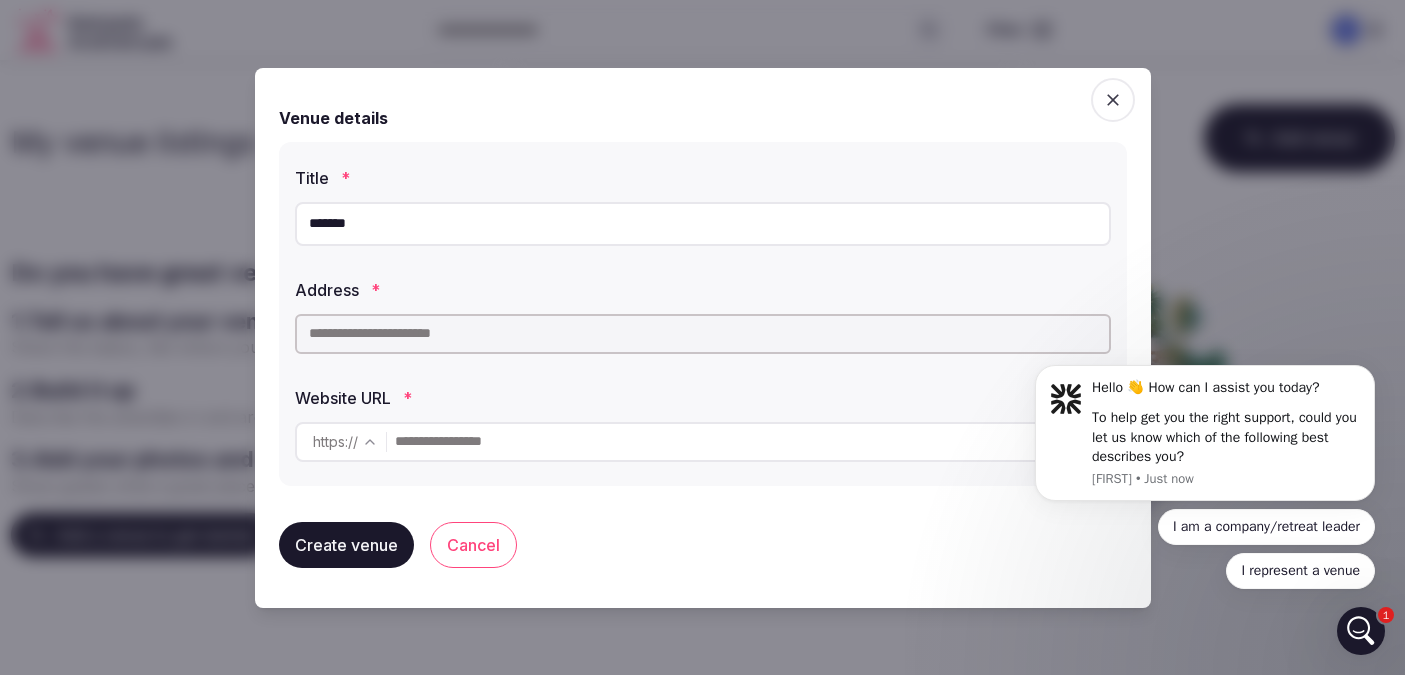 click at bounding box center (703, 334) 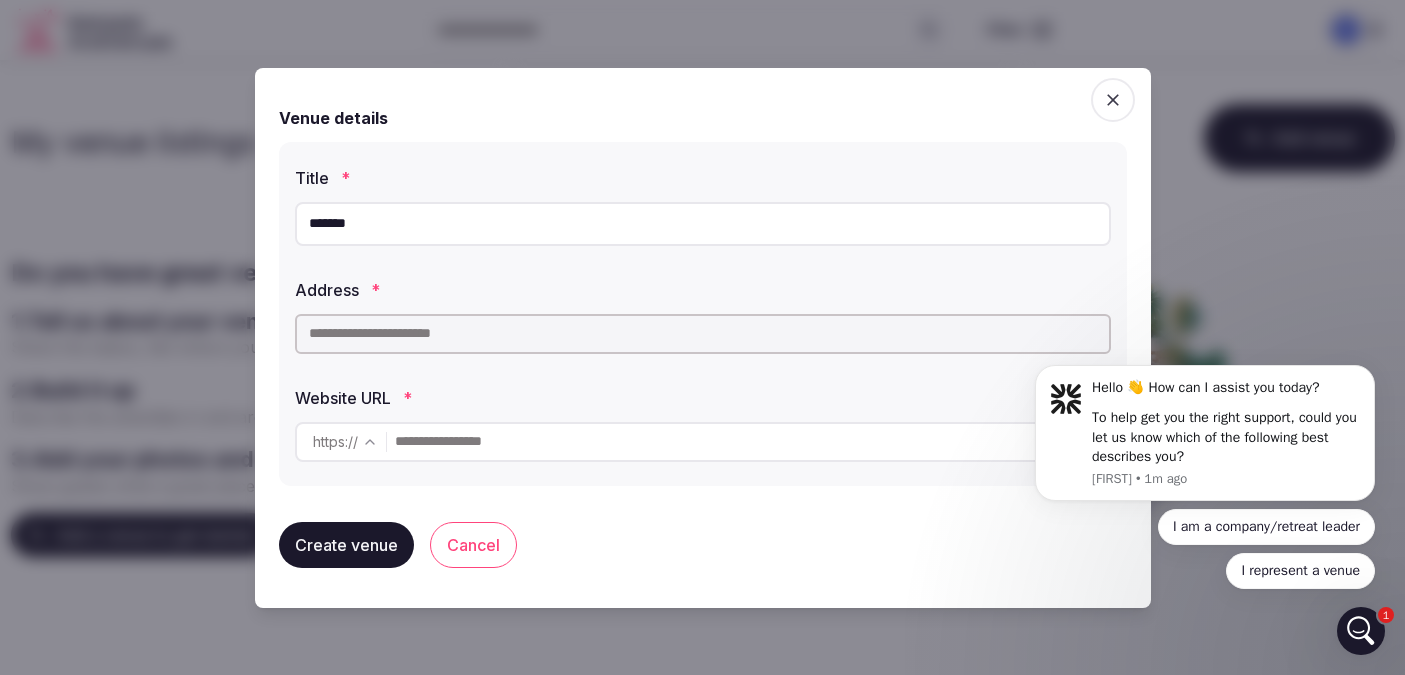 click at bounding box center (752, 442) 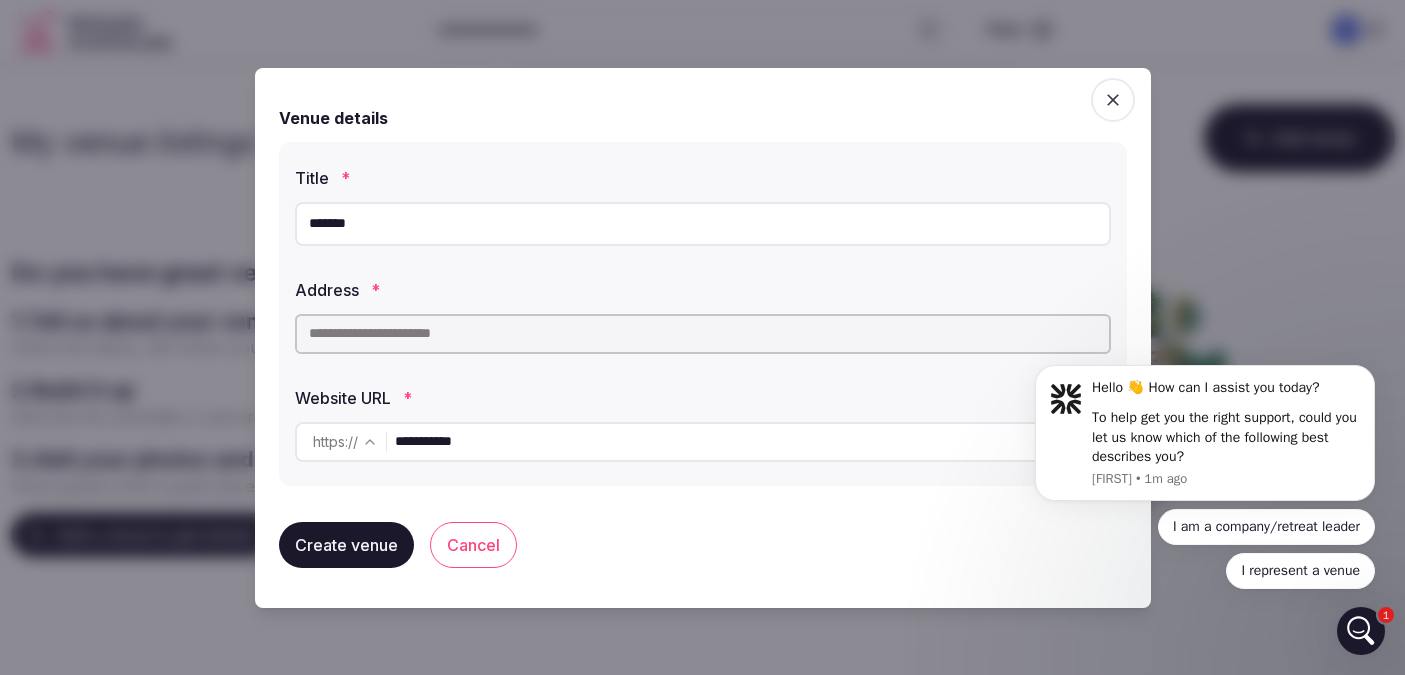 type on "**********" 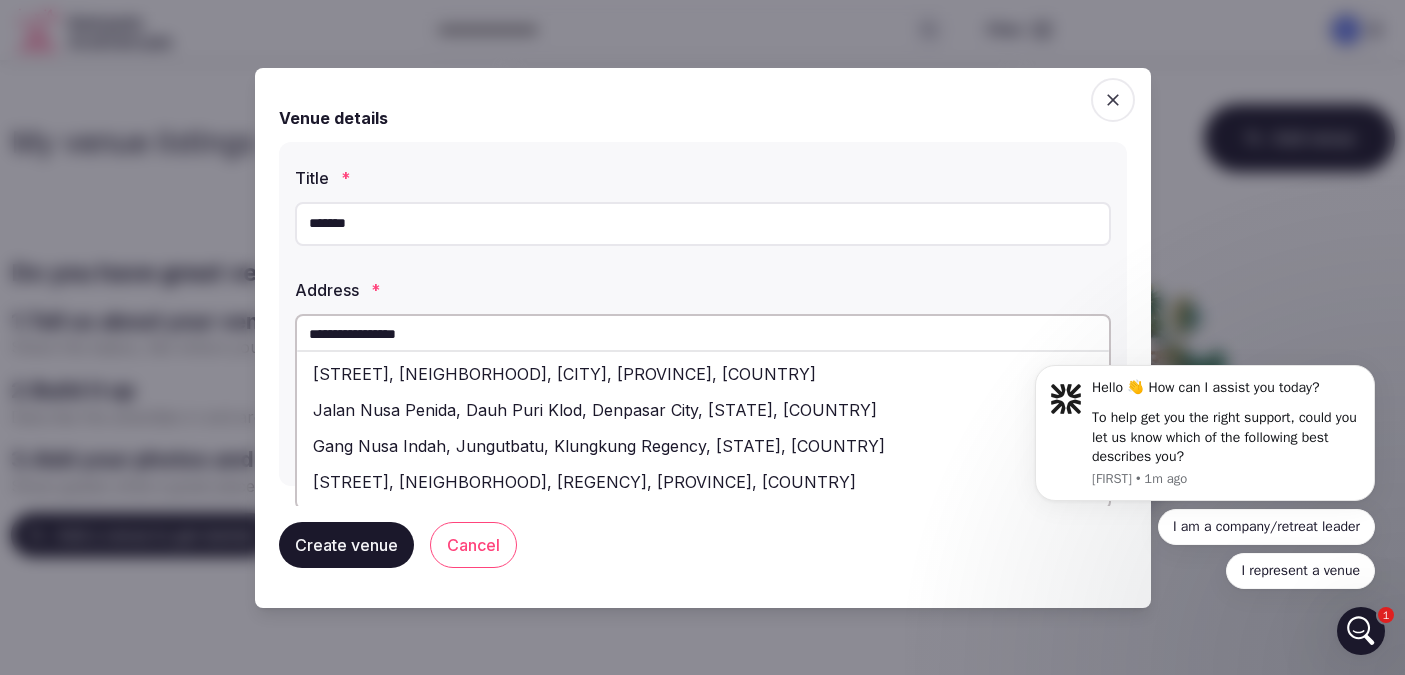 scroll, scrollTop: 4, scrollLeft: 0, axis: vertical 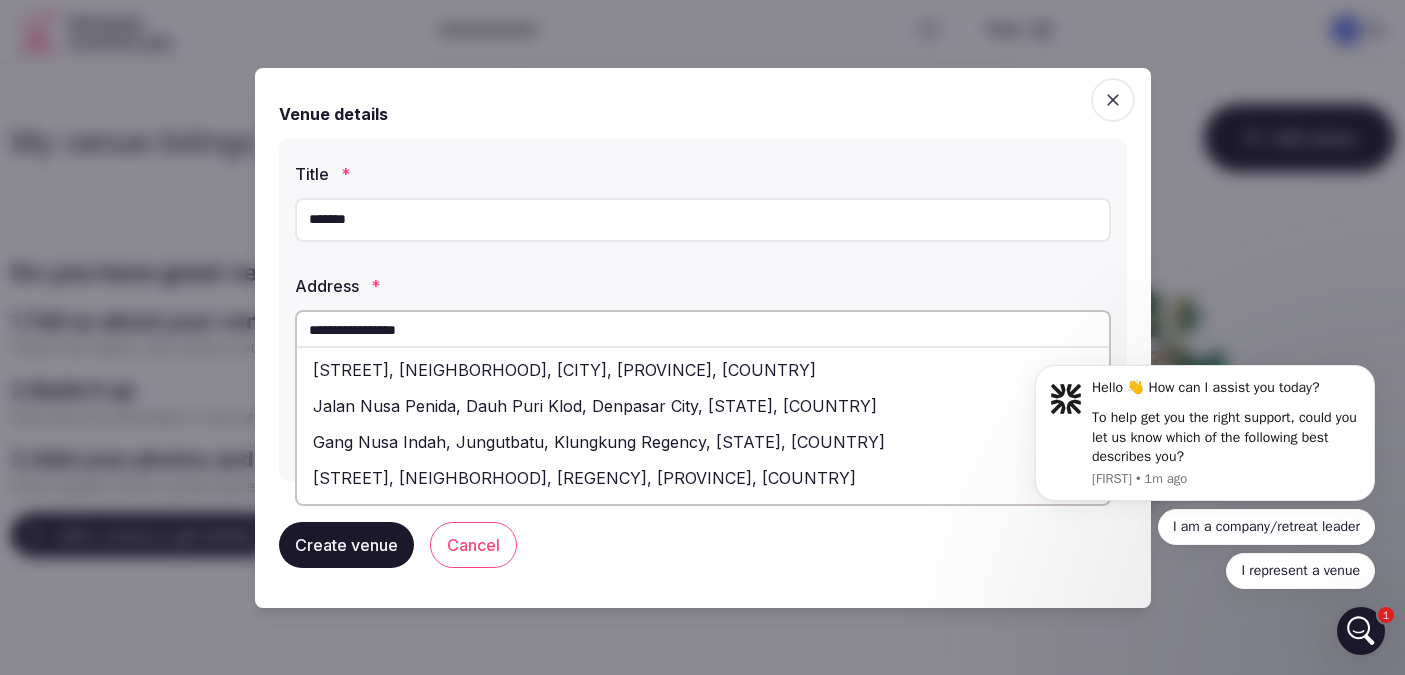 drag, startPoint x: 495, startPoint y: 327, endPoint x: 390, endPoint y: 330, distance: 105.04285 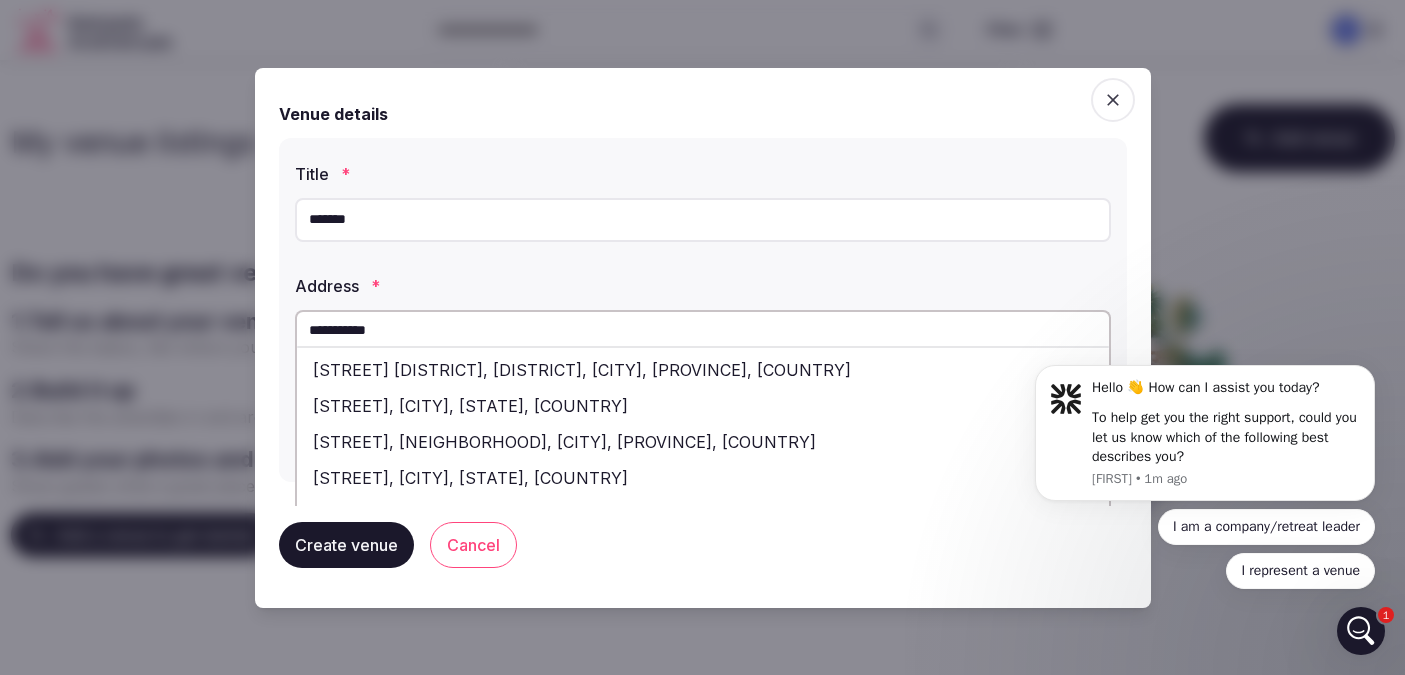 scroll, scrollTop: 40, scrollLeft: 0, axis: vertical 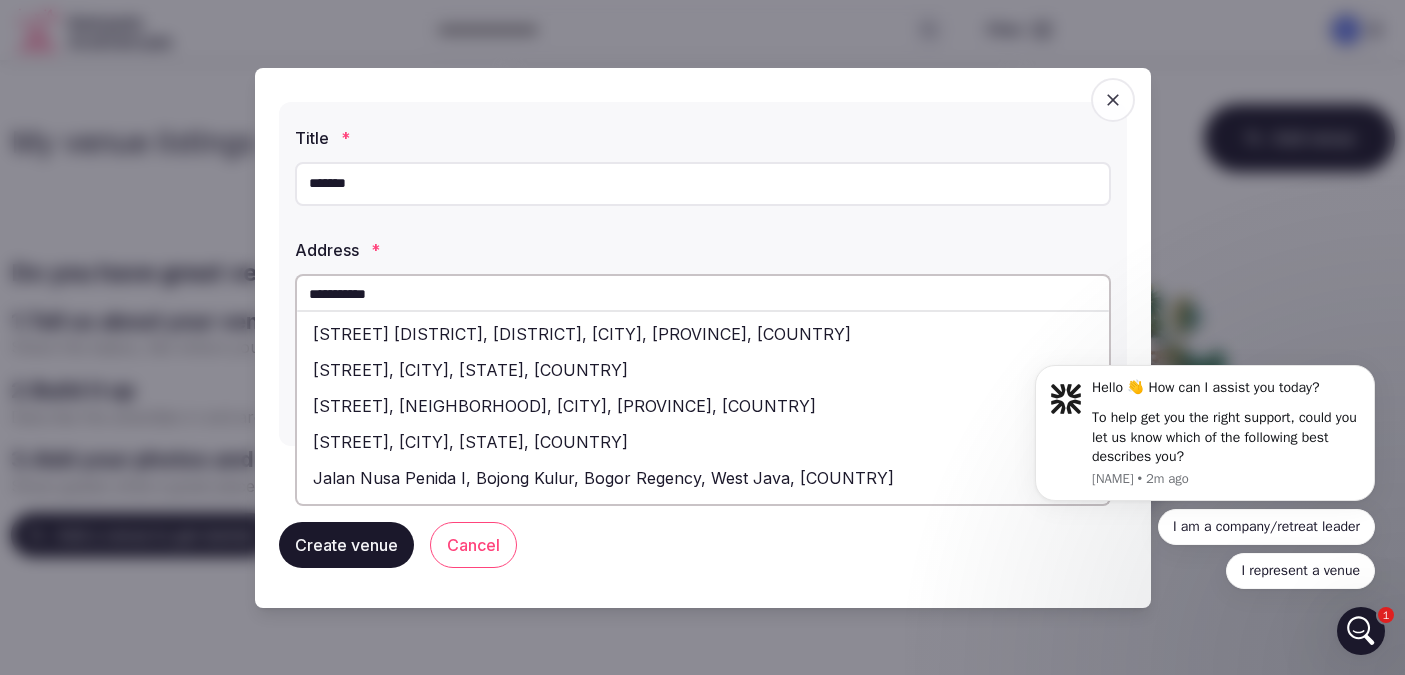 drag, startPoint x: 437, startPoint y: 293, endPoint x: 226, endPoint y: 292, distance: 211.00237 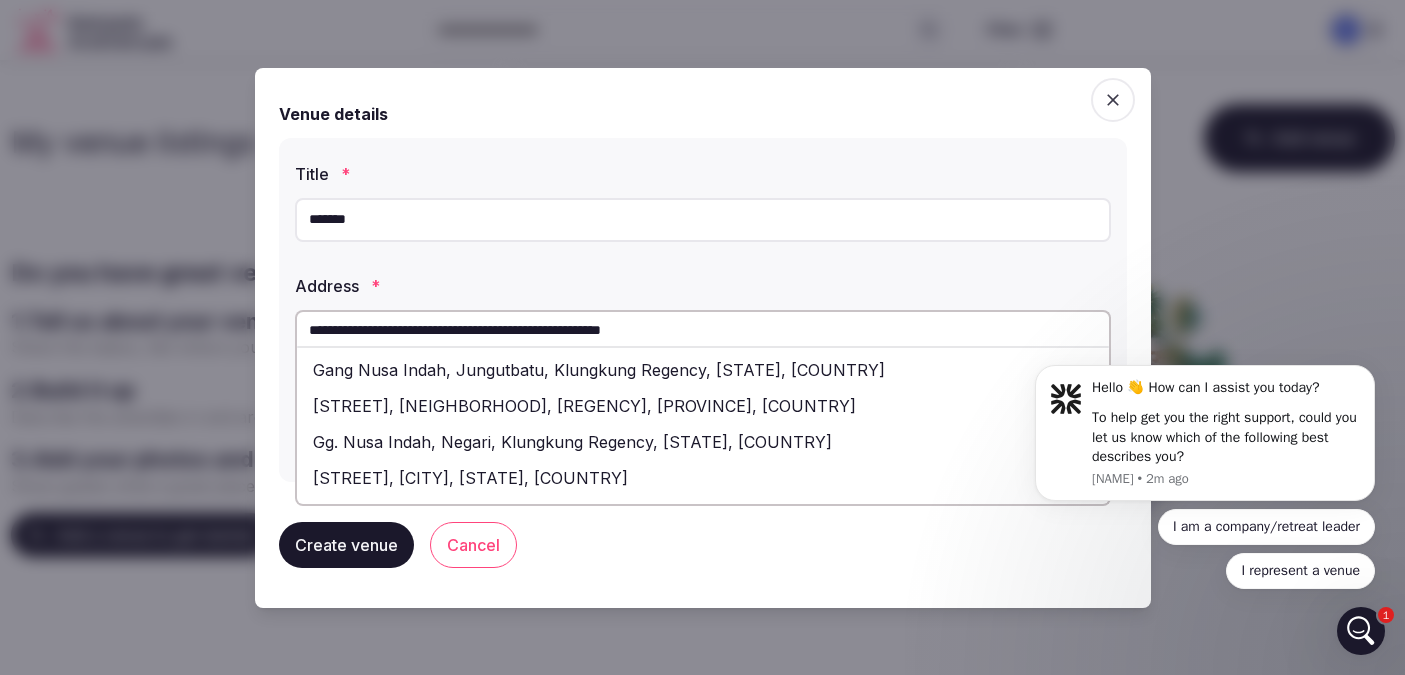 scroll, scrollTop: 0, scrollLeft: 0, axis: both 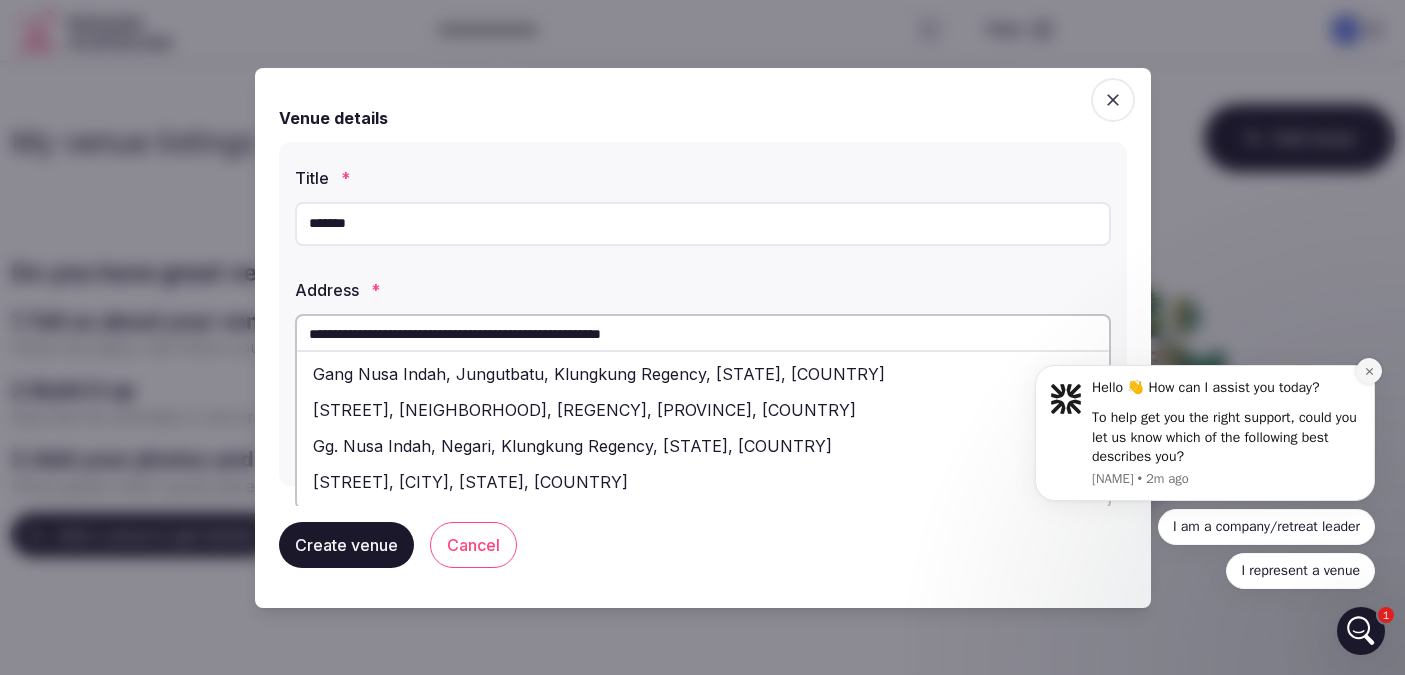 click 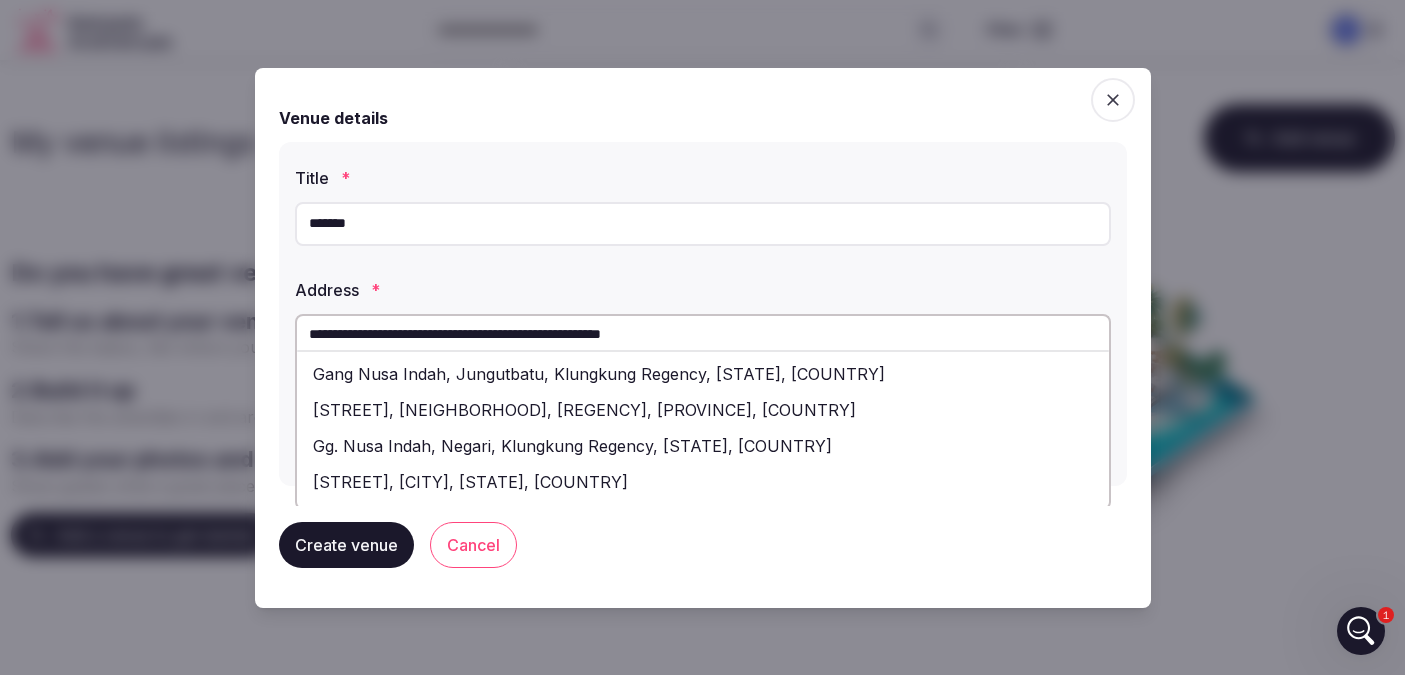 scroll, scrollTop: 4, scrollLeft: 0, axis: vertical 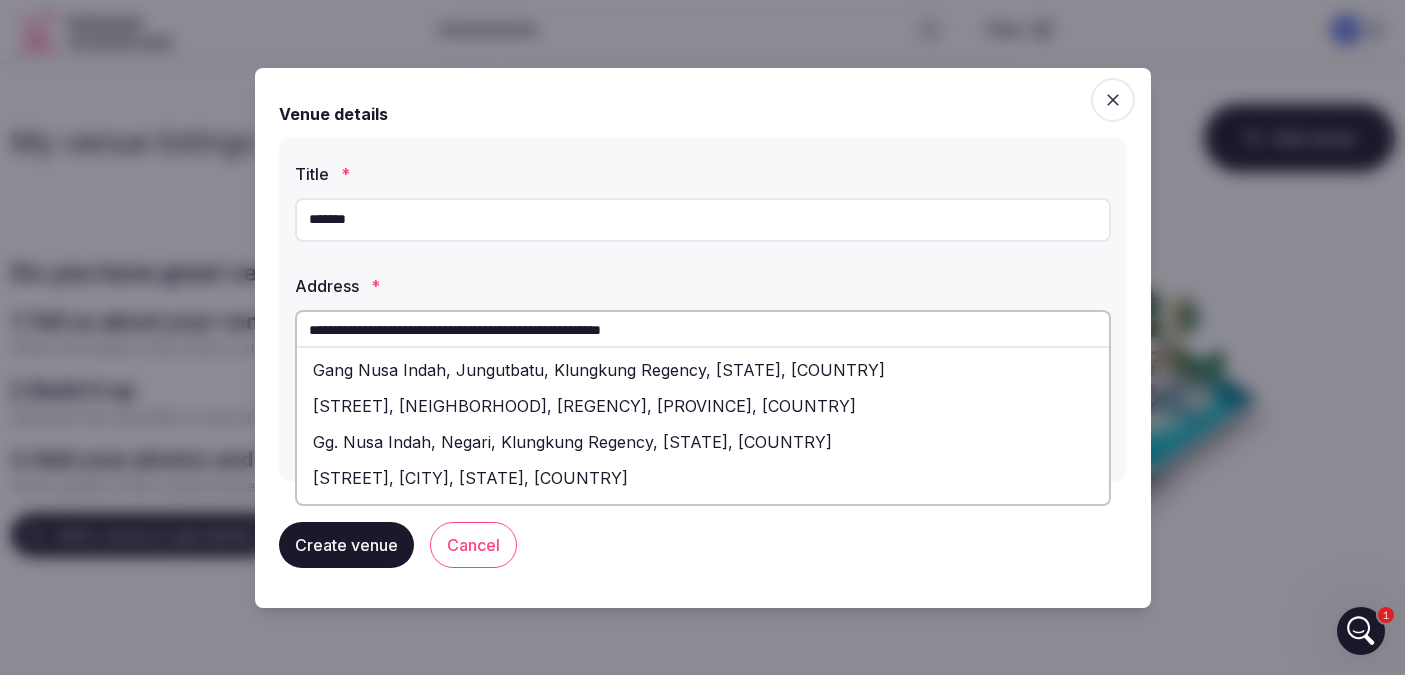 click on "Create venue" at bounding box center (346, 545) 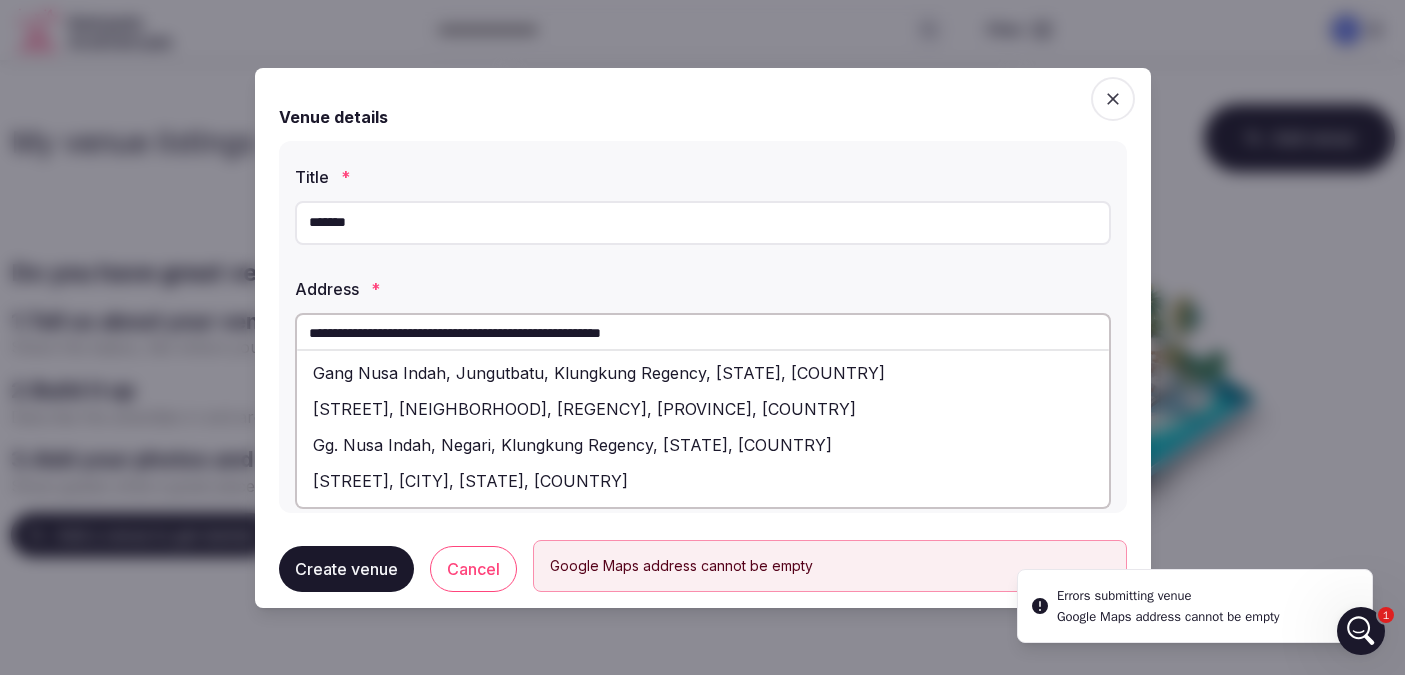 scroll, scrollTop: 0, scrollLeft: 0, axis: both 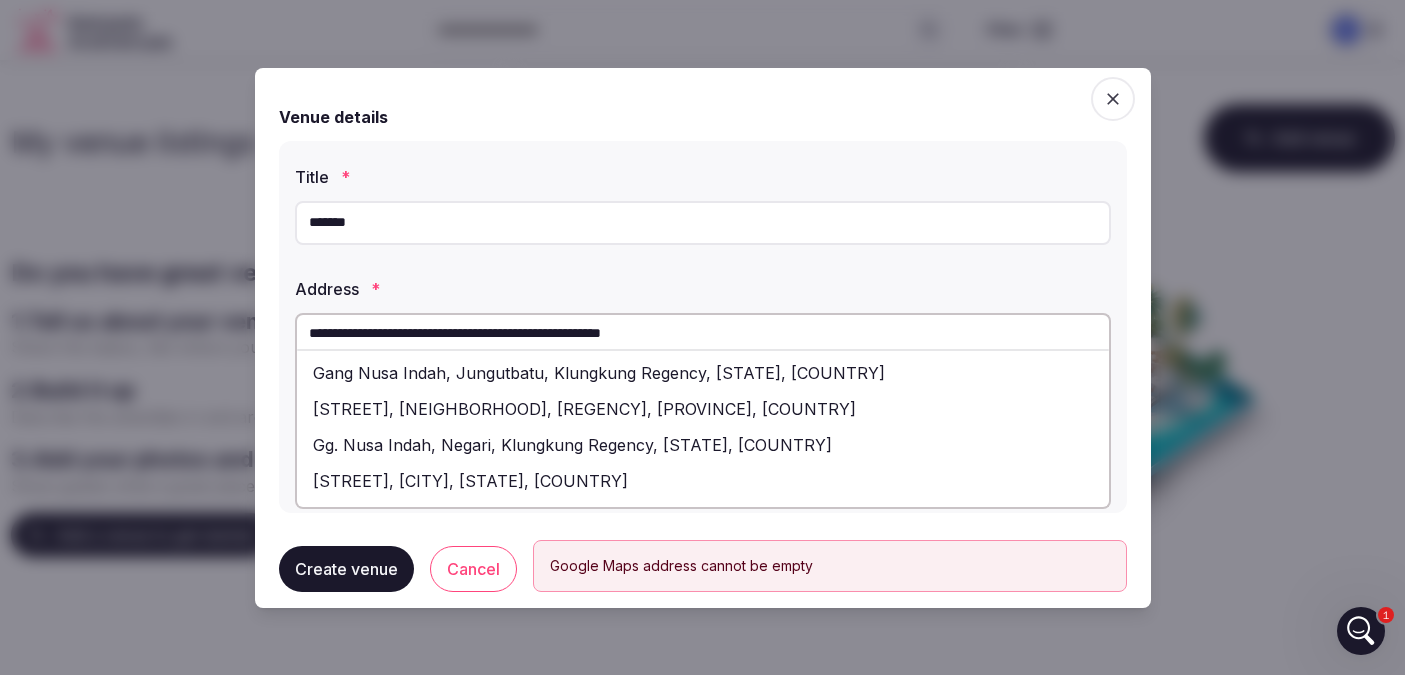 drag, startPoint x: 703, startPoint y: 331, endPoint x: 119, endPoint y: 248, distance: 589.86865 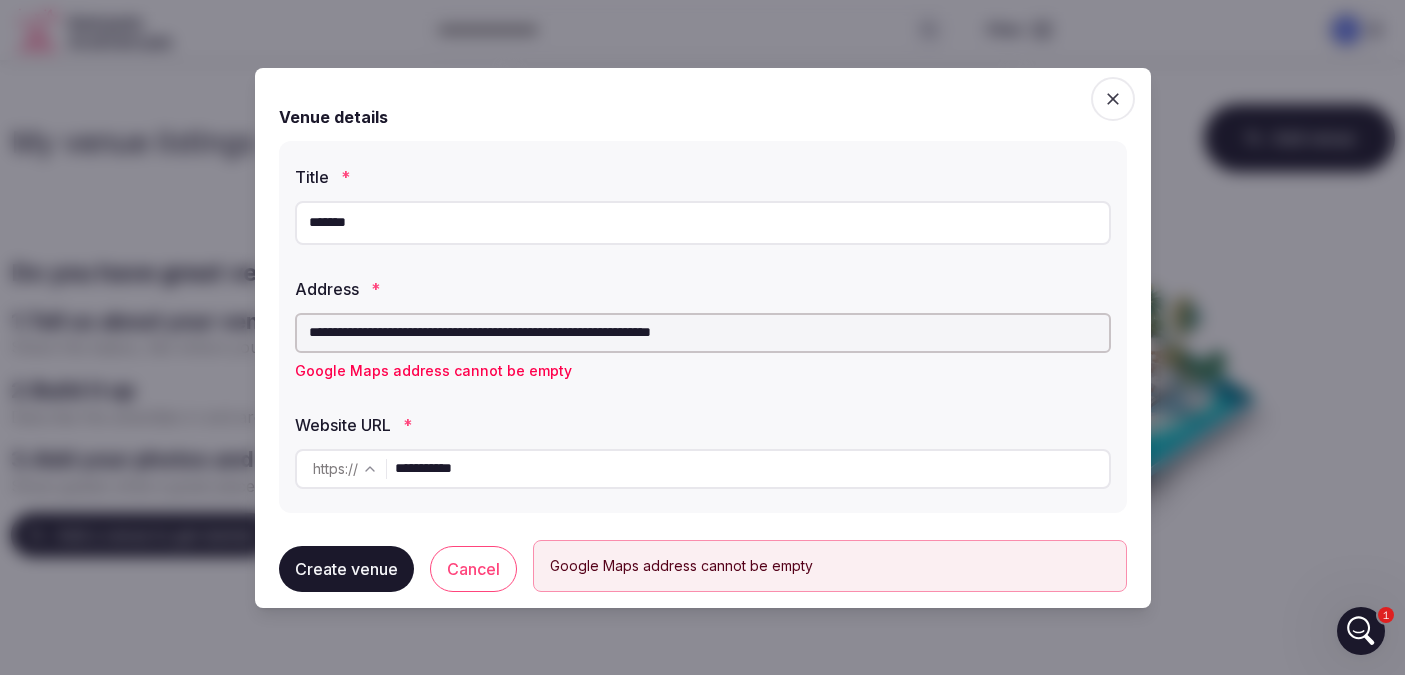 drag, startPoint x: 394, startPoint y: 337, endPoint x: 192, endPoint y: 314, distance: 203.30519 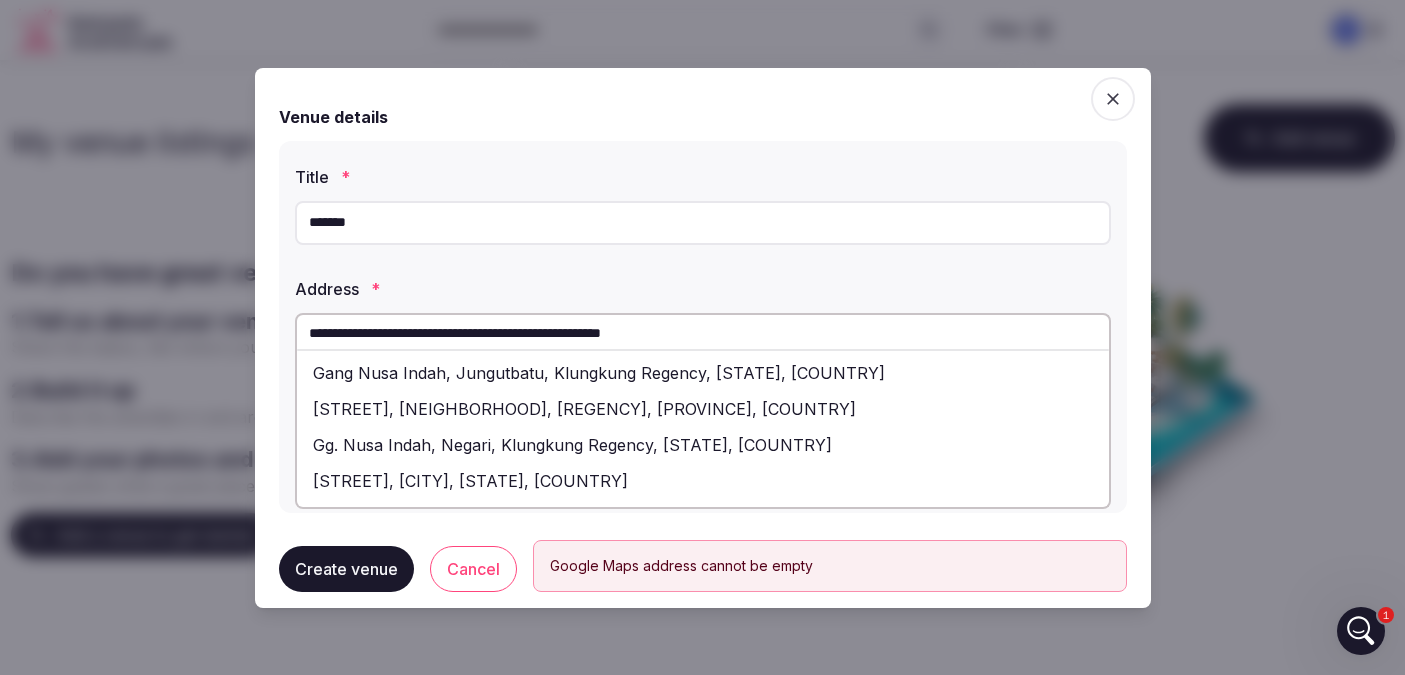 drag, startPoint x: 612, startPoint y: 336, endPoint x: 921, endPoint y: 330, distance: 309.05826 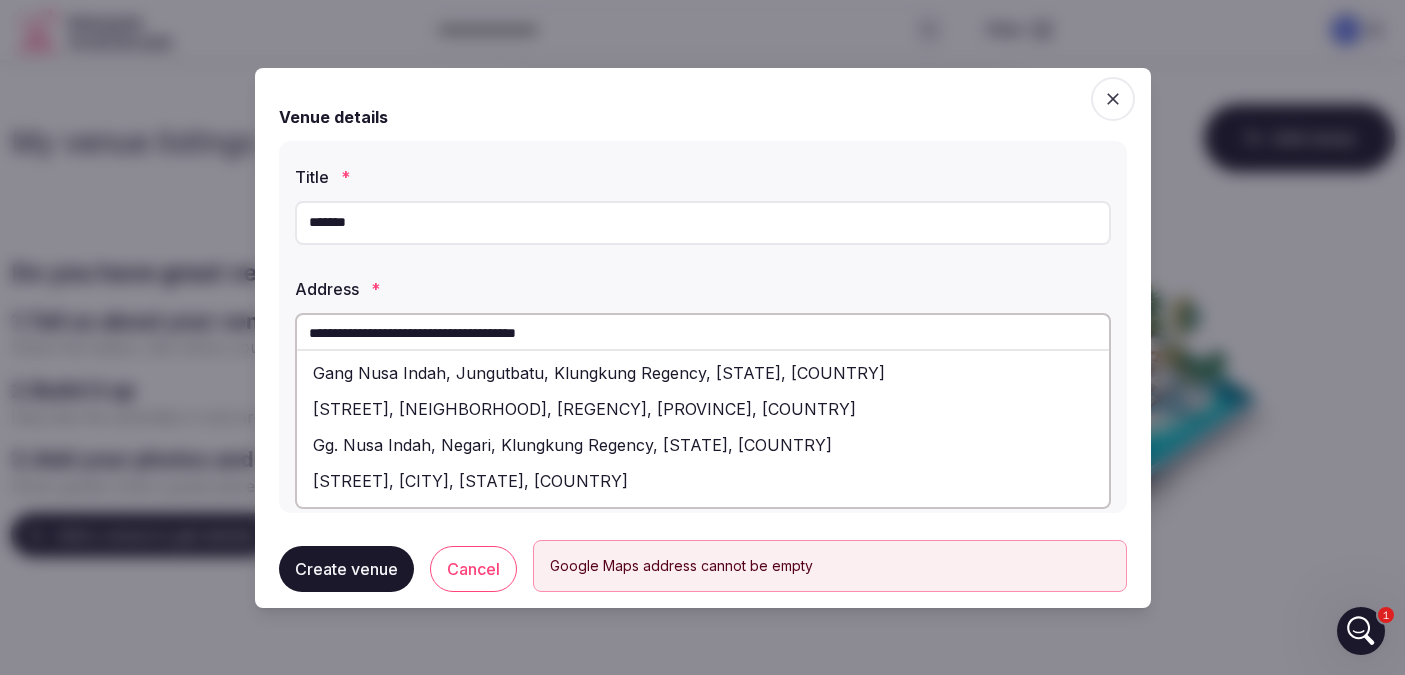 scroll, scrollTop: 41, scrollLeft: 0, axis: vertical 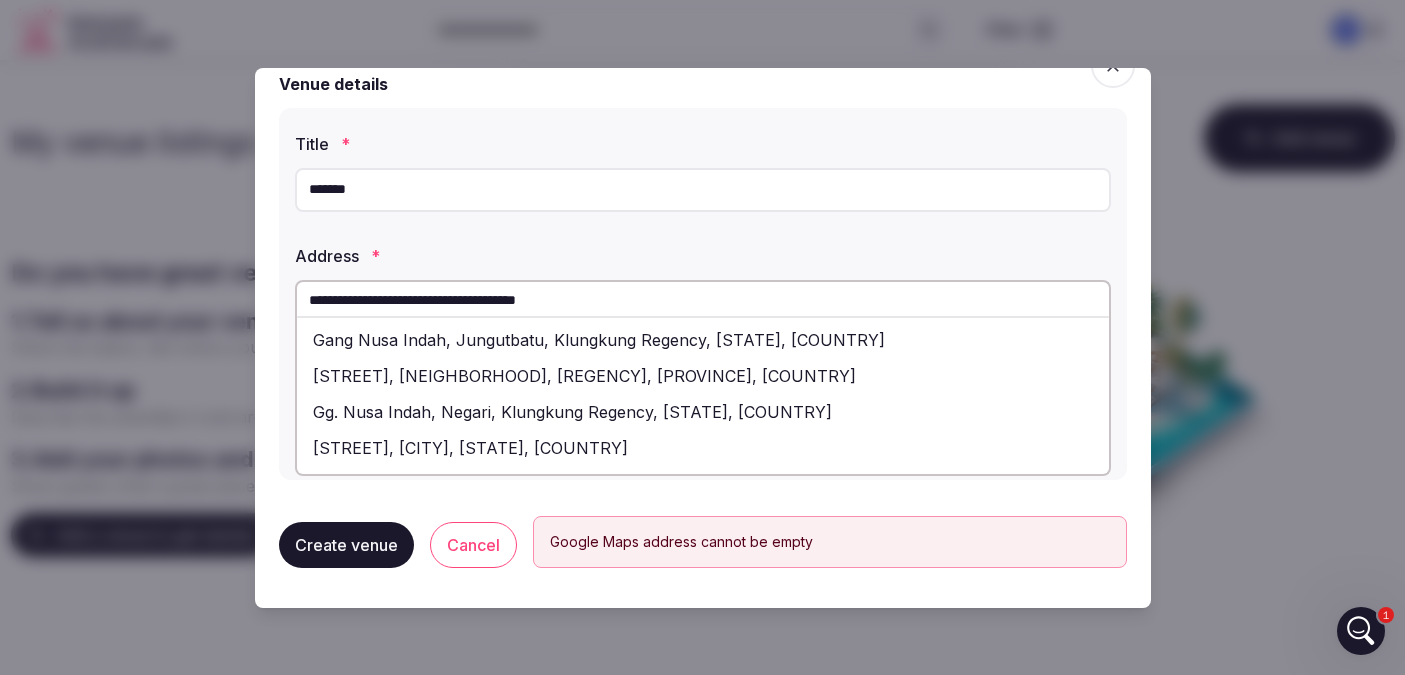 drag, startPoint x: 382, startPoint y: 301, endPoint x: 206, endPoint y: 277, distance: 177.62883 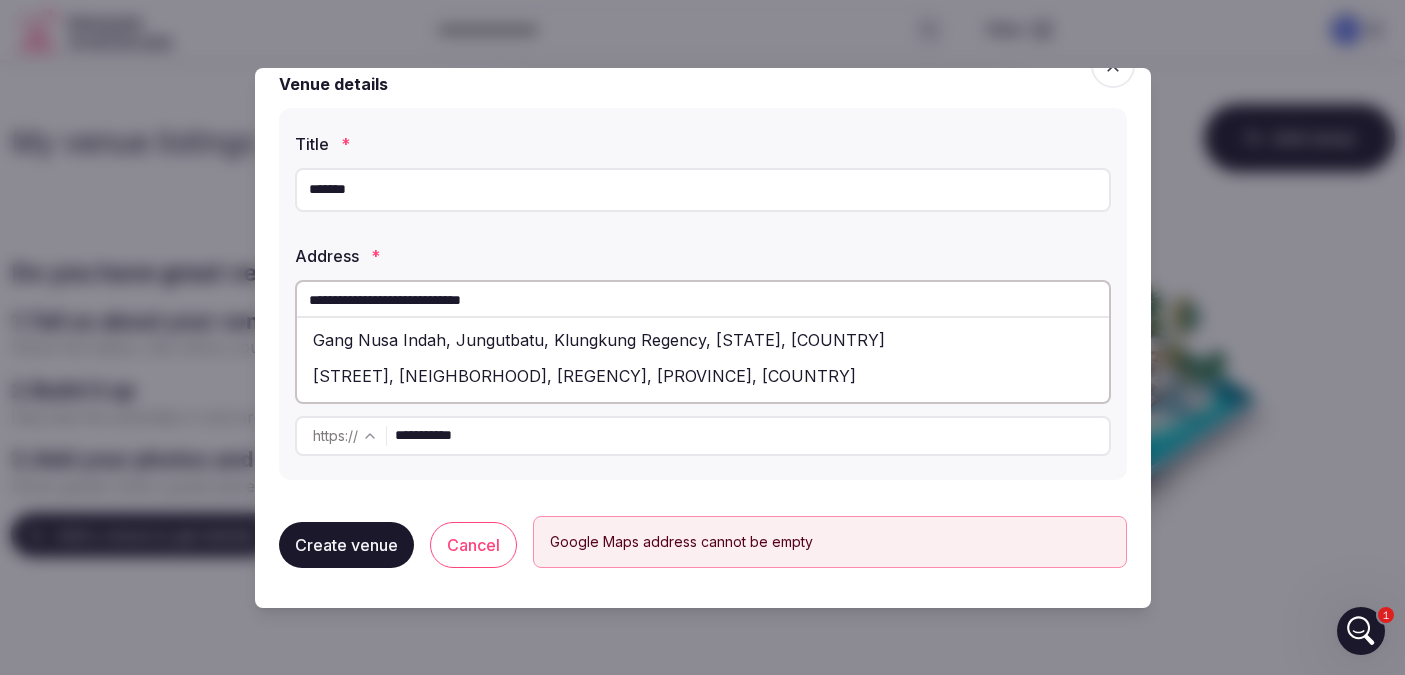 click on "Gang Nusa Indah, Jungutbatu, Klungkung Regency, [STATE], [COUNTRY]" at bounding box center (703, 340) 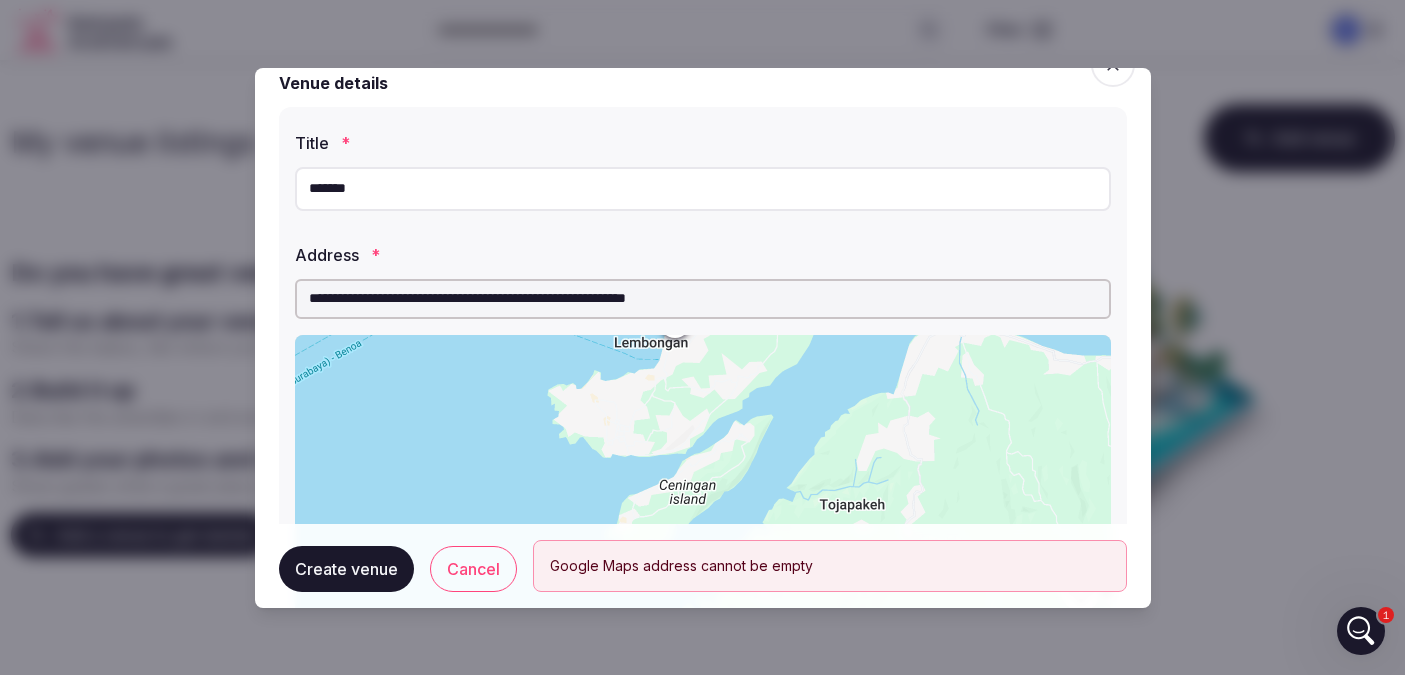 drag, startPoint x: 893, startPoint y: 496, endPoint x: 811, endPoint y: 329, distance: 186.0457 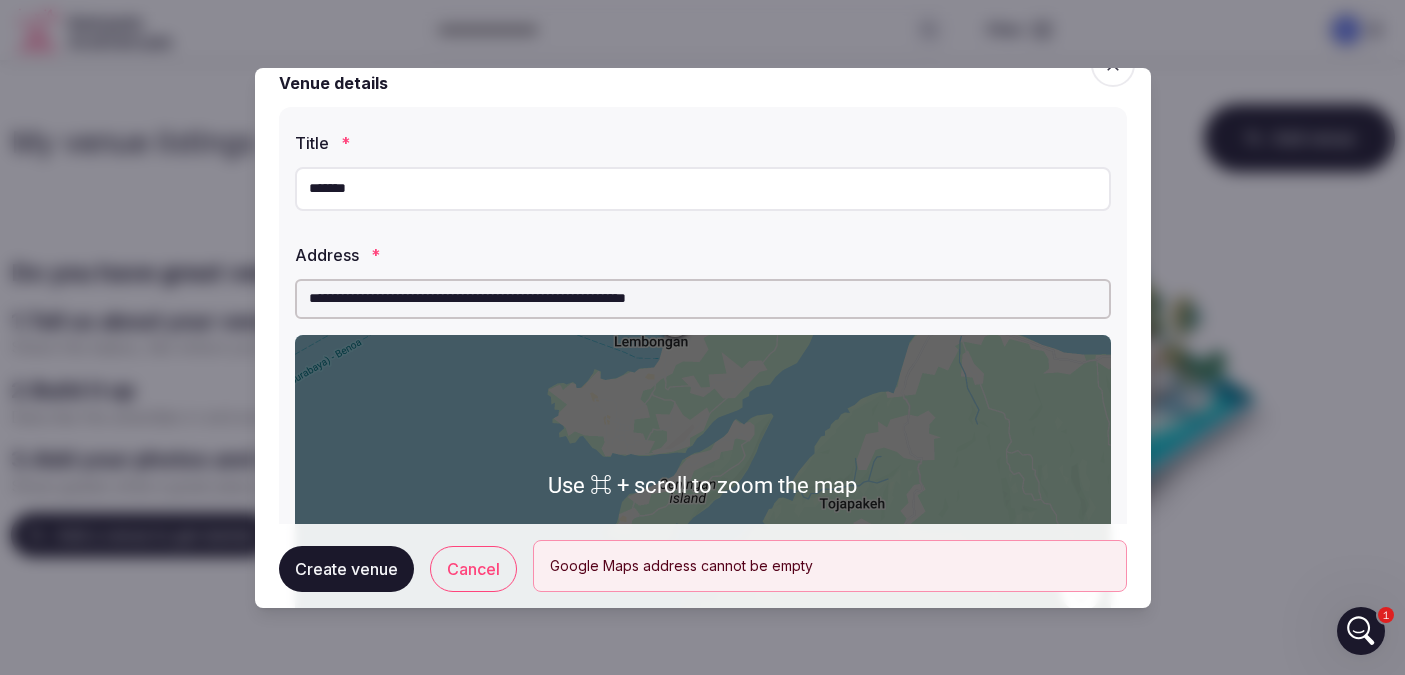 scroll, scrollTop: 0, scrollLeft: 0, axis: both 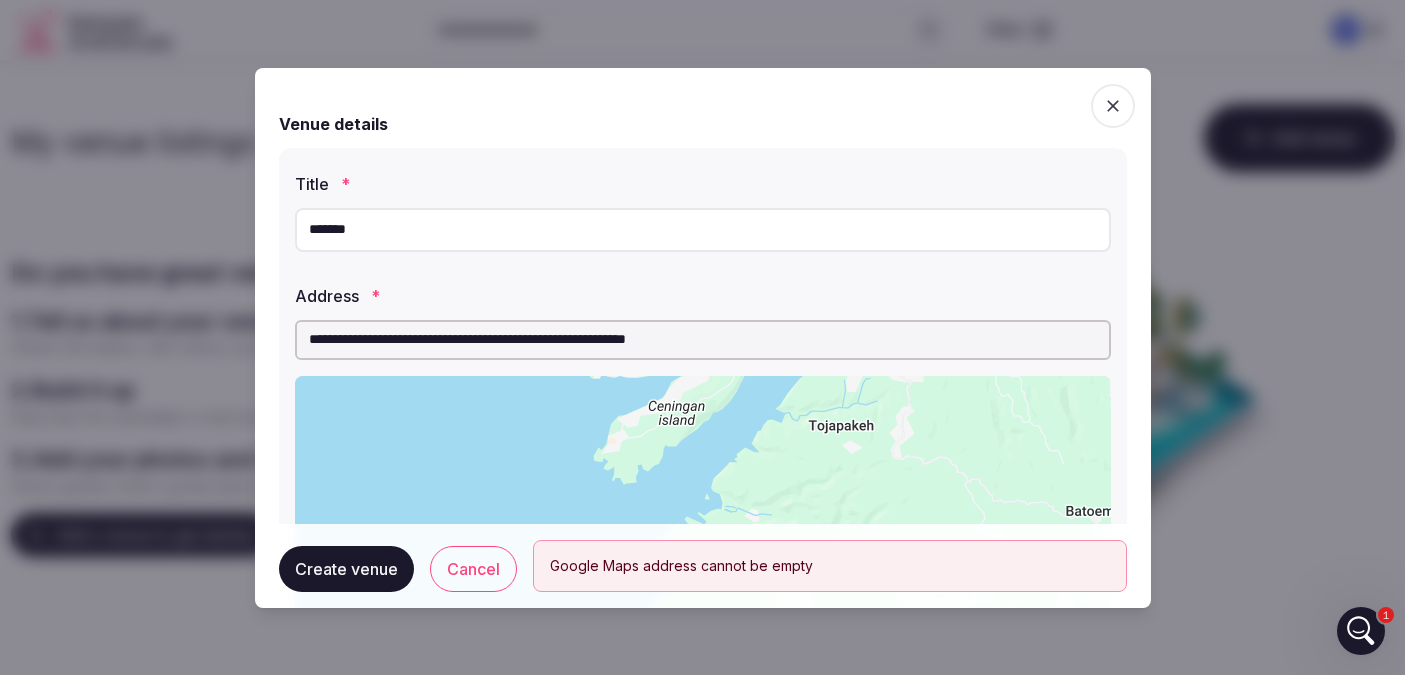 drag, startPoint x: 889, startPoint y: 485, endPoint x: 878, endPoint y: 362, distance: 123.49089 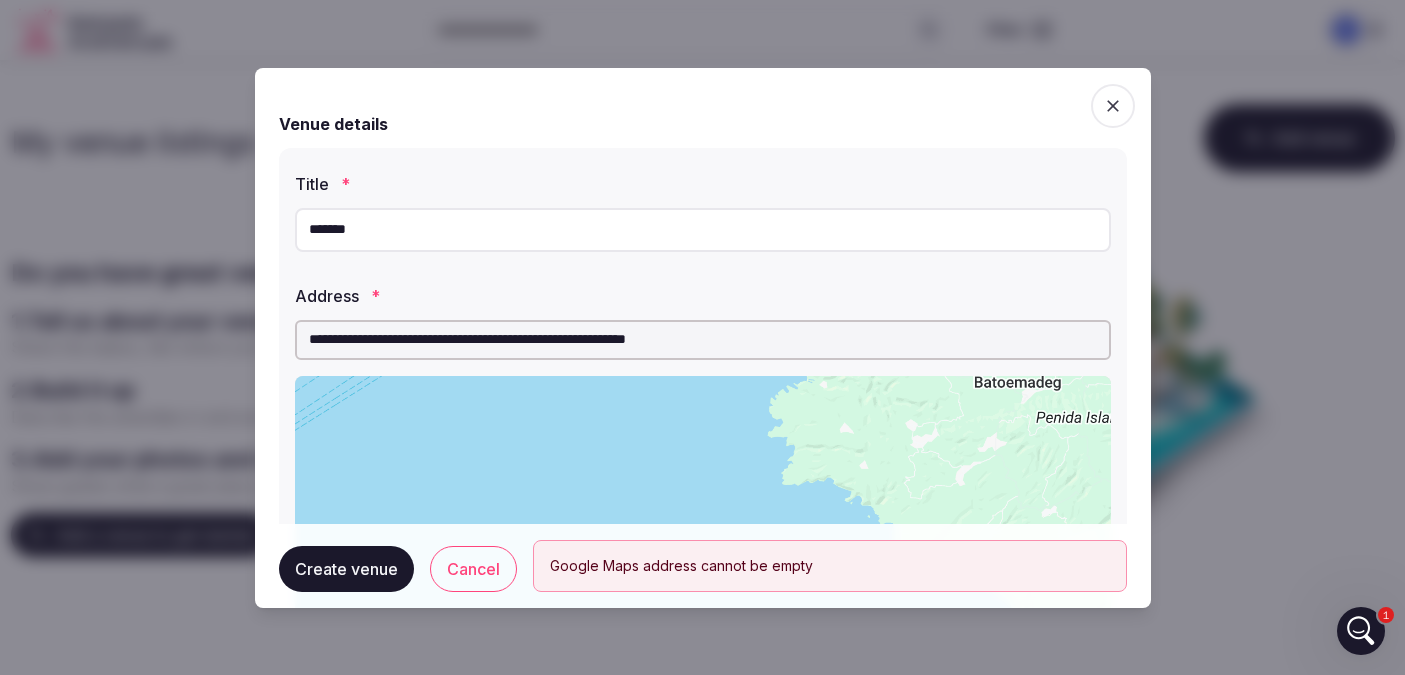 drag, startPoint x: 912, startPoint y: 473, endPoint x: 910, endPoint y: 331, distance: 142.01408 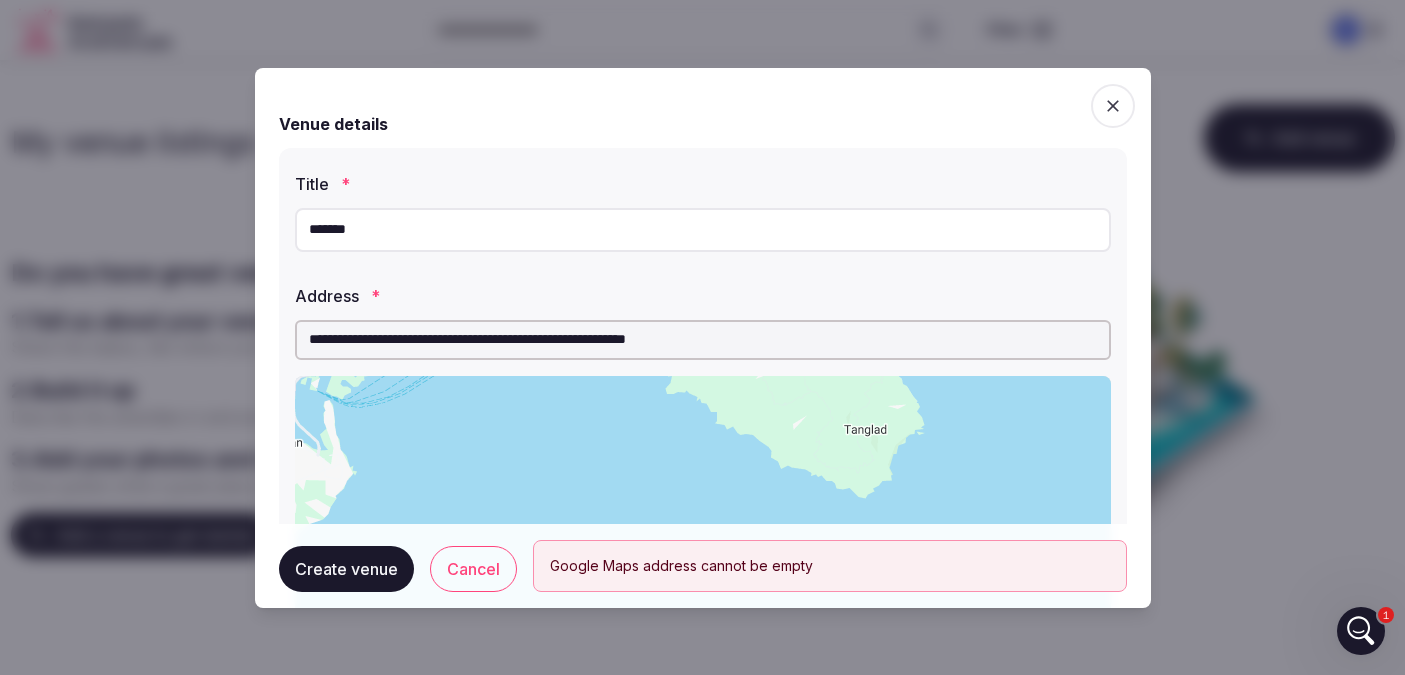 drag, startPoint x: 1017, startPoint y: 480, endPoint x: 807, endPoint y: 400, distance: 224.72205 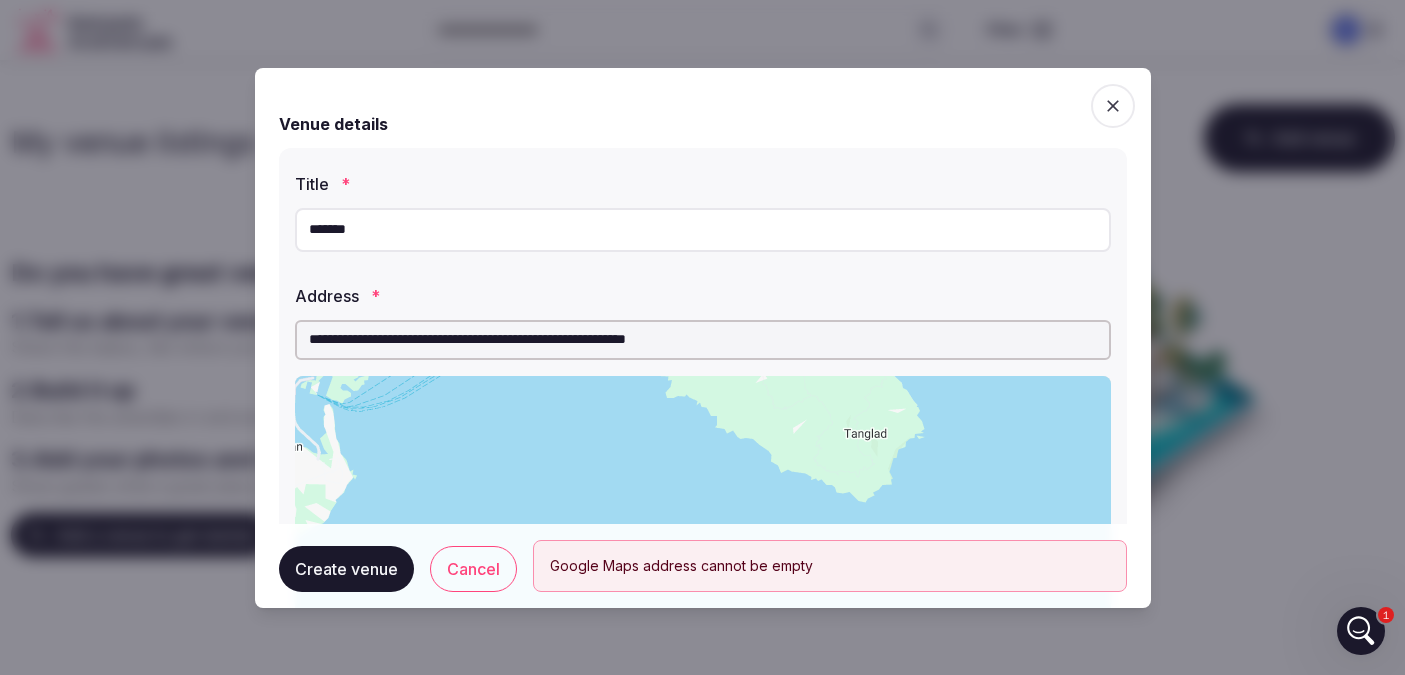 drag, startPoint x: 309, startPoint y: 341, endPoint x: 969, endPoint y: 338, distance: 660.00684 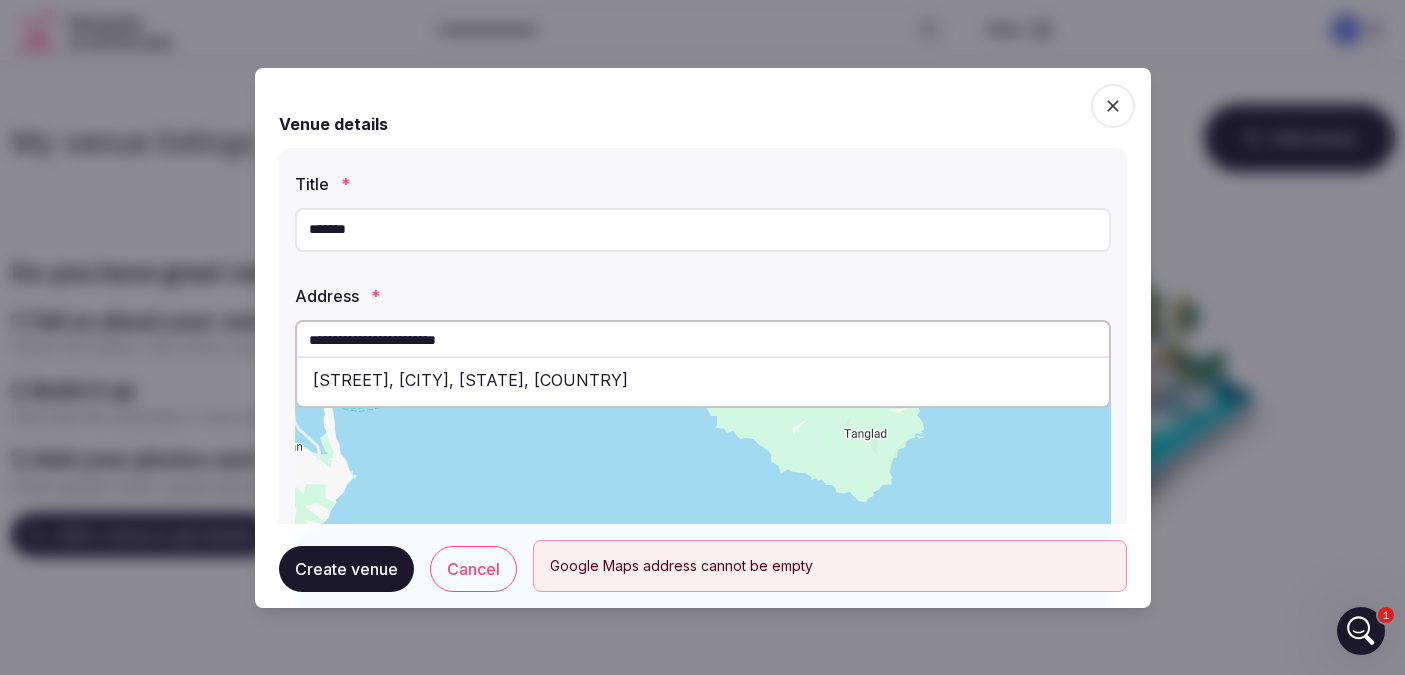 click on "[STREET], [CITY], [STATE], [COUNTRY]" at bounding box center (703, 380) 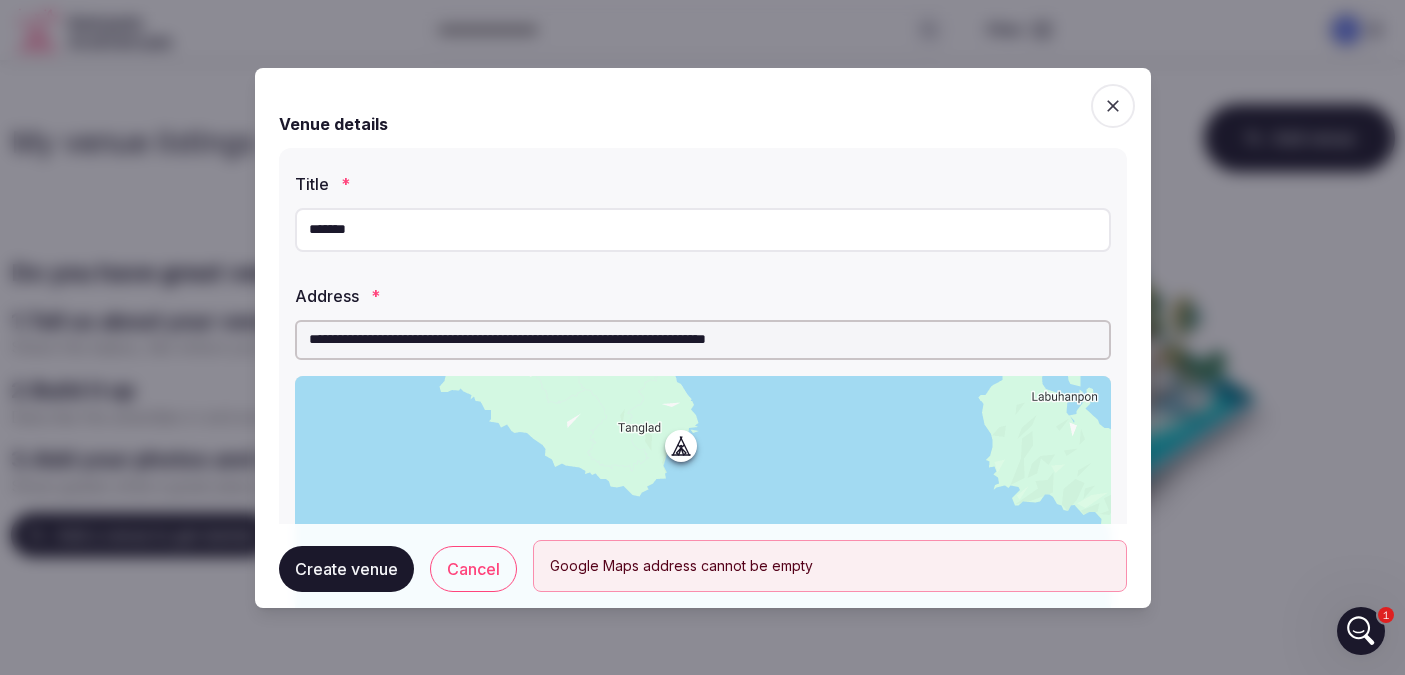 drag, startPoint x: 877, startPoint y: 487, endPoint x: 856, endPoint y: 390, distance: 99.24717 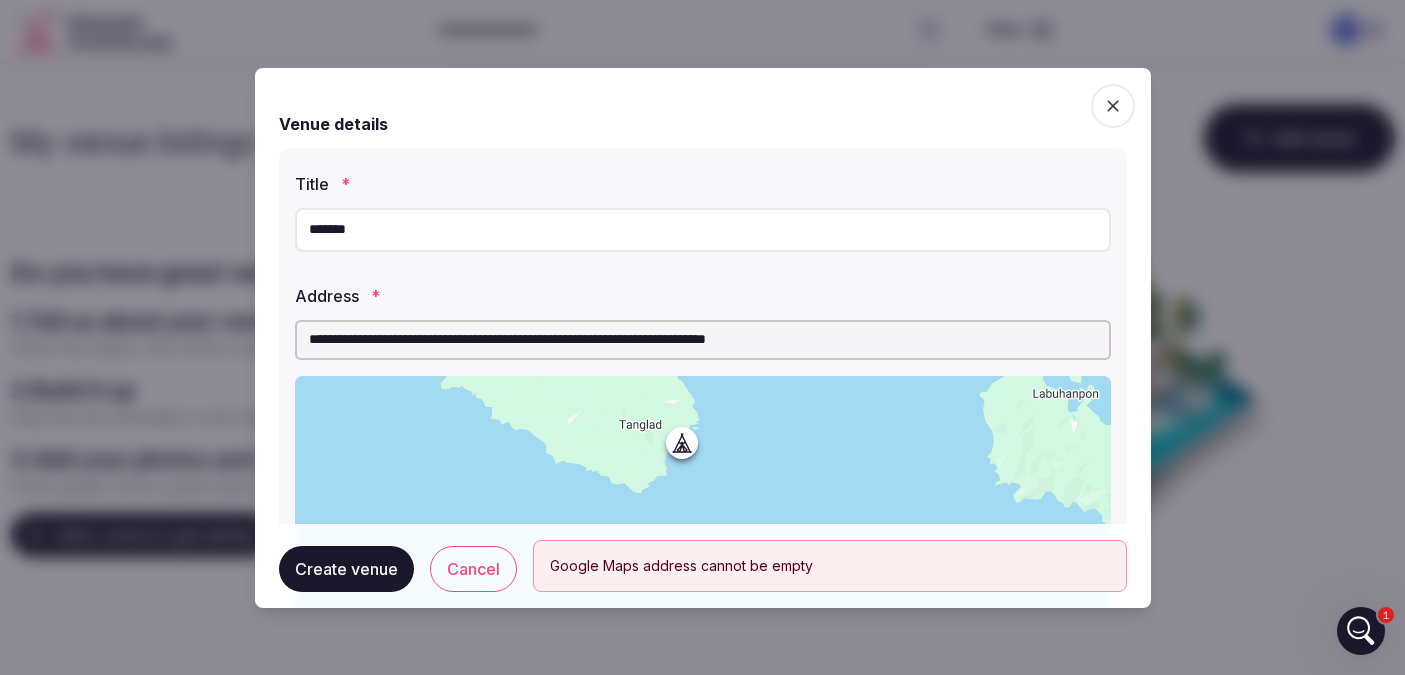 click on "Create venue" at bounding box center (346, 569) 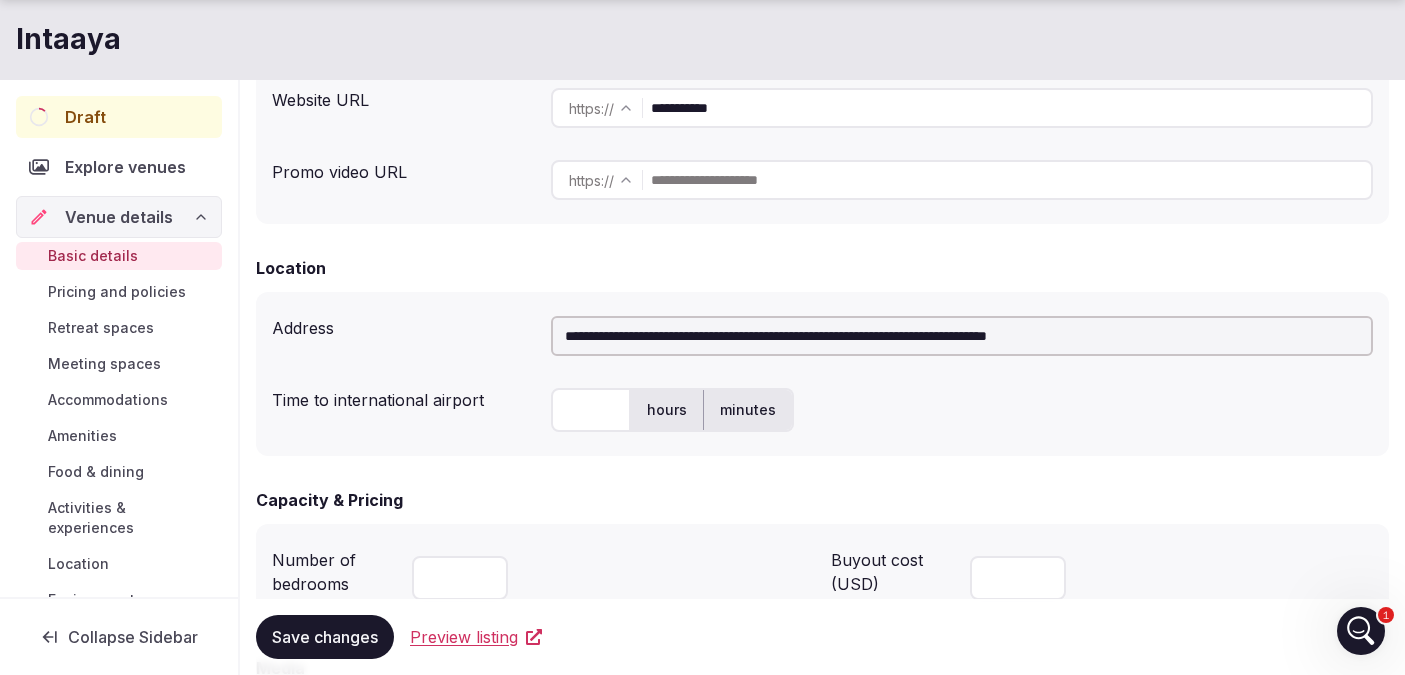 scroll, scrollTop: 472, scrollLeft: 0, axis: vertical 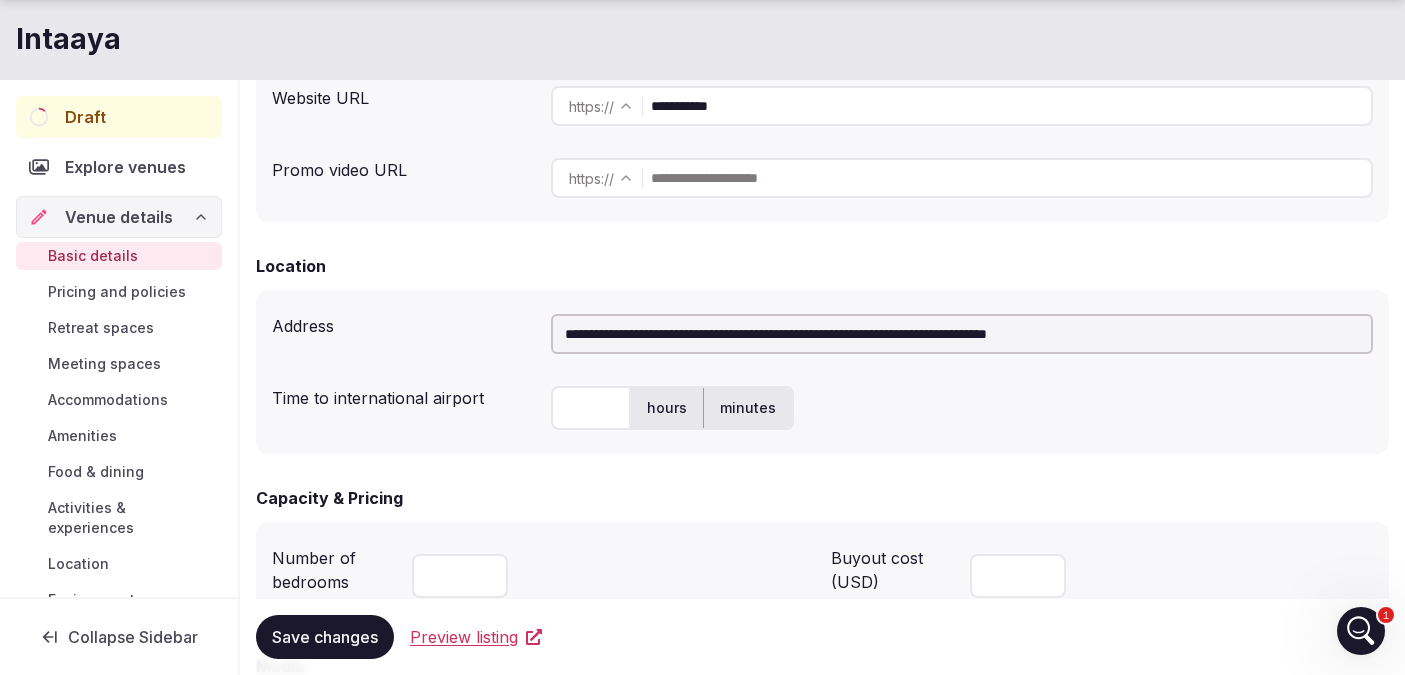 click at bounding box center [591, 408] 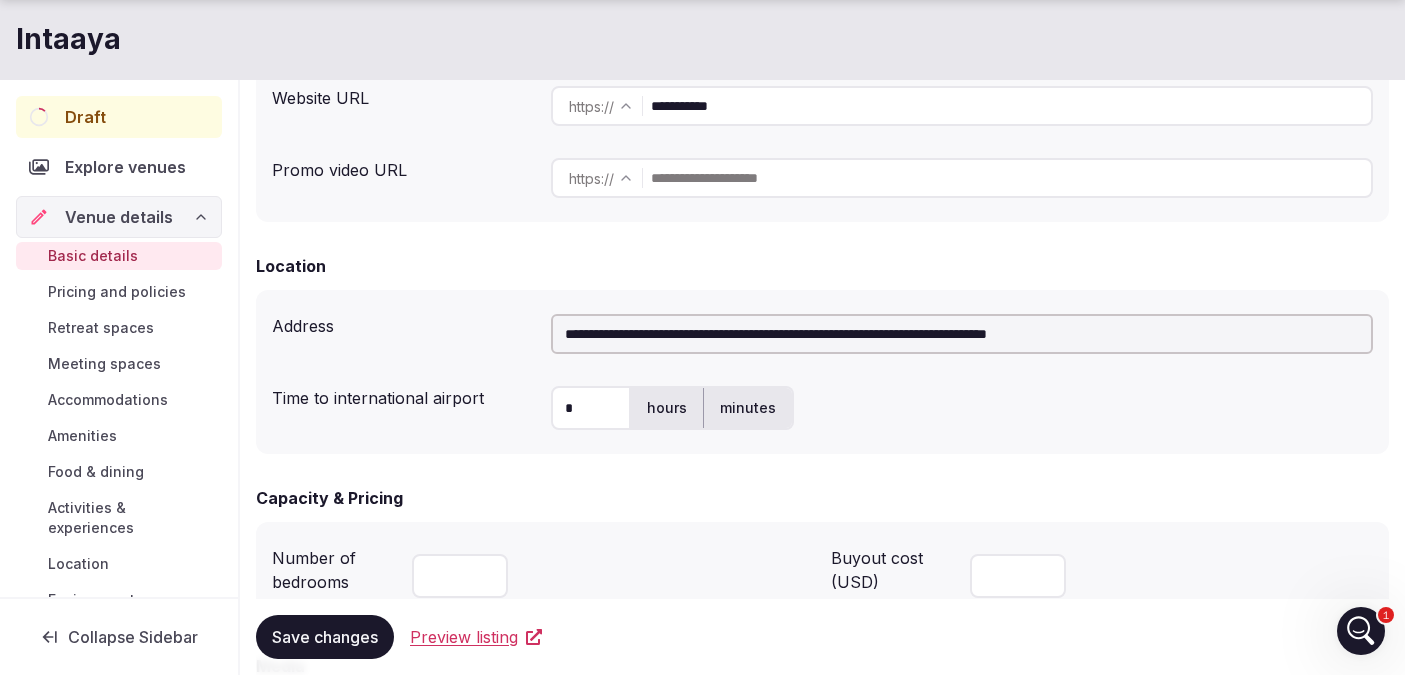 type on "*" 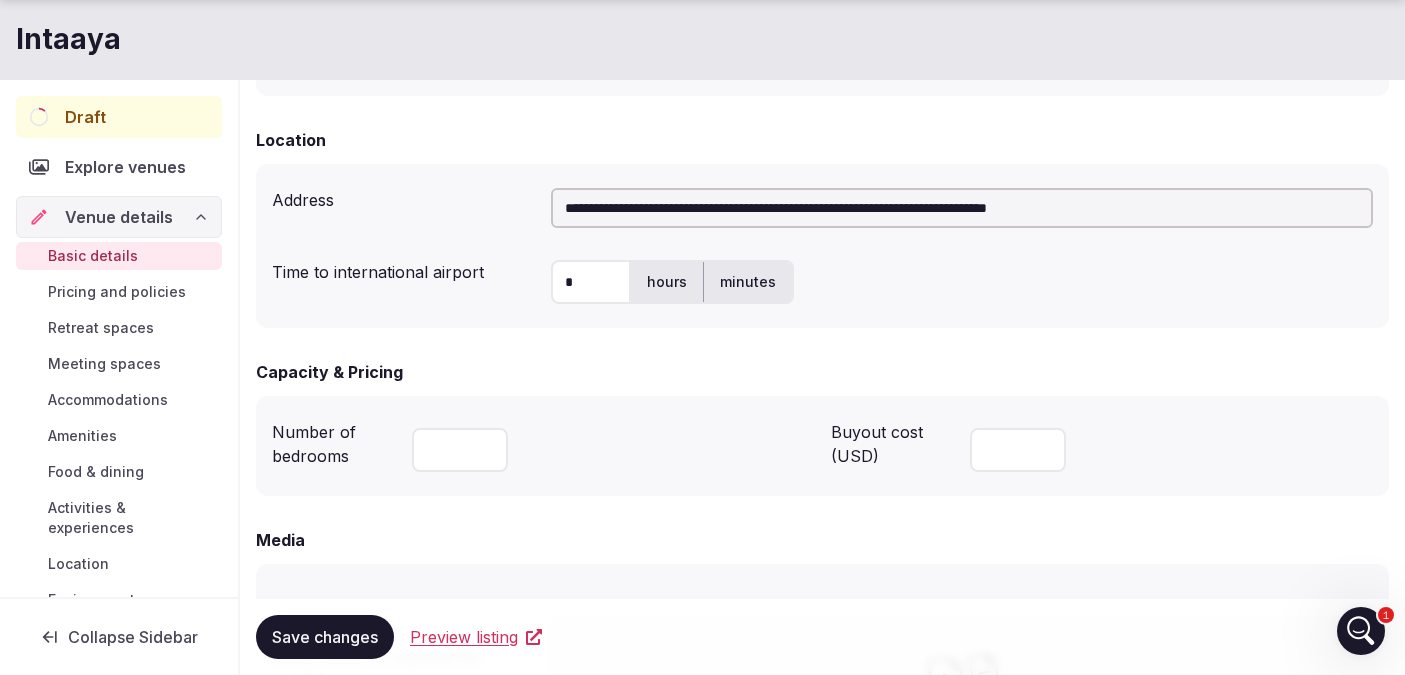 scroll, scrollTop: 606, scrollLeft: 0, axis: vertical 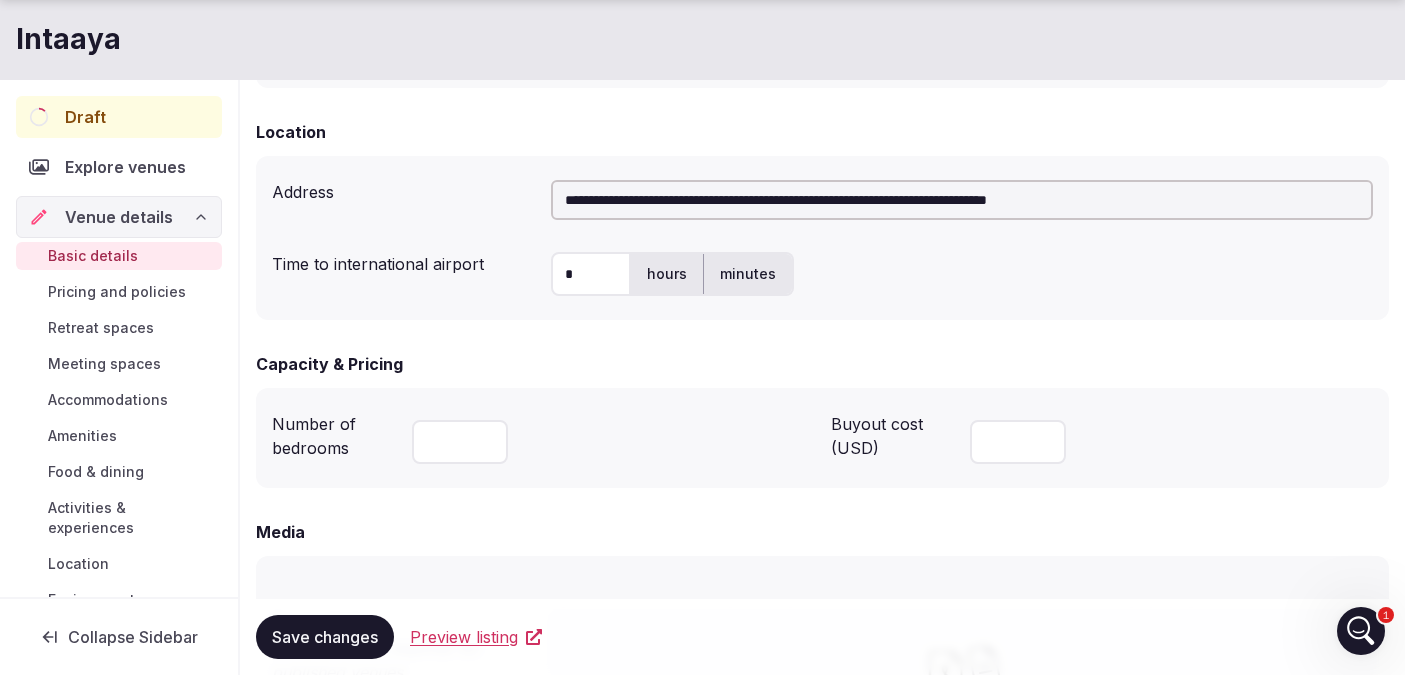 click at bounding box center (460, 442) 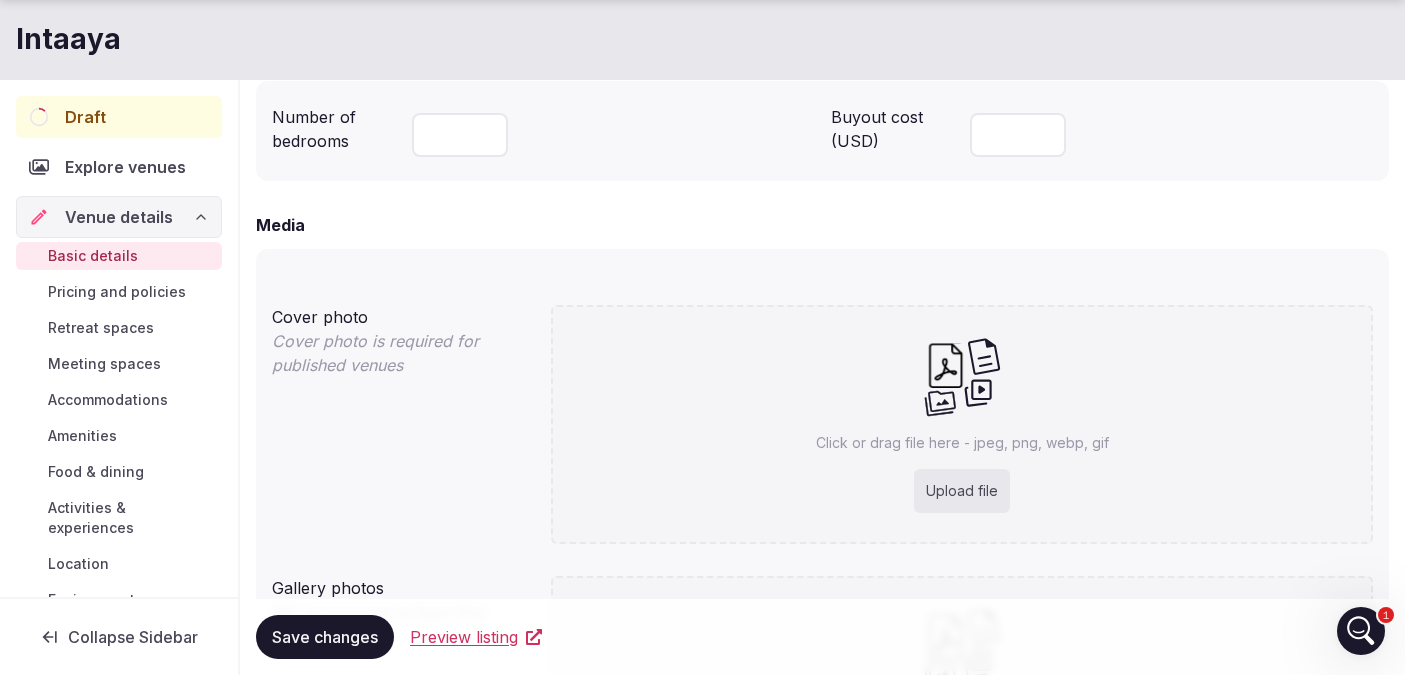 scroll, scrollTop: 921, scrollLeft: 0, axis: vertical 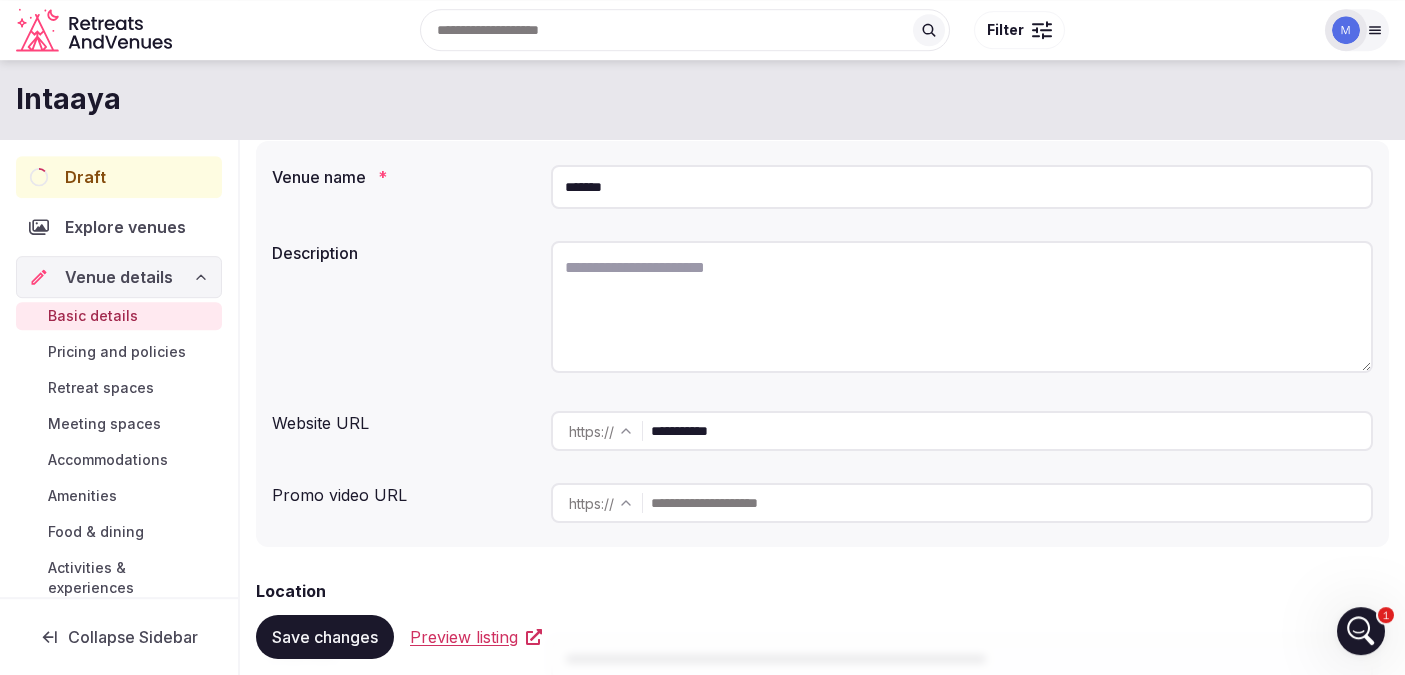 click at bounding box center [962, 307] 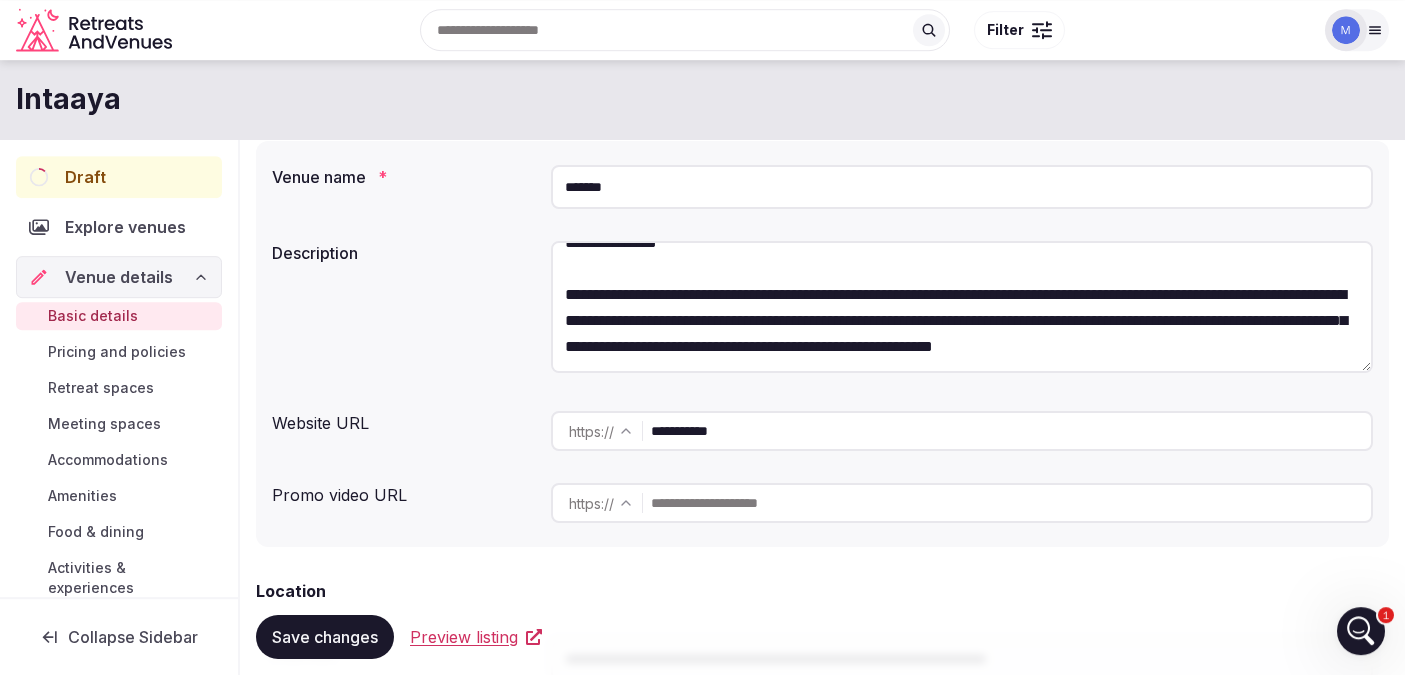 scroll, scrollTop: 0, scrollLeft: 0, axis: both 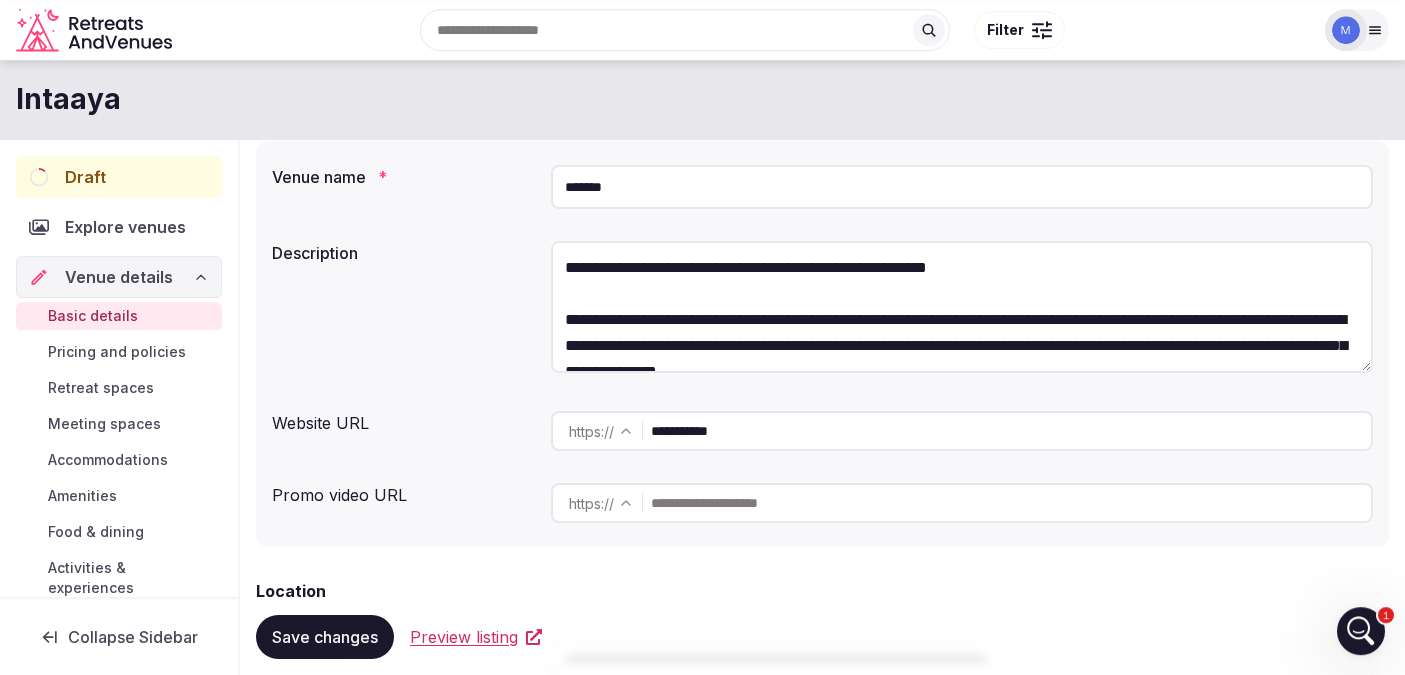 click at bounding box center [962, 307] 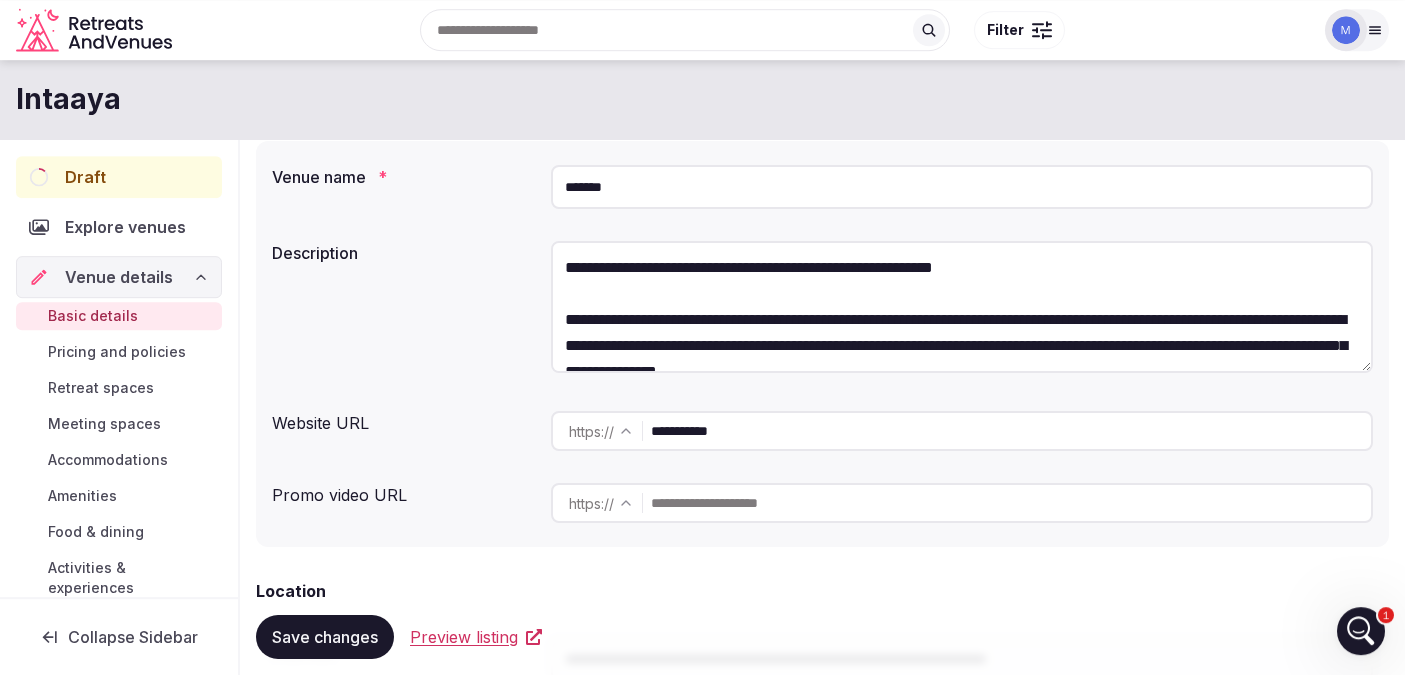click at bounding box center (962, 307) 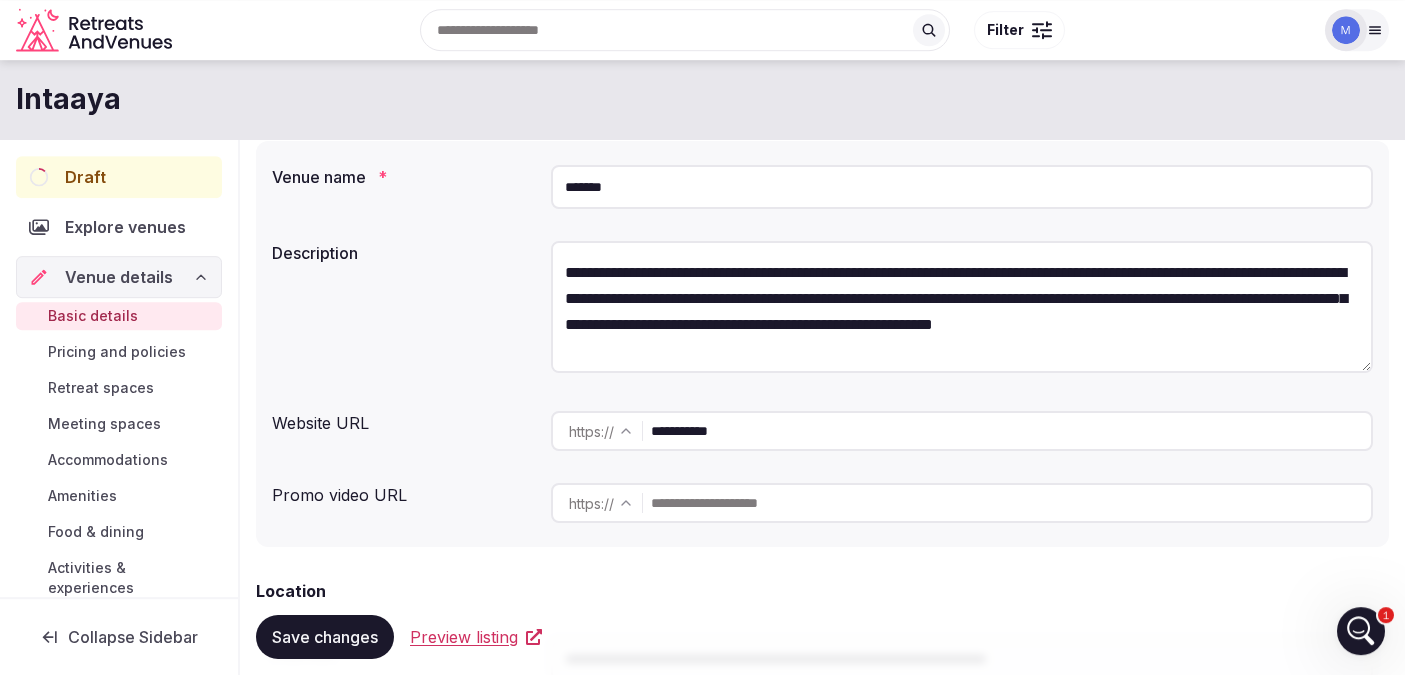 scroll, scrollTop: 161, scrollLeft: 0, axis: vertical 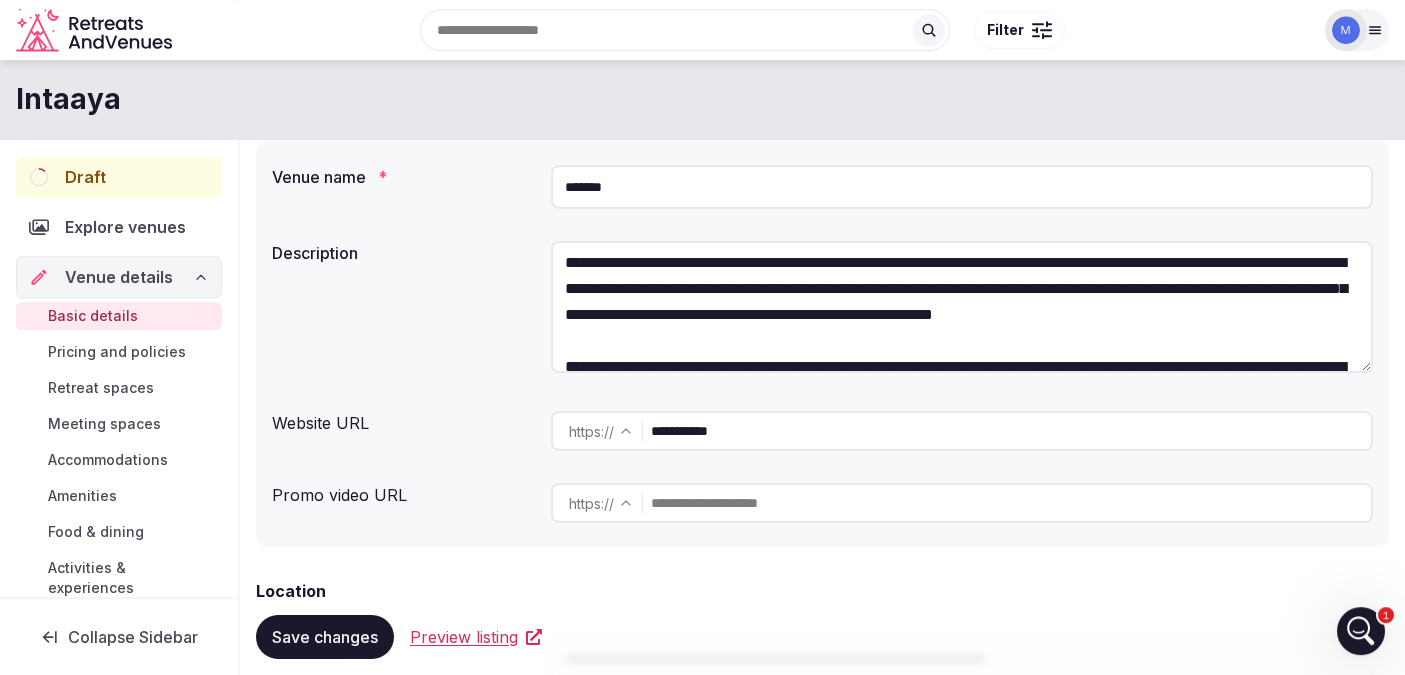 click at bounding box center [962, 307] 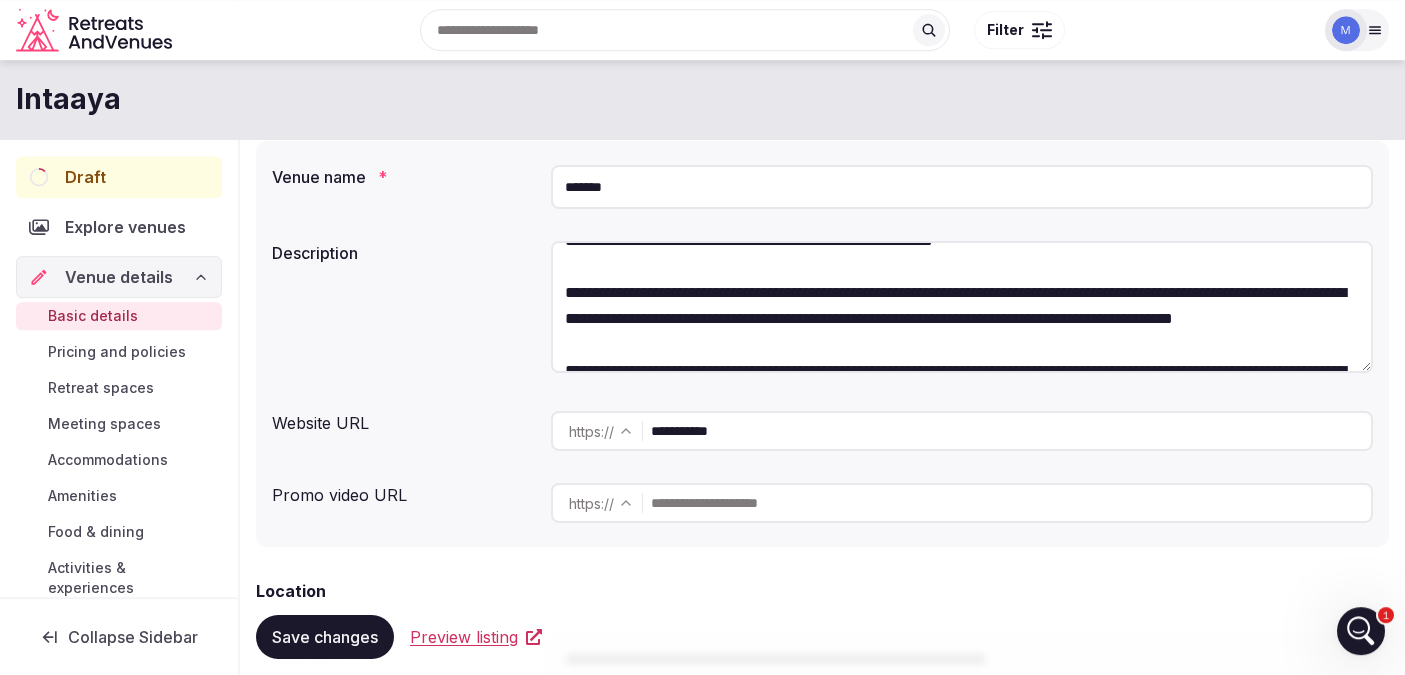 scroll, scrollTop: 238, scrollLeft: 0, axis: vertical 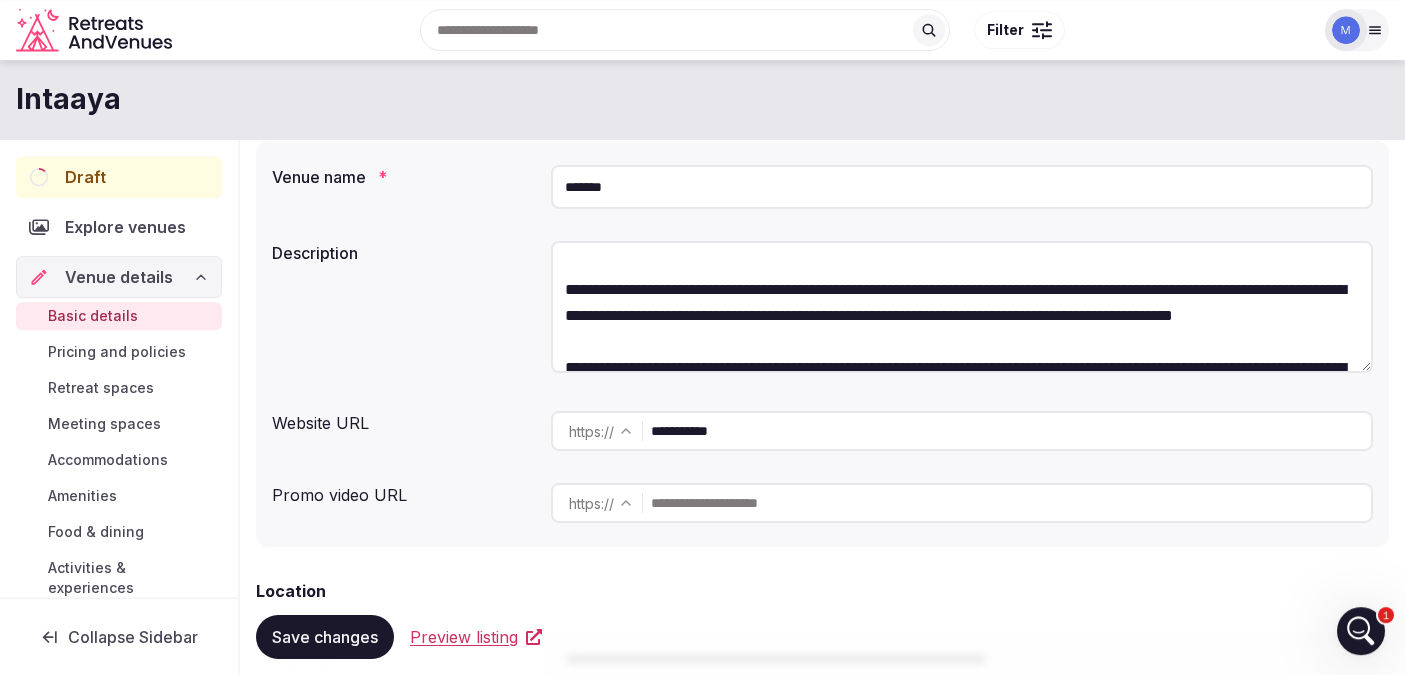 click at bounding box center (962, 307) 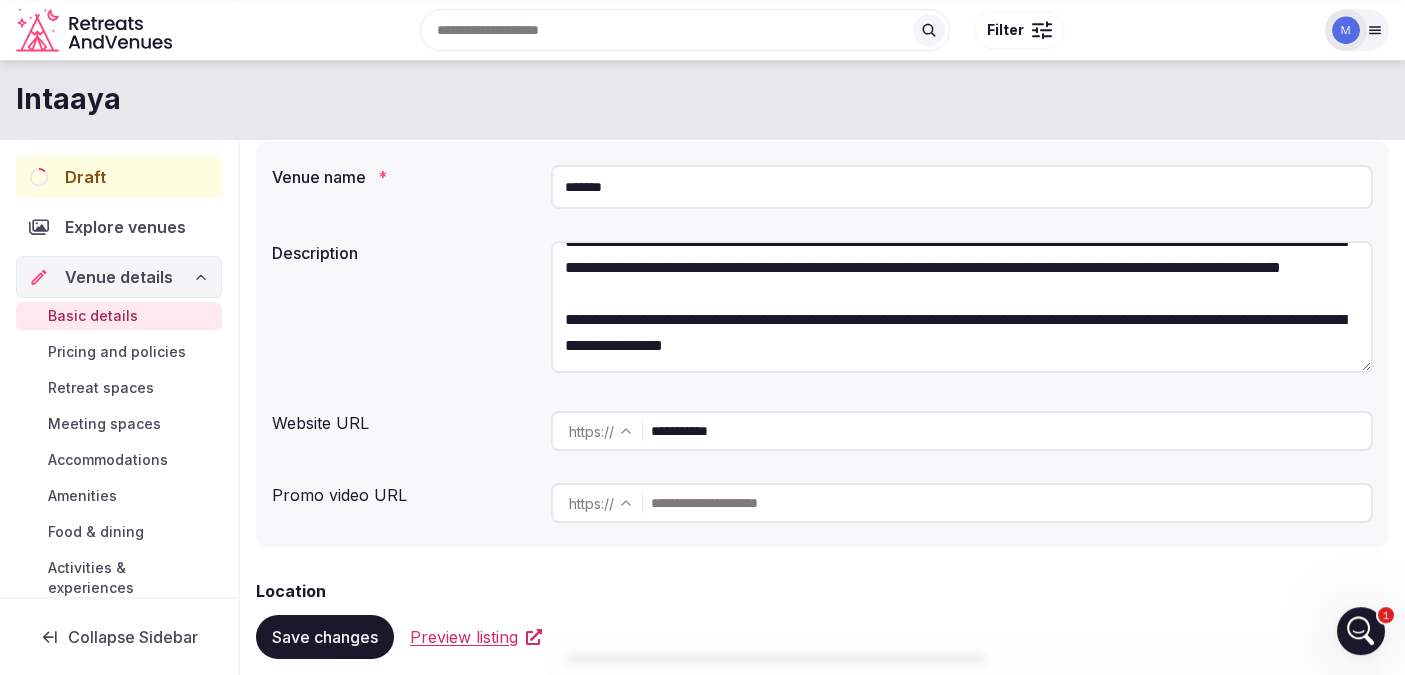 scroll, scrollTop: 542, scrollLeft: 0, axis: vertical 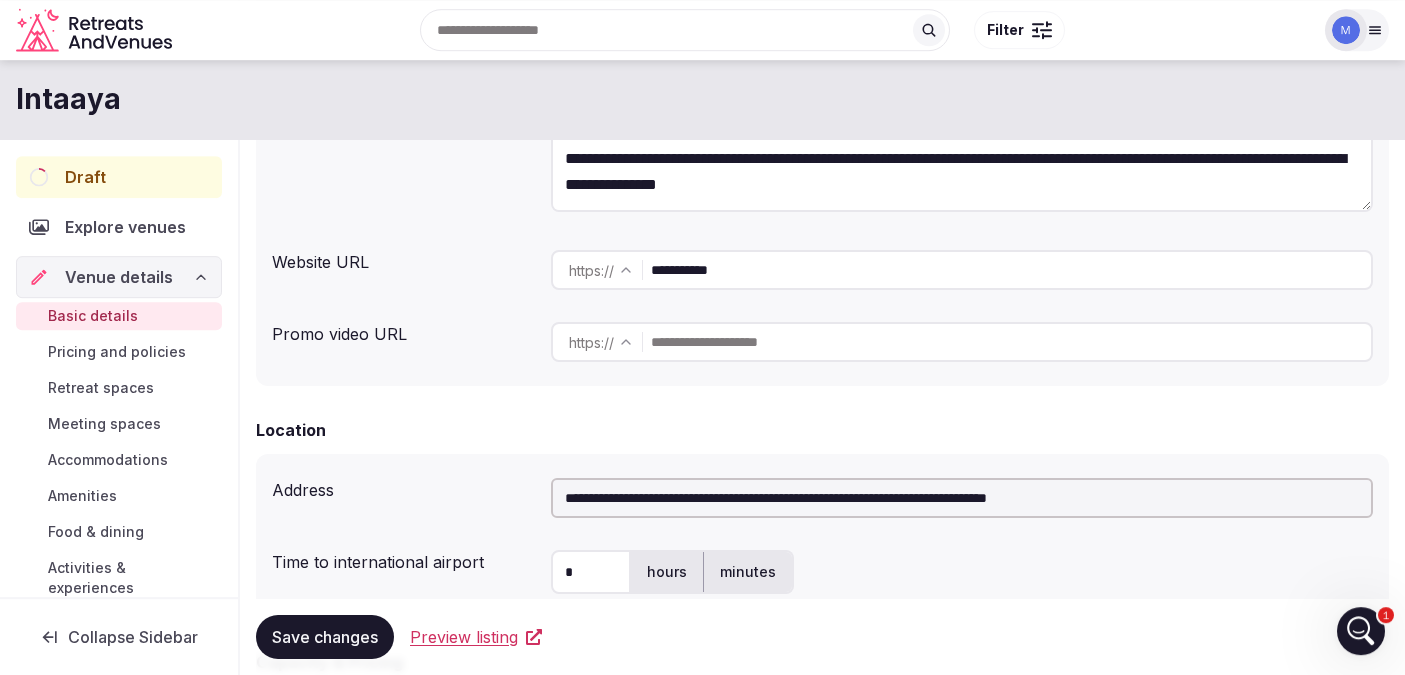 type on "**********" 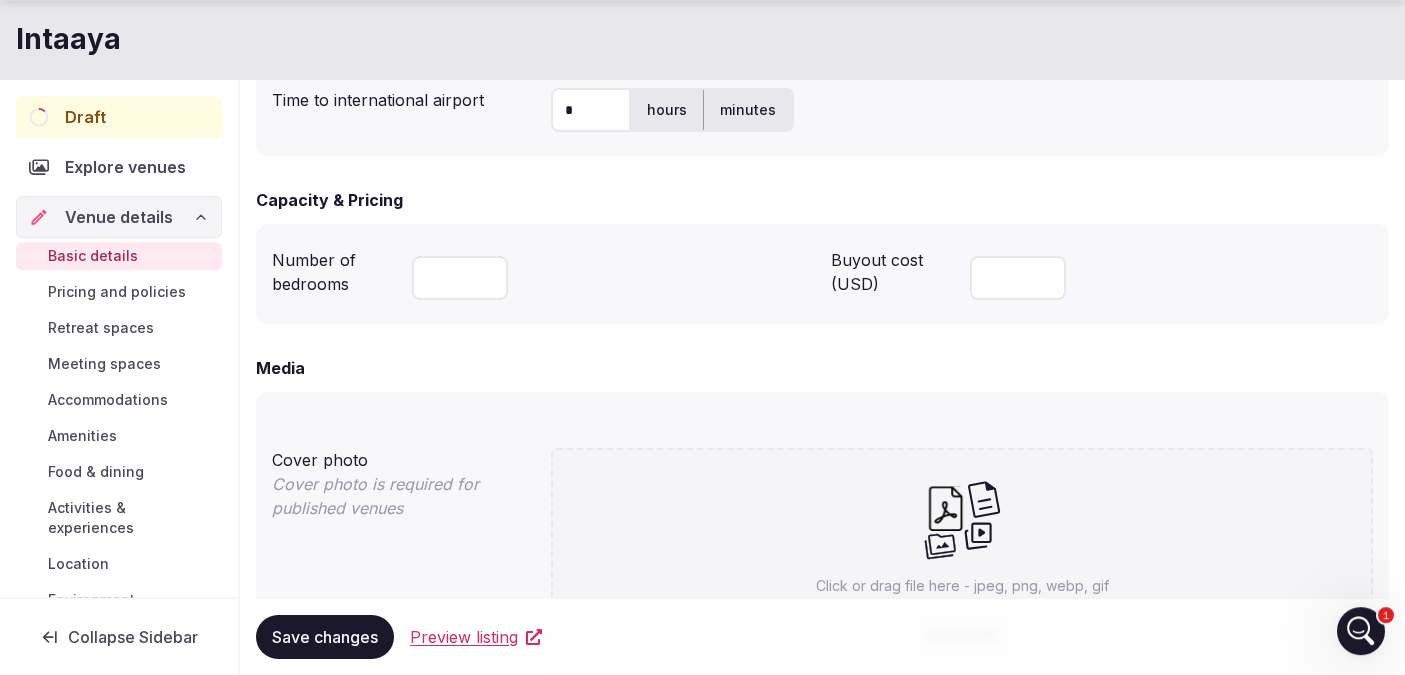 scroll, scrollTop: 777, scrollLeft: 0, axis: vertical 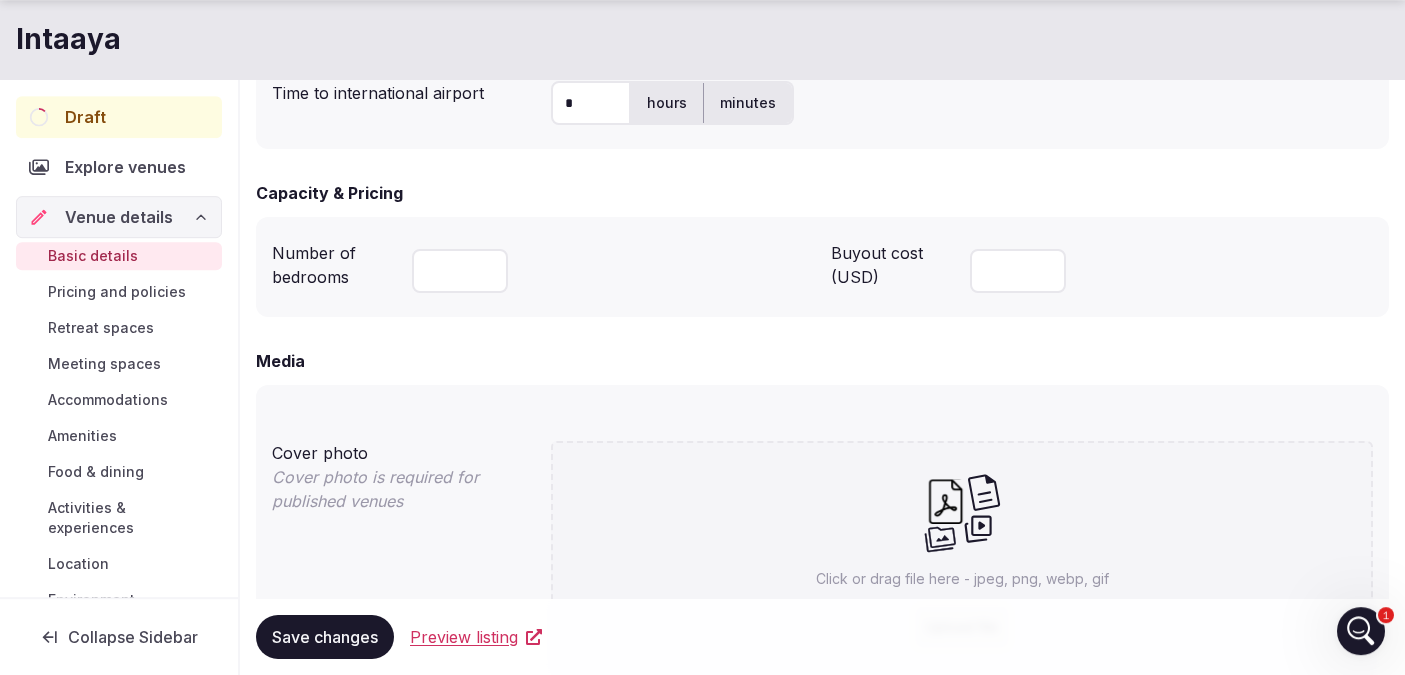 type on "**********" 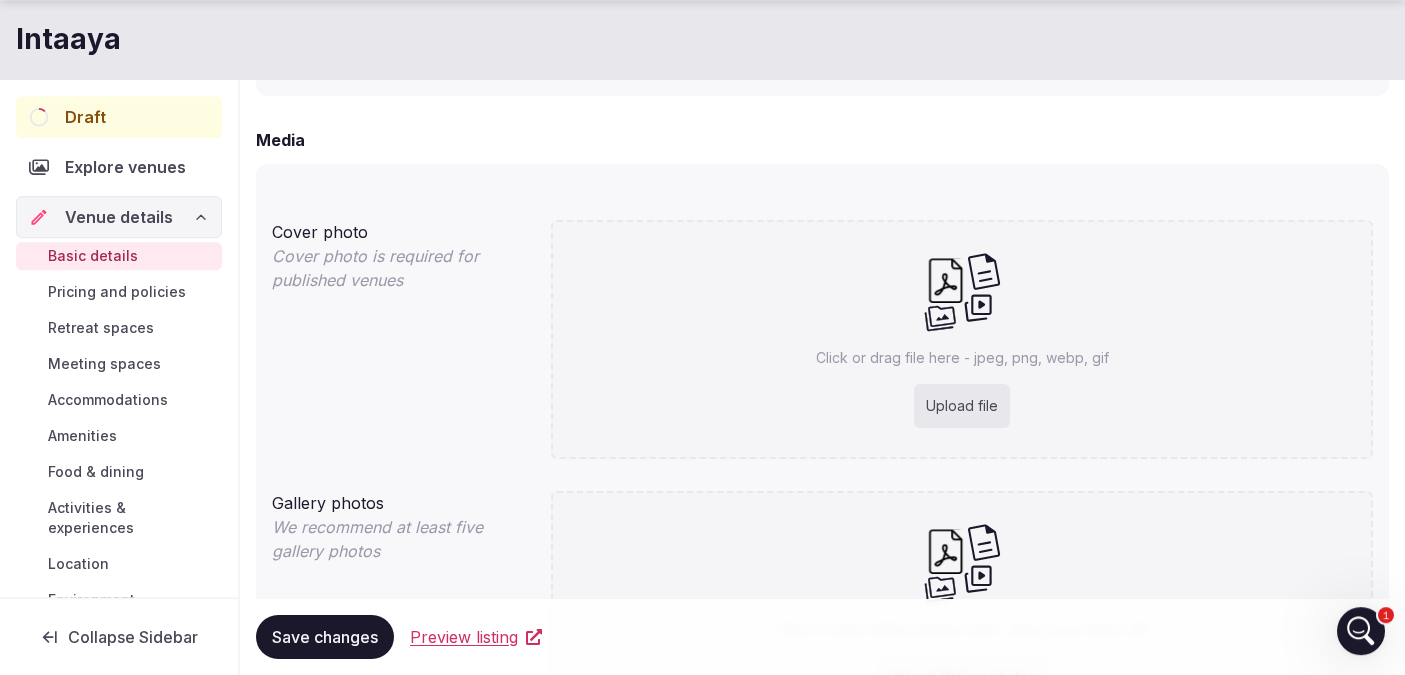 scroll, scrollTop: 999, scrollLeft: 0, axis: vertical 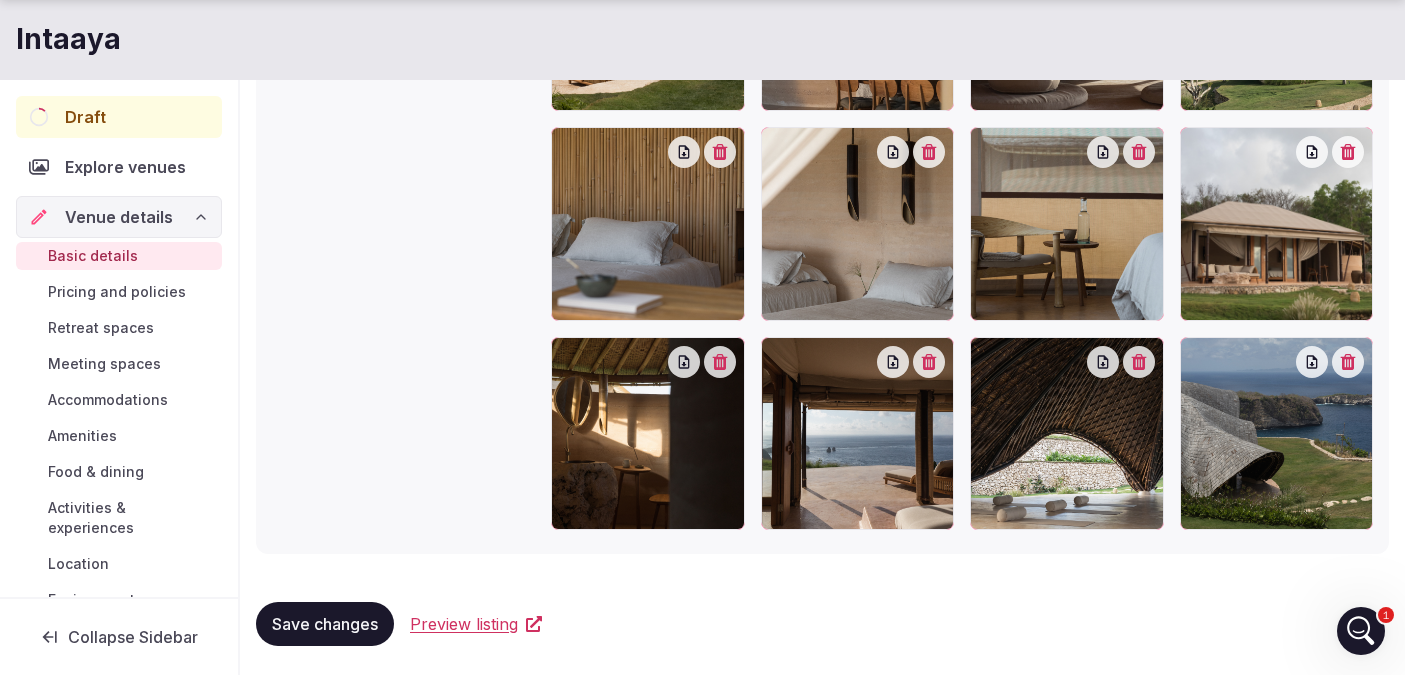 click on "Save changes" at bounding box center [325, 624] 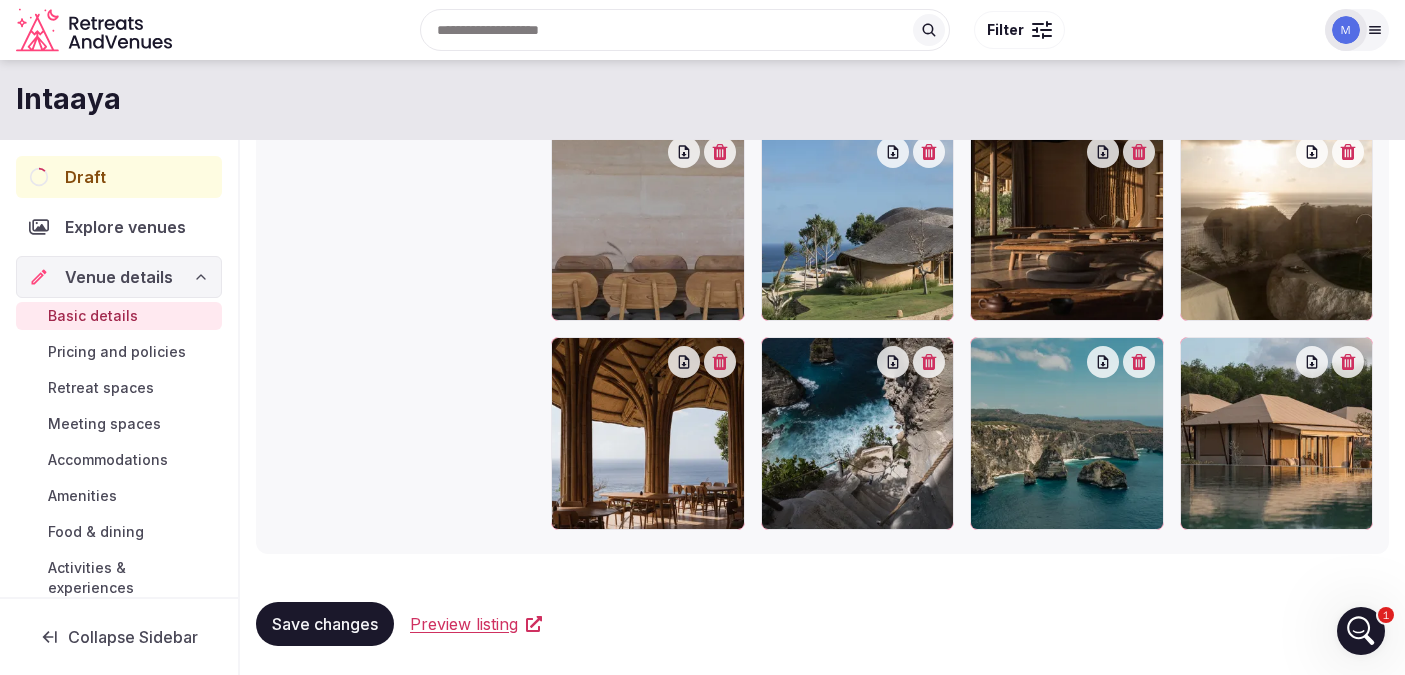 scroll, scrollTop: 1571, scrollLeft: 0, axis: vertical 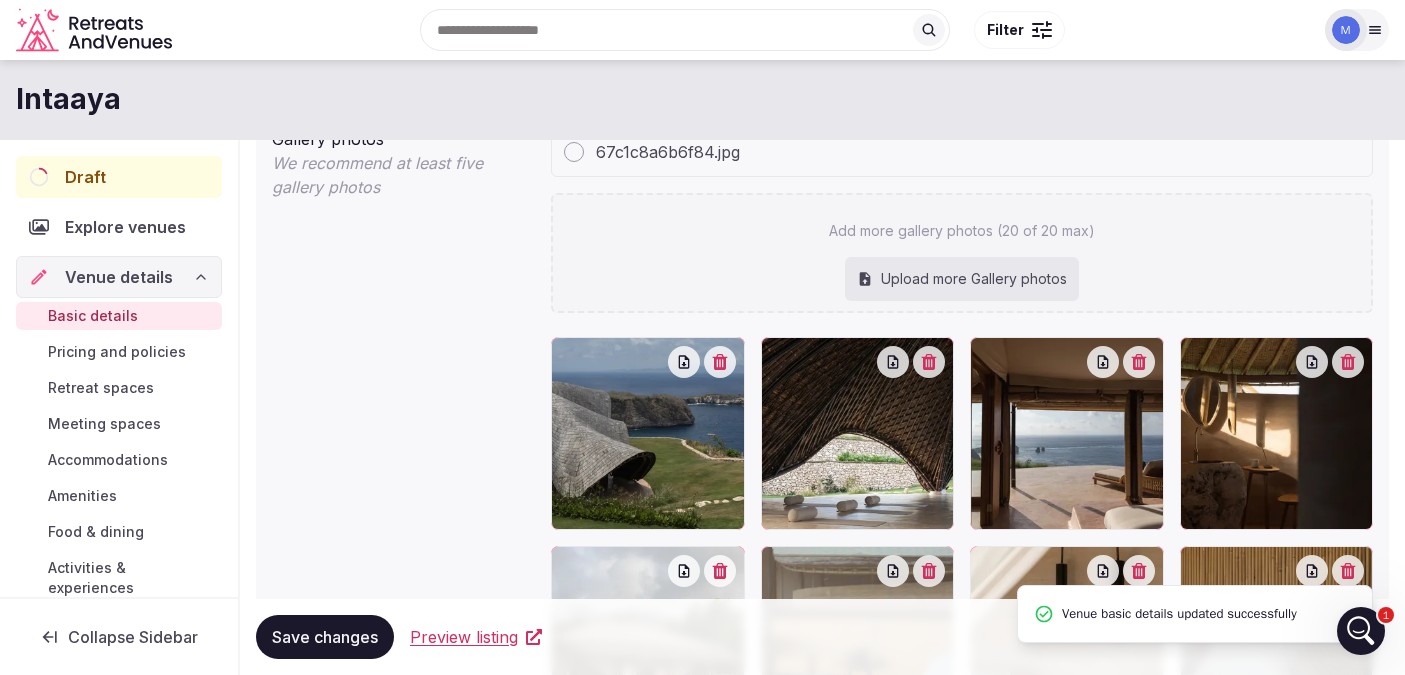 click on "Basic details" at bounding box center (93, 316) 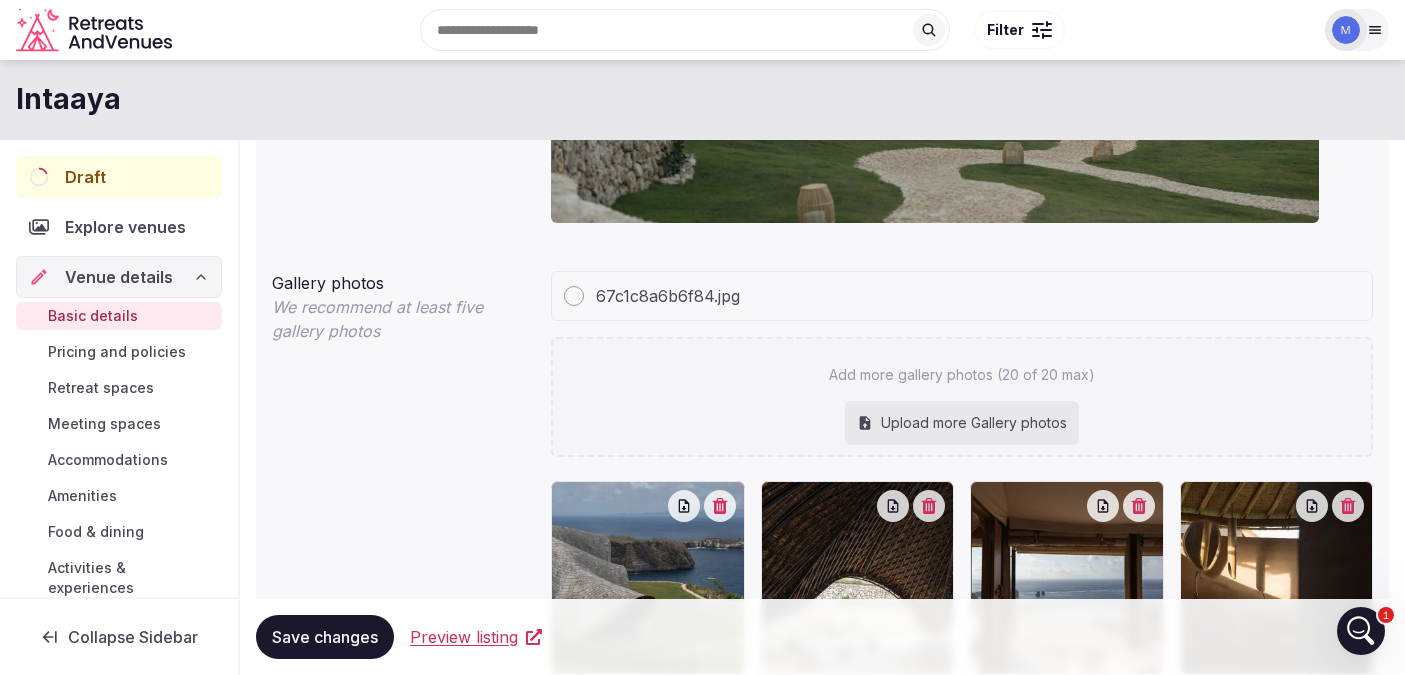 scroll, scrollTop: 1407, scrollLeft: 0, axis: vertical 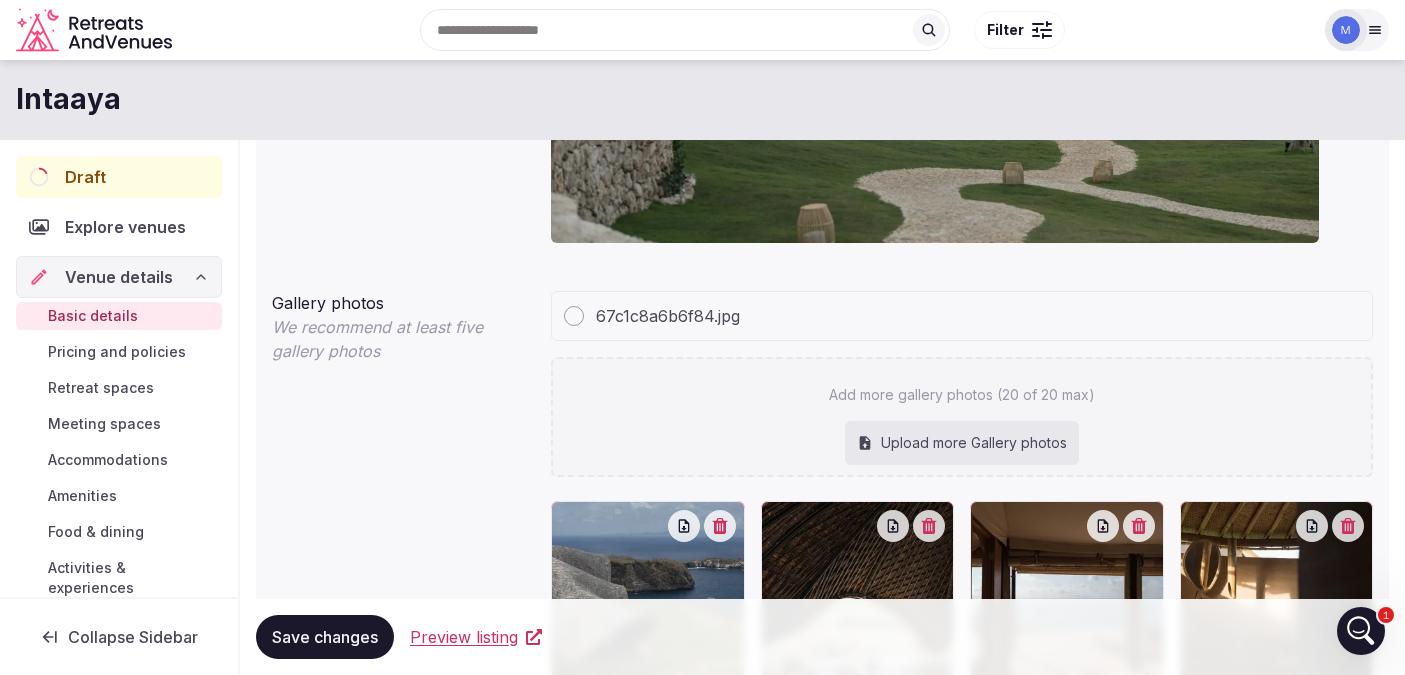 click on "67c1c8a6b6f84.jpg" at bounding box center [668, 316] 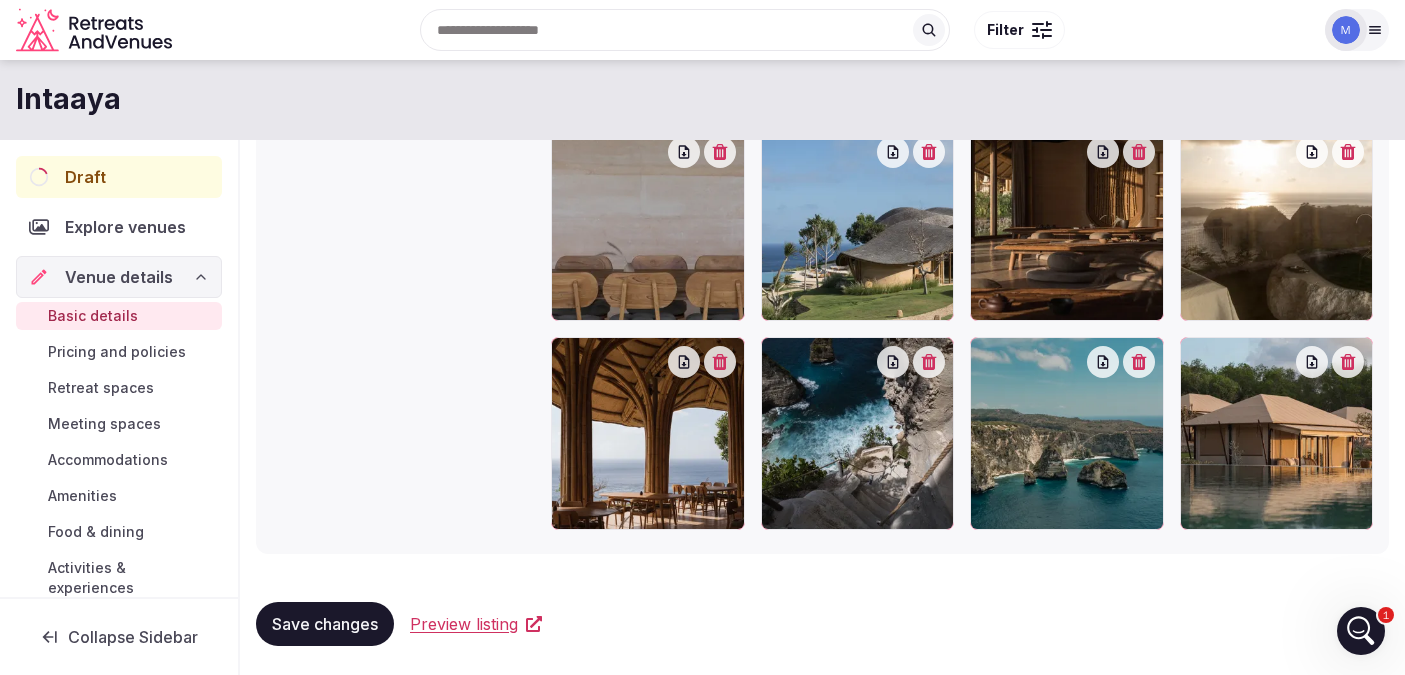 scroll, scrollTop: 2003, scrollLeft: 0, axis: vertical 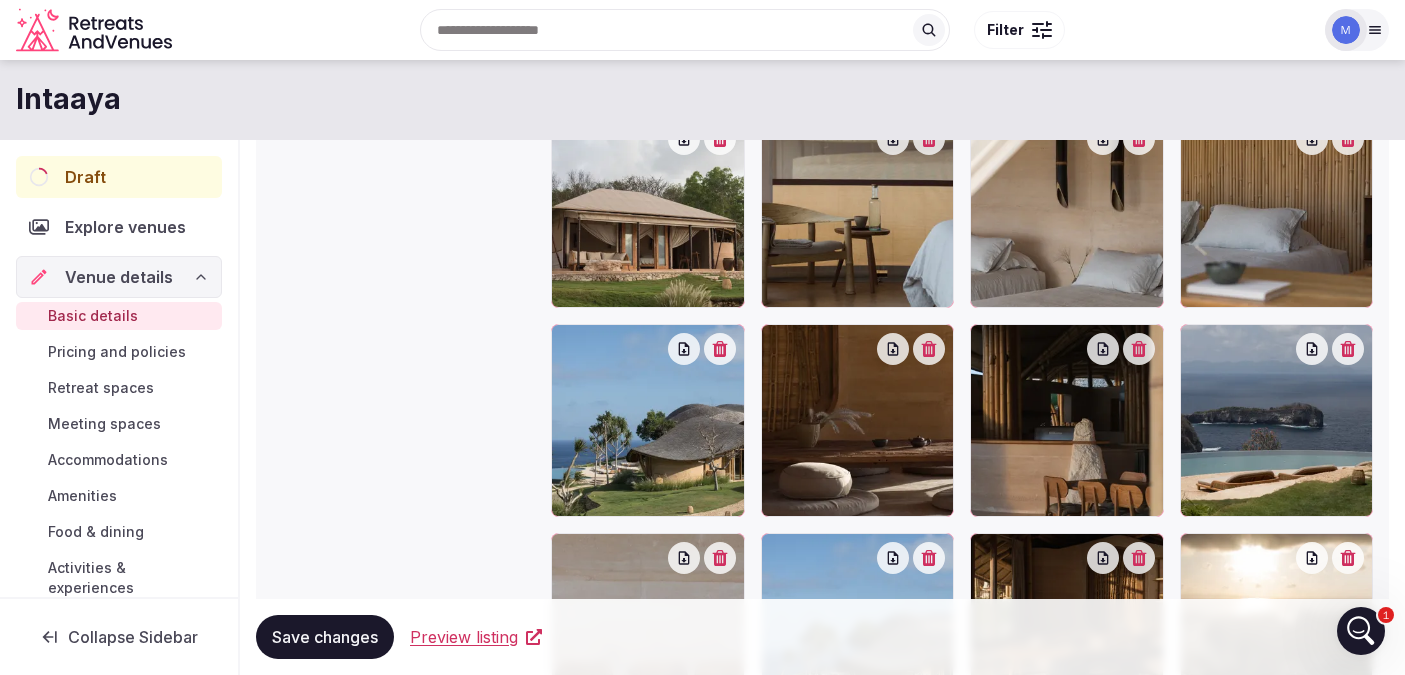 click on "Pricing and policies" at bounding box center (117, 352) 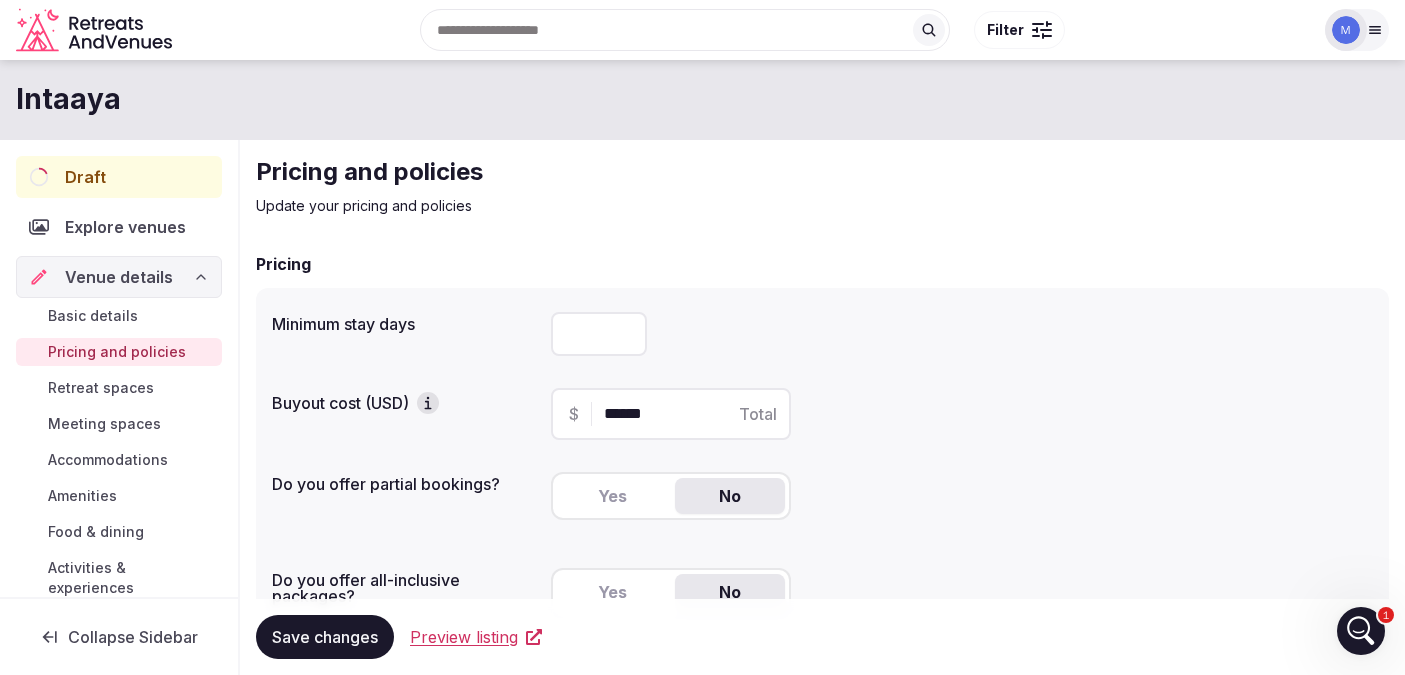click at bounding box center [599, 334] 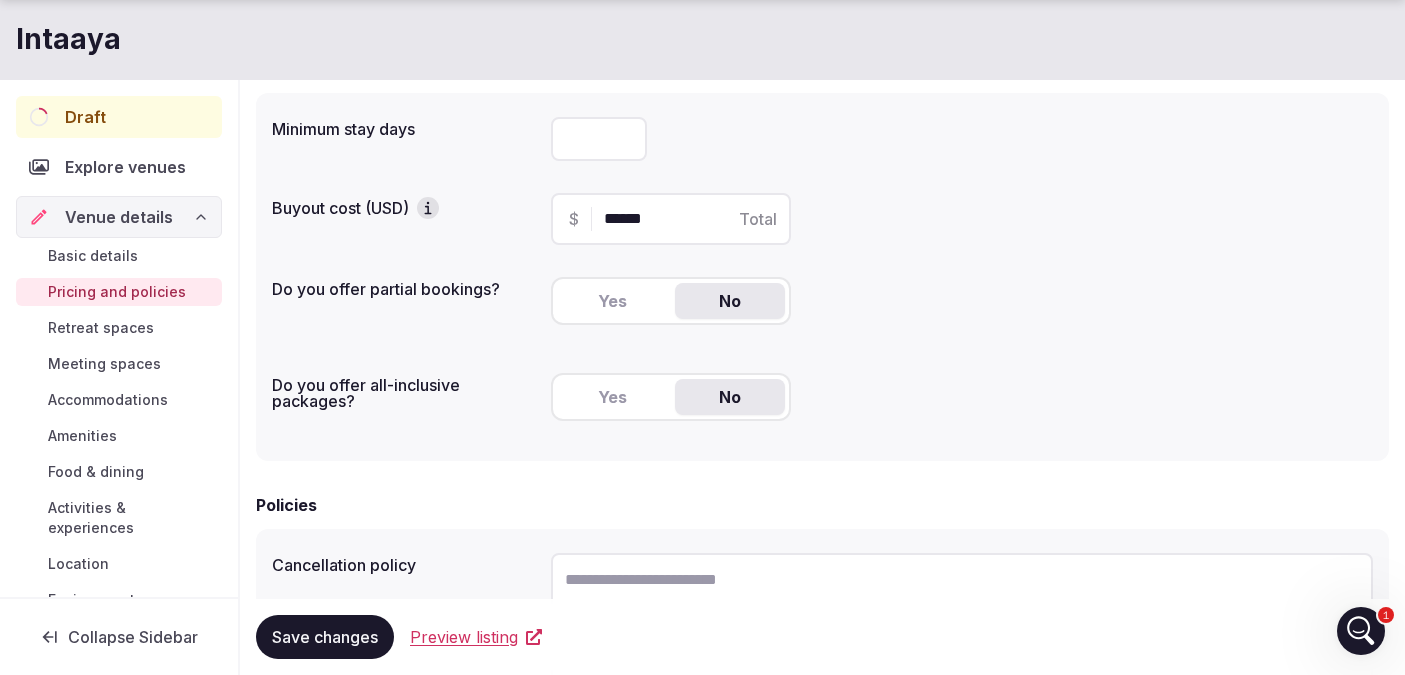 scroll, scrollTop: 205, scrollLeft: 0, axis: vertical 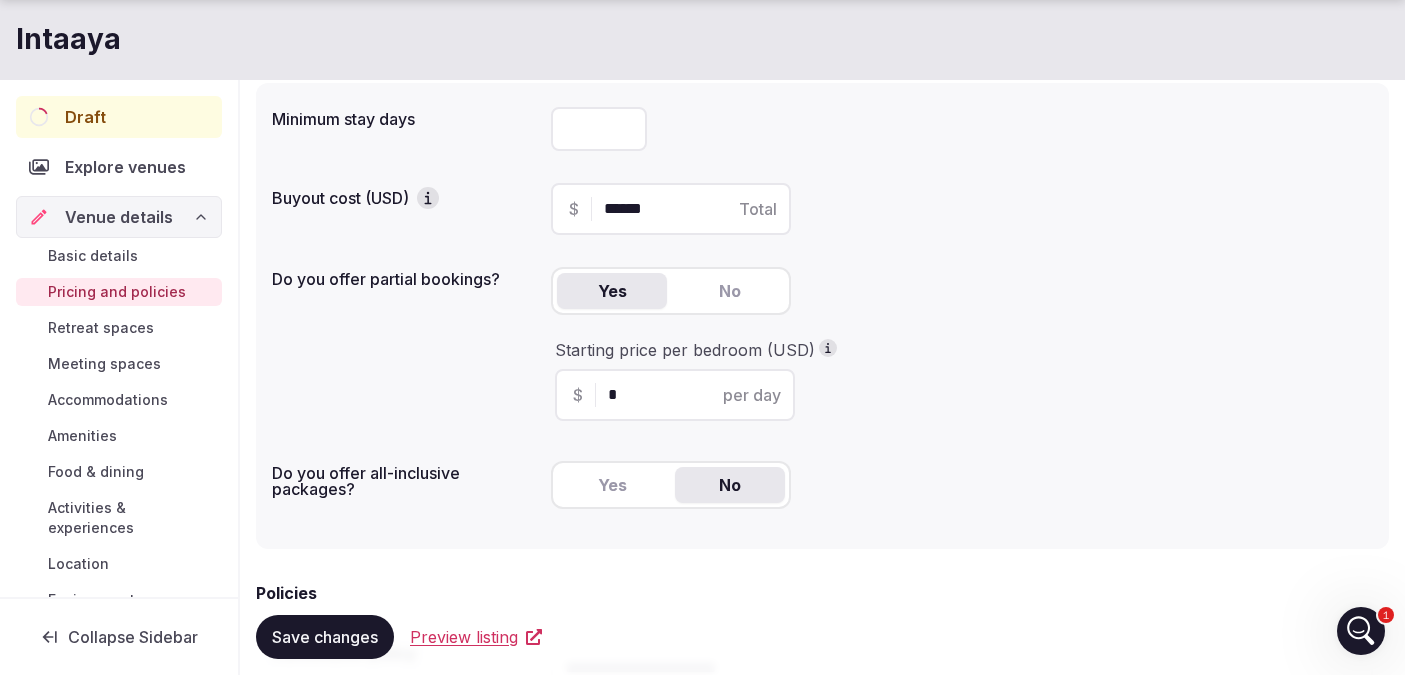 click on "Yes" at bounding box center [612, 291] 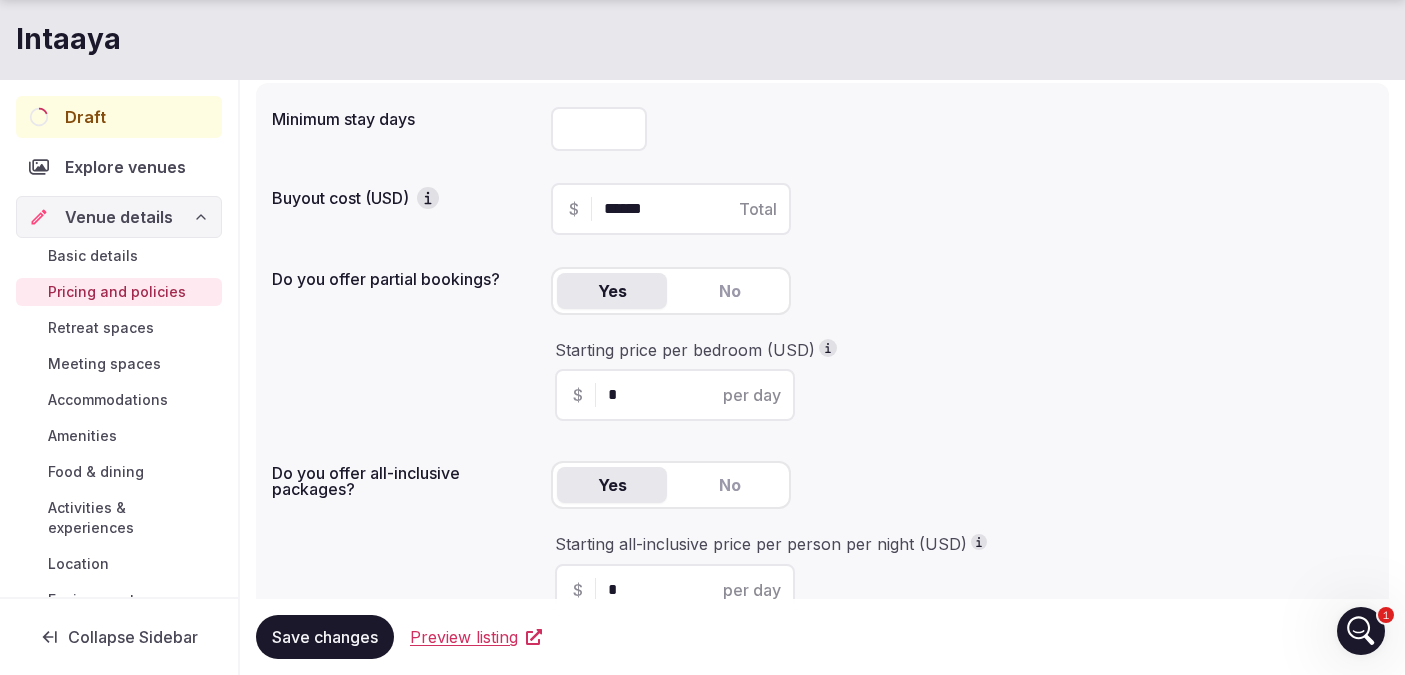 click on "Yes" at bounding box center [612, 485] 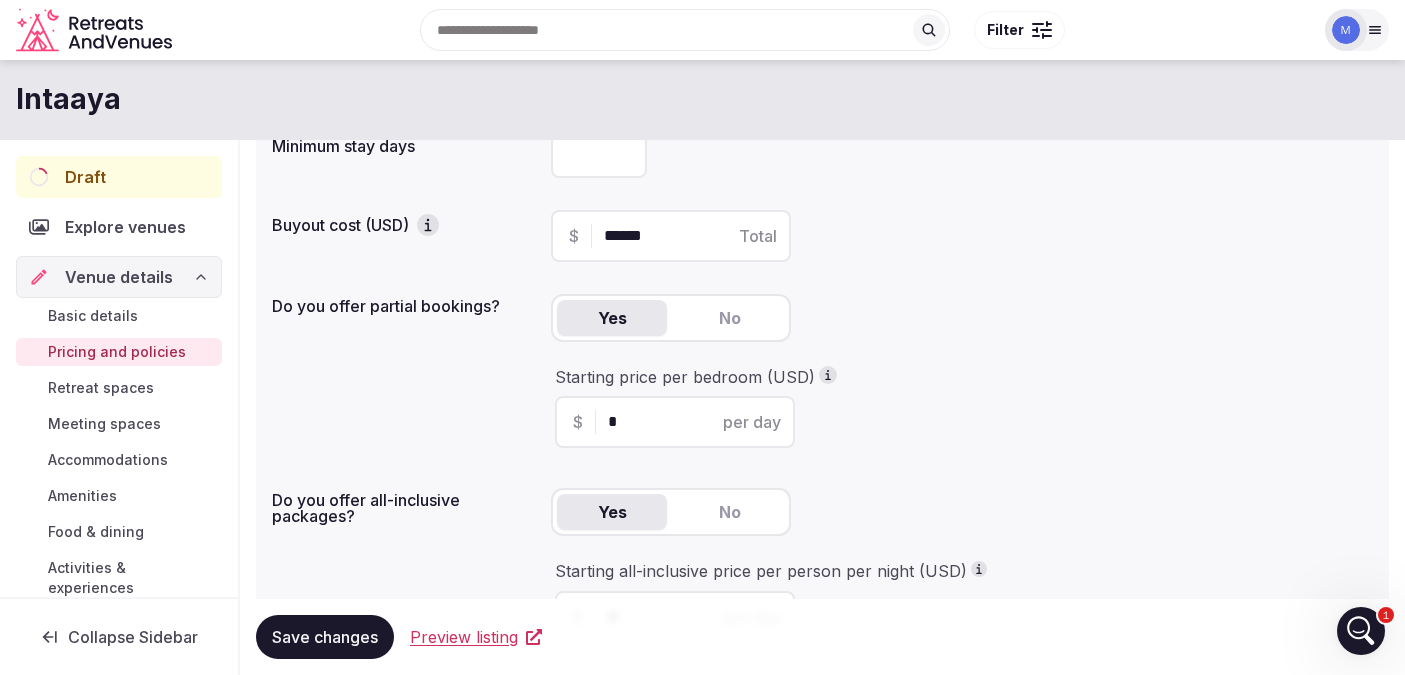 scroll, scrollTop: 176, scrollLeft: 0, axis: vertical 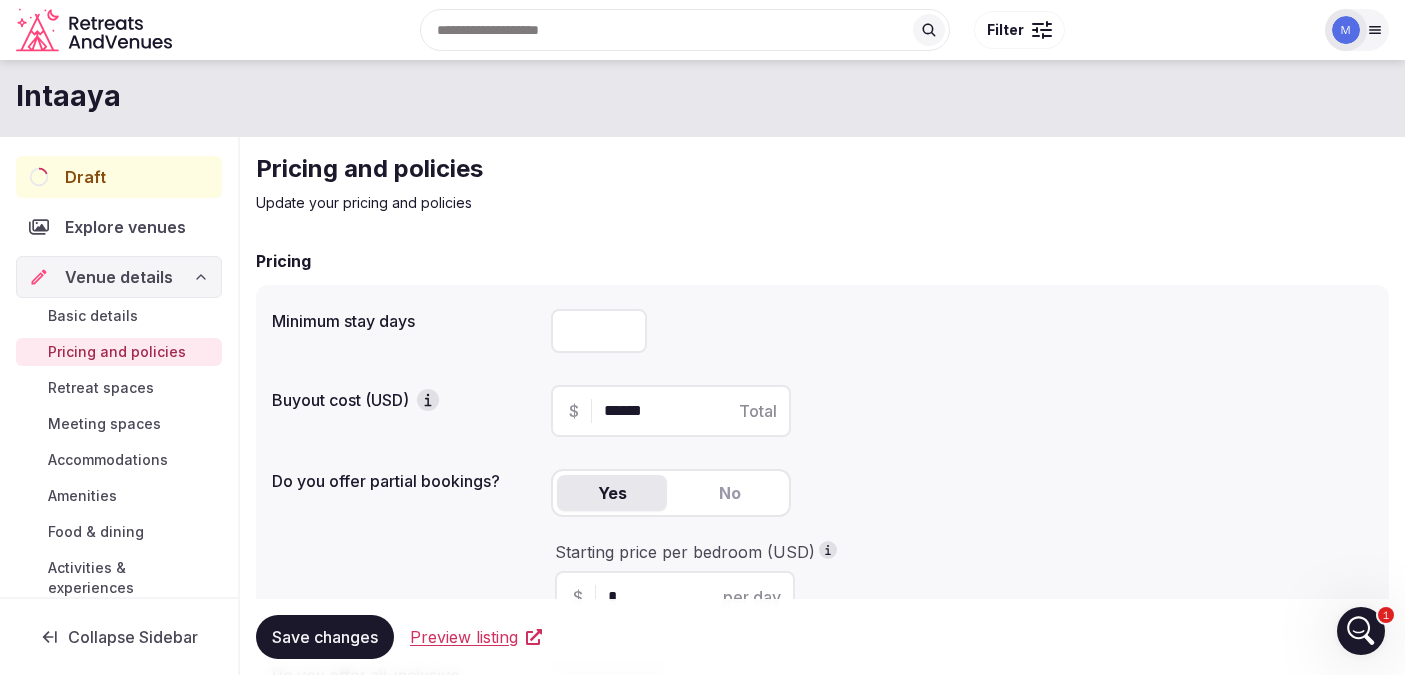 drag, startPoint x: 673, startPoint y: 415, endPoint x: 540, endPoint y: 412, distance: 133.03383 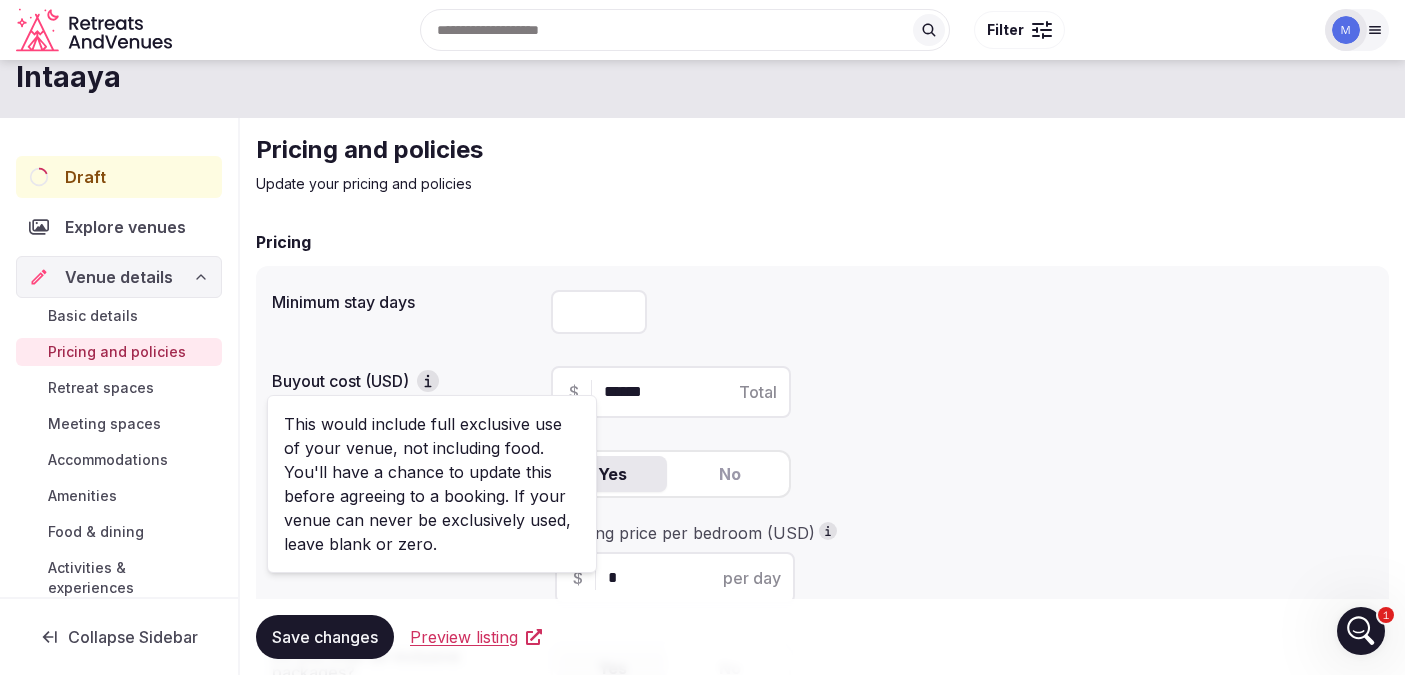 scroll, scrollTop: 21, scrollLeft: 0, axis: vertical 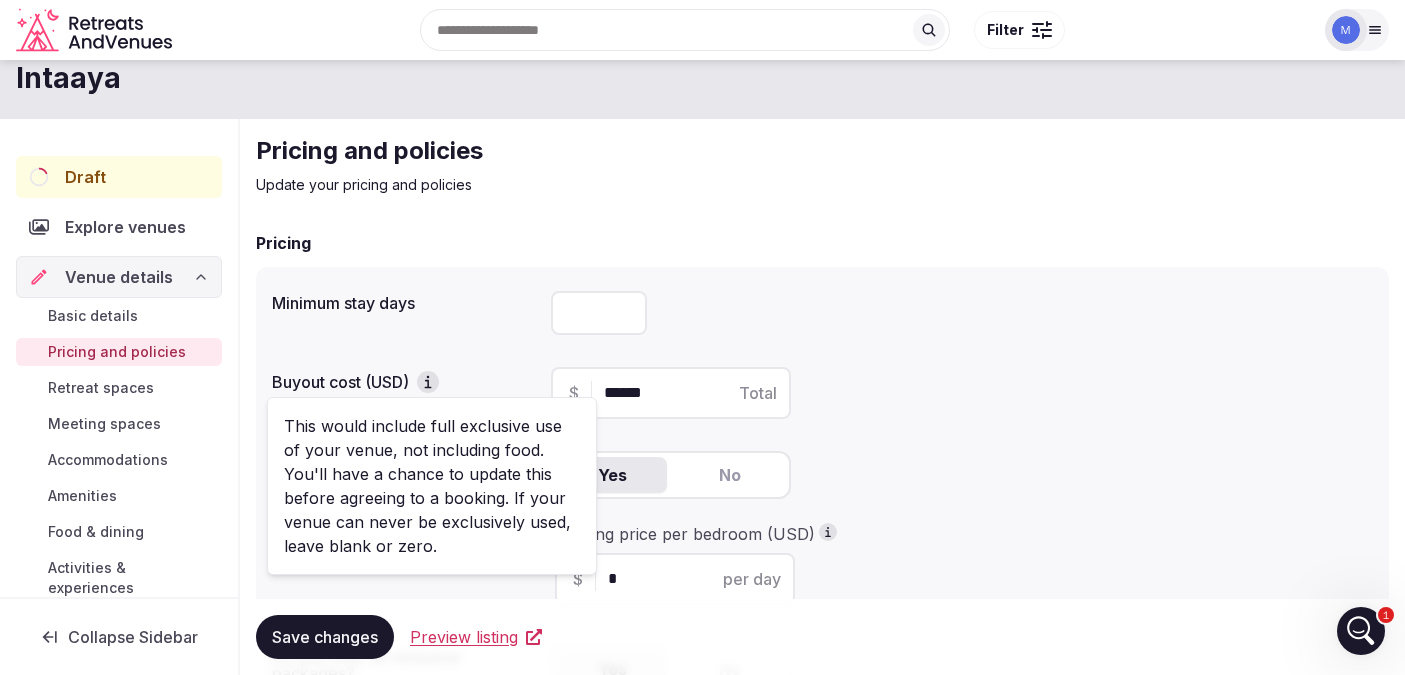 drag, startPoint x: 681, startPoint y: 394, endPoint x: 541, endPoint y: 388, distance: 140.12851 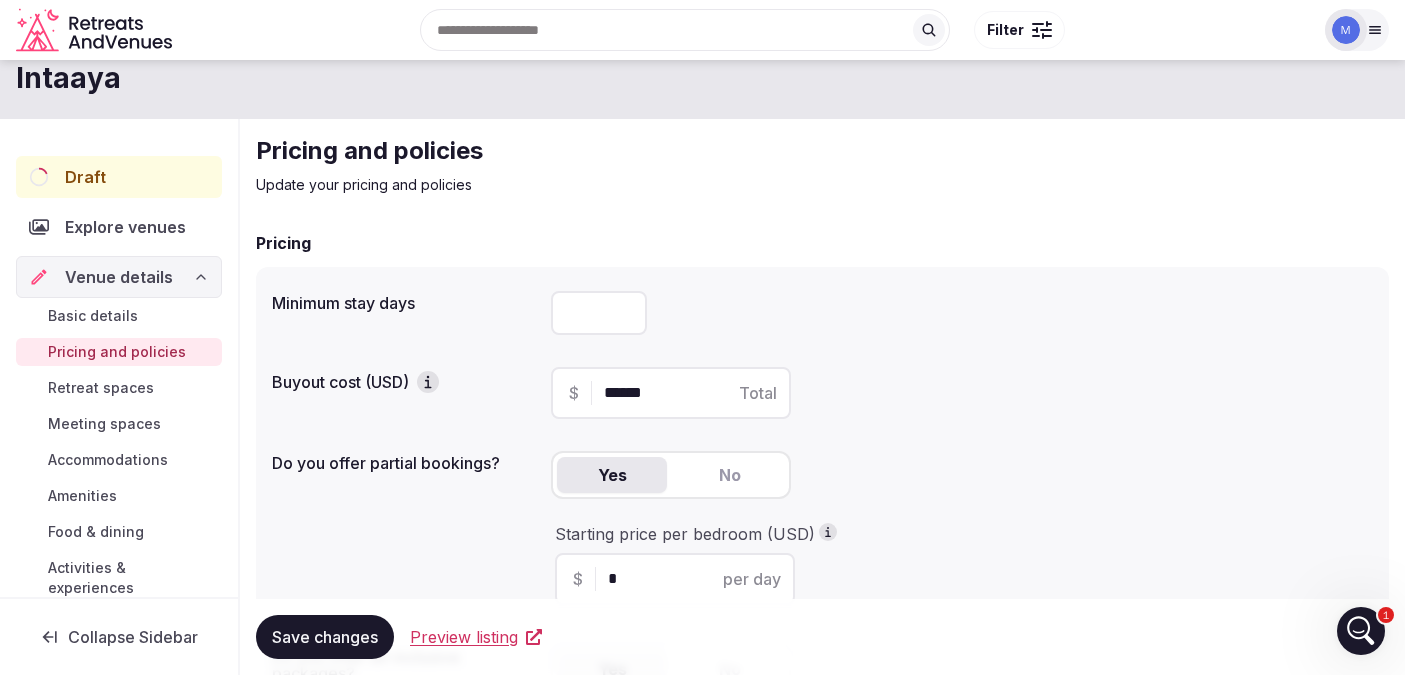 click on "$" at bounding box center (574, 393) 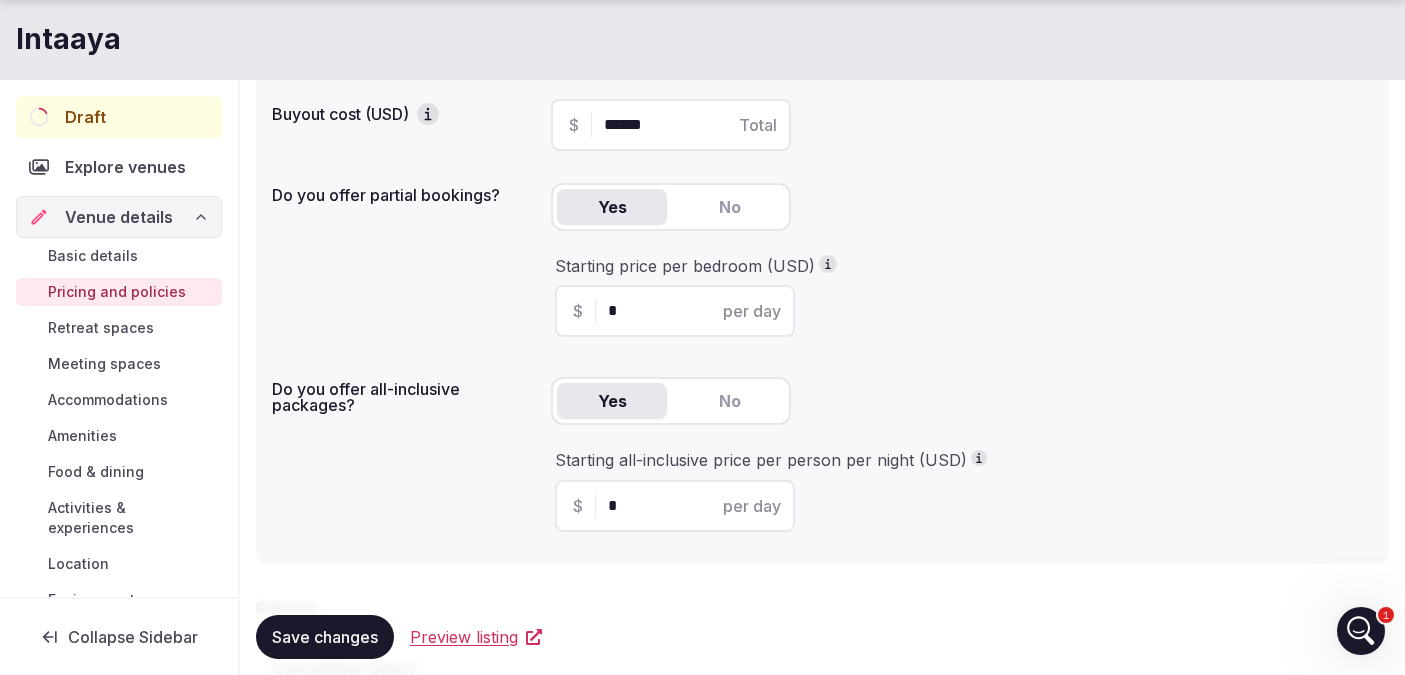 scroll, scrollTop: 331, scrollLeft: 0, axis: vertical 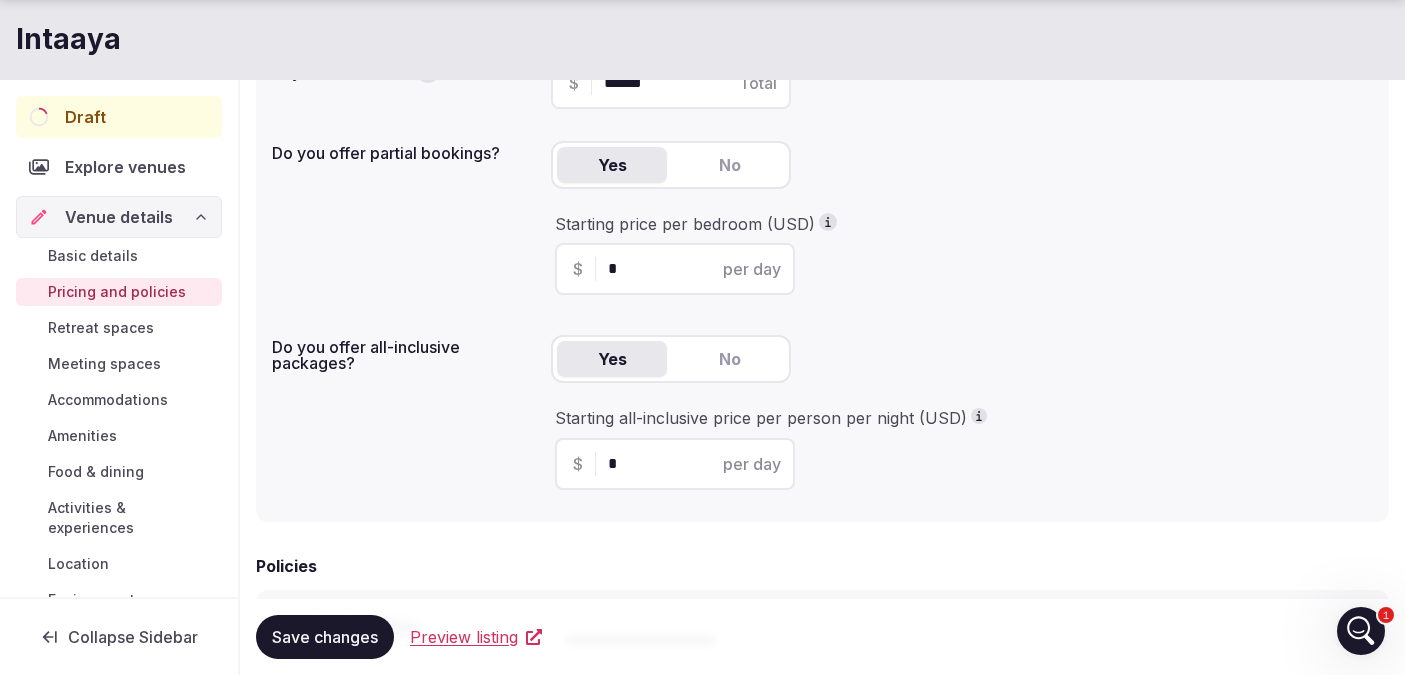 drag, startPoint x: 657, startPoint y: 488, endPoint x: 596, endPoint y: 468, distance: 64.195015 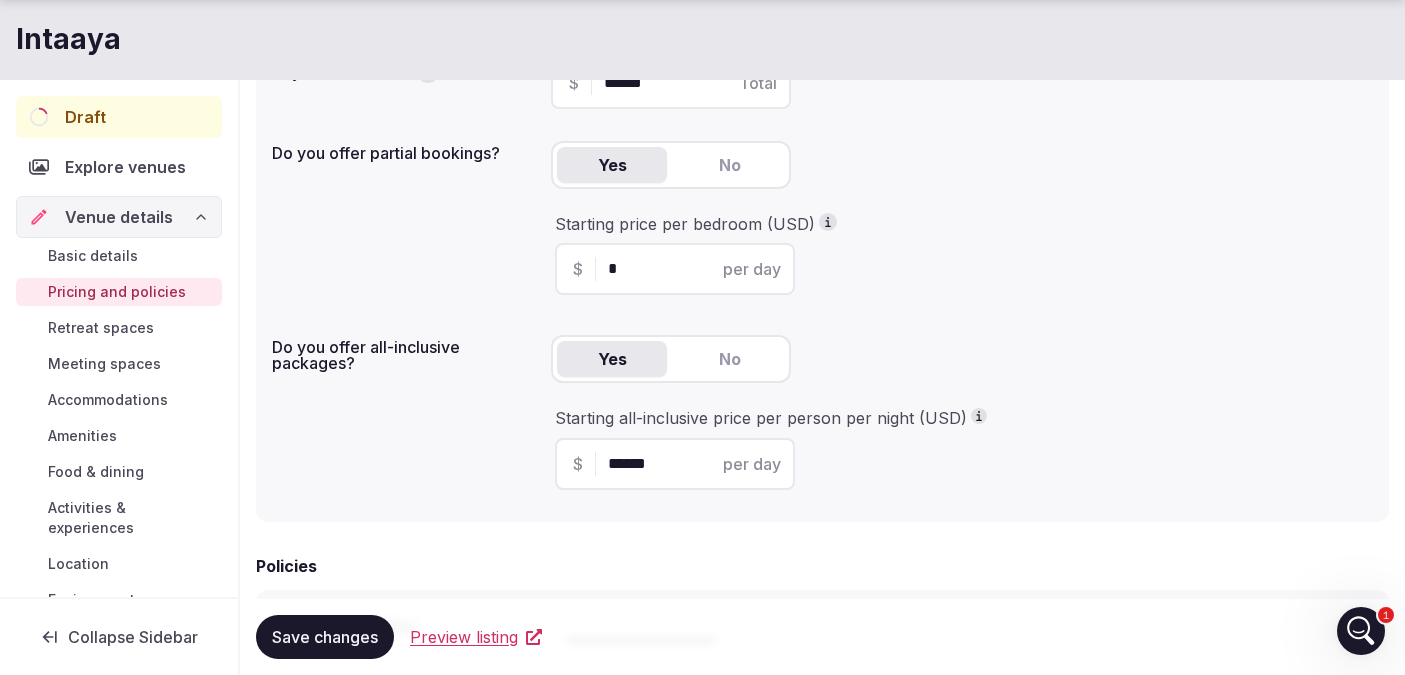 type on "******" 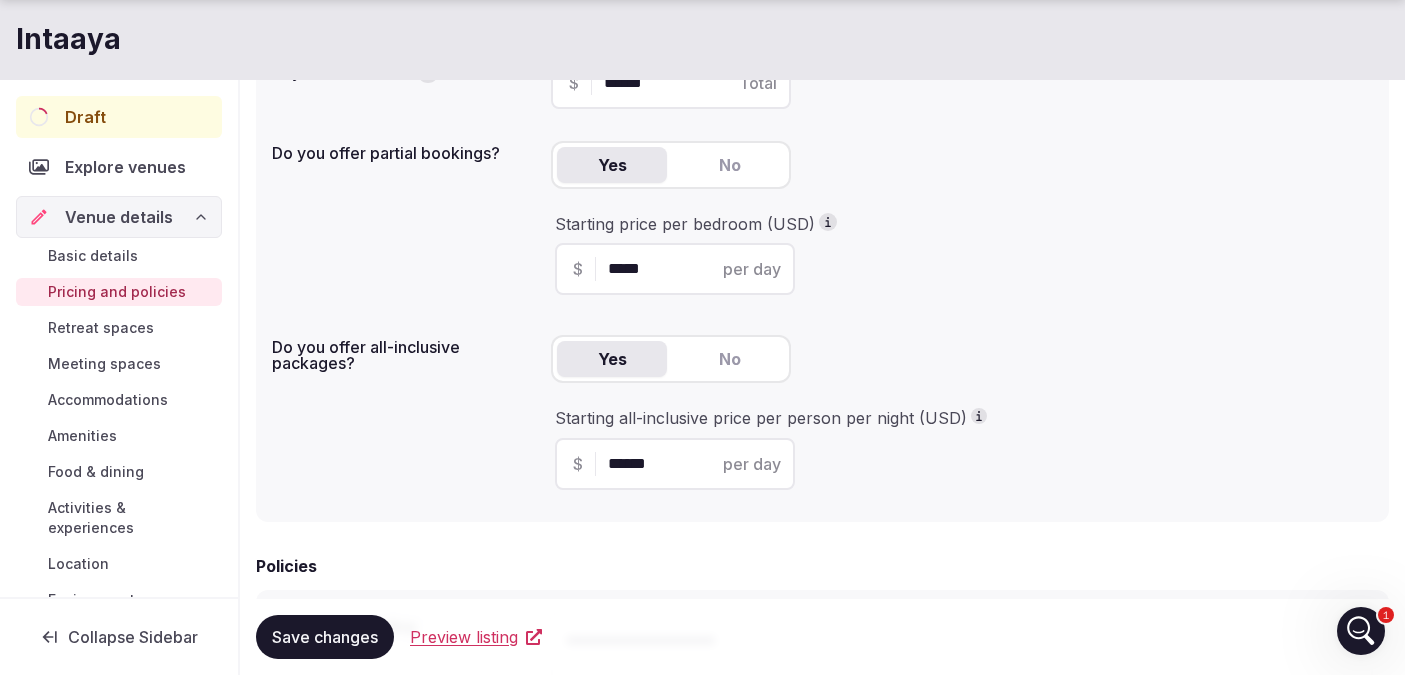 type on "*****" 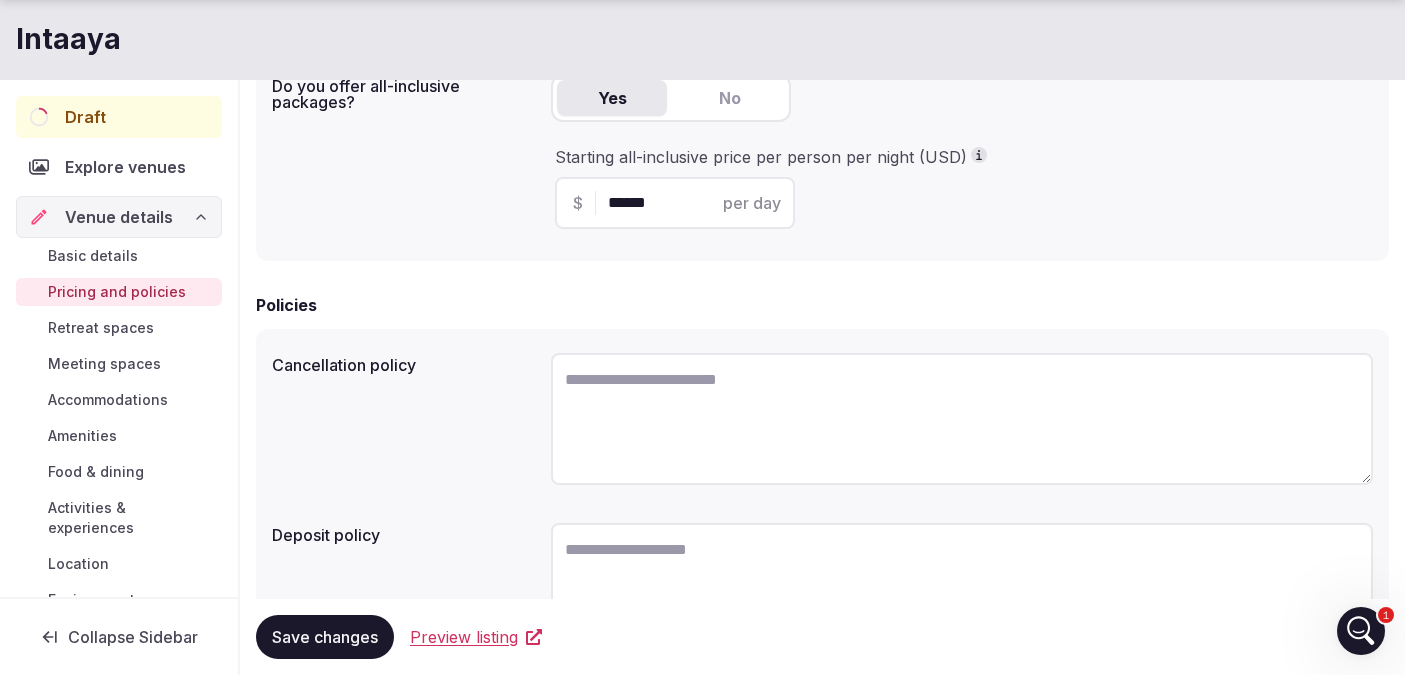 scroll, scrollTop: 596, scrollLeft: 0, axis: vertical 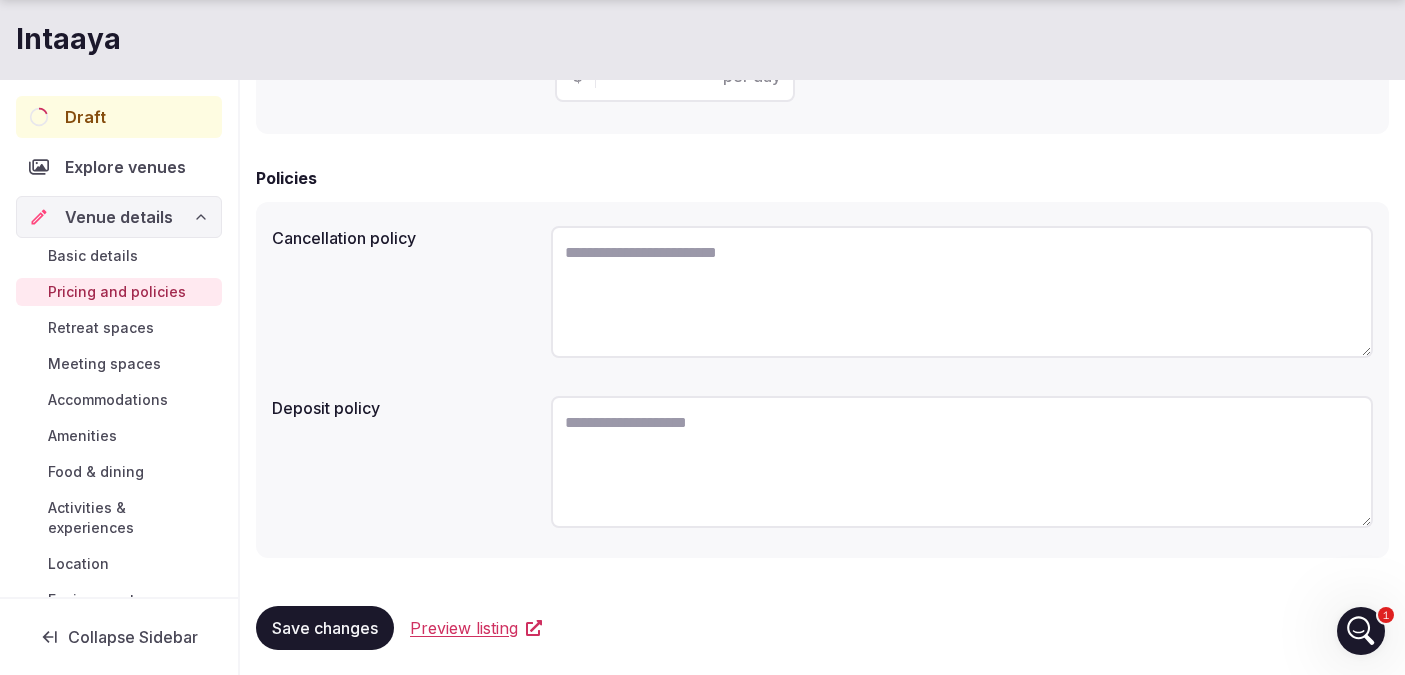 click at bounding box center (962, 462) 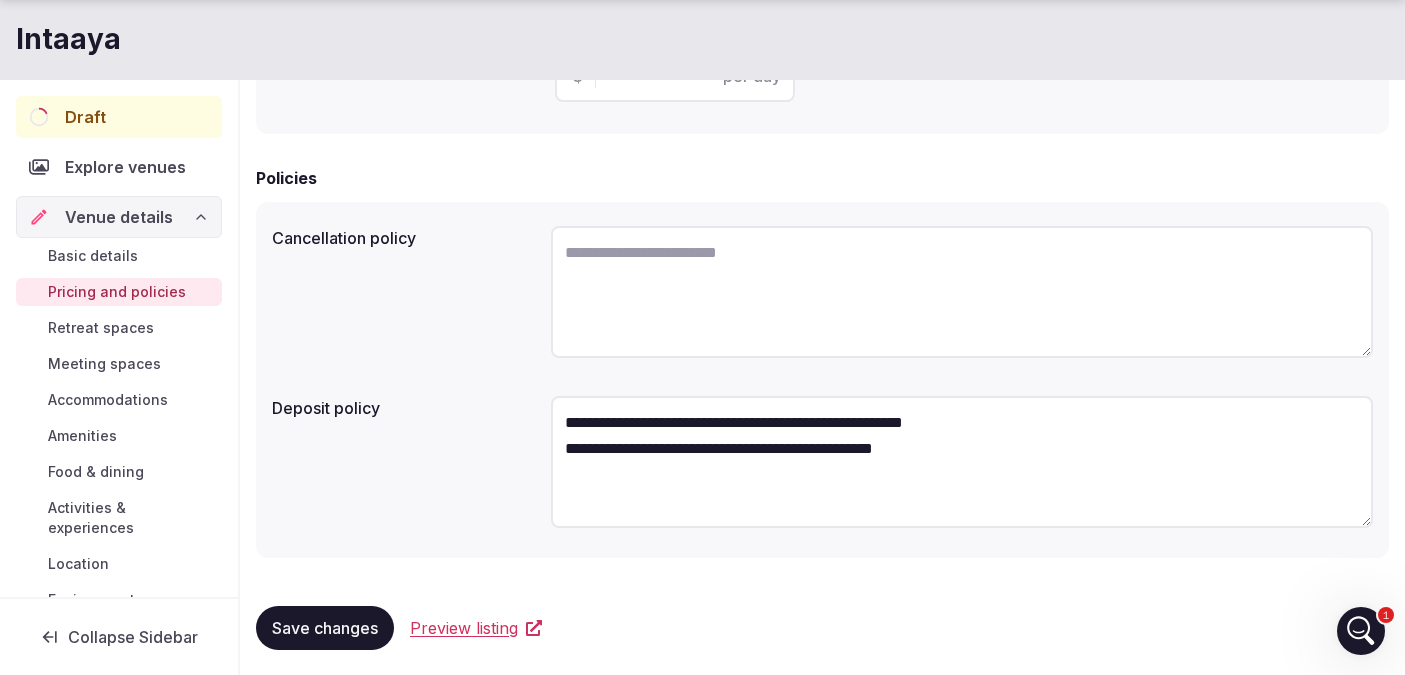 click on "**********" at bounding box center [962, 462] 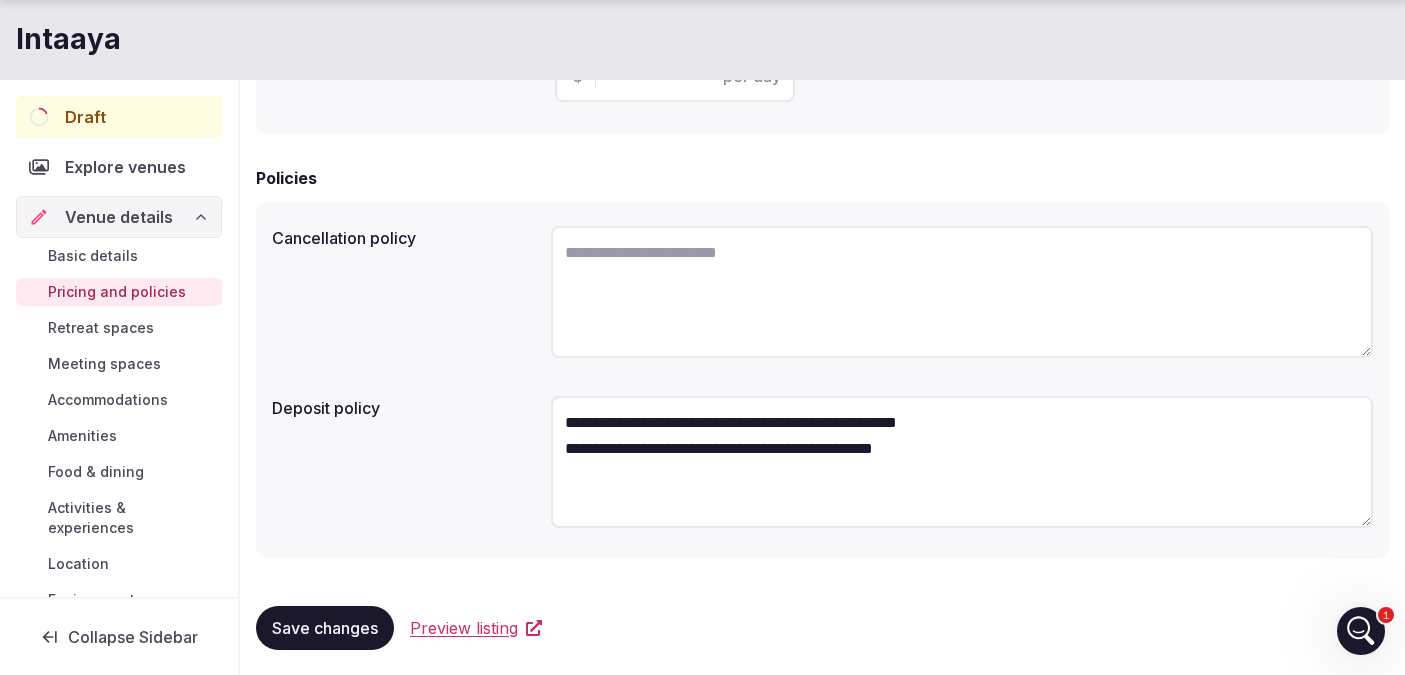 drag, startPoint x: 789, startPoint y: 445, endPoint x: 971, endPoint y: 443, distance: 182.01099 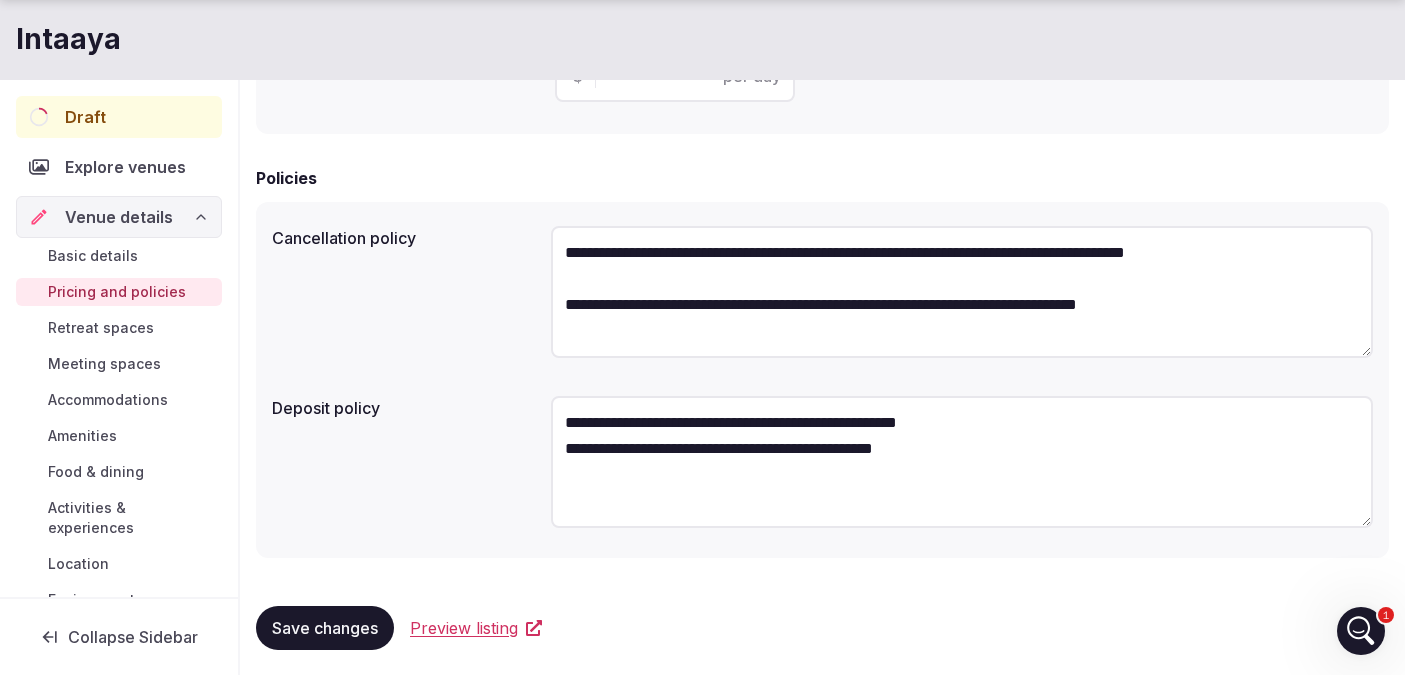 click on "**********" at bounding box center [962, 292] 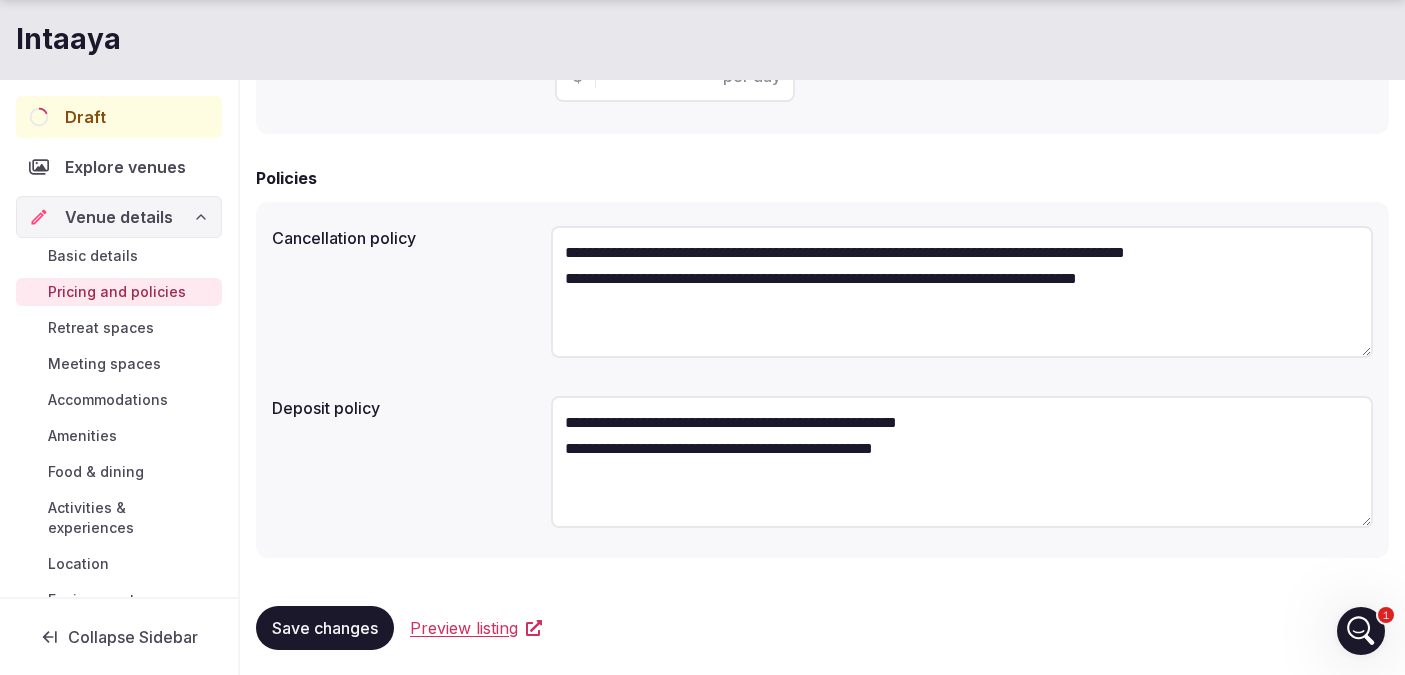 type on "**********" 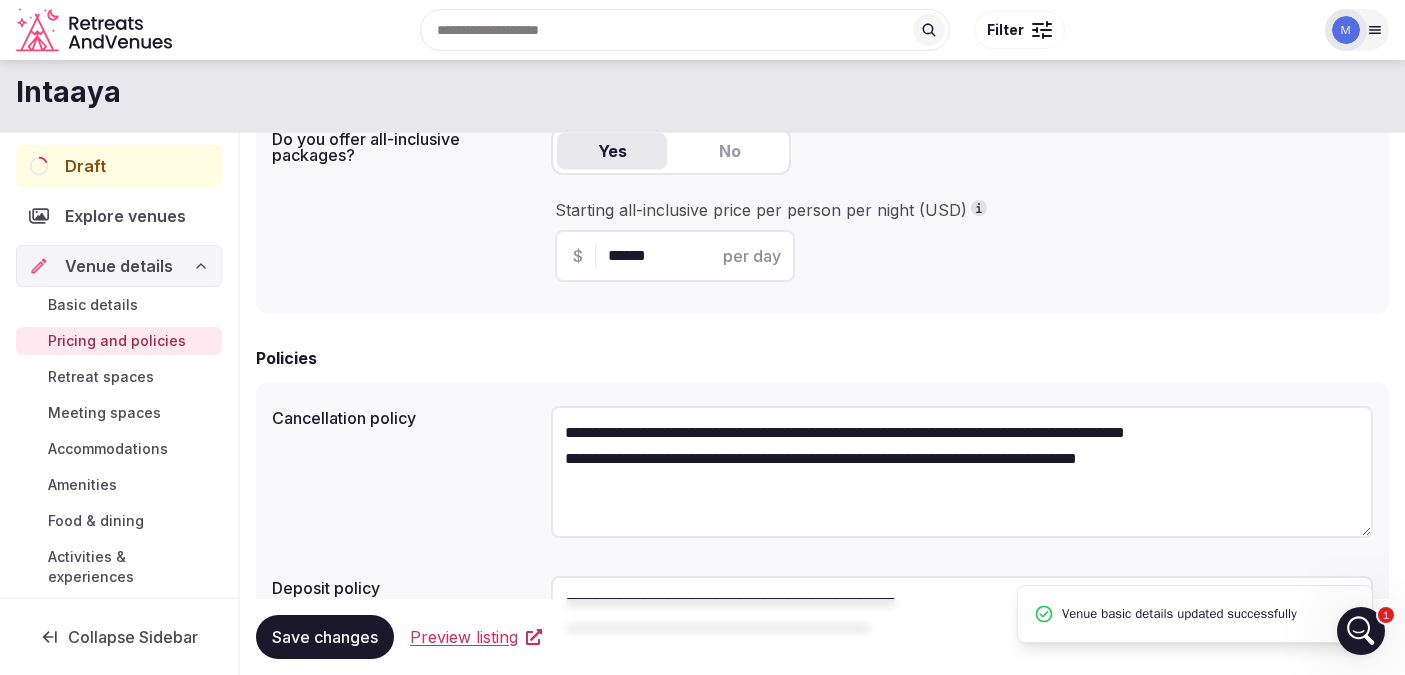 scroll, scrollTop: 543, scrollLeft: 0, axis: vertical 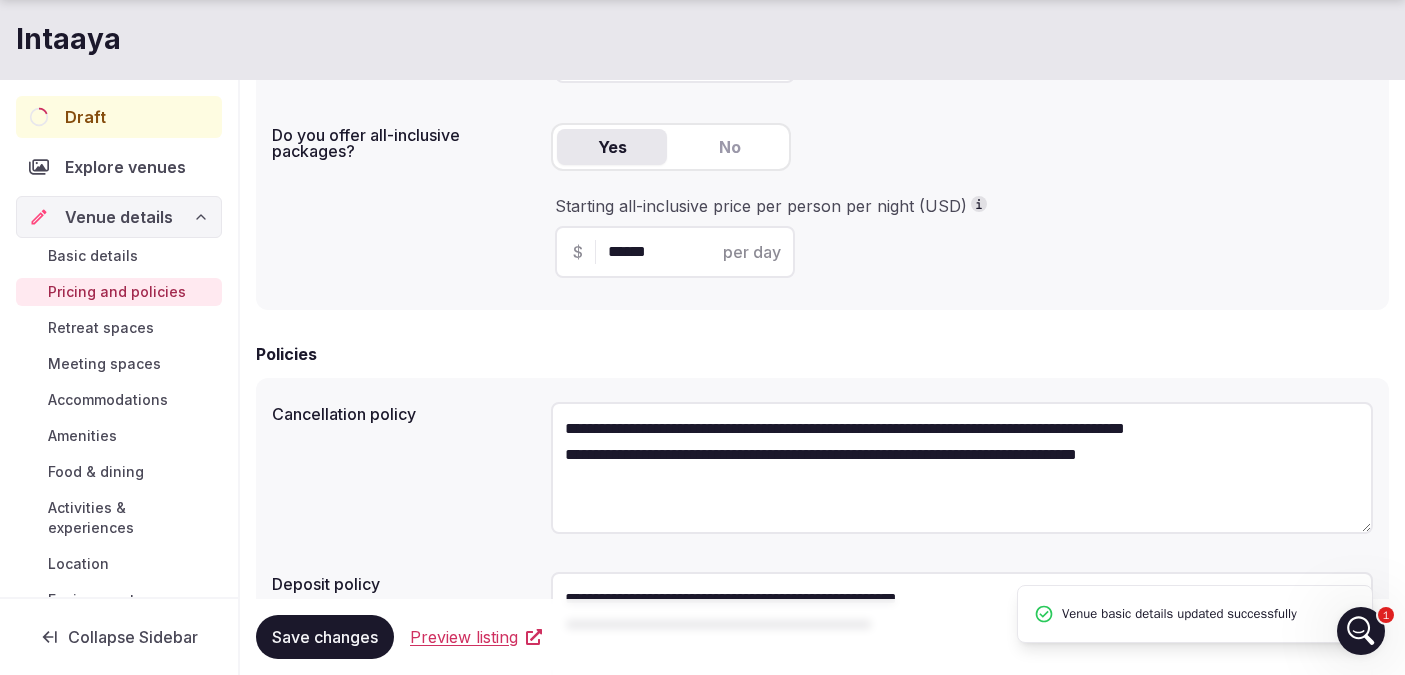 click on "Retreat spaces" at bounding box center (101, 328) 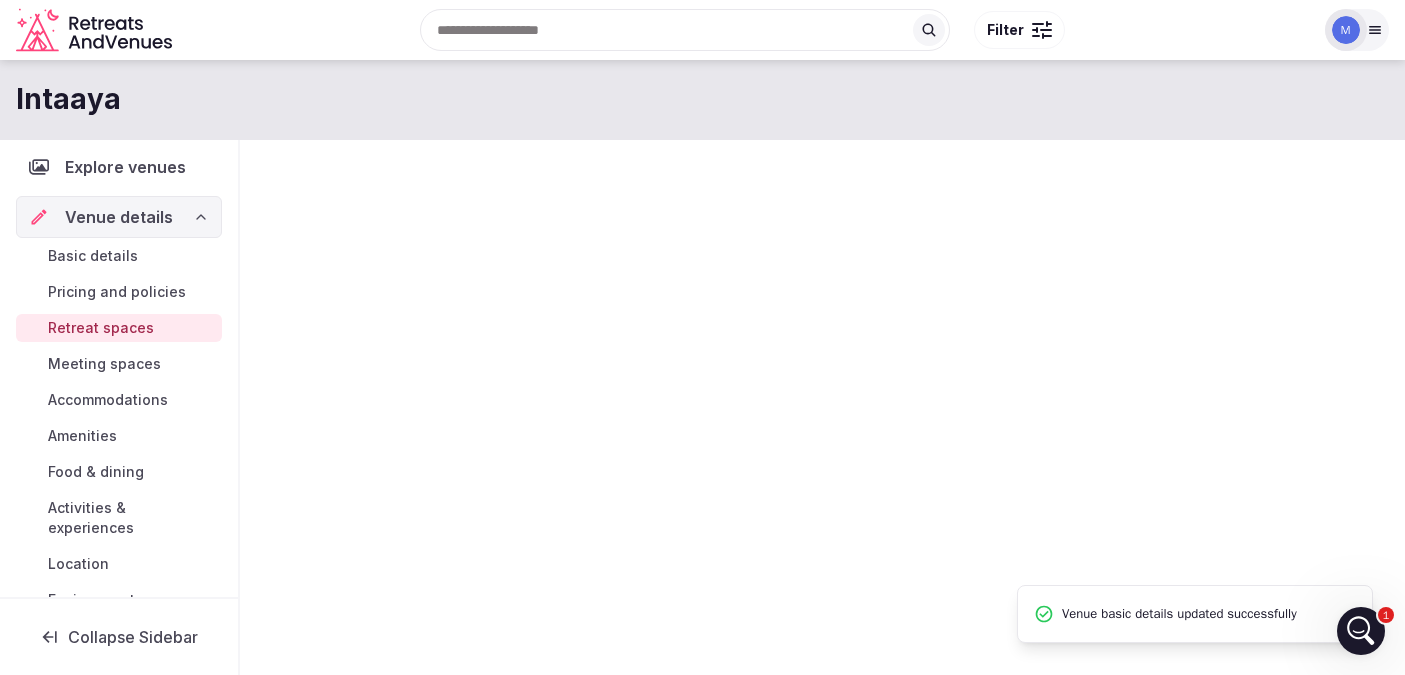 scroll, scrollTop: 0, scrollLeft: 0, axis: both 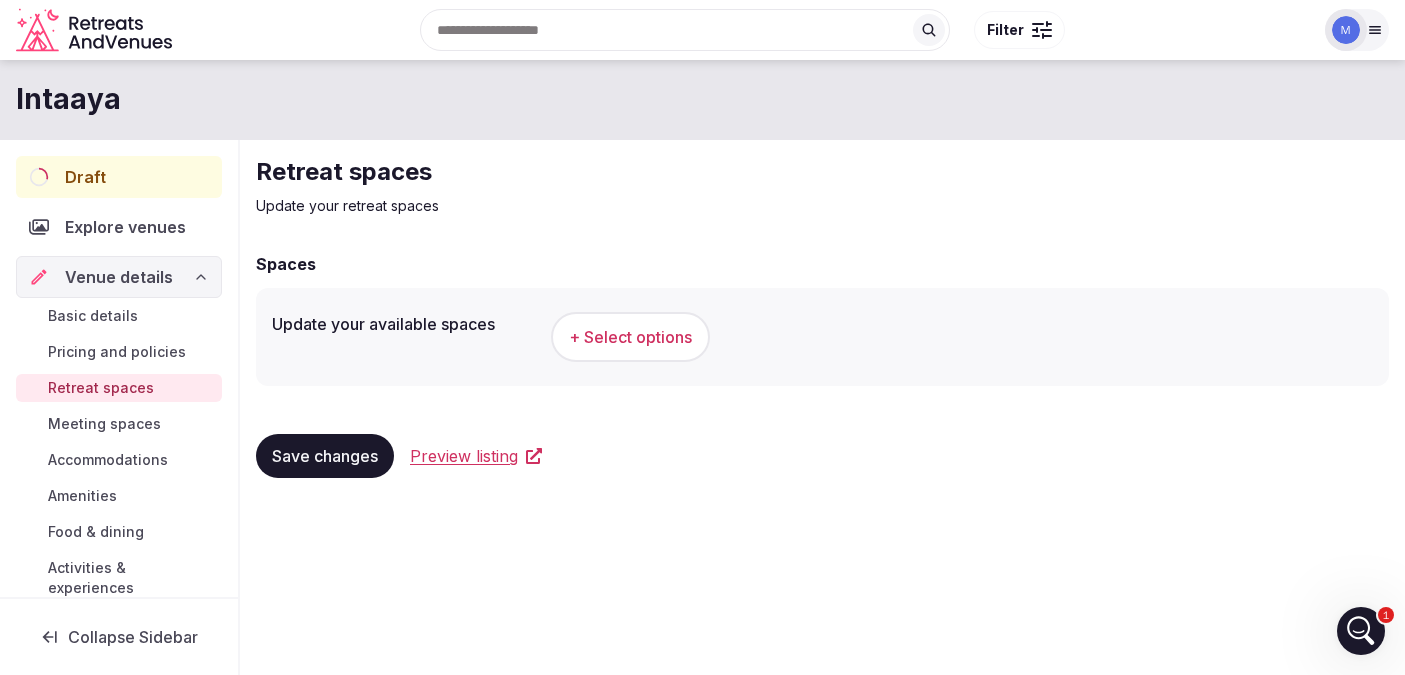 click on "+ Select options" at bounding box center [630, 337] 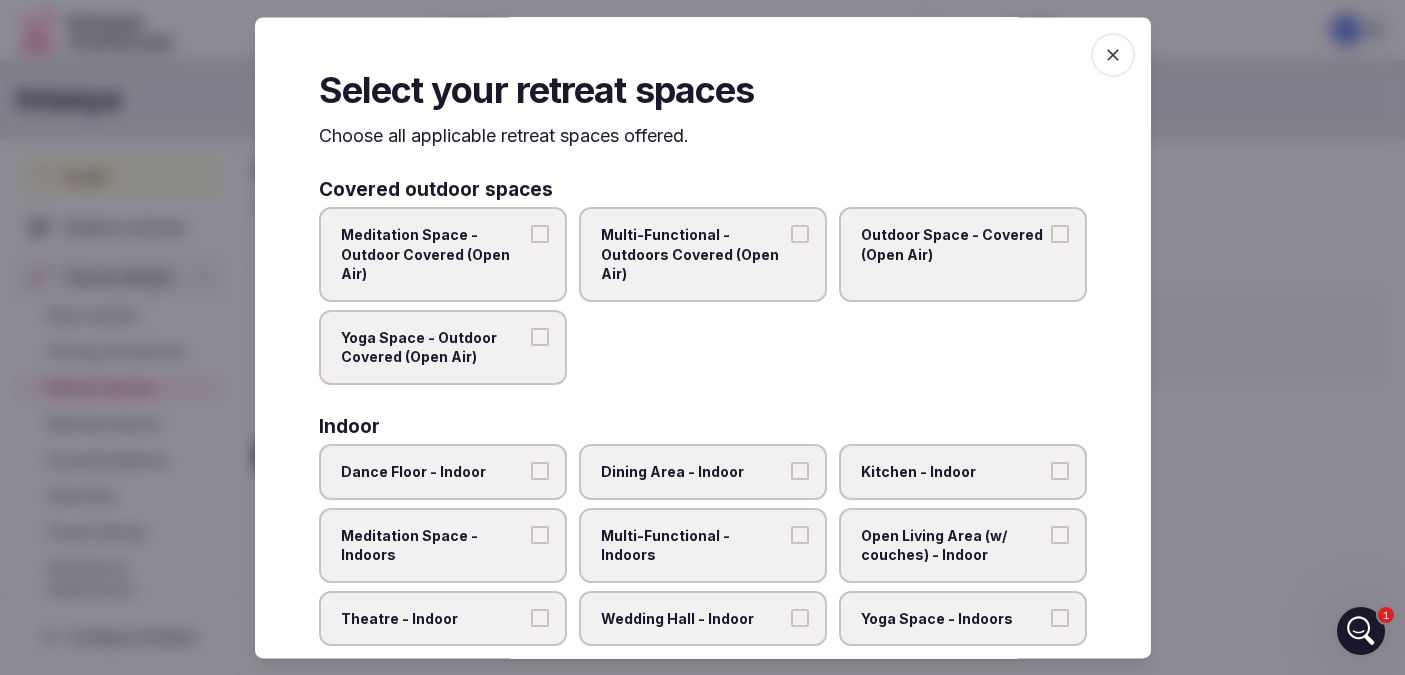 click on "Meditation Space - Outdoor Covered (Open Air)" at bounding box center (540, 234) 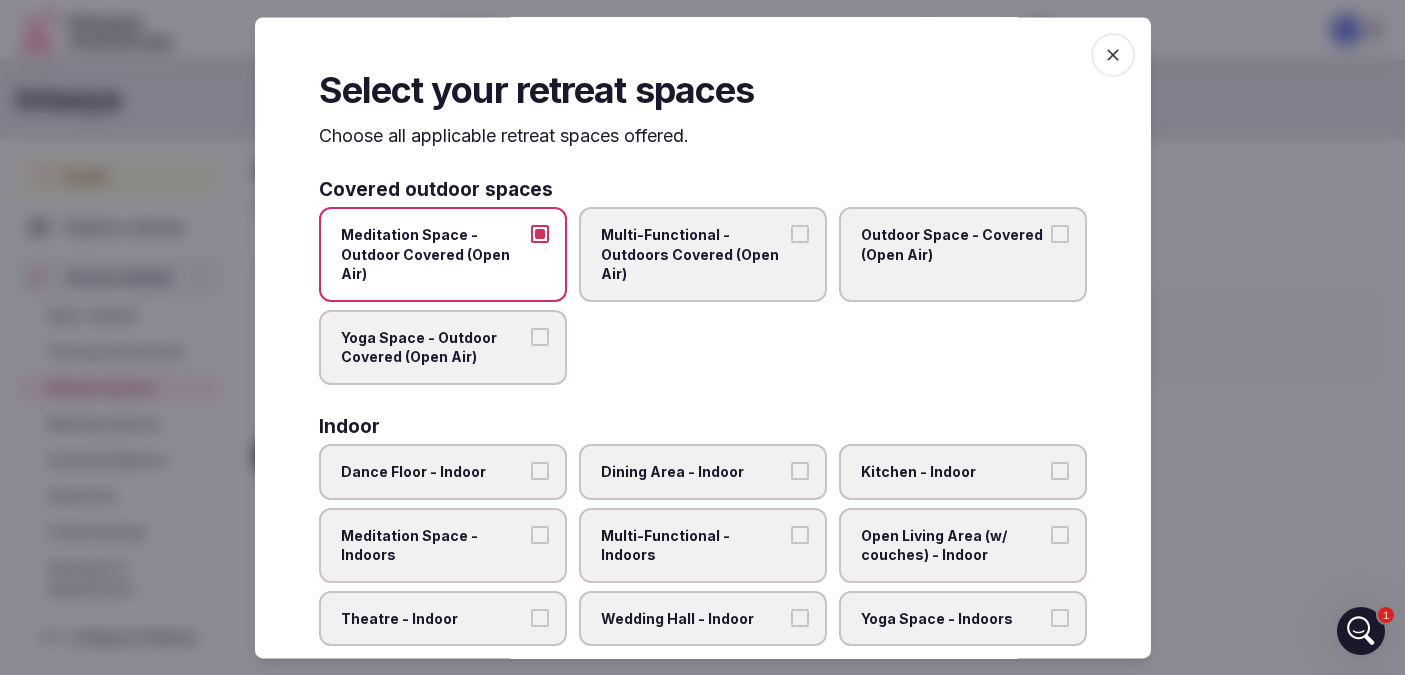 click on "Multi-Functional - Outdoors Covered (Open Air)" at bounding box center (800, 234) 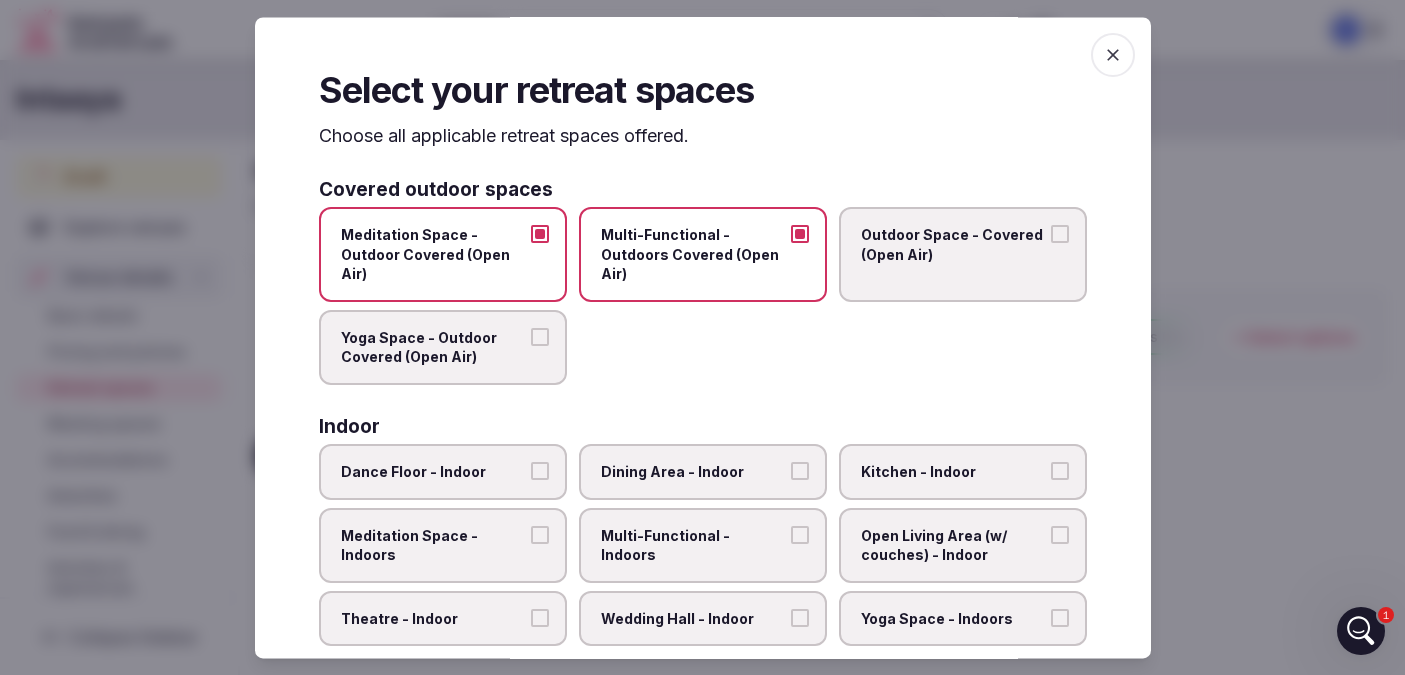 click on "Outdoor Space - Covered (Open Air)" at bounding box center [1060, 234] 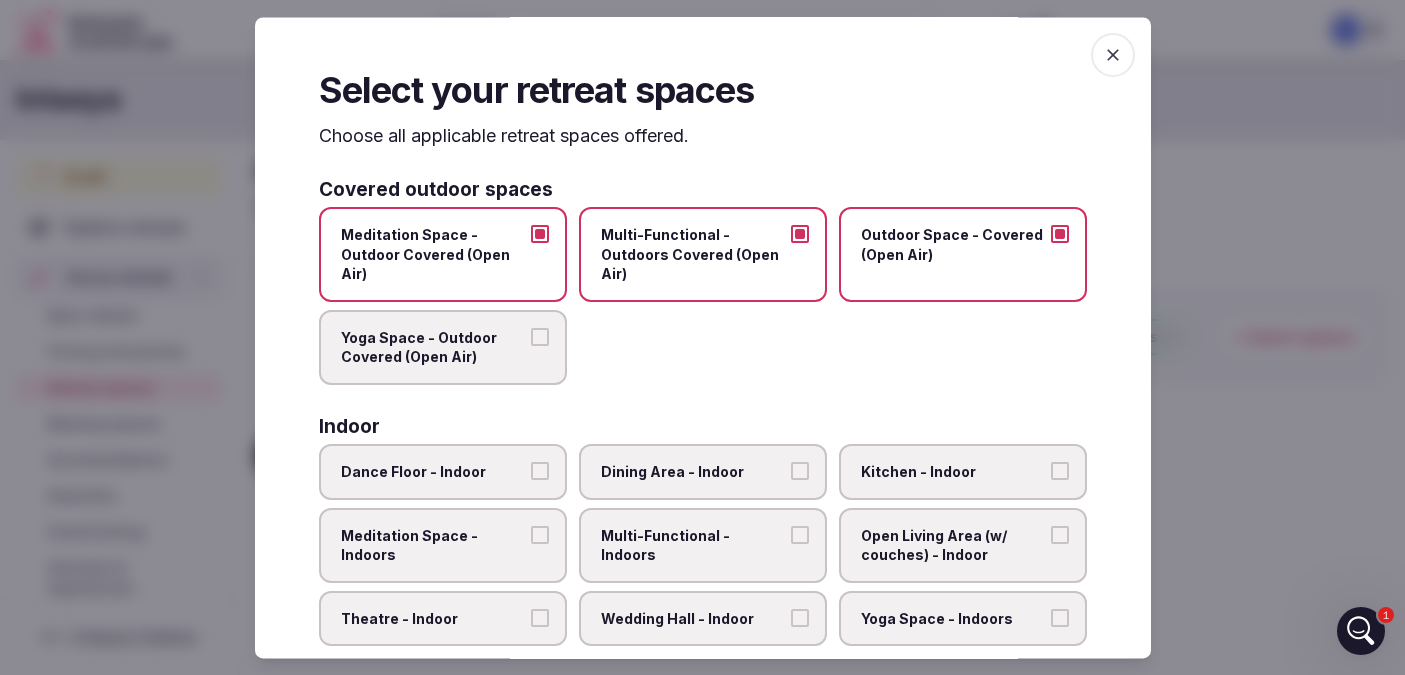 click on "Yoga Space - Outdoor Covered (Open Air)" at bounding box center (540, 337) 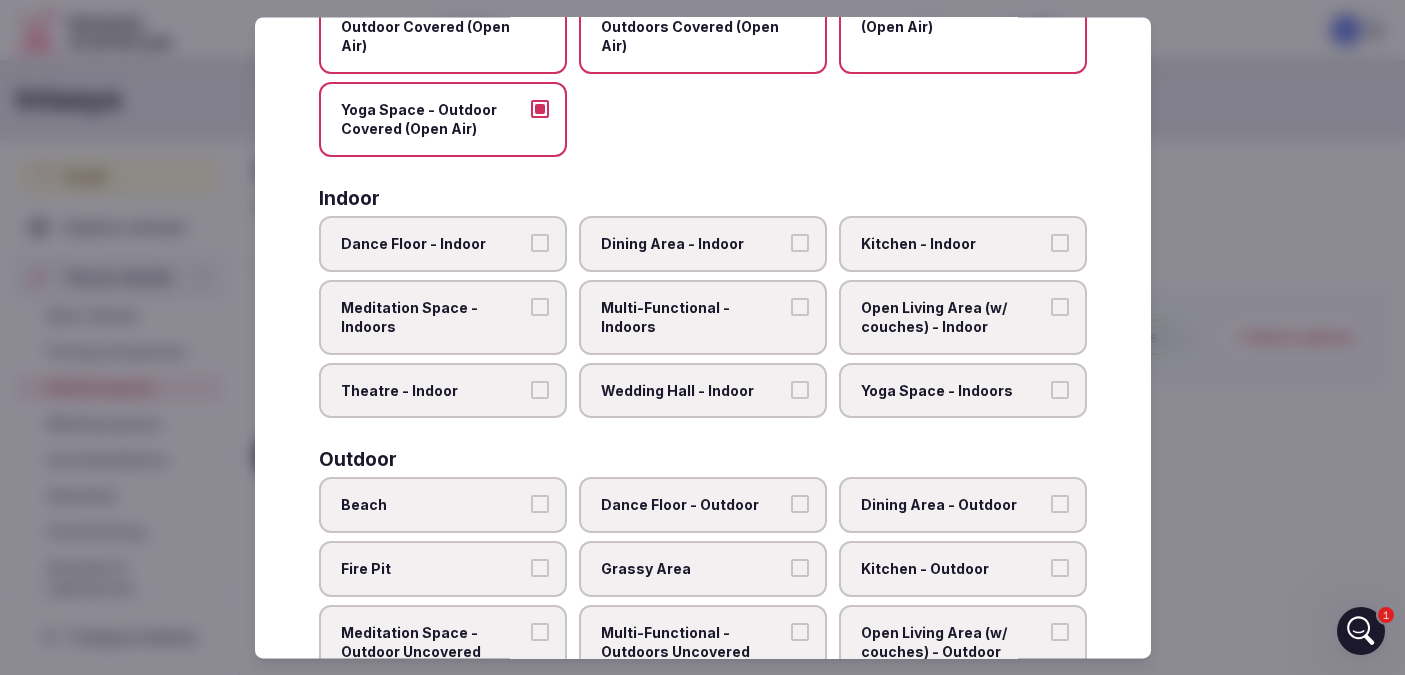 scroll, scrollTop: 234, scrollLeft: 0, axis: vertical 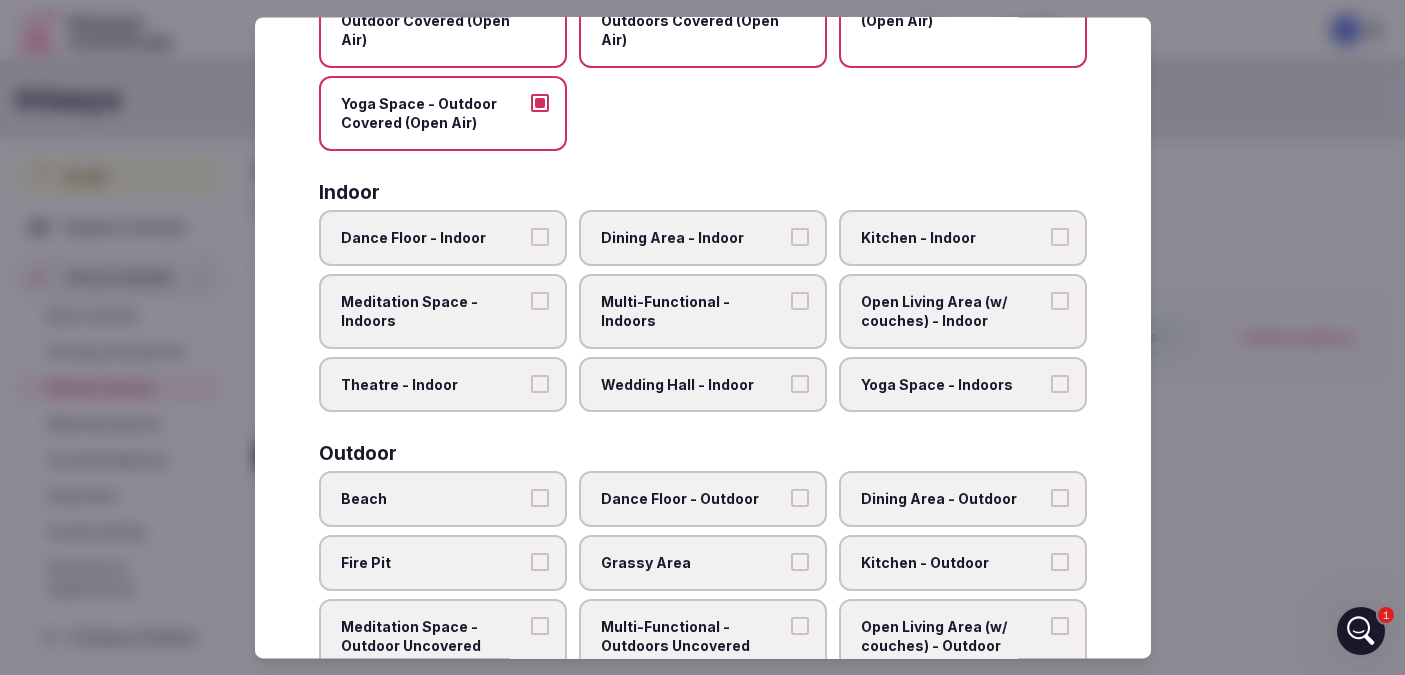 click on "Dining Area - Indoor" at bounding box center [800, 237] 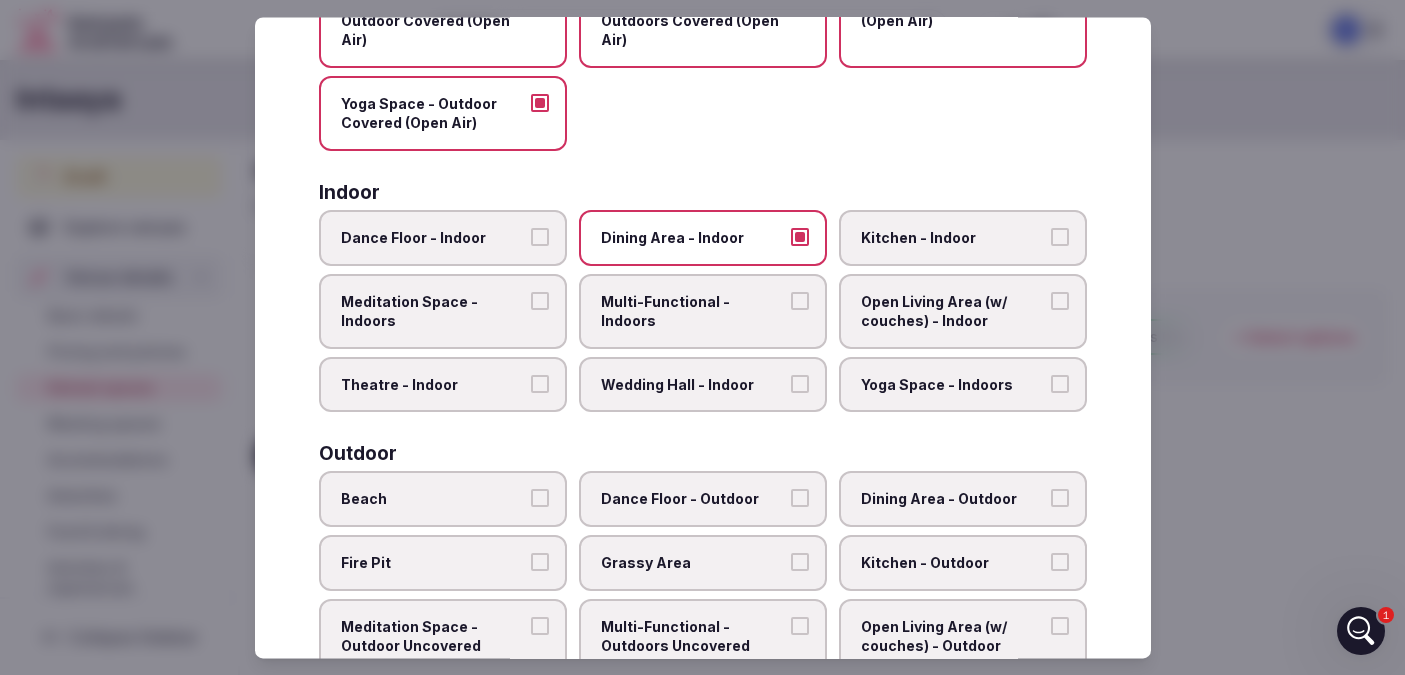click on "Kitchen - Indoor" at bounding box center (1060, 237) 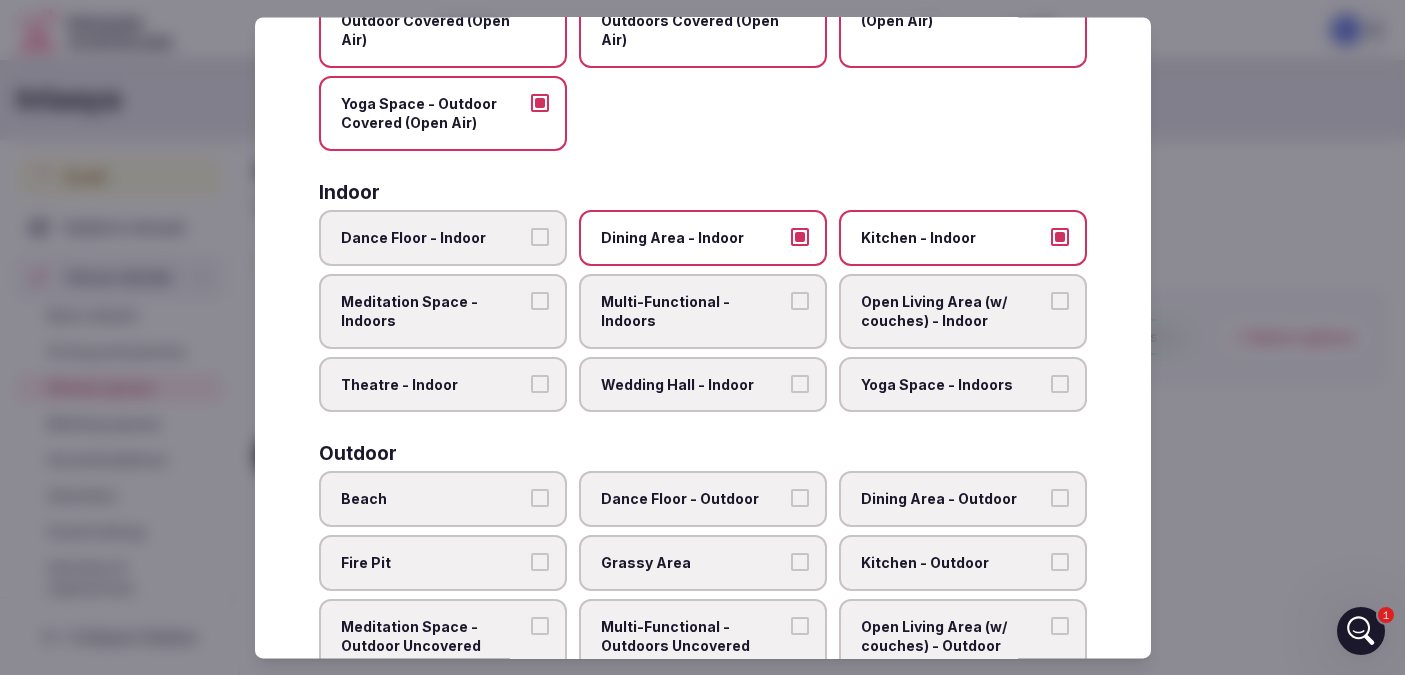click on "Meditation Space - Indoors" at bounding box center (443, 311) 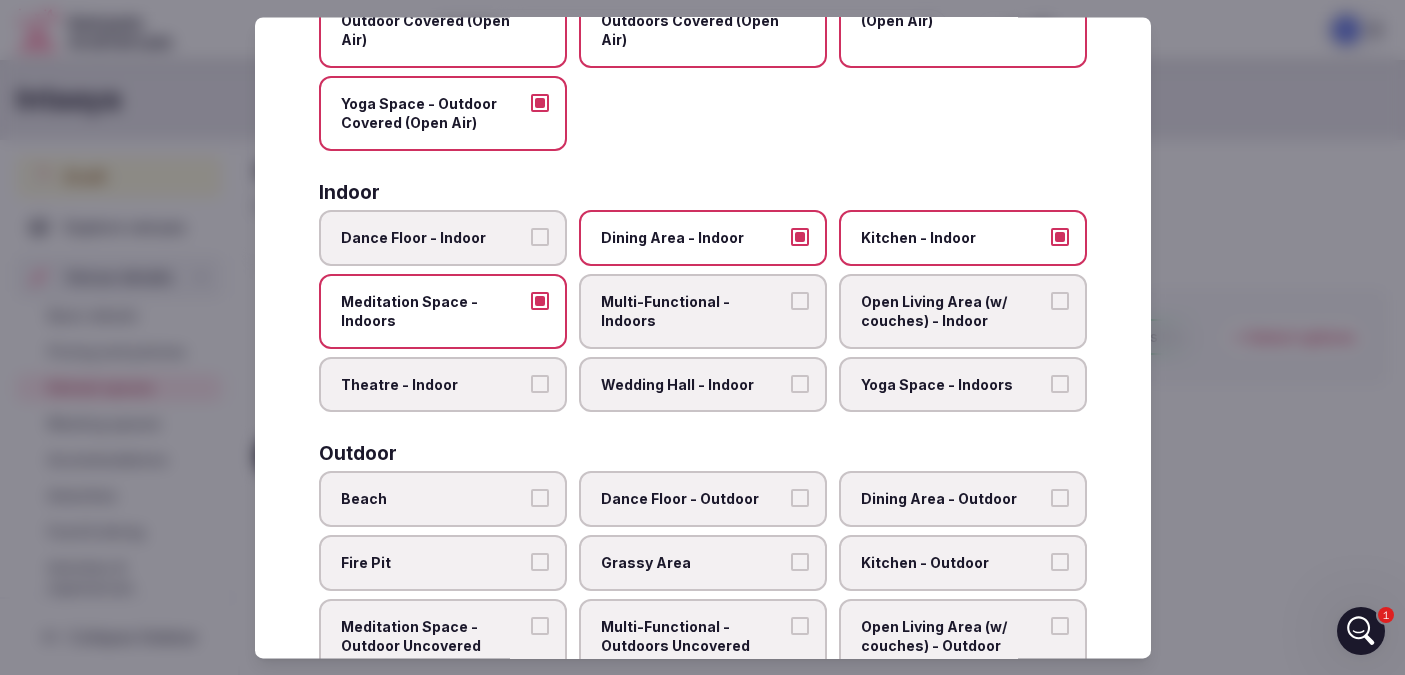 click on "Multi-Functional - Indoors" at bounding box center [800, 301] 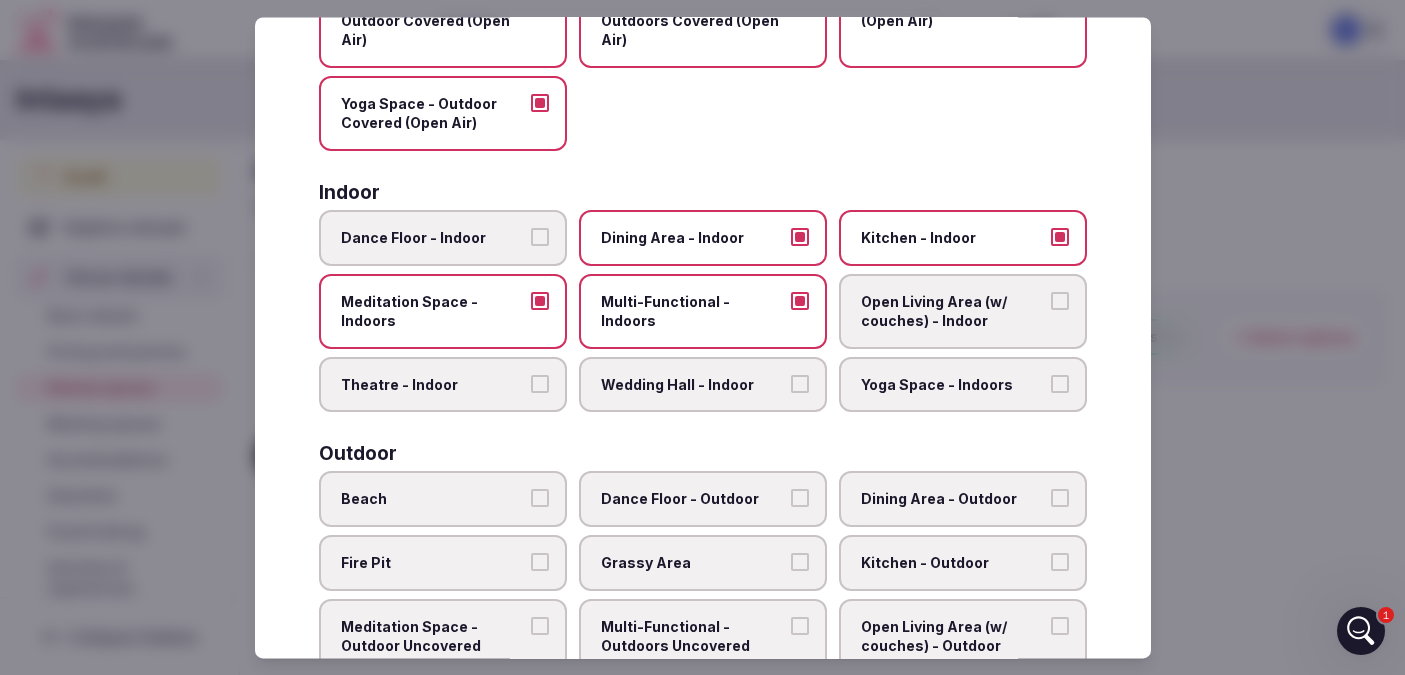 click on "Multi-Functional - Indoors" at bounding box center (800, 301) 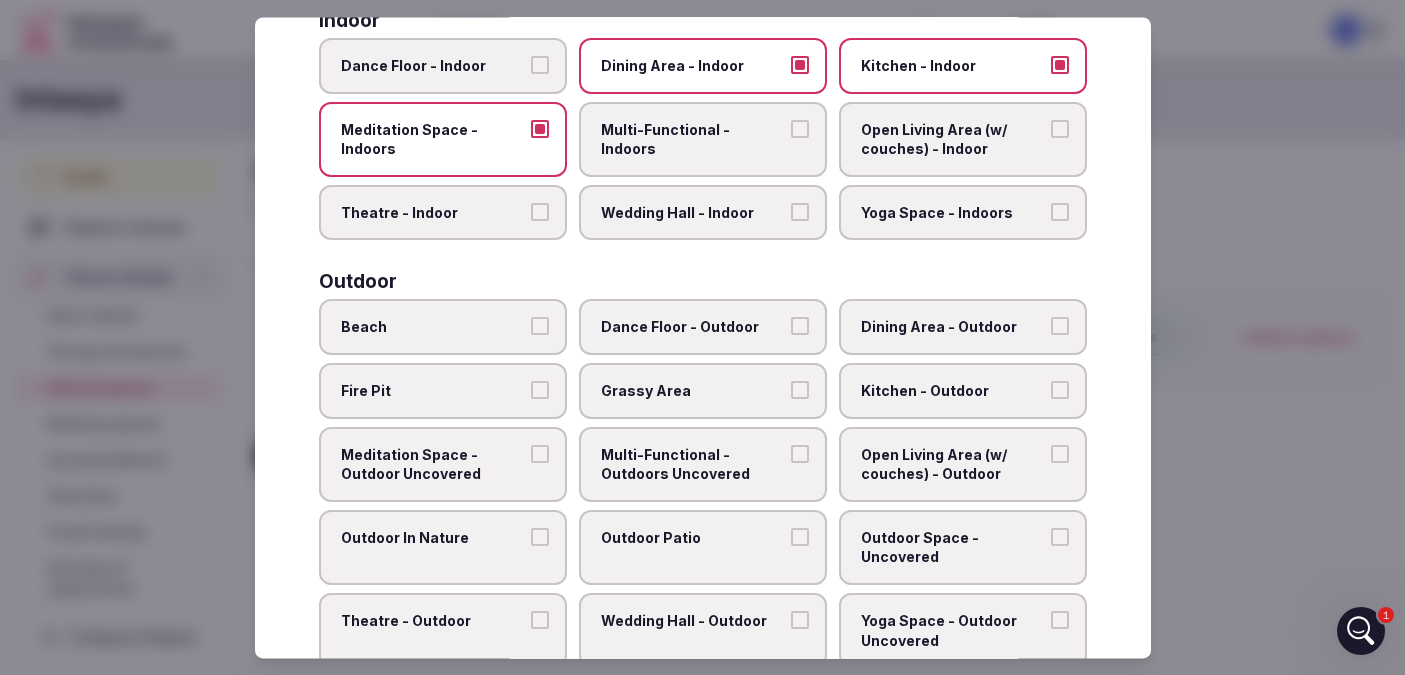 scroll, scrollTop: 411, scrollLeft: 0, axis: vertical 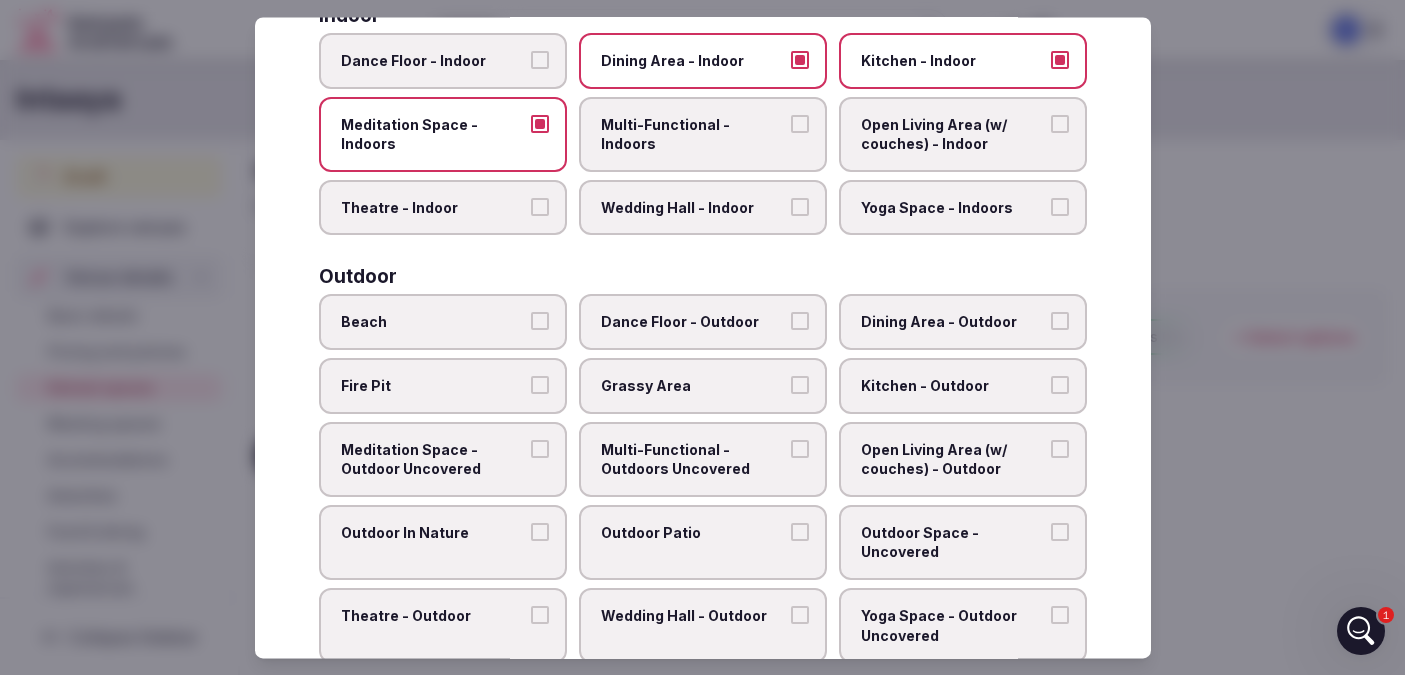 click on "Yoga Space - Indoors" at bounding box center (1060, 207) 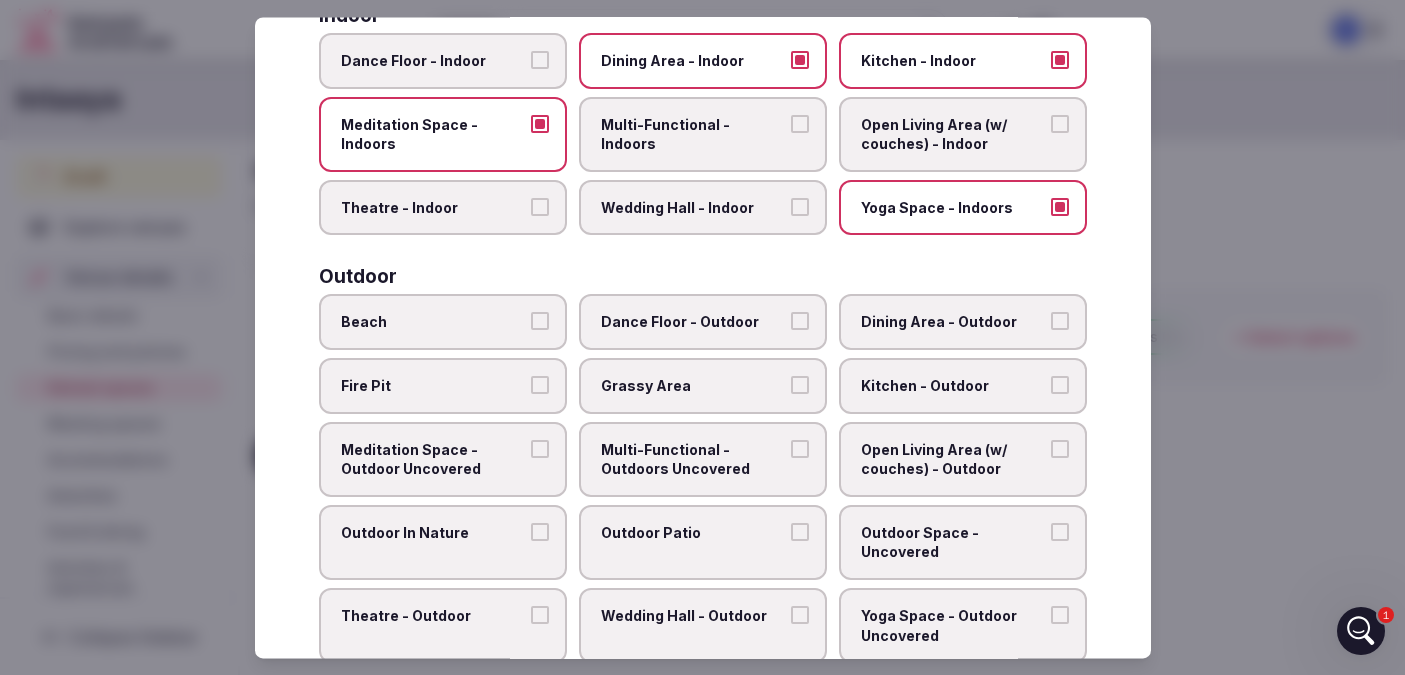 scroll, scrollTop: 434, scrollLeft: 0, axis: vertical 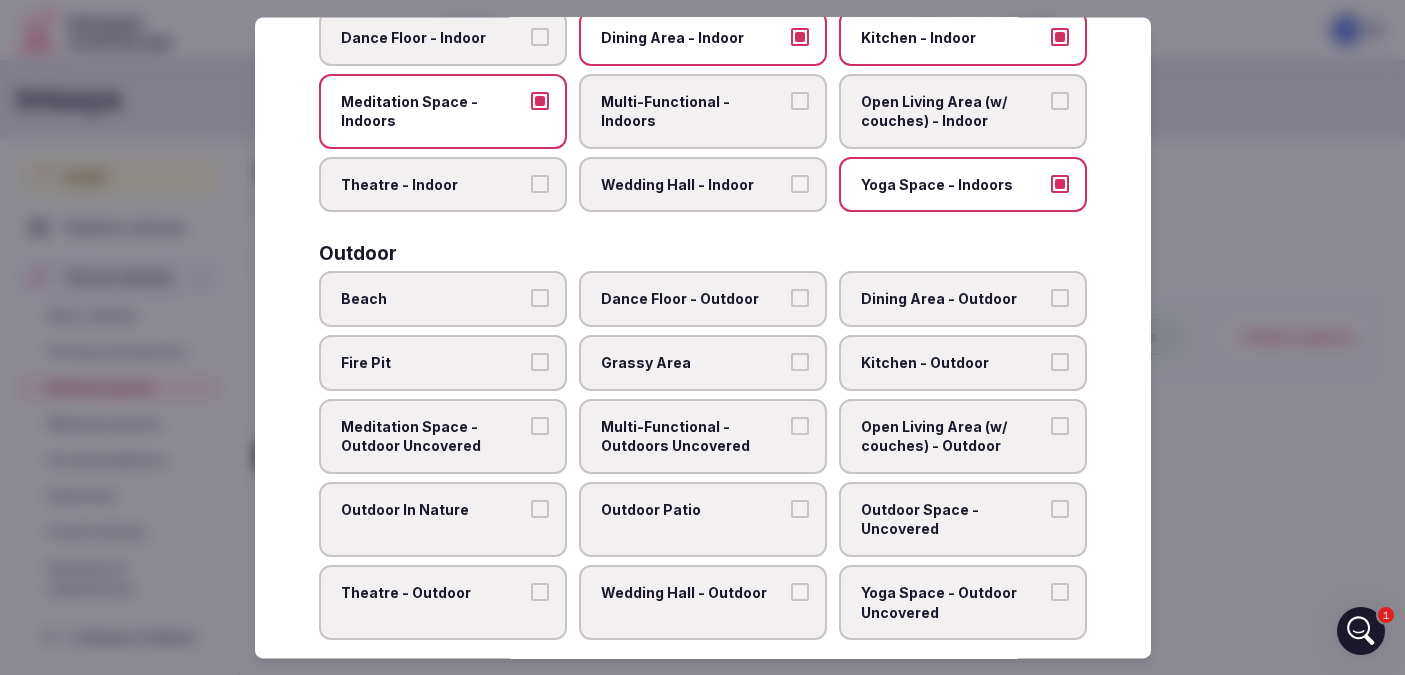 click on "Beach" at bounding box center (540, 299) 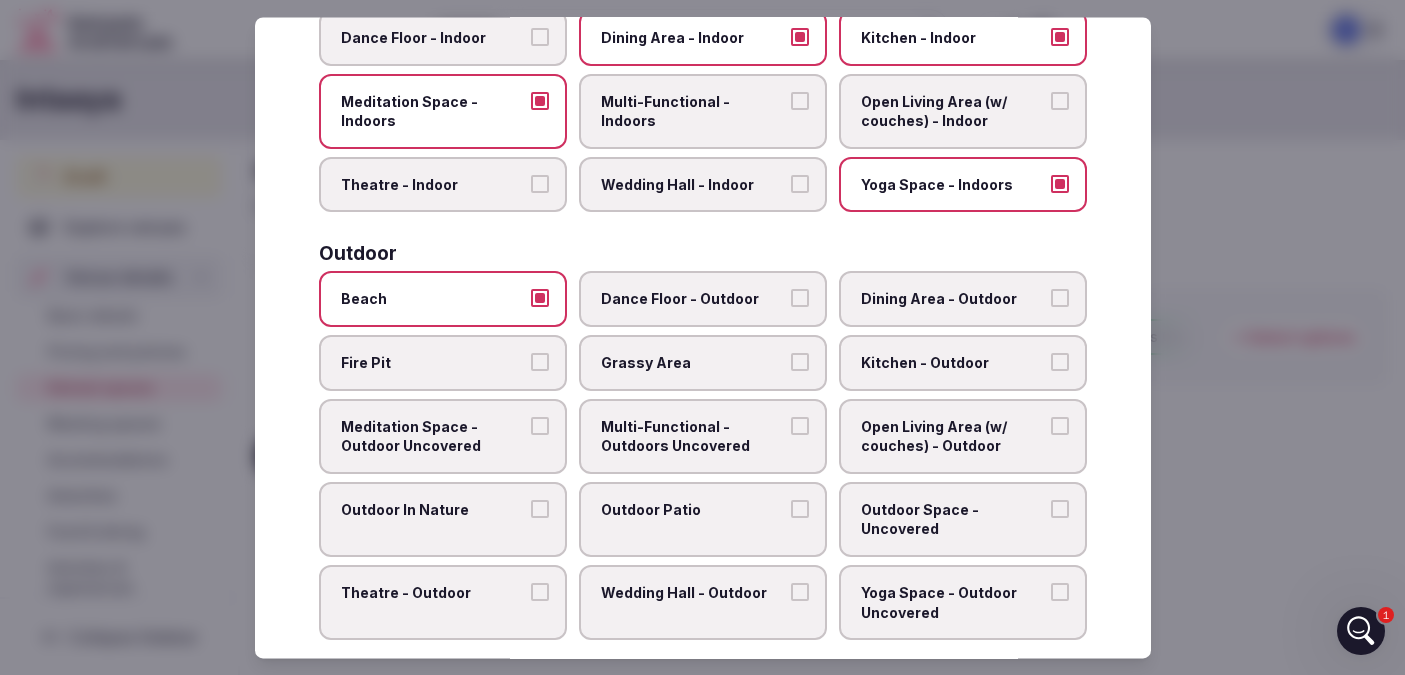 click on "Dining Area - Outdoor" at bounding box center (1060, 299) 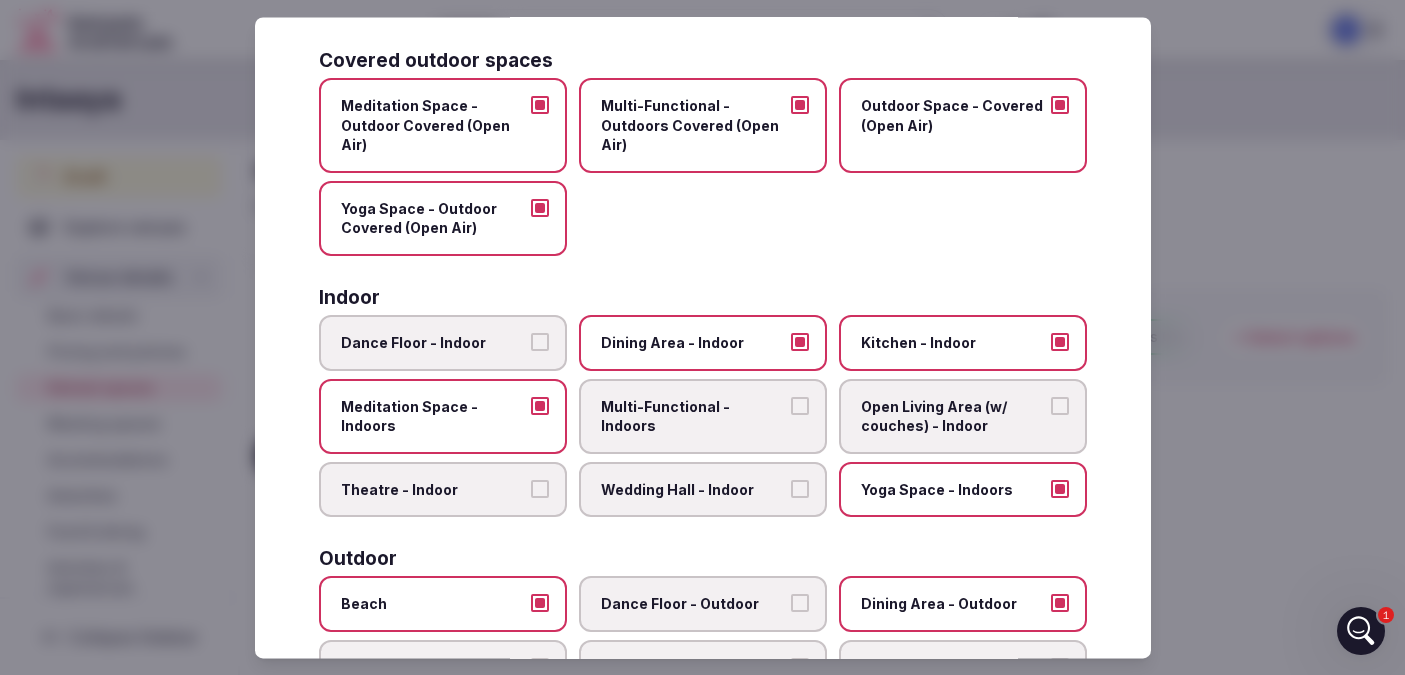 scroll, scrollTop: 131, scrollLeft: 0, axis: vertical 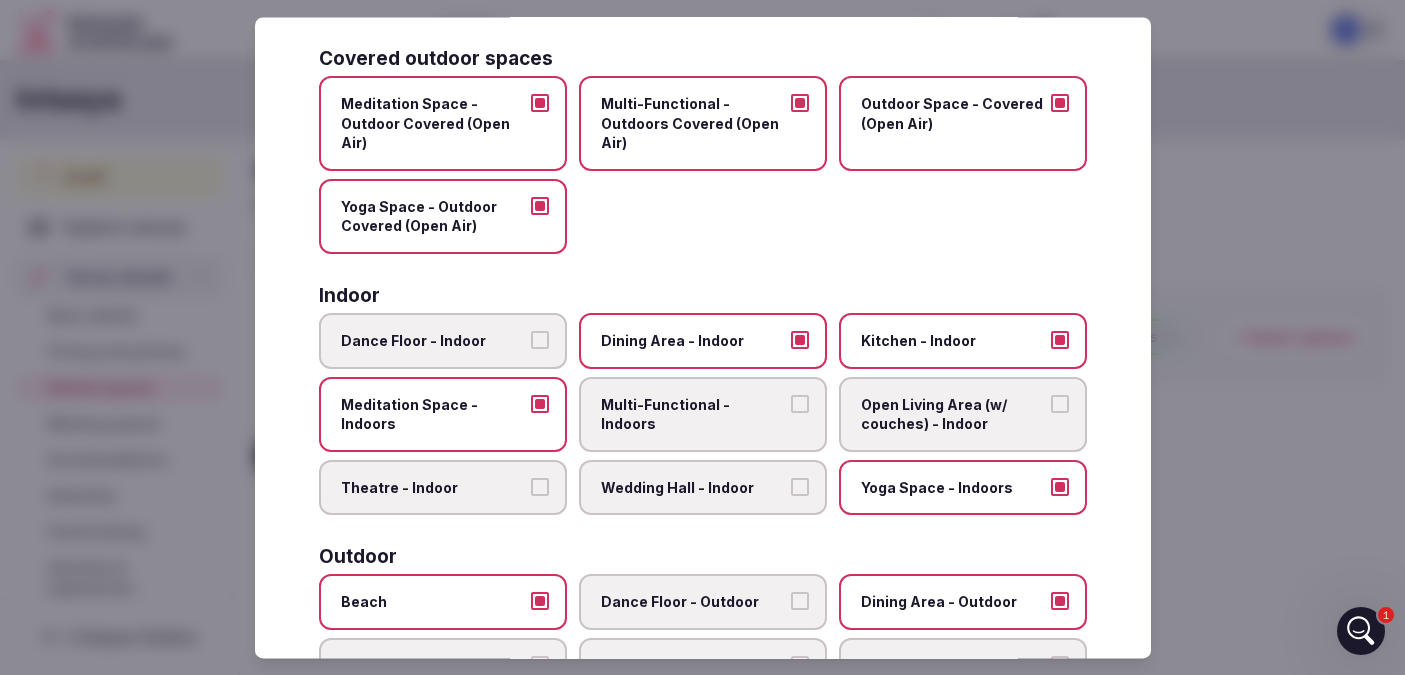 click on "Dining Area - Indoor" at bounding box center (800, 340) 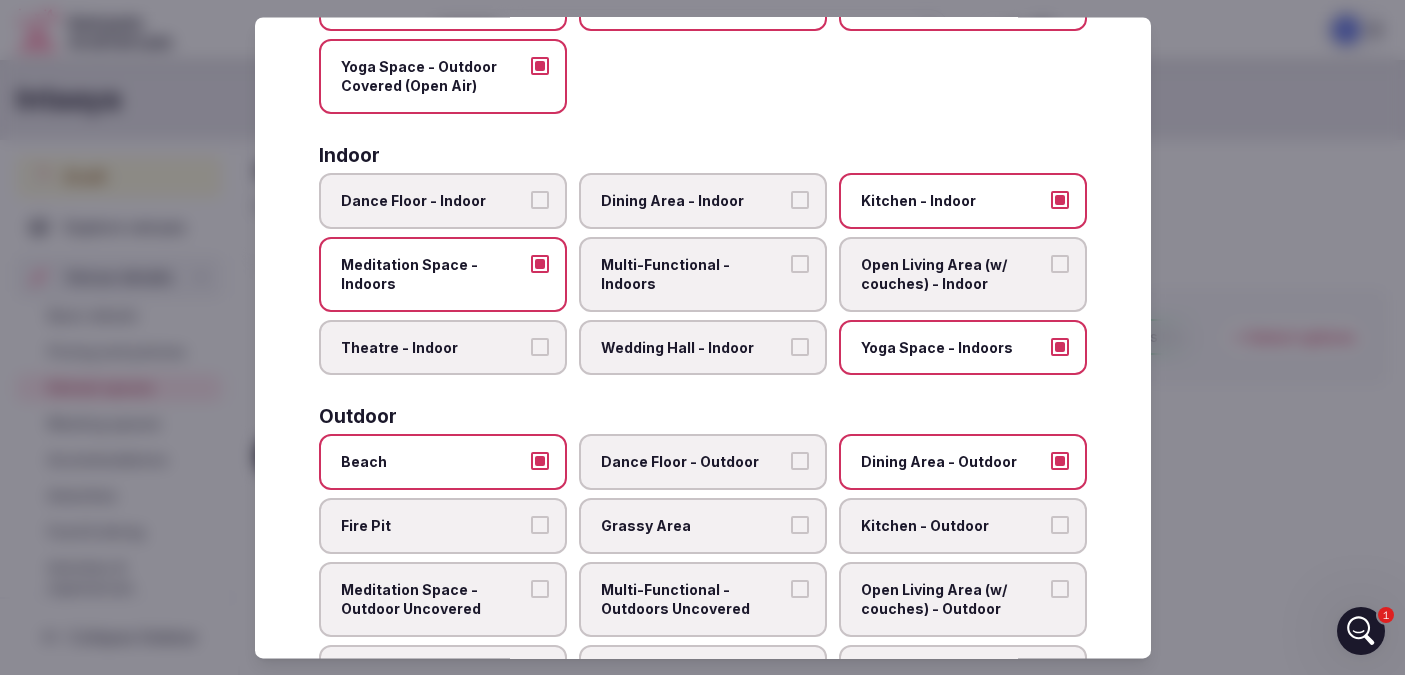 scroll, scrollTop: 277, scrollLeft: 0, axis: vertical 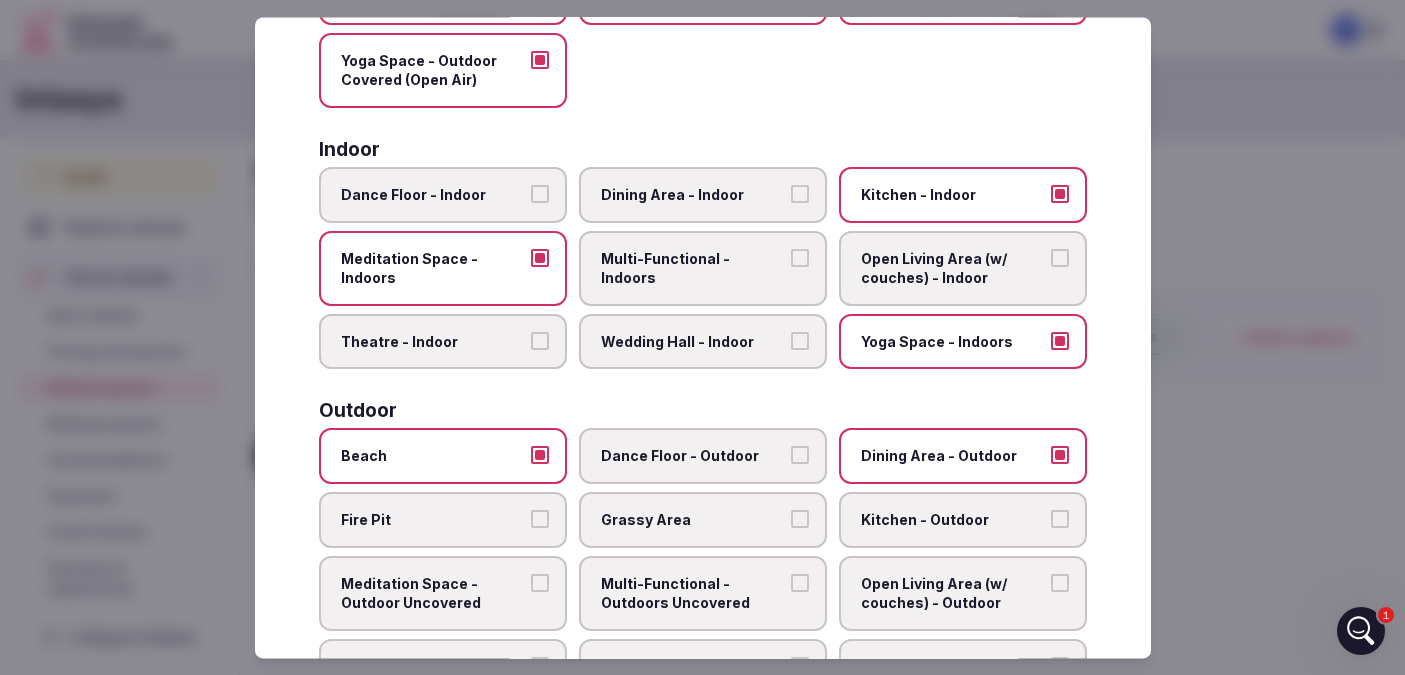 click on "Kitchen - Indoor" at bounding box center (1060, 194) 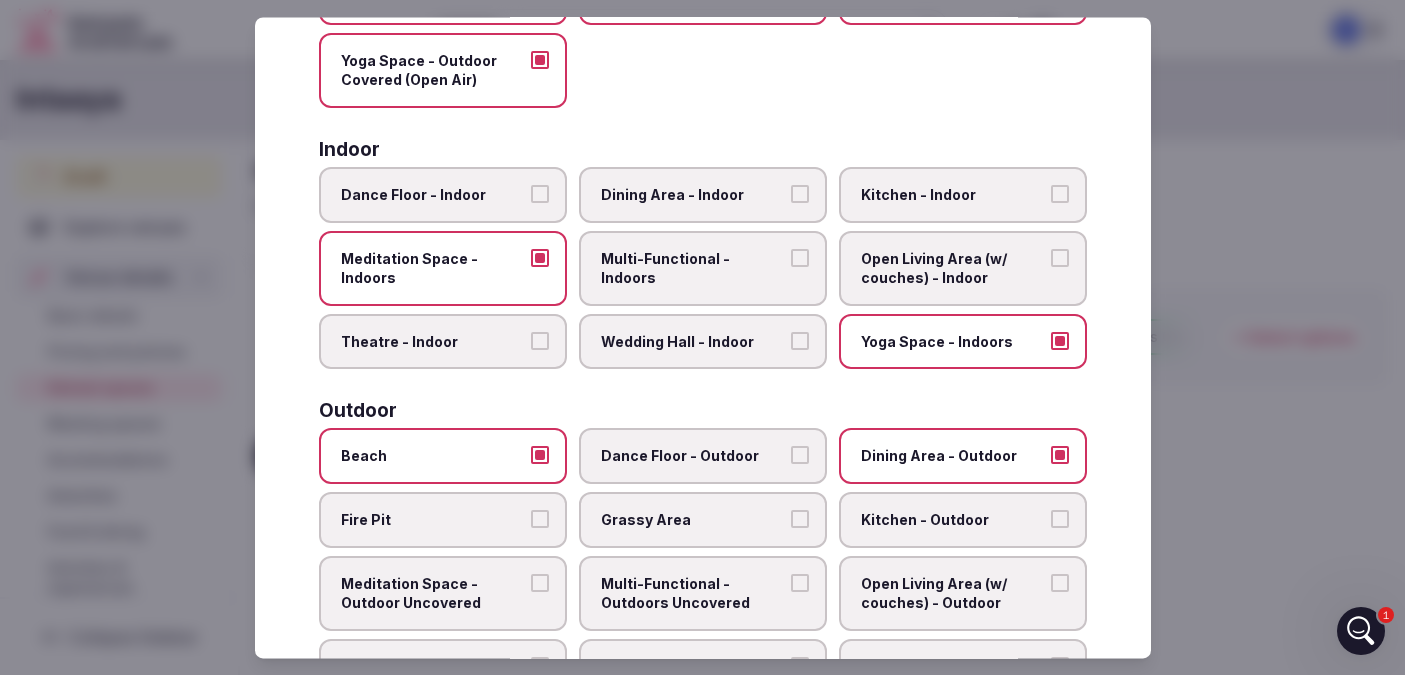 click on "Meditation Space - Indoors" at bounding box center (540, 258) 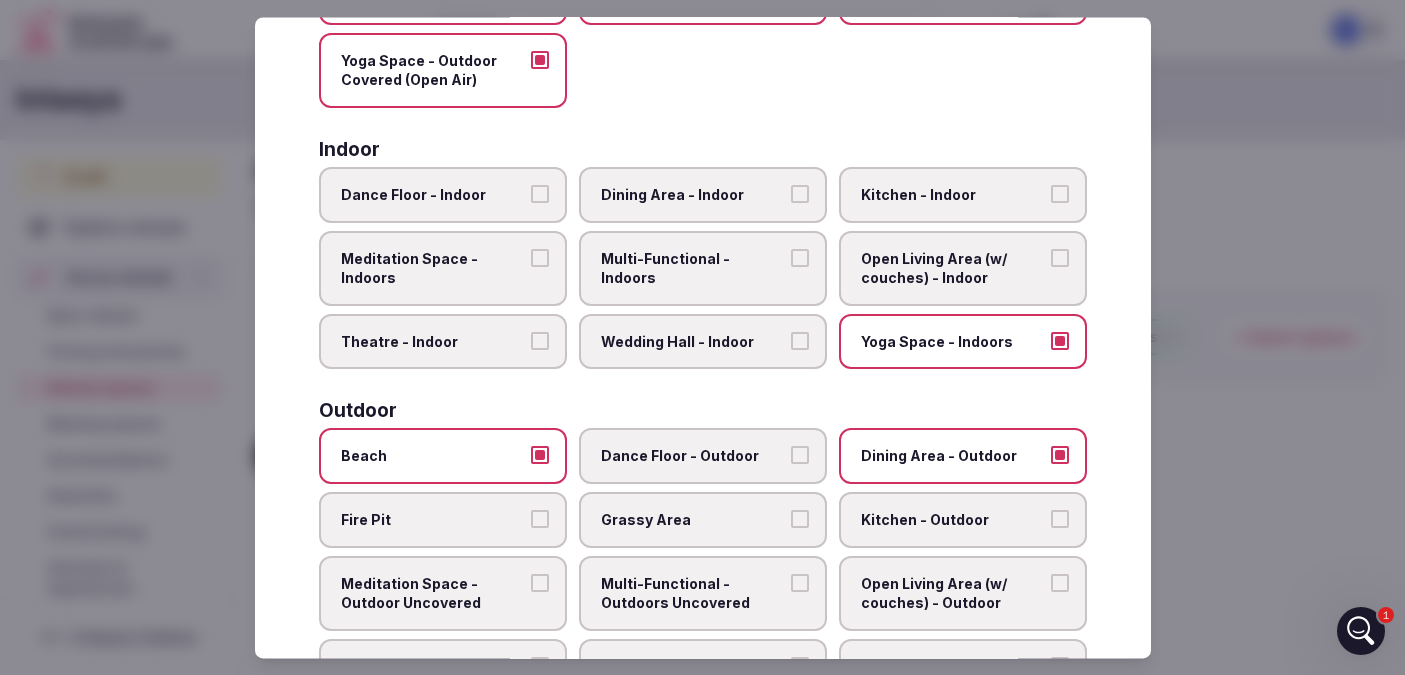click on "Yoga Space - Indoors" at bounding box center (1060, 341) 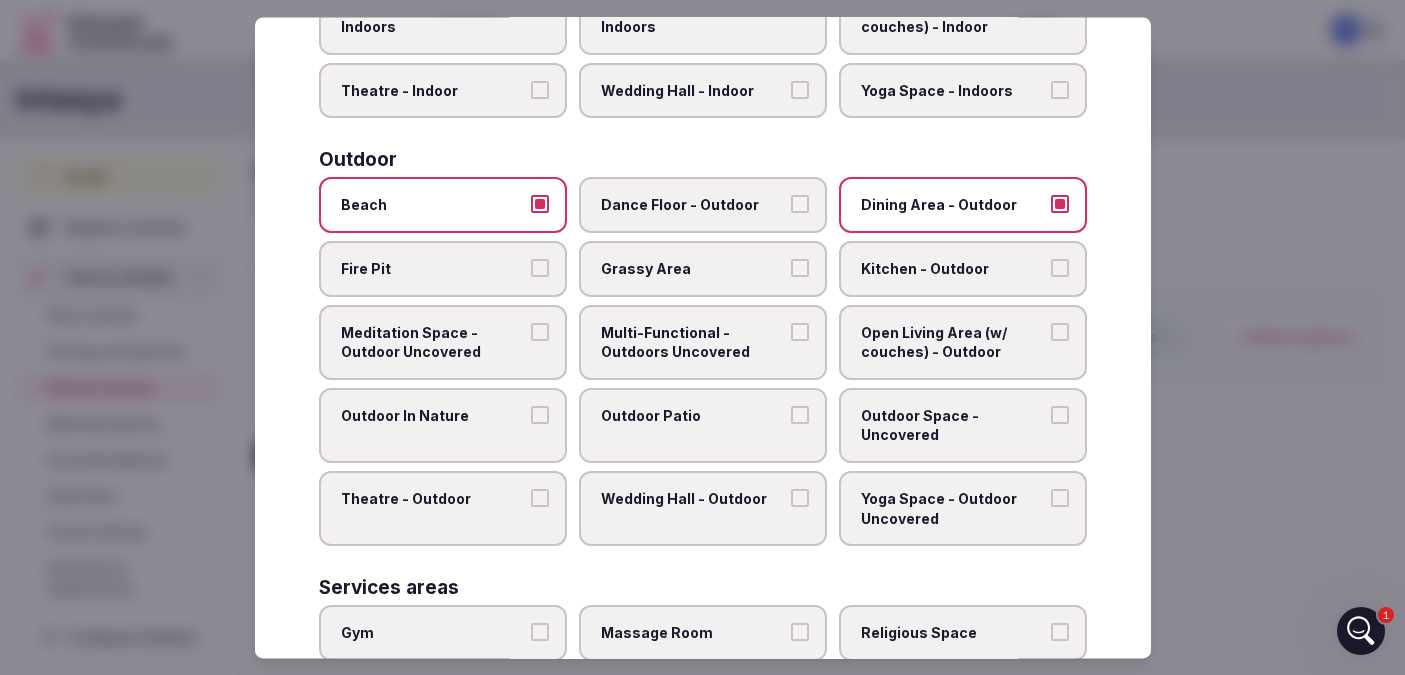 scroll, scrollTop: 530, scrollLeft: 0, axis: vertical 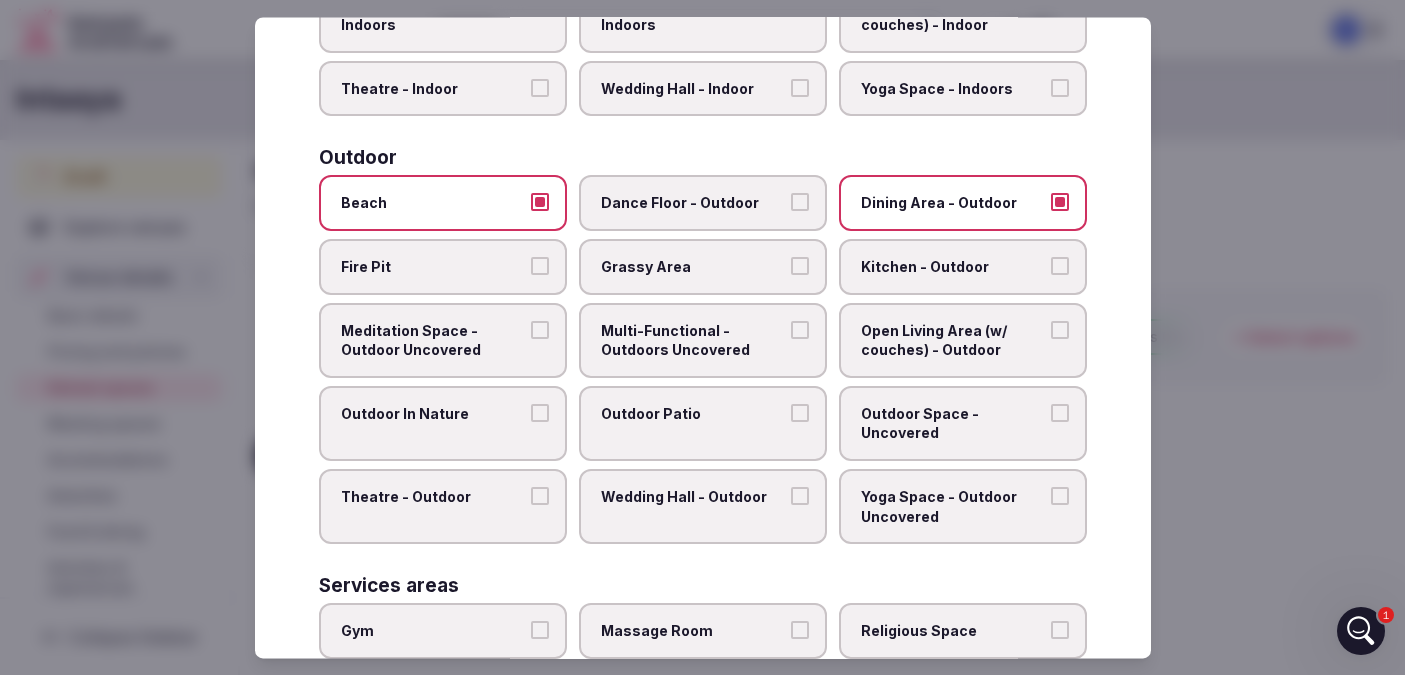 click on "Fire Pit" at bounding box center (540, 266) 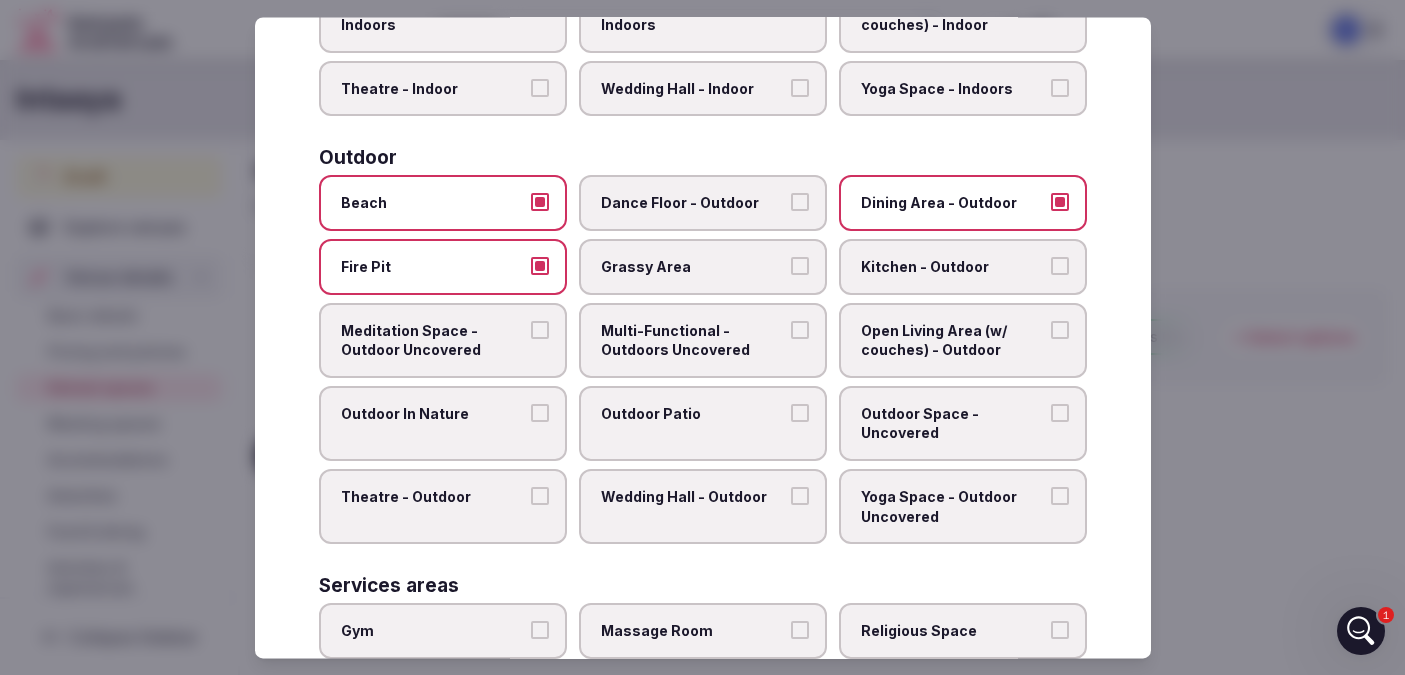 click on "Grassy Area" at bounding box center (800, 266) 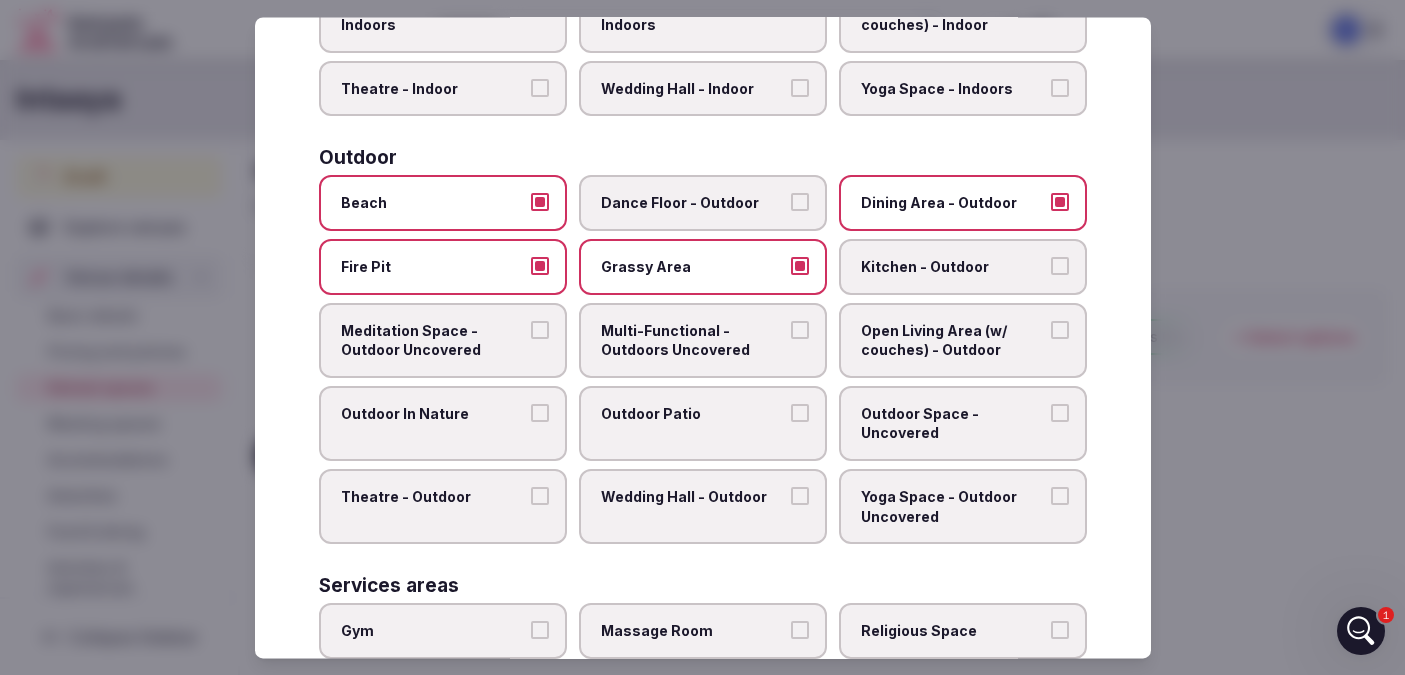 click on "Kitchen - Outdoor" at bounding box center [963, 267] 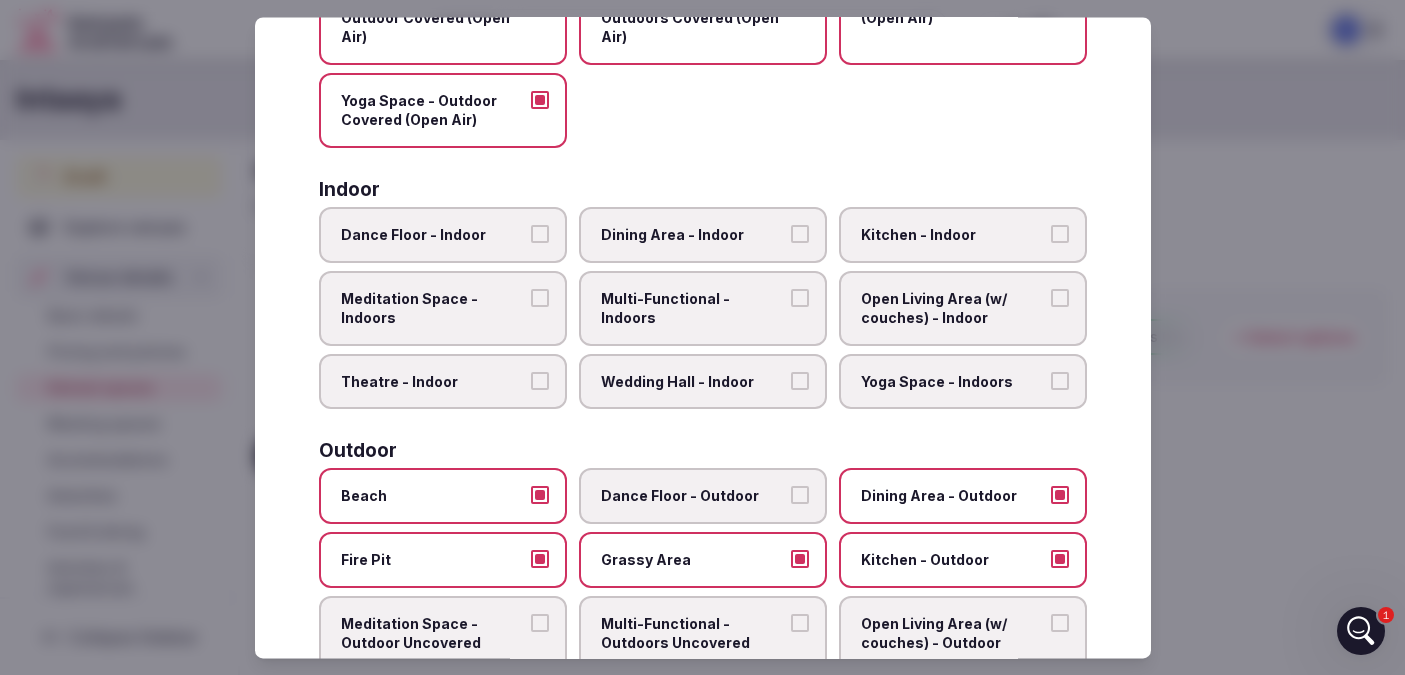 scroll, scrollTop: 238, scrollLeft: 0, axis: vertical 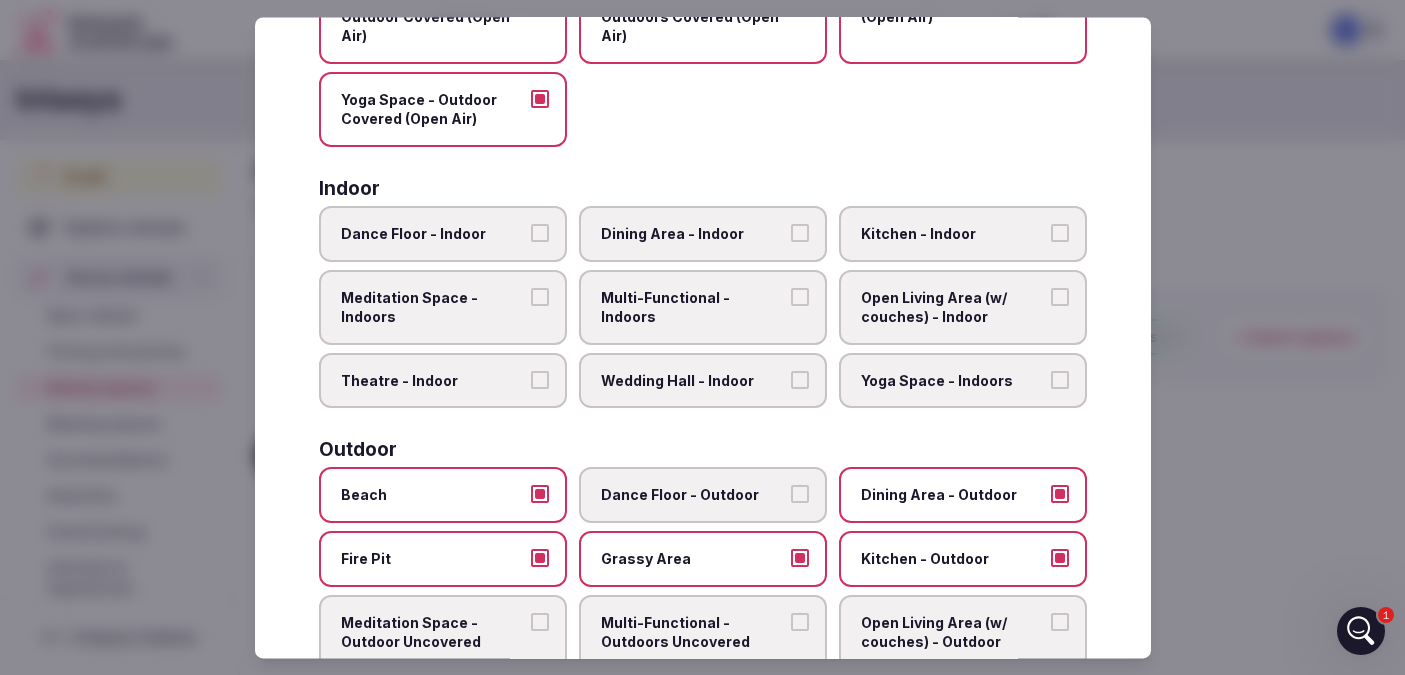 click on "Kitchen - Indoor" at bounding box center [1060, 233] 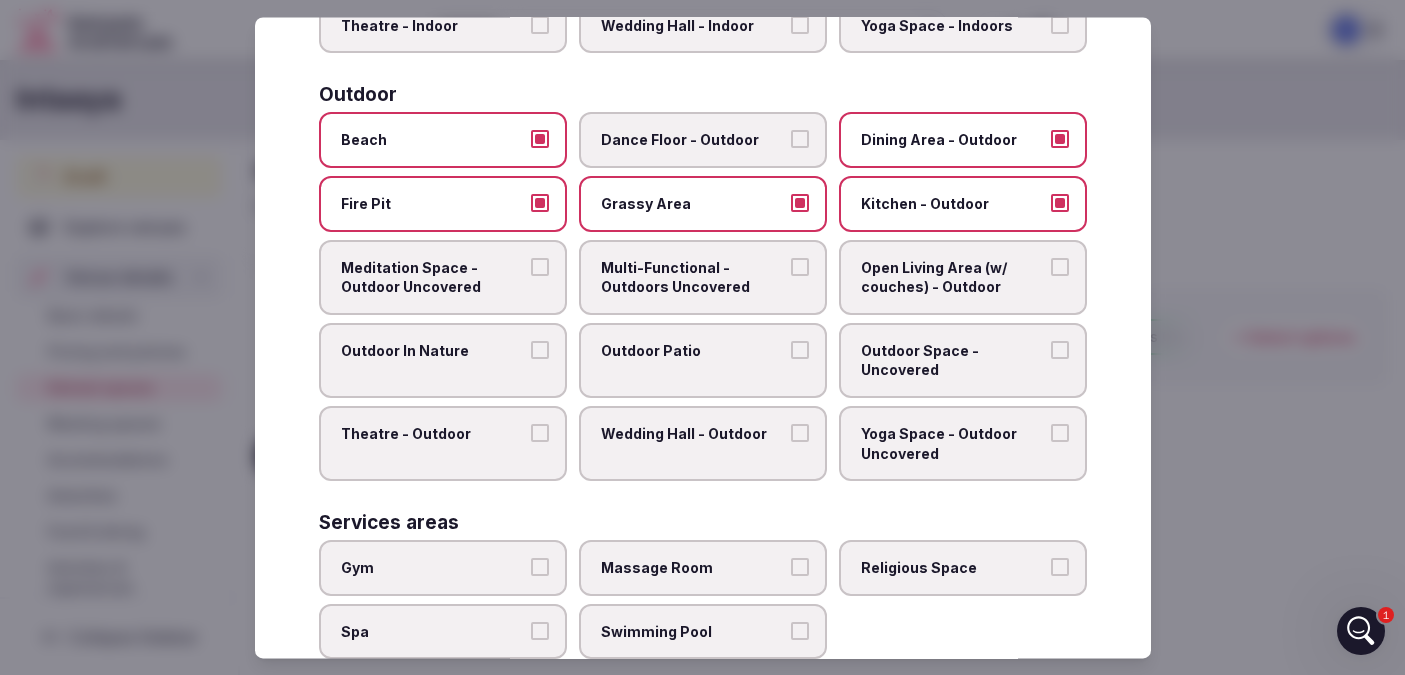 scroll, scrollTop: 596, scrollLeft: 0, axis: vertical 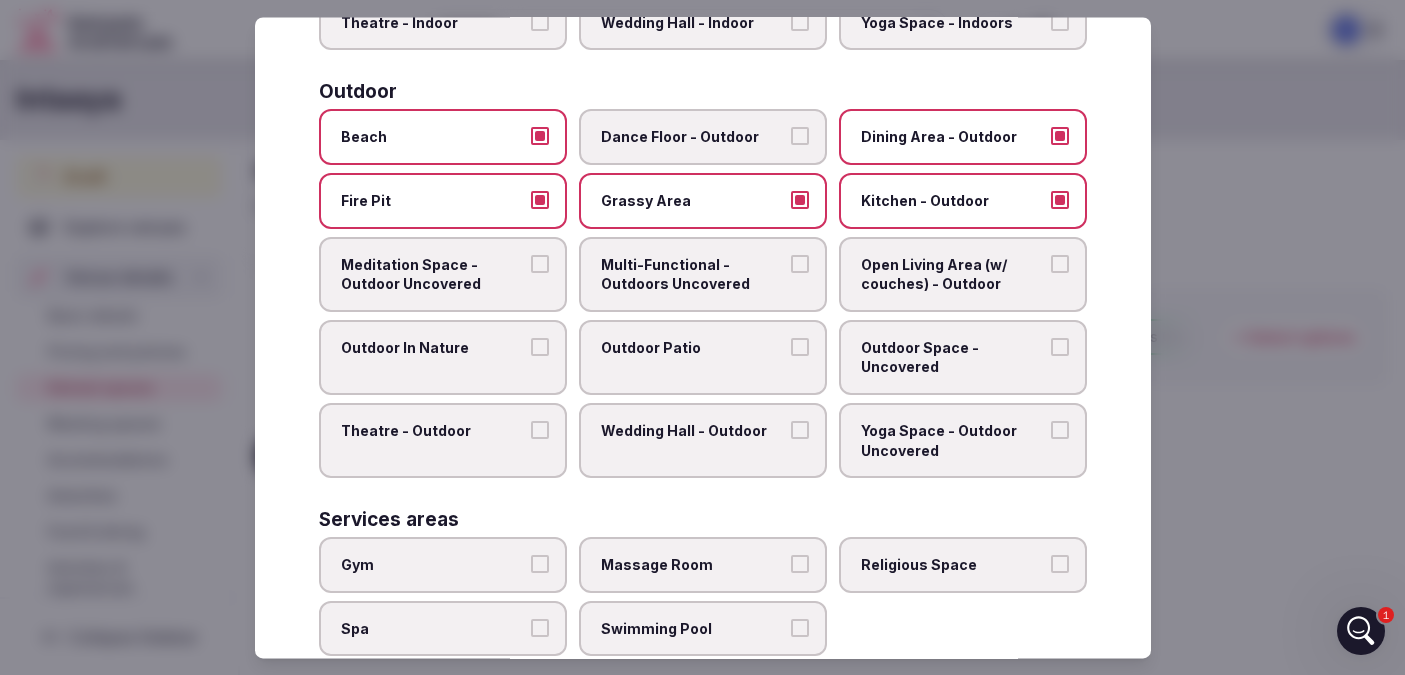 click on "Meditation Space - Outdoor Uncovered" at bounding box center (540, 264) 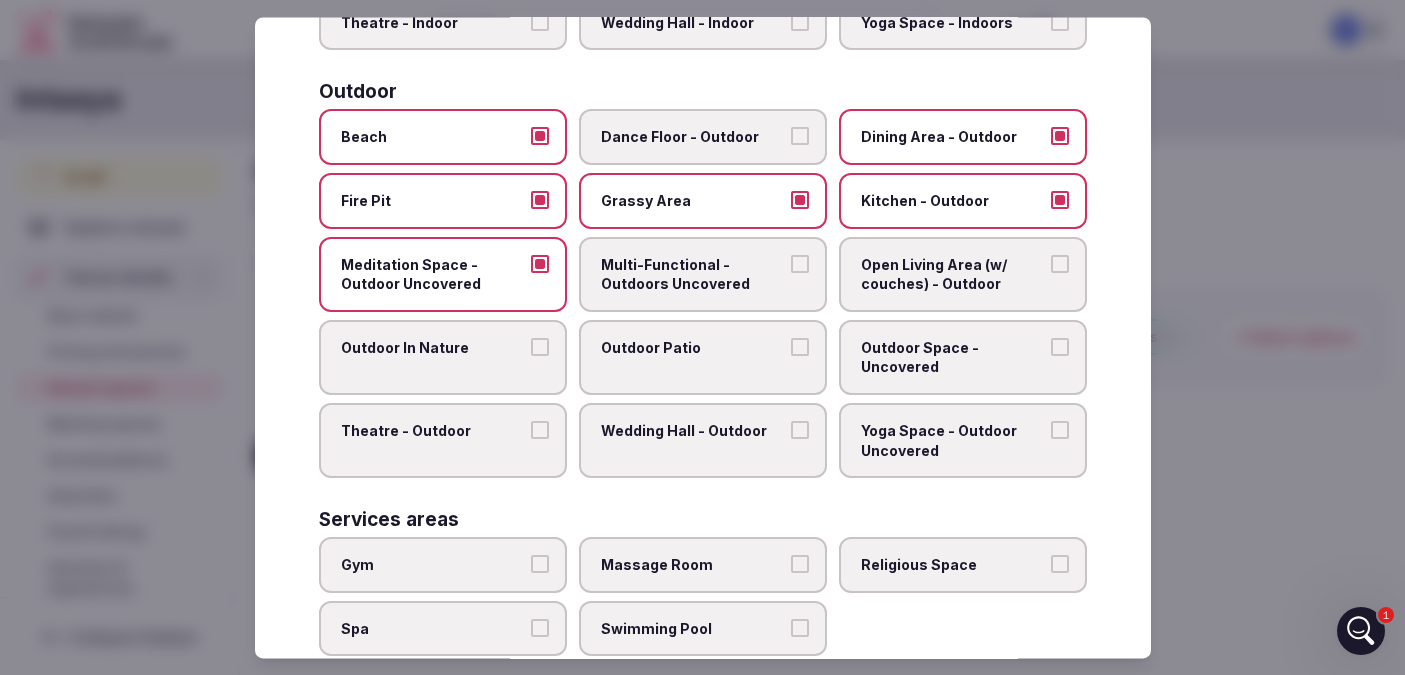 click on "Multi-Functional - Outdoors Uncovered" at bounding box center [800, 264] 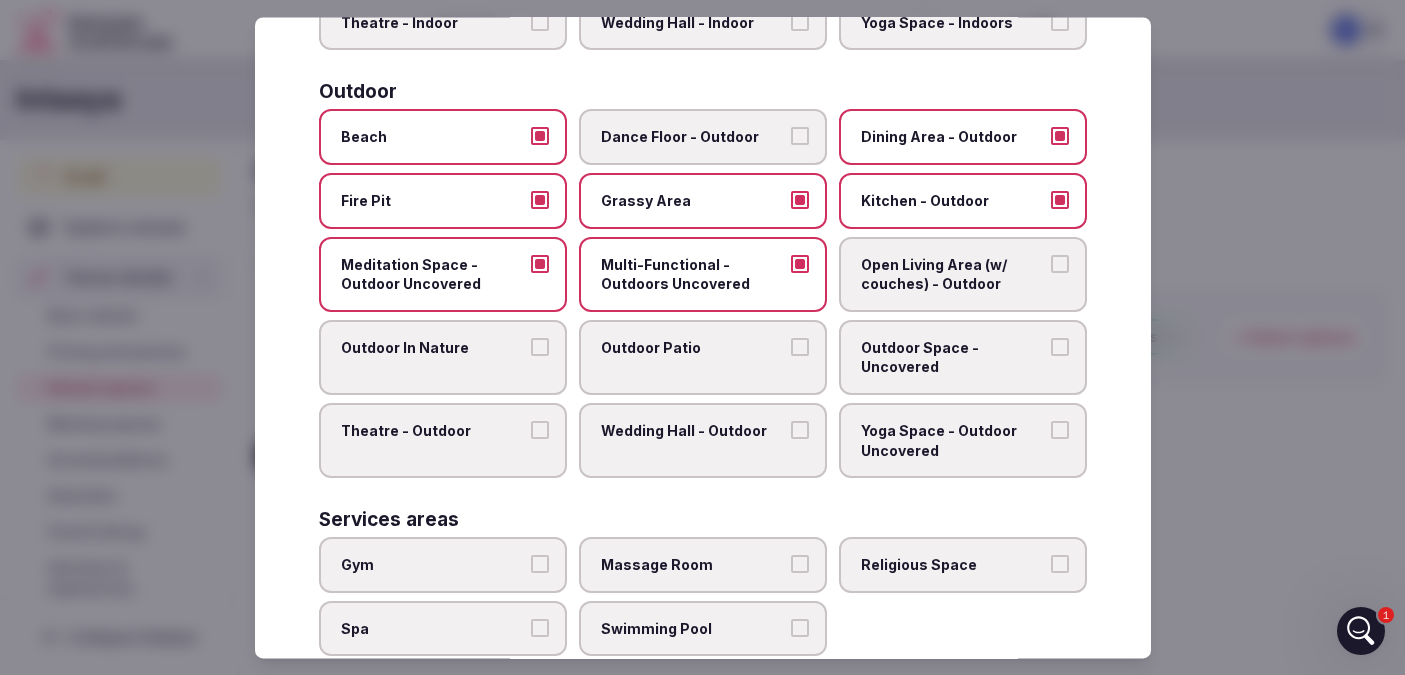 click on "Open Living Area (w/ couches) - Outdoor" at bounding box center [1060, 264] 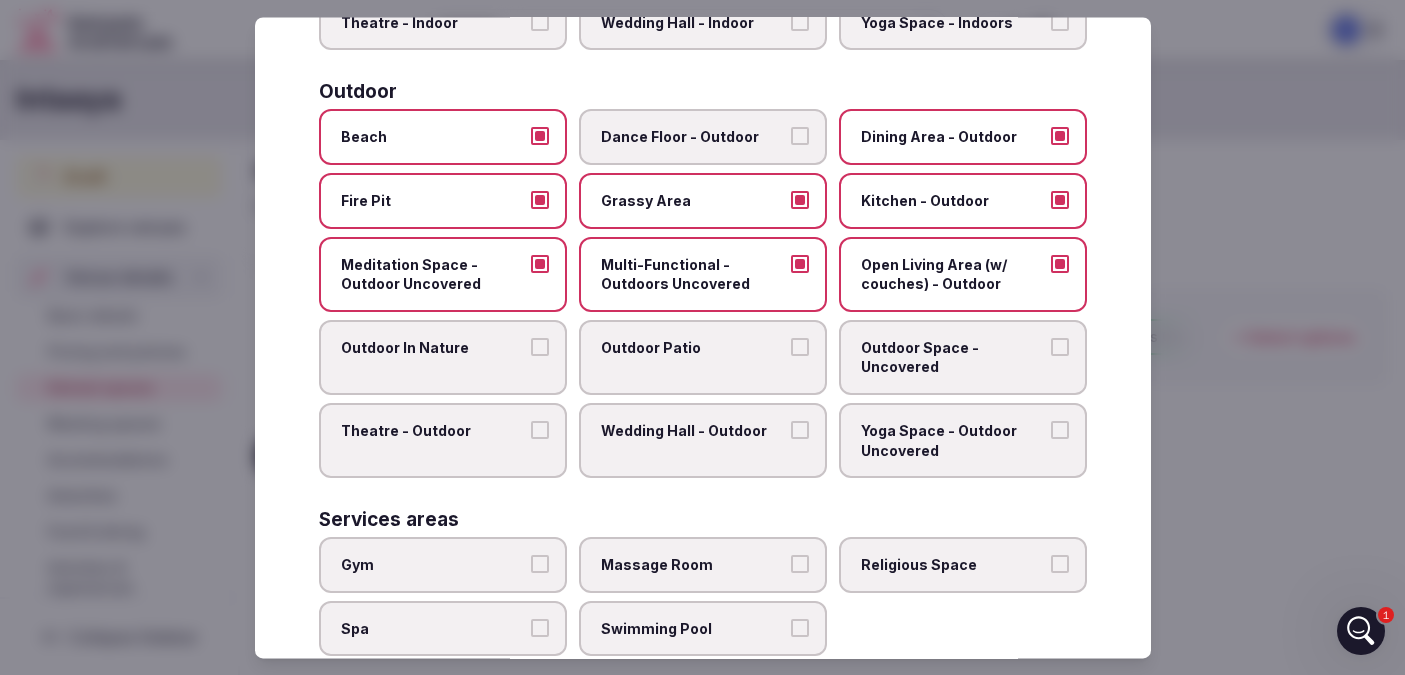 click on "Outdoor In Nature" at bounding box center (540, 347) 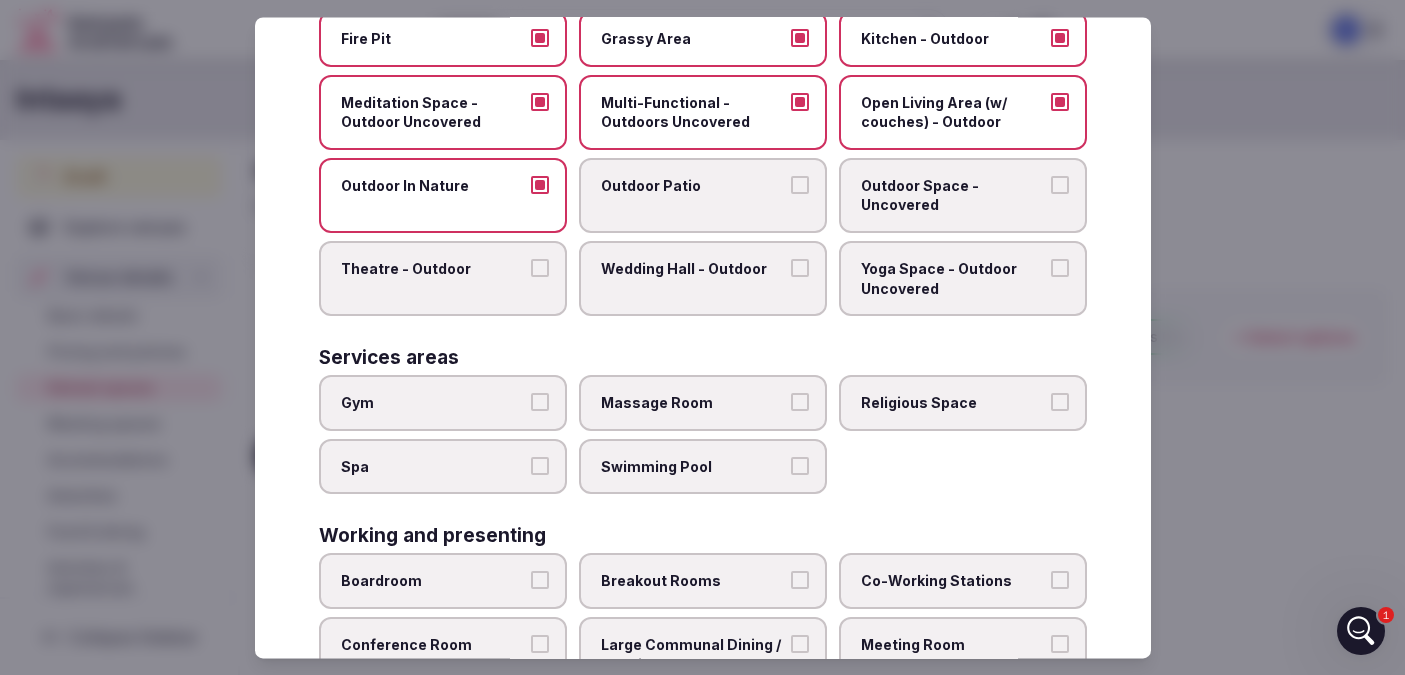 scroll, scrollTop: 761, scrollLeft: 0, axis: vertical 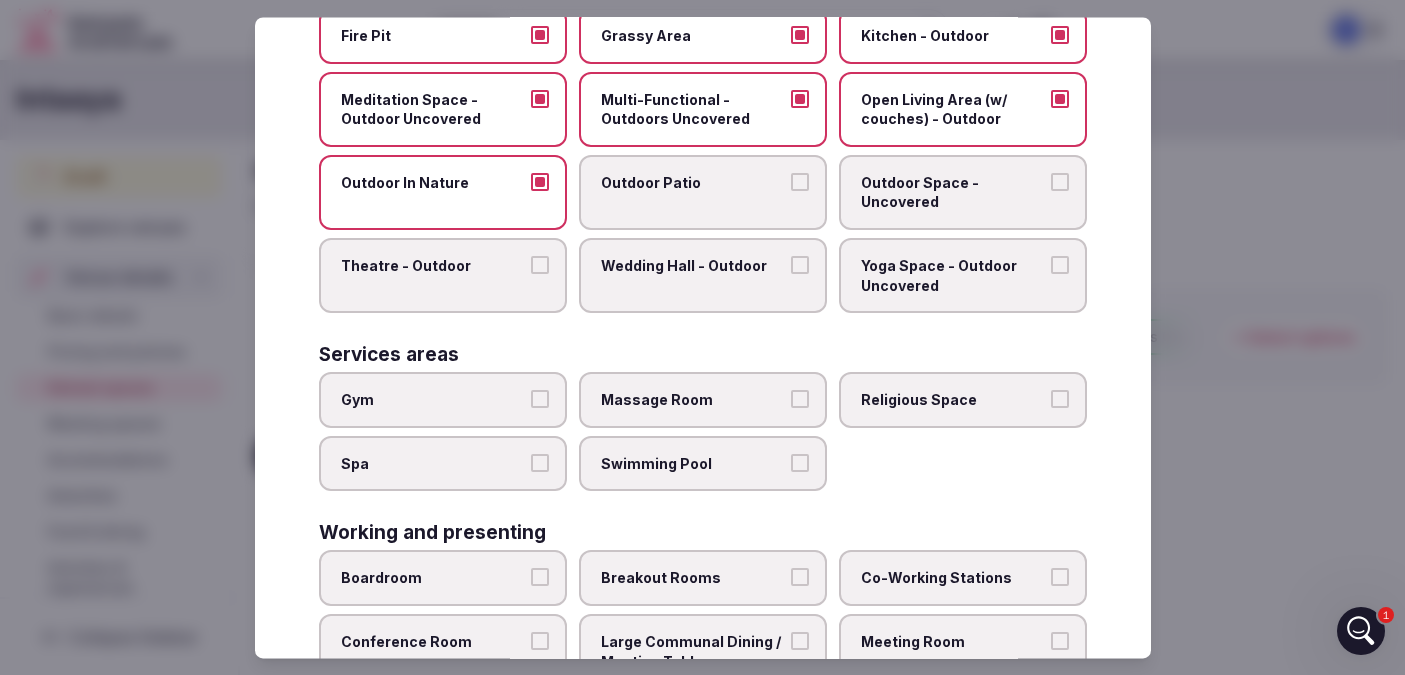 click on "Outdoor Space - Uncovered" at bounding box center [1060, 182] 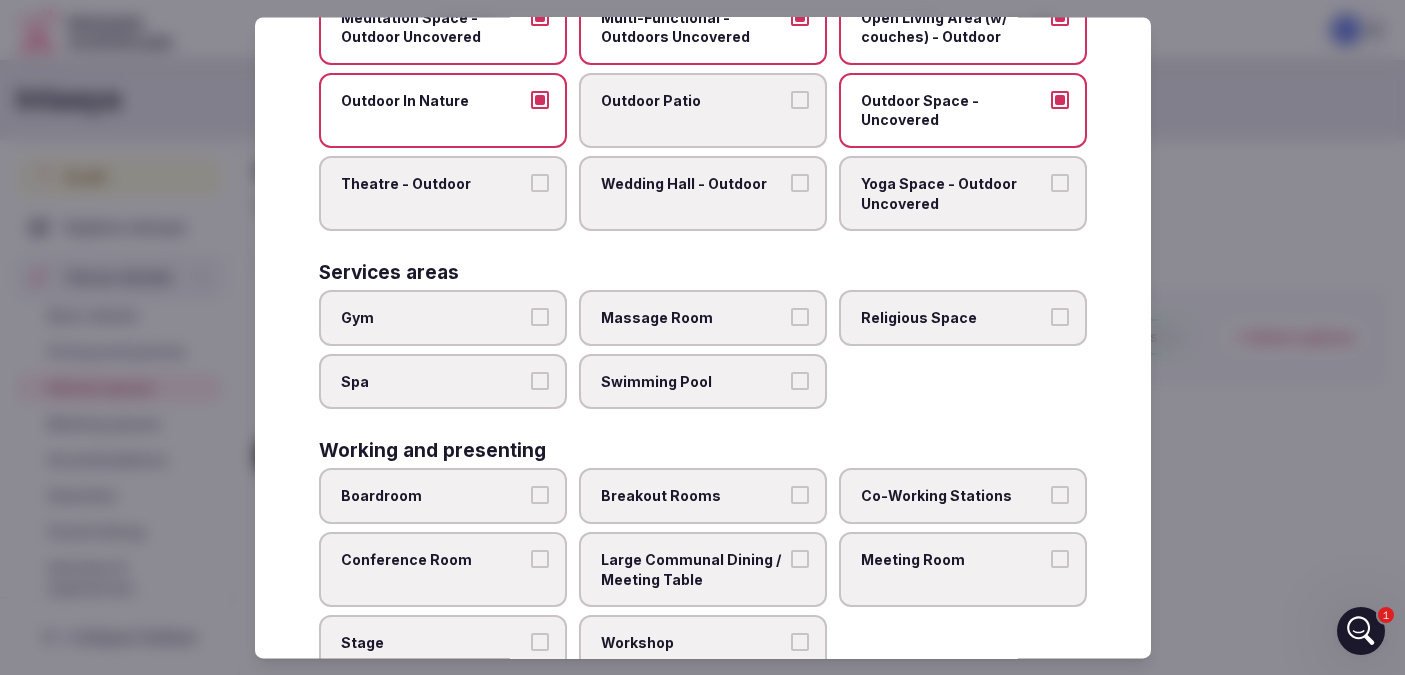 scroll, scrollTop: 850, scrollLeft: 0, axis: vertical 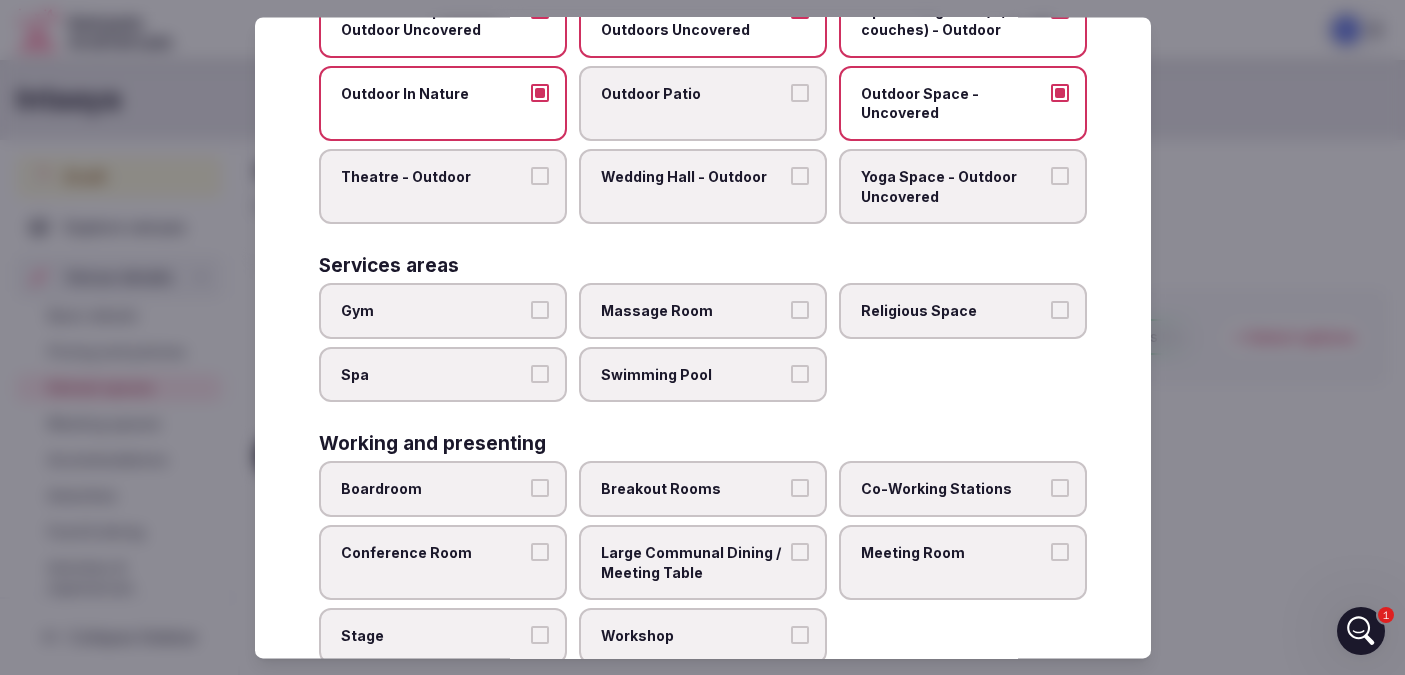 click on "Yoga Space - Outdoor Uncovered" at bounding box center (1060, 176) 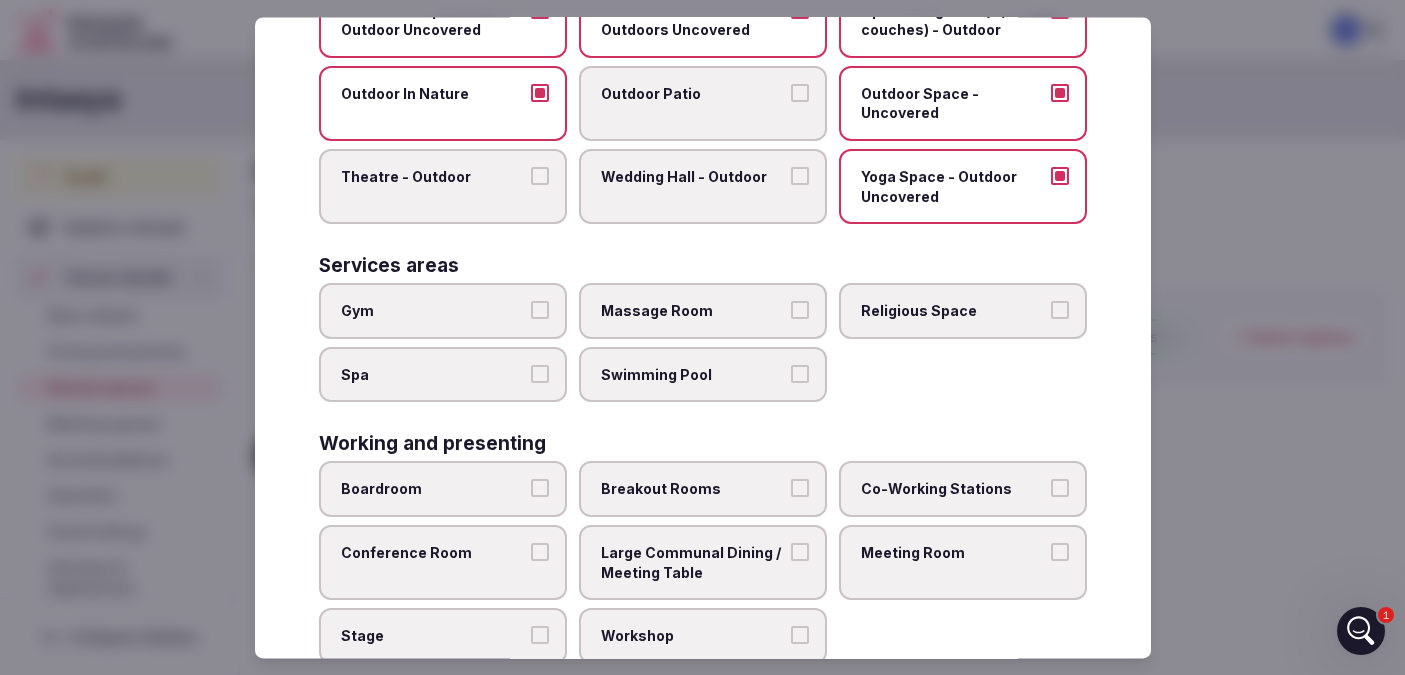 click on "Massage Room" at bounding box center [703, 312] 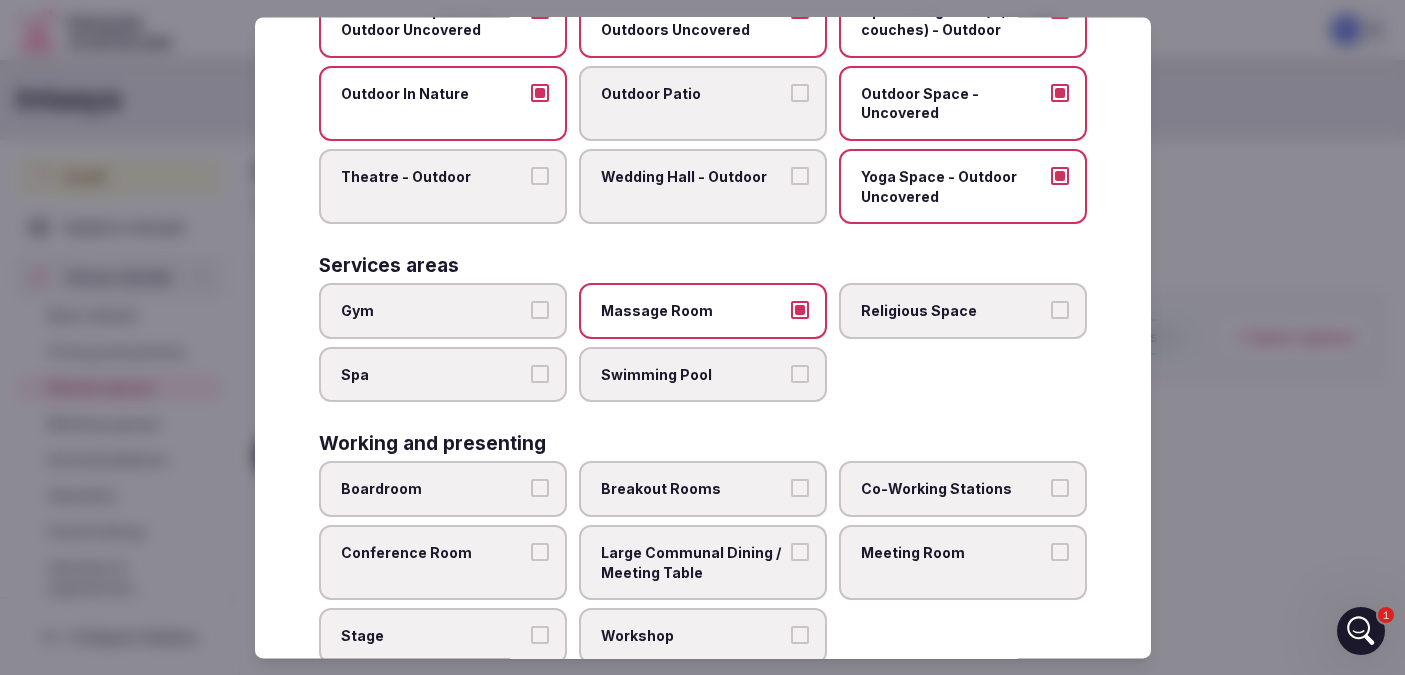 scroll, scrollTop: 905, scrollLeft: 0, axis: vertical 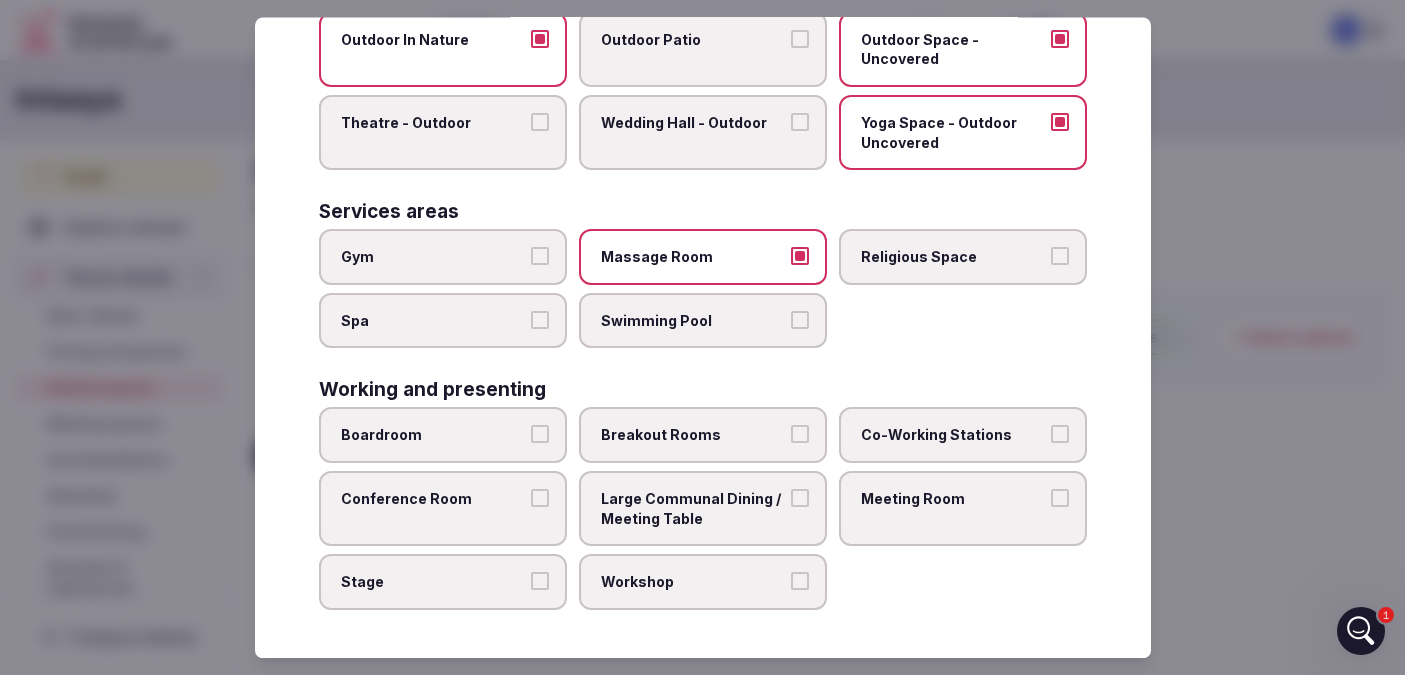 click on "Massage Room" at bounding box center [800, 257] 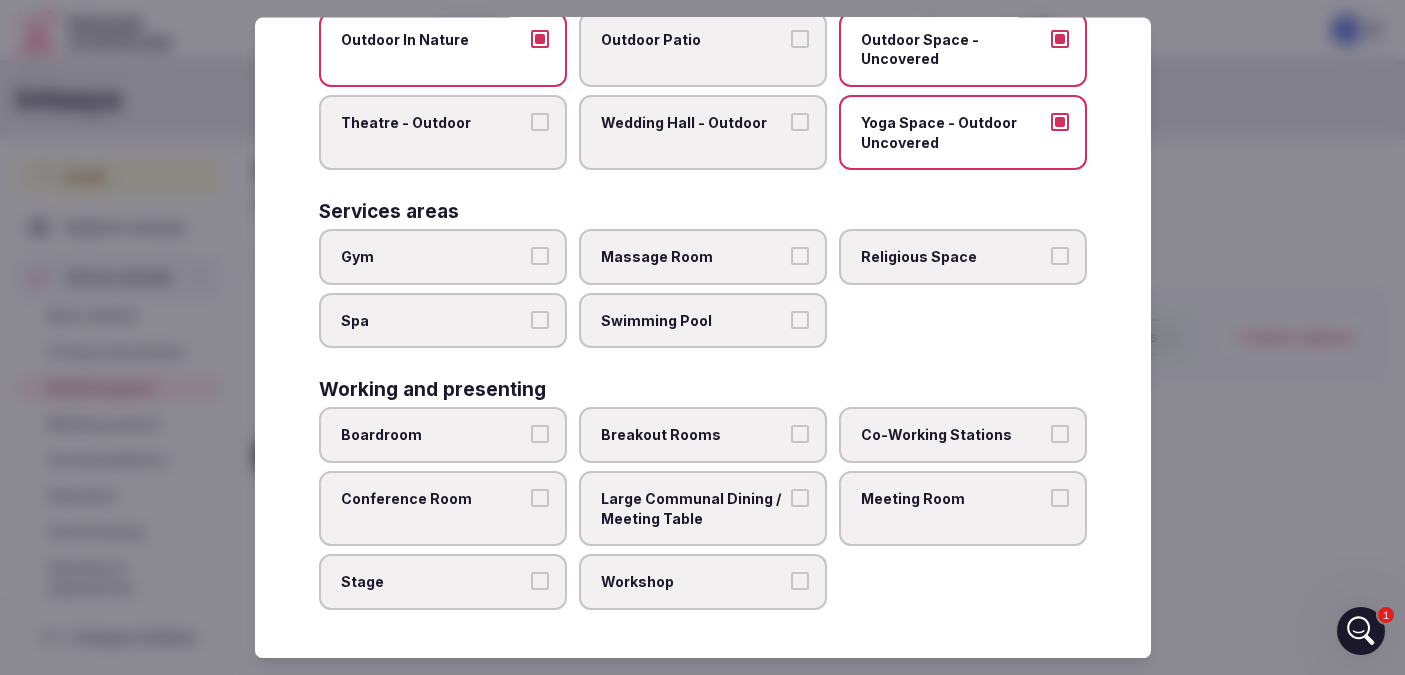 click on "Spa" at bounding box center [540, 320] 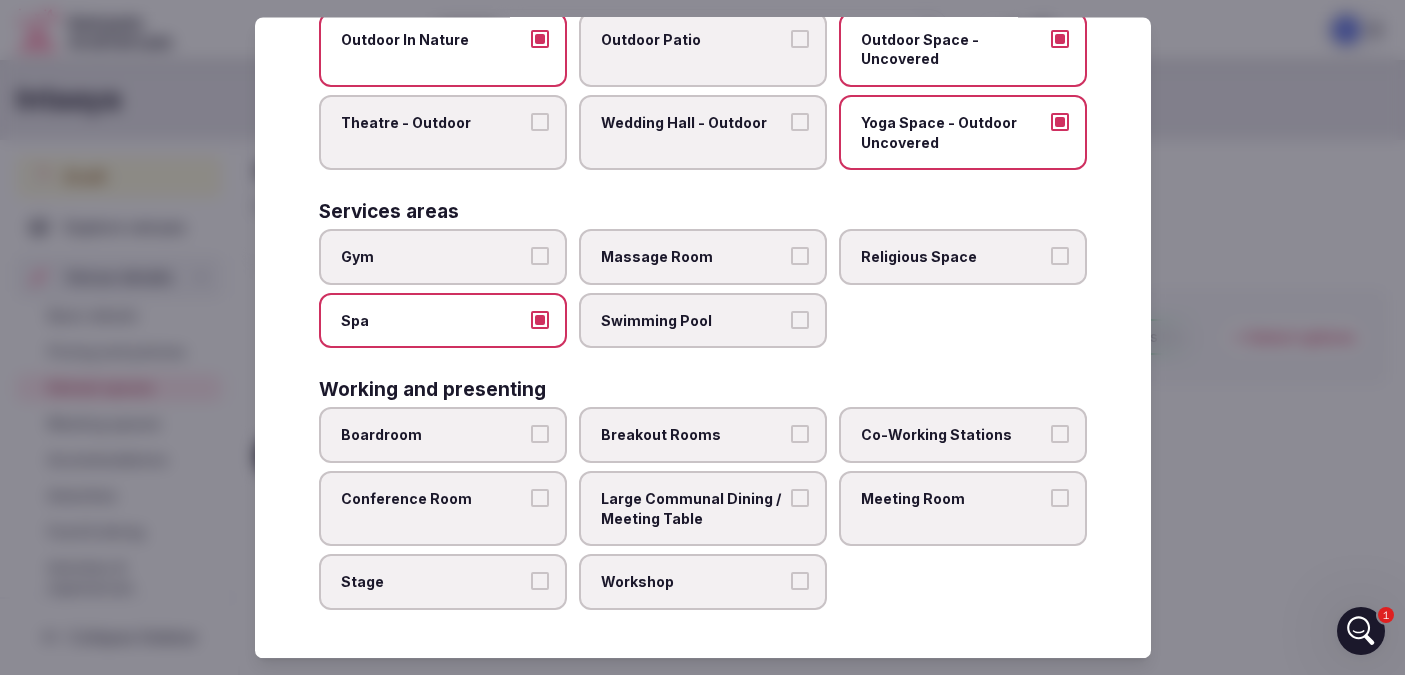 click on "Swimming Pool" at bounding box center (800, 320) 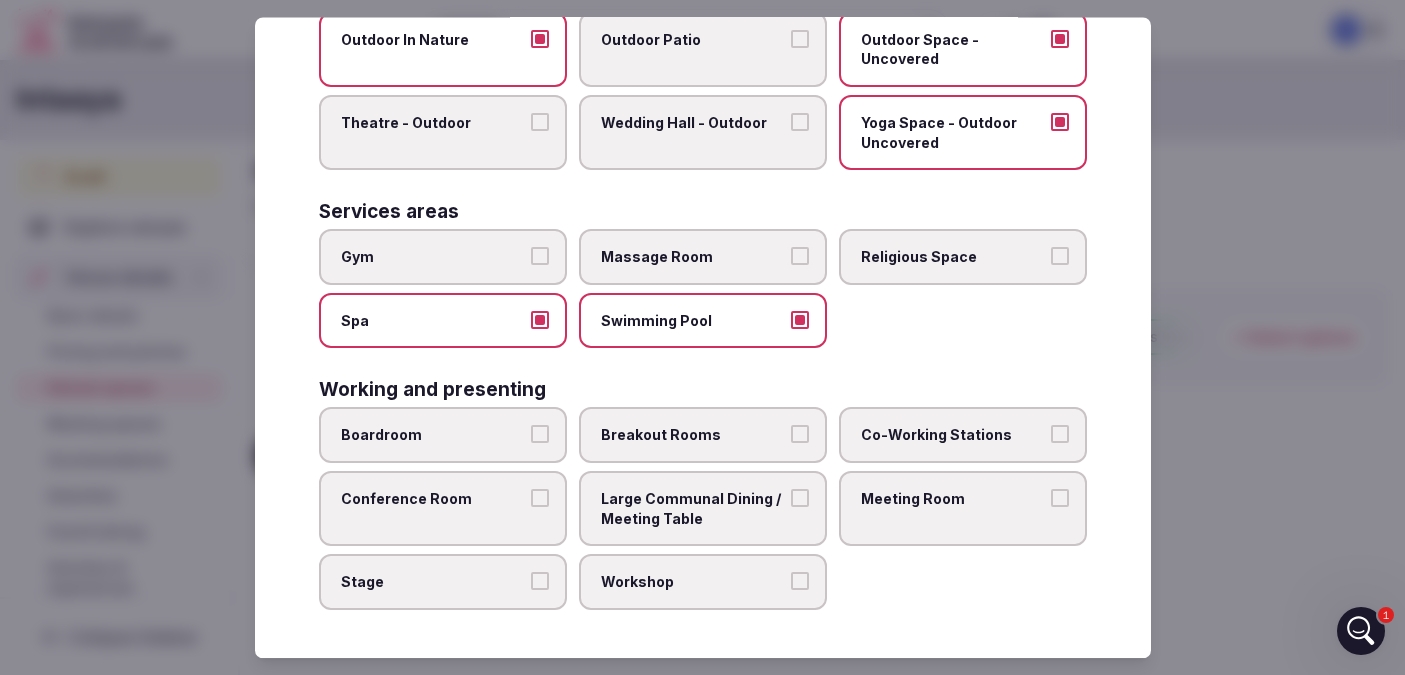 click on "Workshop" at bounding box center [800, 582] 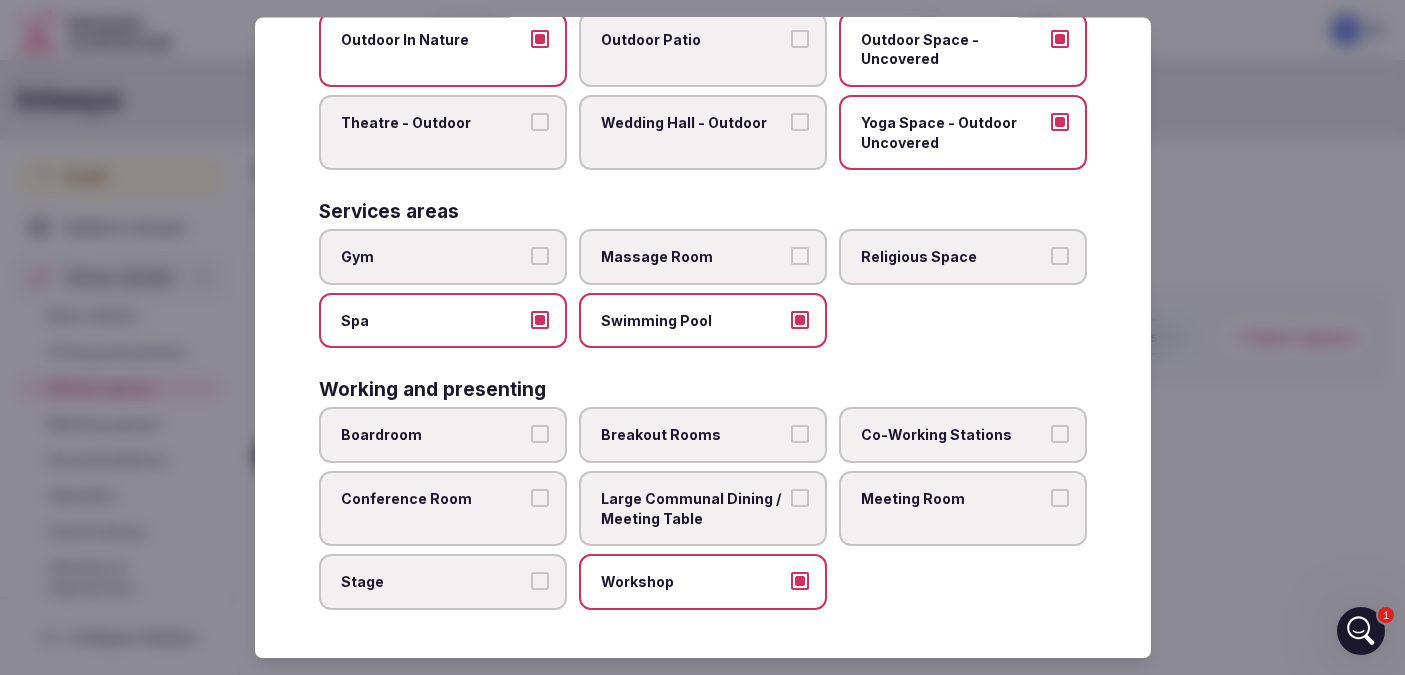 click on "Meeting Room" at bounding box center (1060, 498) 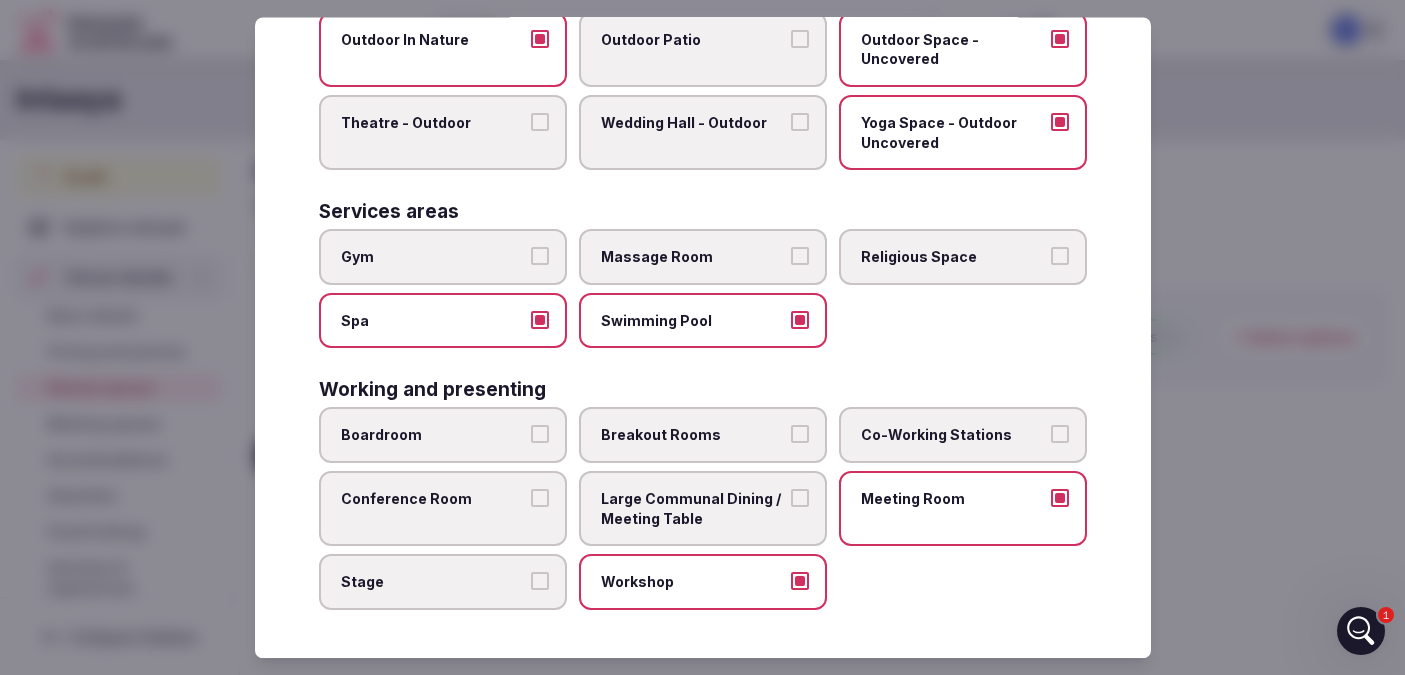 click on "Co-Working Stations" at bounding box center (1060, 435) 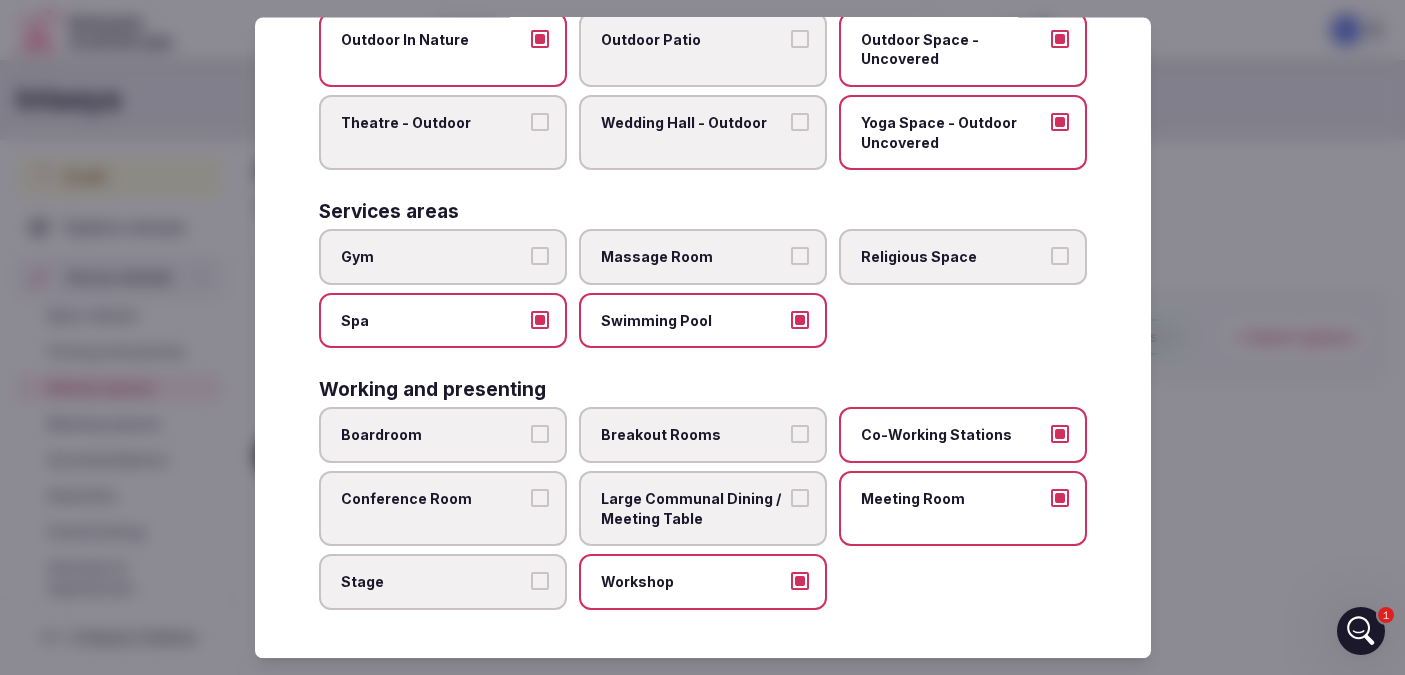 click on "Large Communal Dining / Meeting Table" at bounding box center [800, 498] 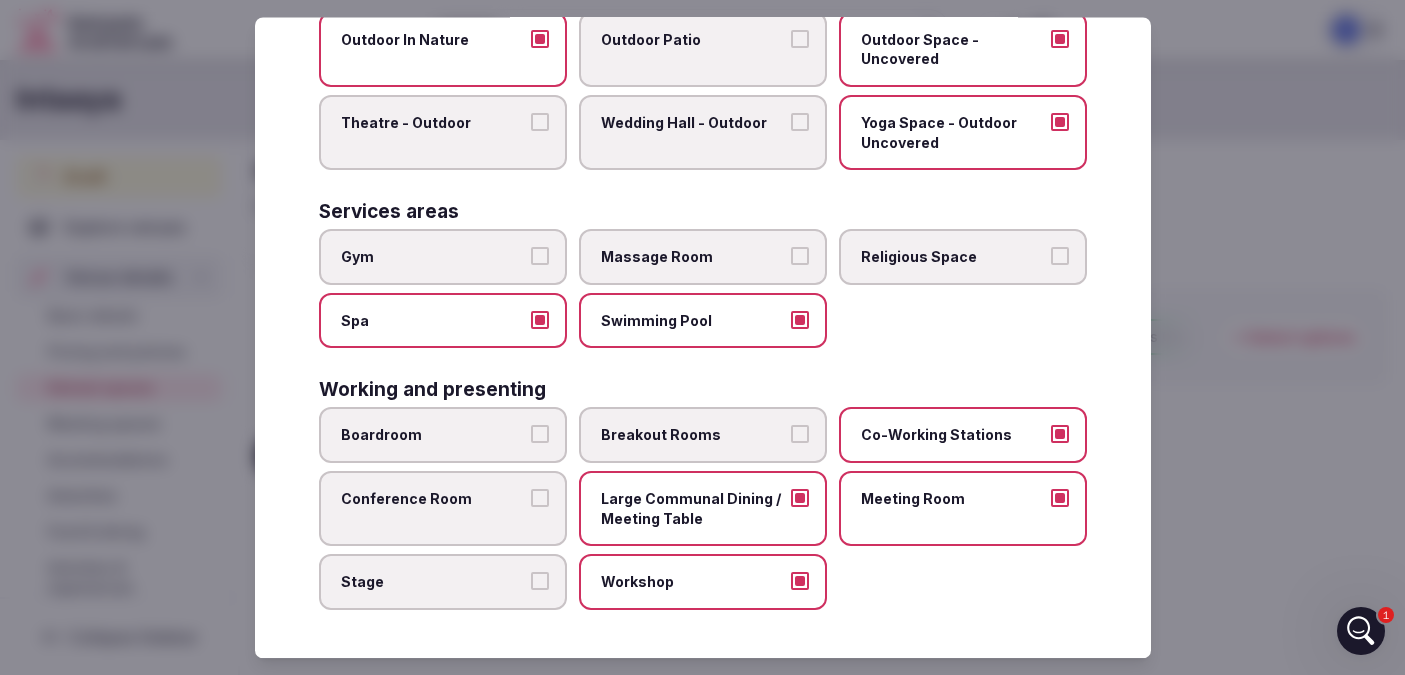 scroll, scrollTop: 0, scrollLeft: 0, axis: both 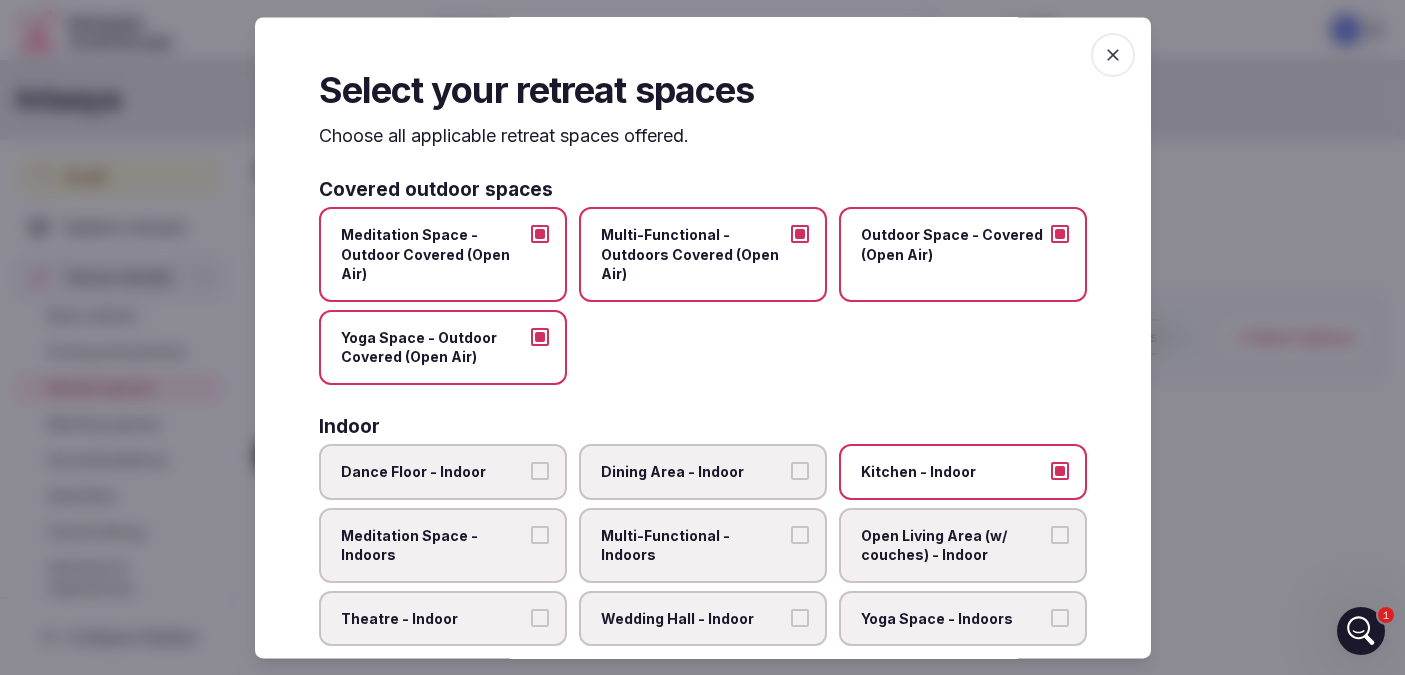 click 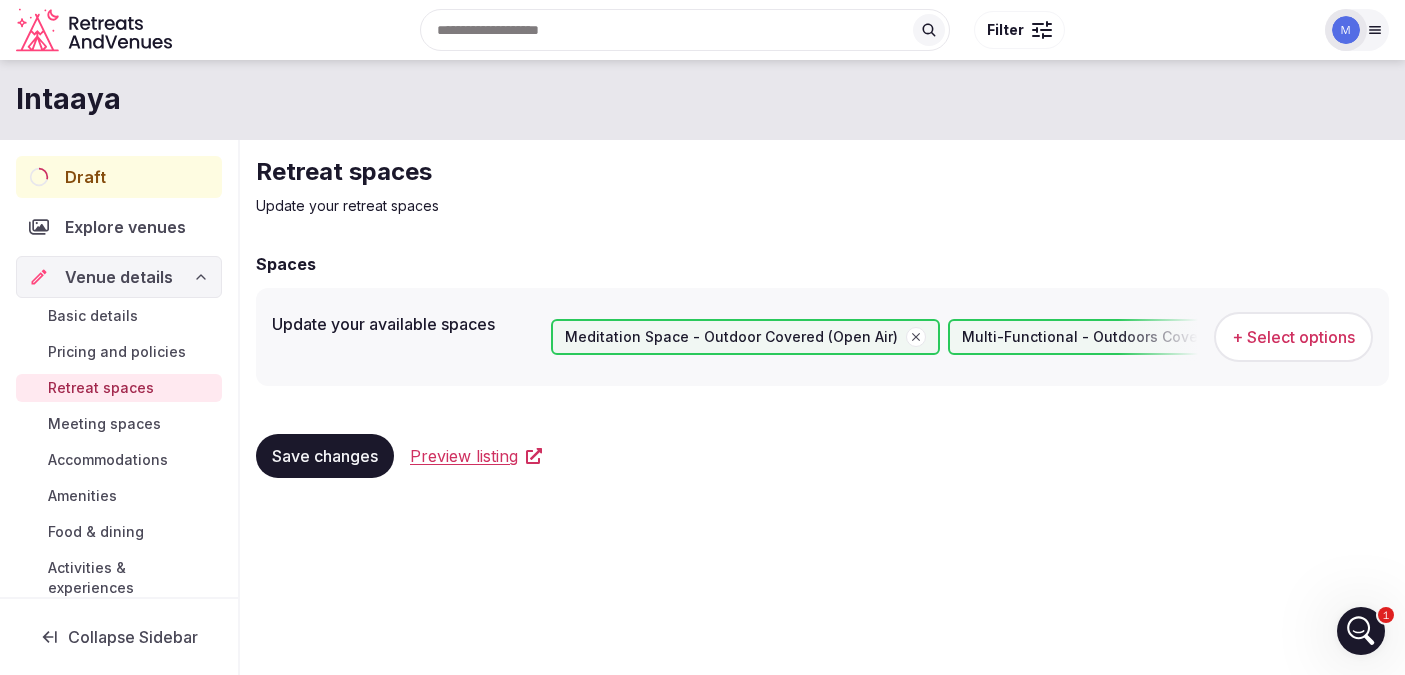 click on "Save changes" at bounding box center [325, 456] 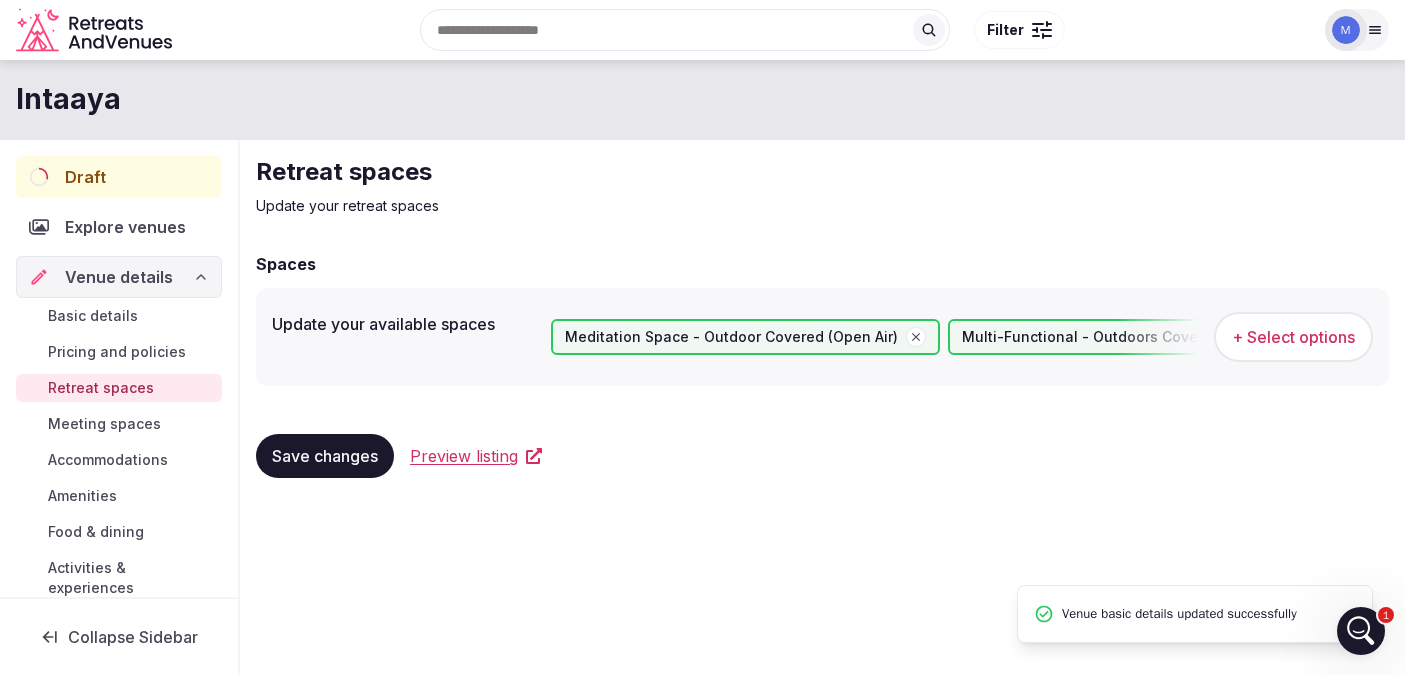 click on "Meeting spaces" at bounding box center (104, 424) 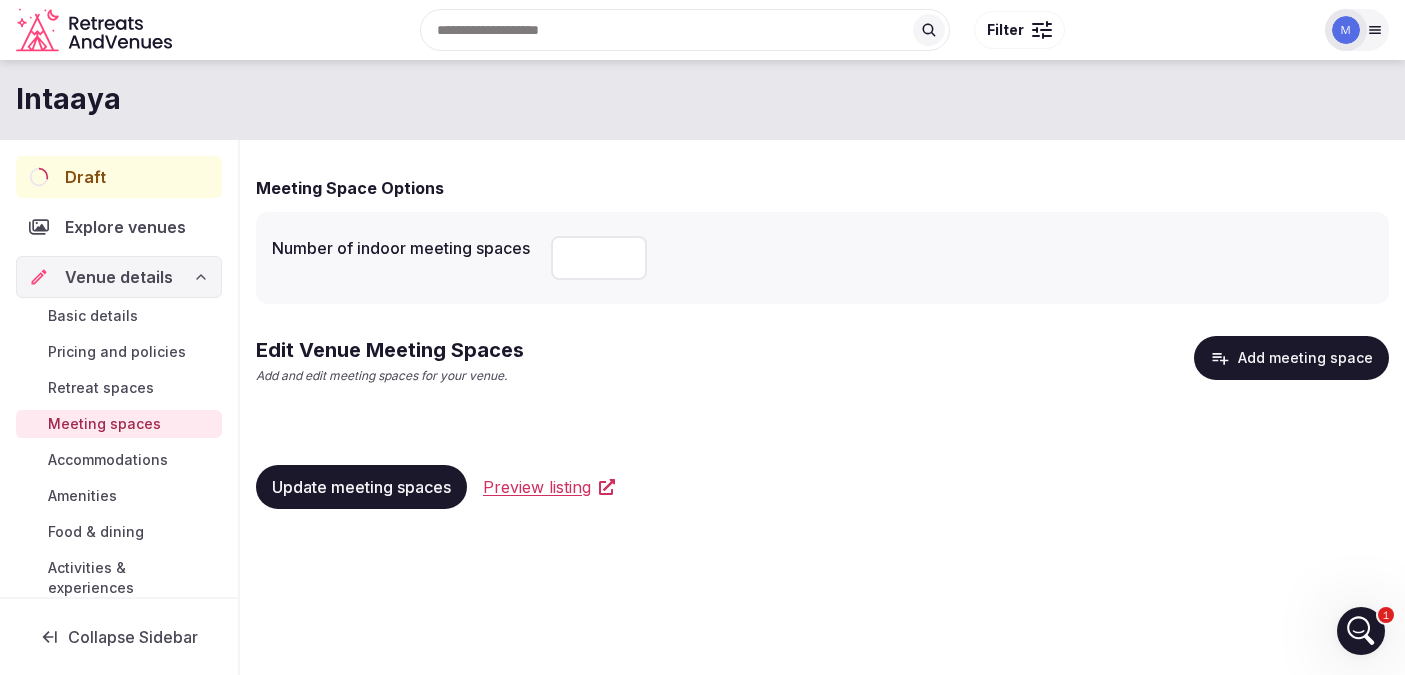 click on "Accommodations" at bounding box center (108, 460) 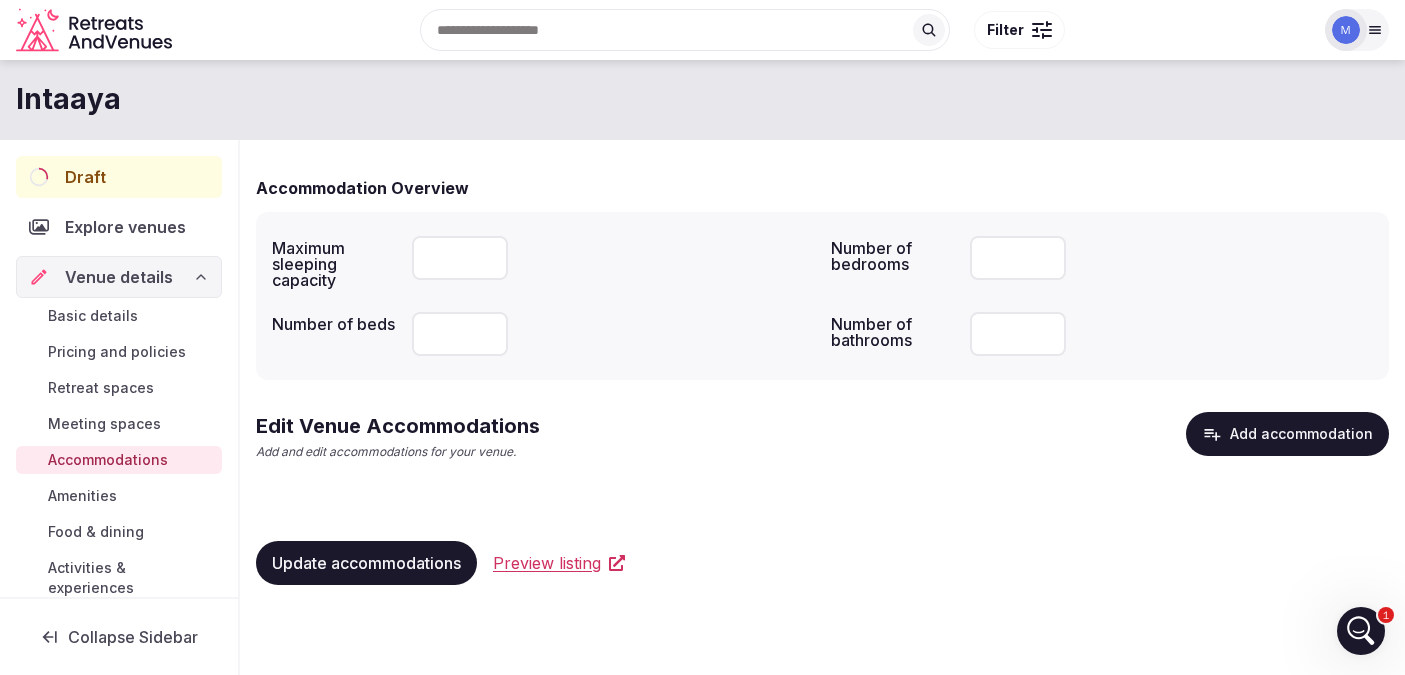 click at bounding box center [460, 258] 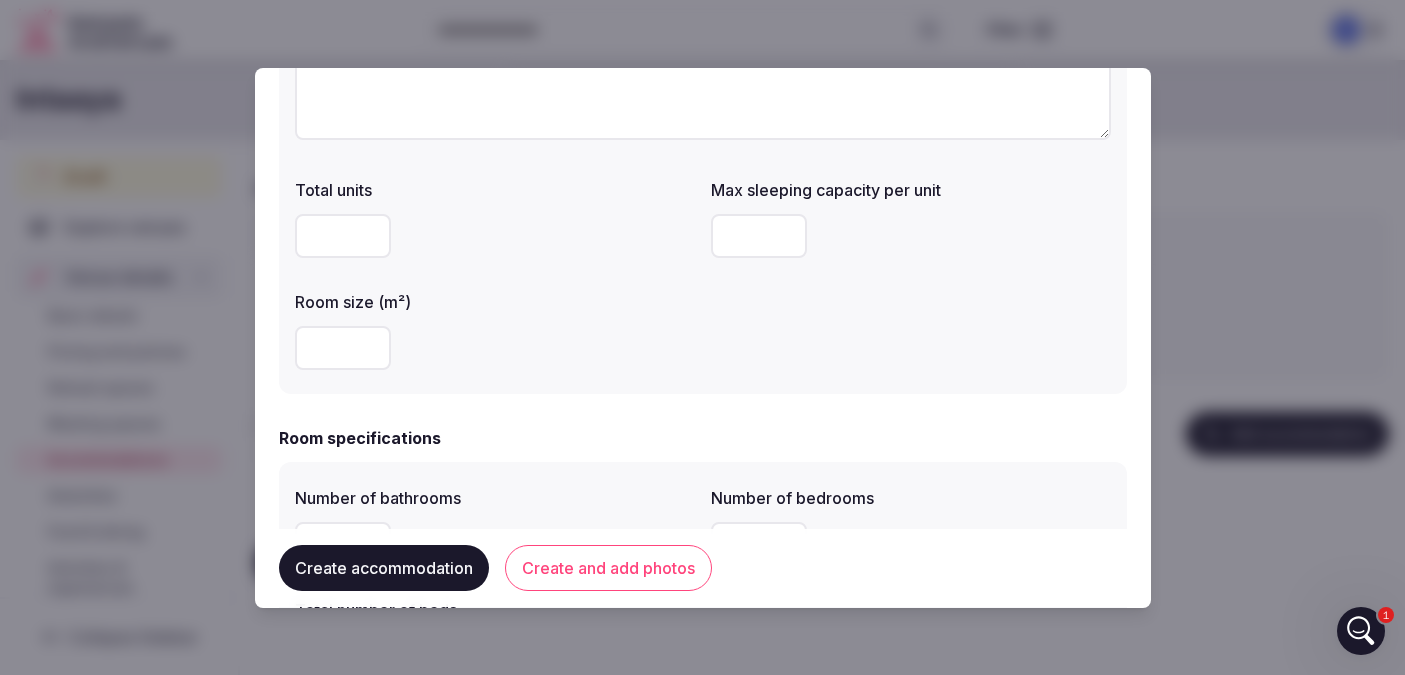 scroll, scrollTop: 0, scrollLeft: 0, axis: both 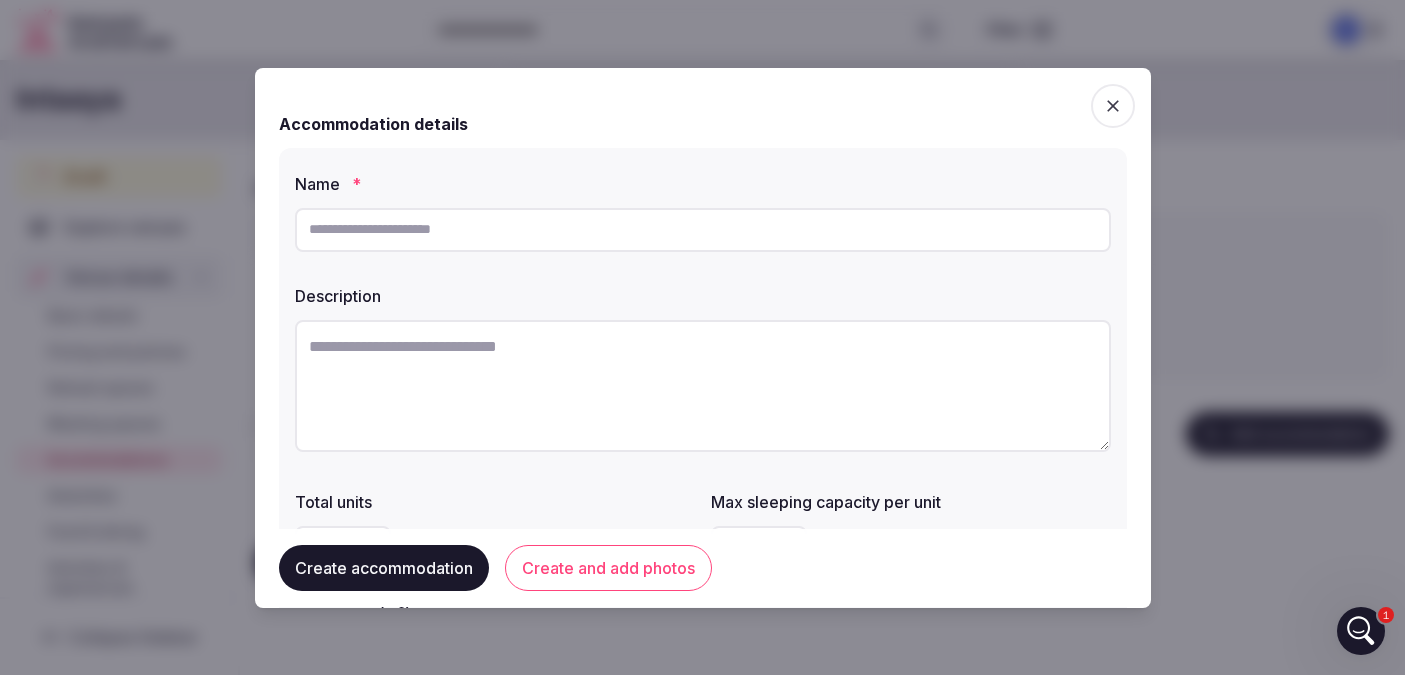click 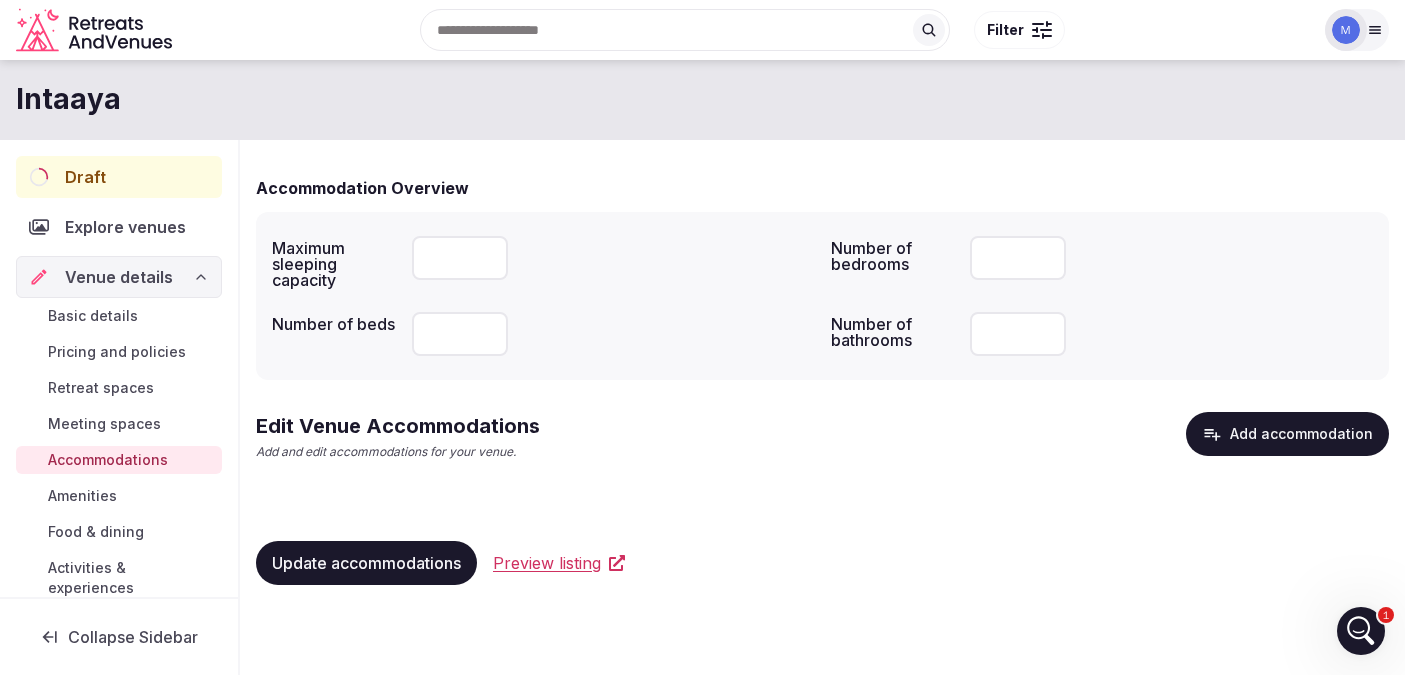 click on "Update accommodations" at bounding box center (366, 563) 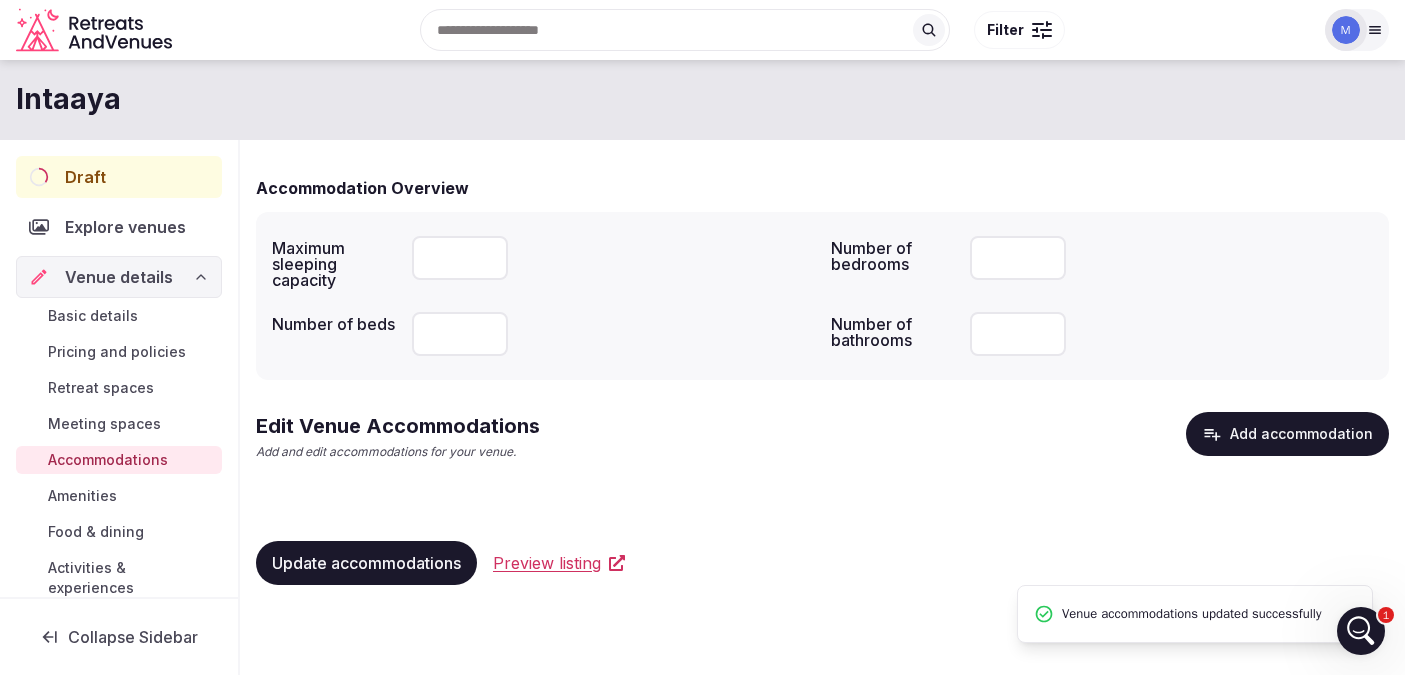 click on "Amenities" at bounding box center [119, 496] 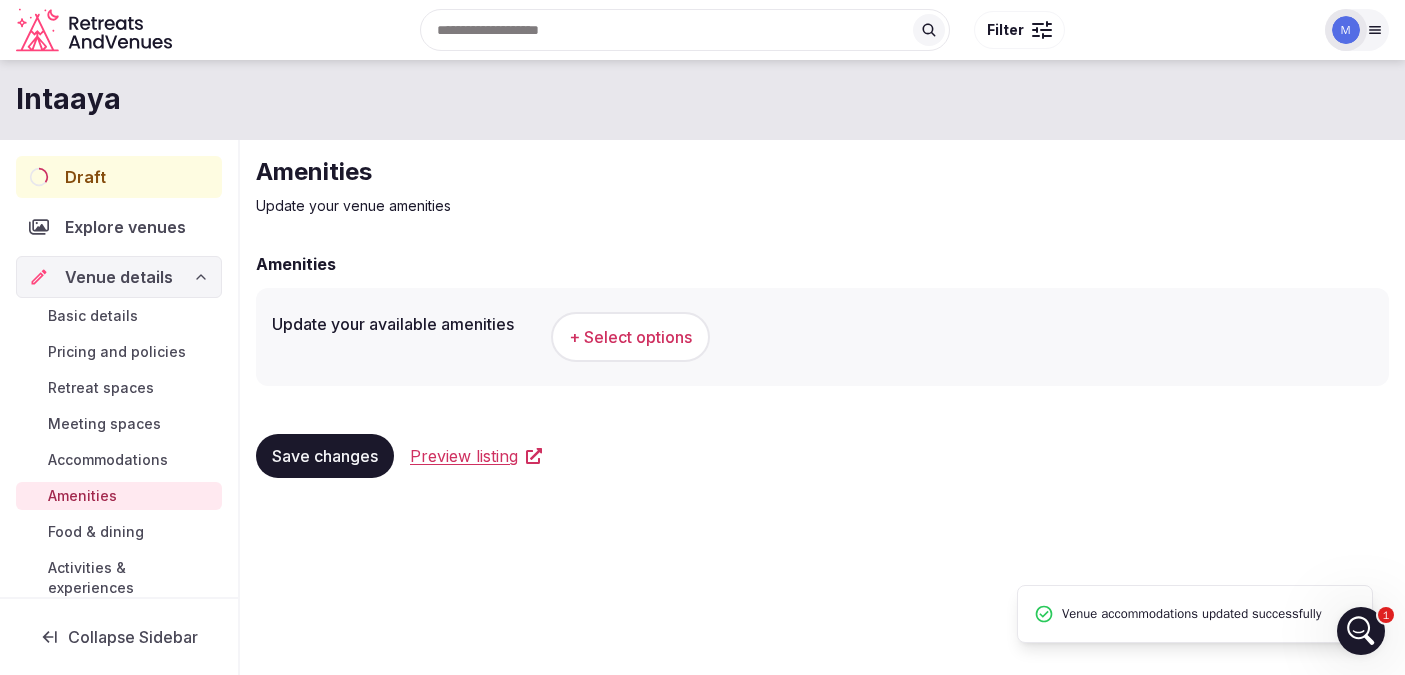 click on "+ Select options" at bounding box center (630, 337) 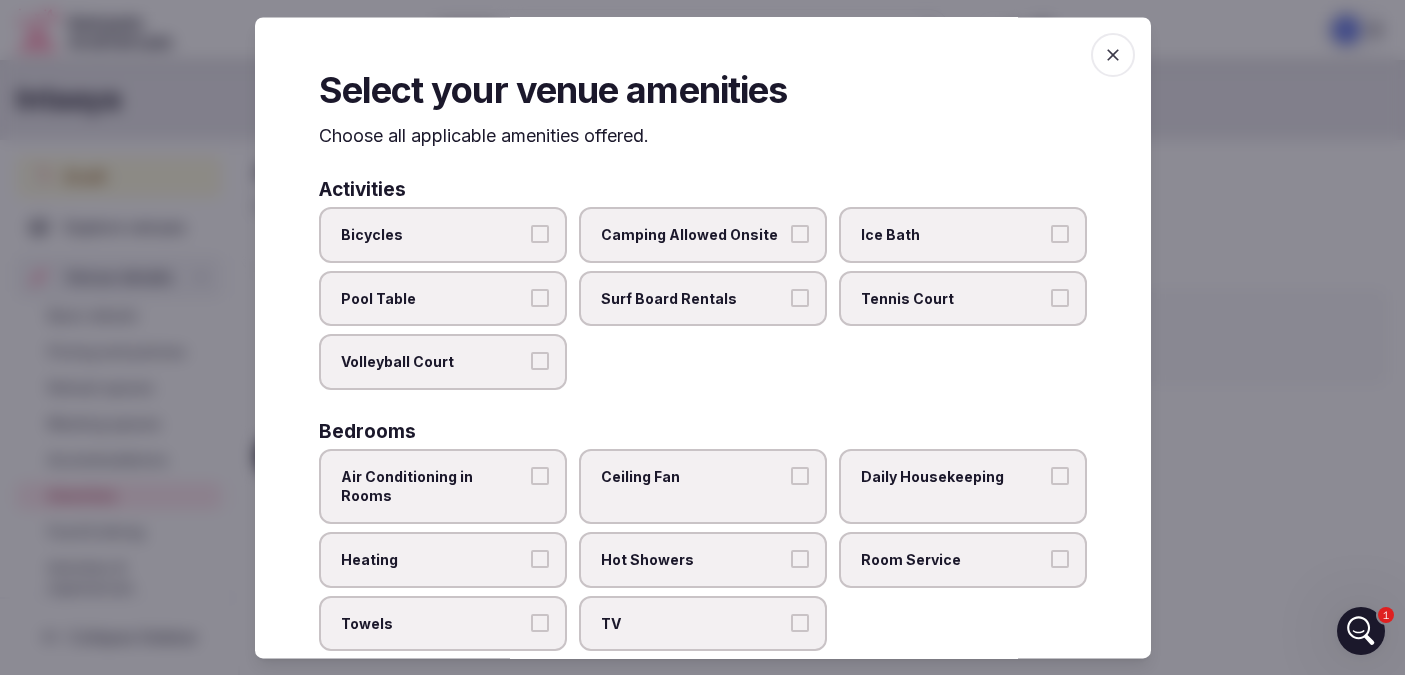 click on "Ice Bath" at bounding box center (1060, 234) 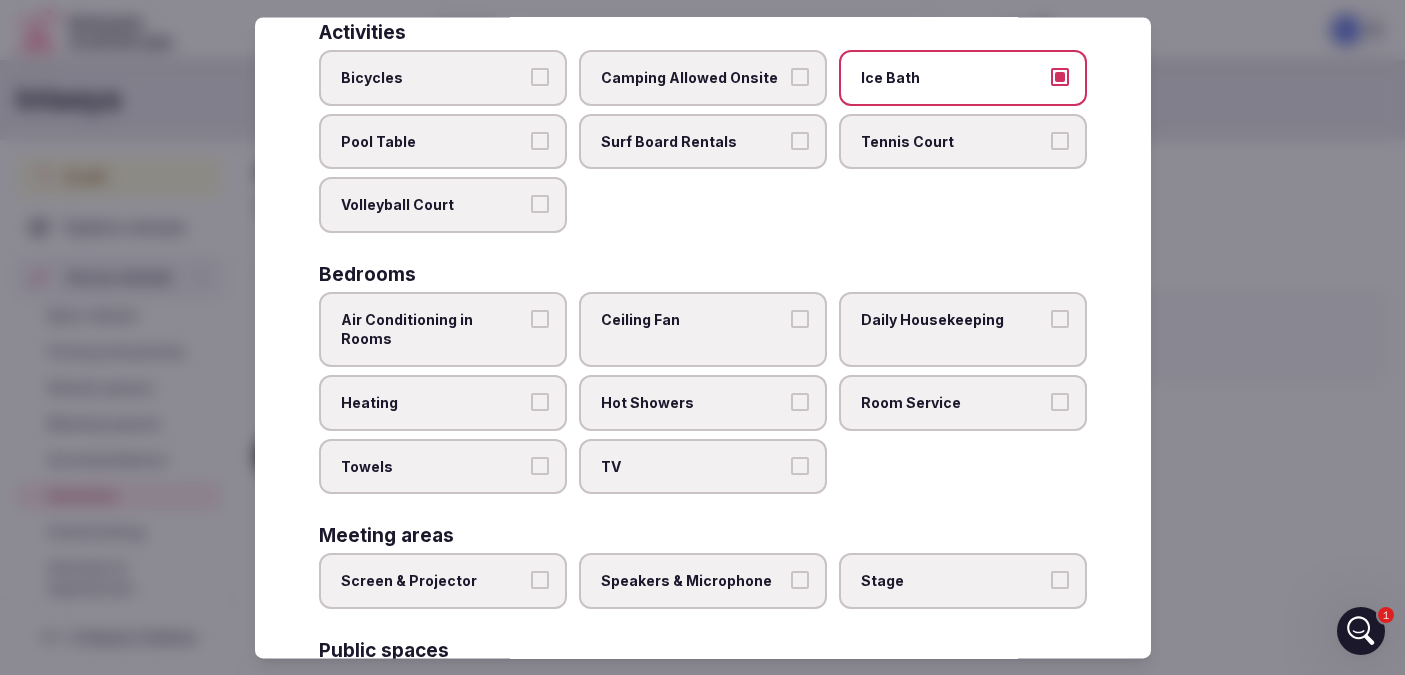 scroll, scrollTop: 170, scrollLeft: 0, axis: vertical 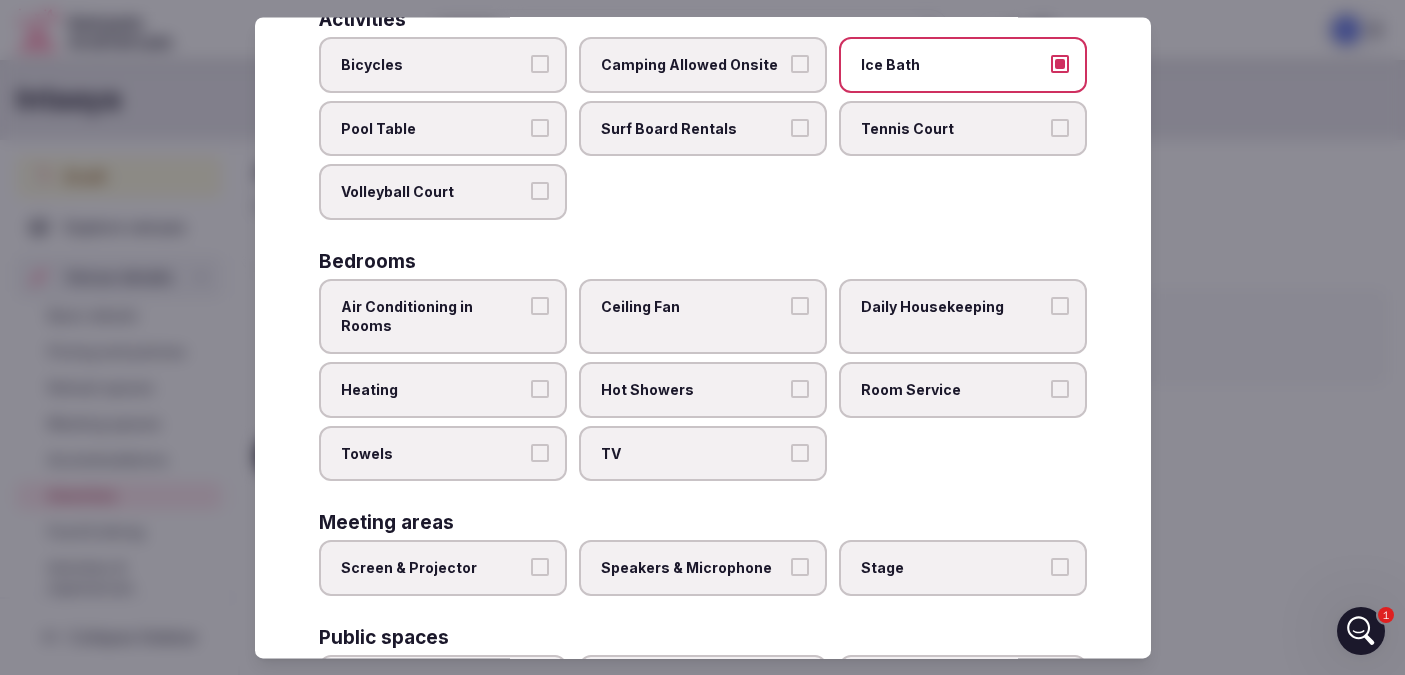 click on "Air Conditioning in Rooms" at bounding box center [540, 306] 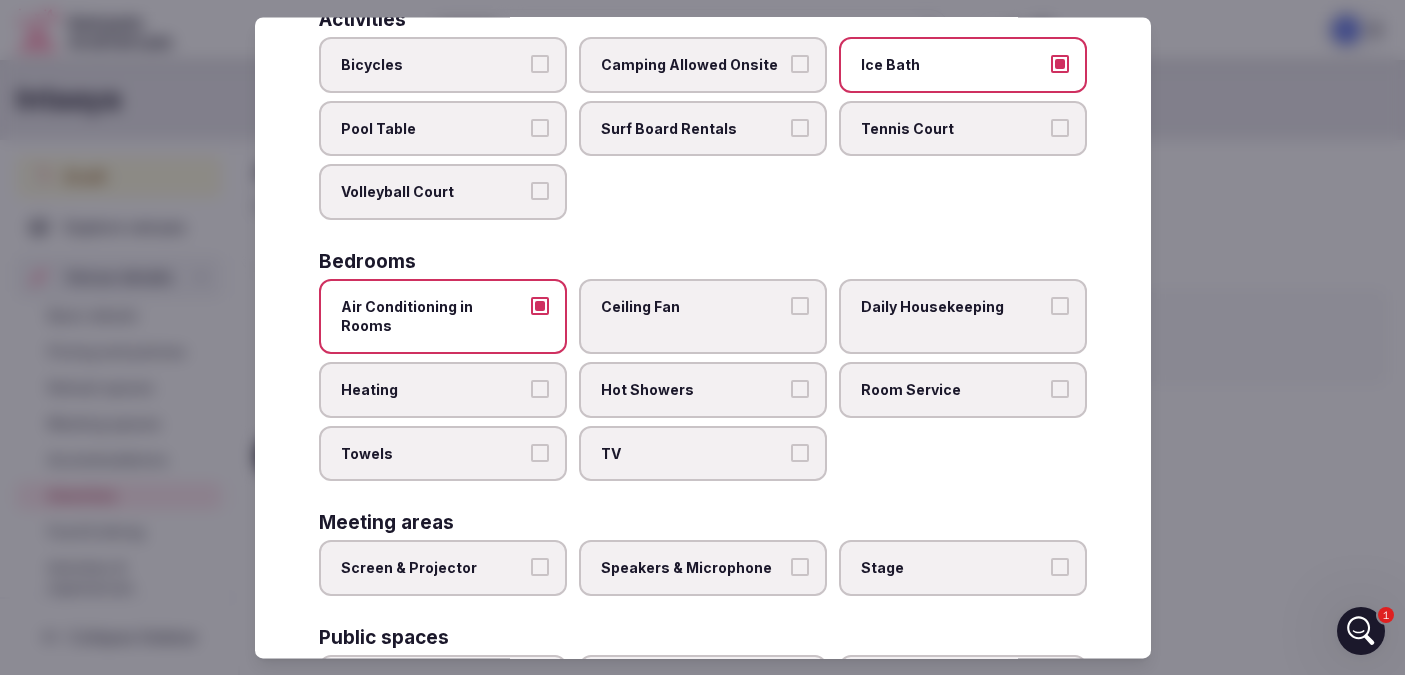 click on "Daily Housekeeping" at bounding box center (1060, 306) 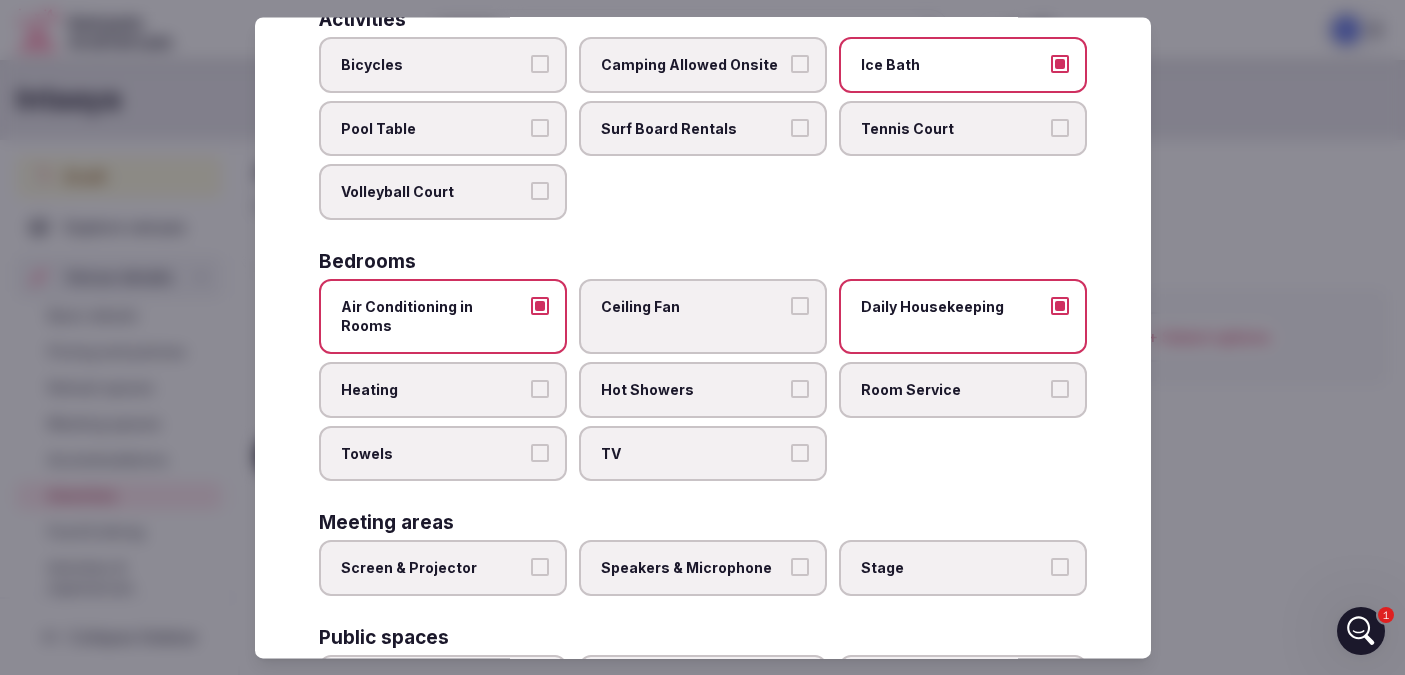 click on "Hot Showers" at bounding box center [800, 389] 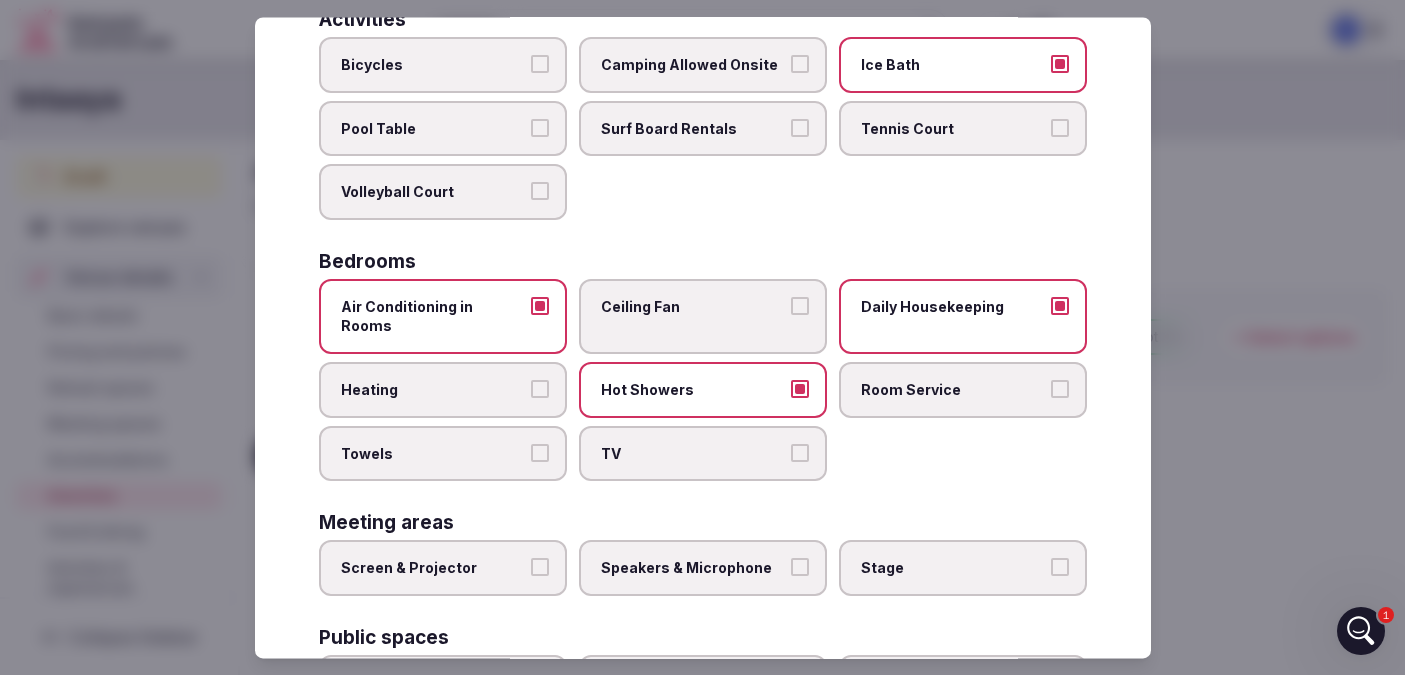 click on "Room Service" at bounding box center (1060, 389) 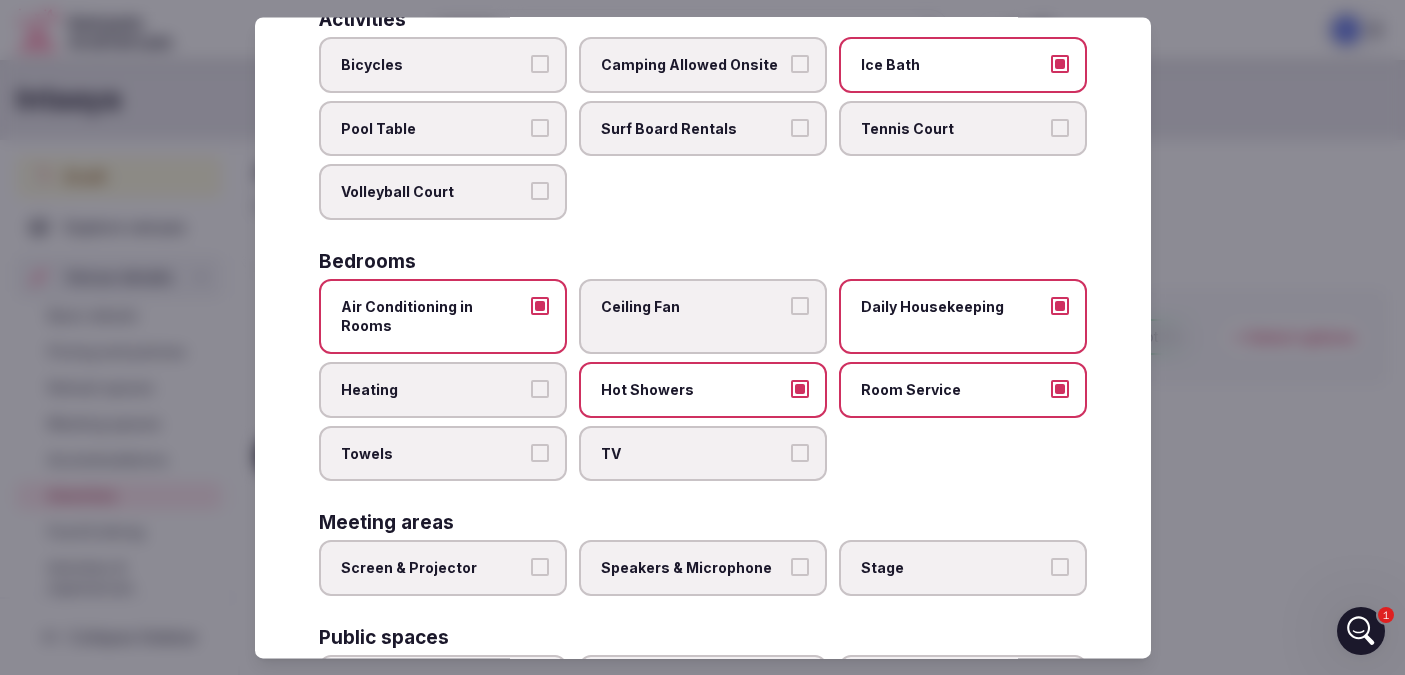 click on "Towels" at bounding box center (540, 453) 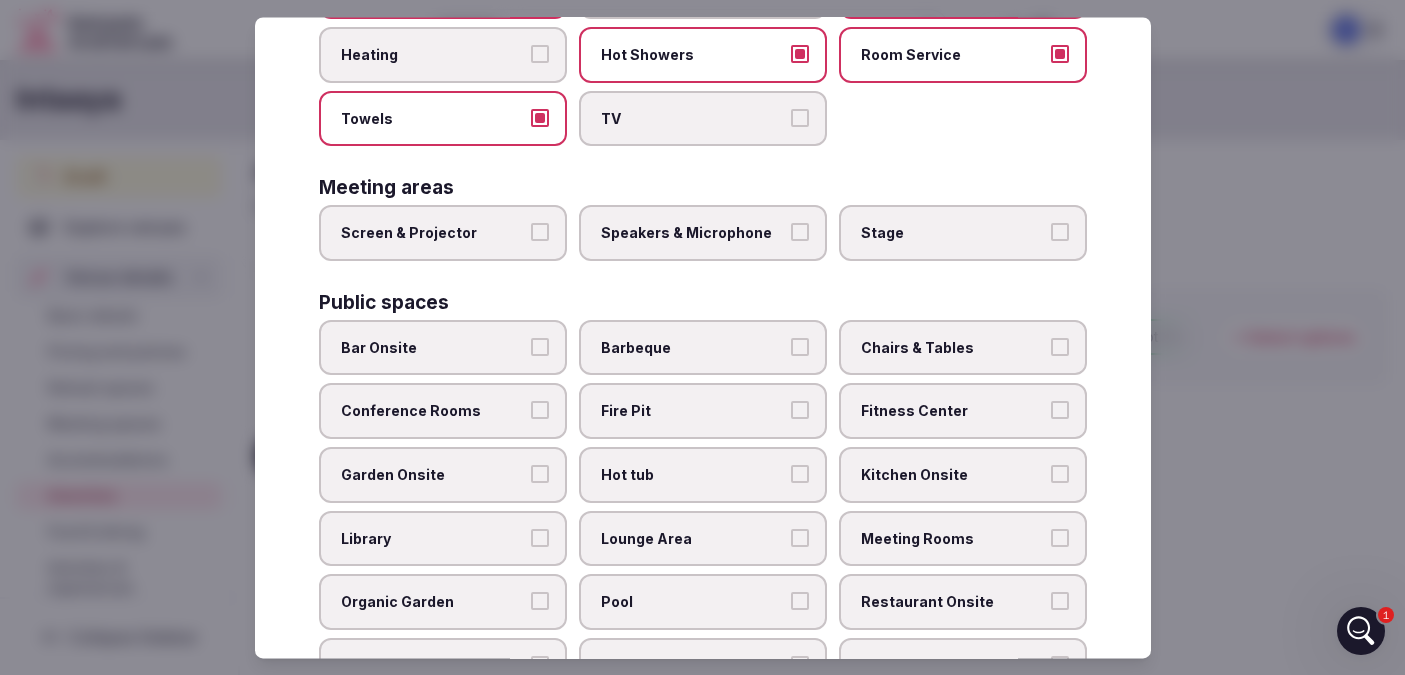 scroll, scrollTop: 541, scrollLeft: 0, axis: vertical 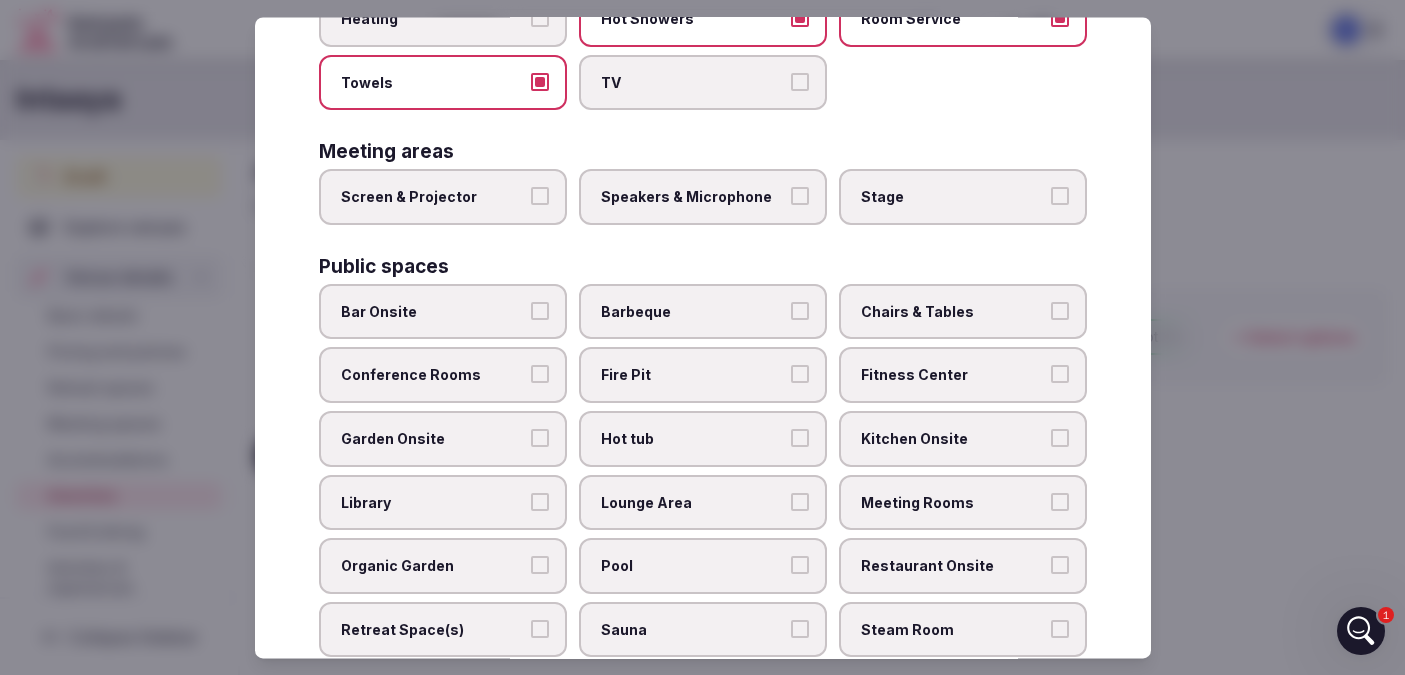 click on "Chairs & Tables" at bounding box center [1060, 311] 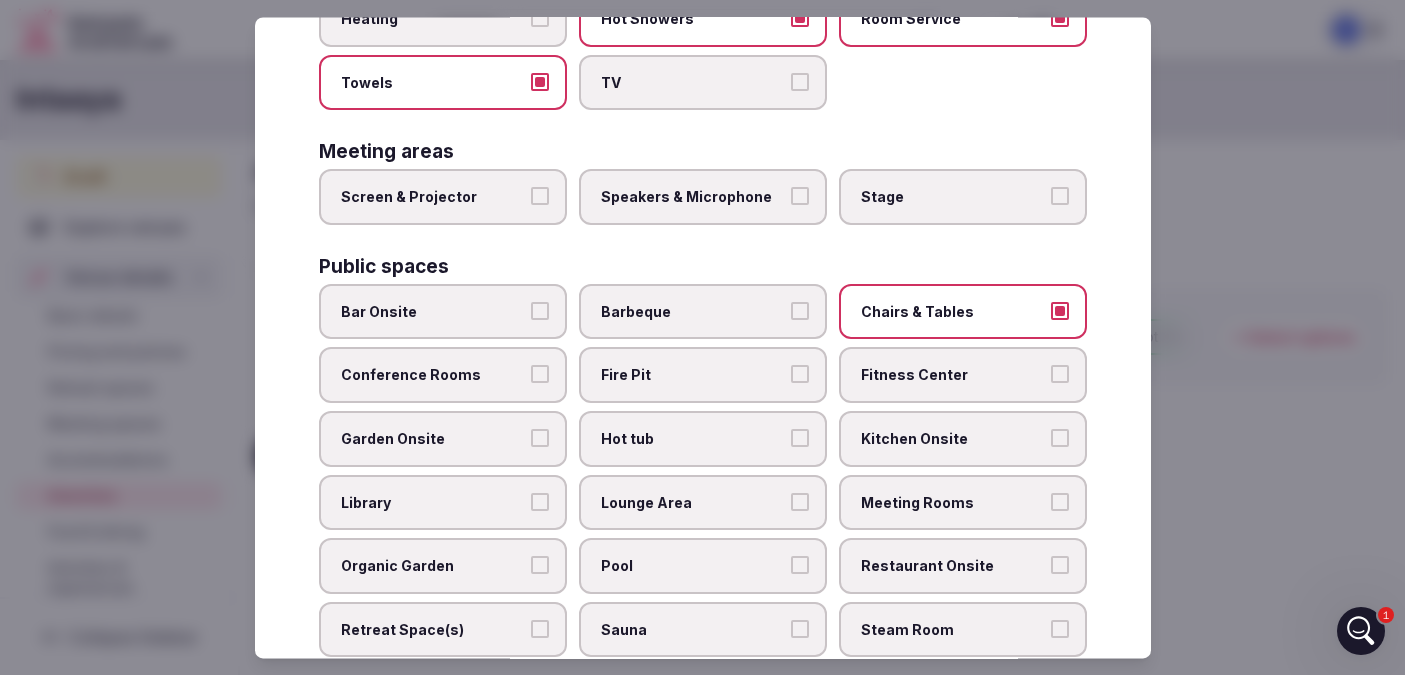 scroll, scrollTop: 656, scrollLeft: 0, axis: vertical 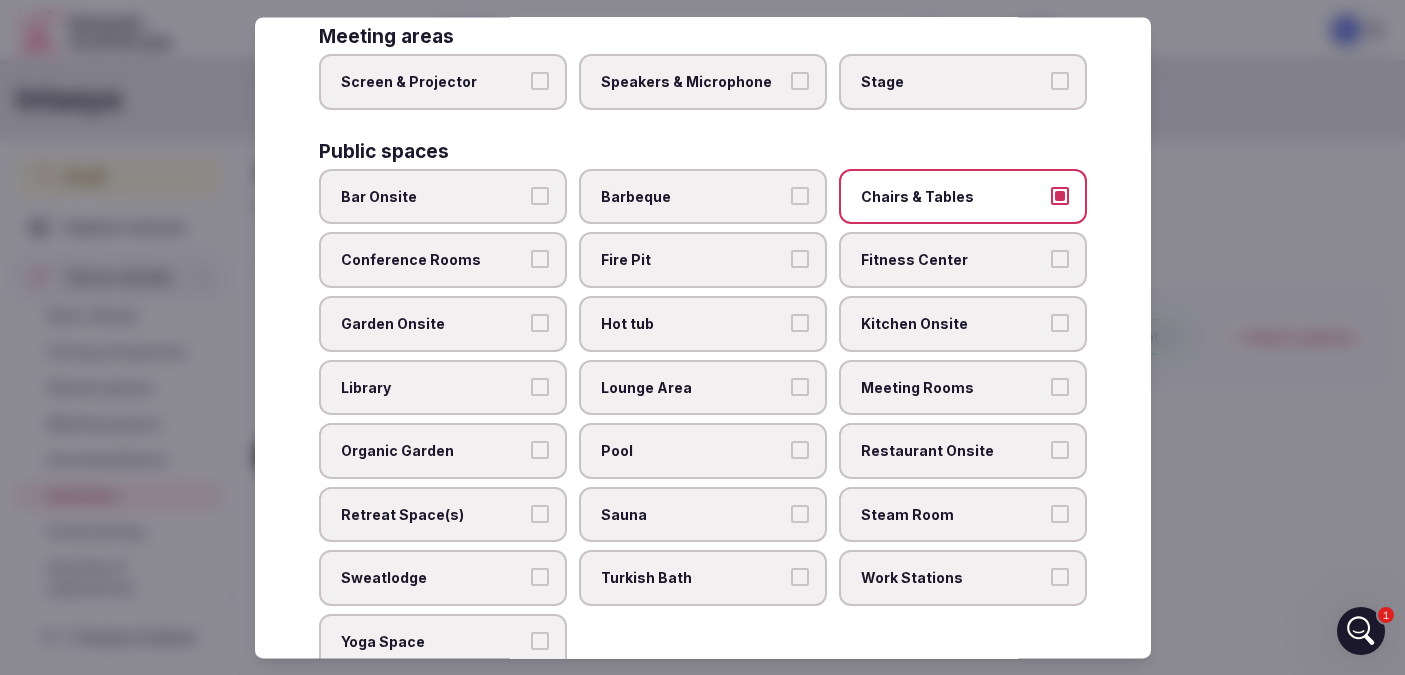 click on "Fire Pit" at bounding box center (800, 260) 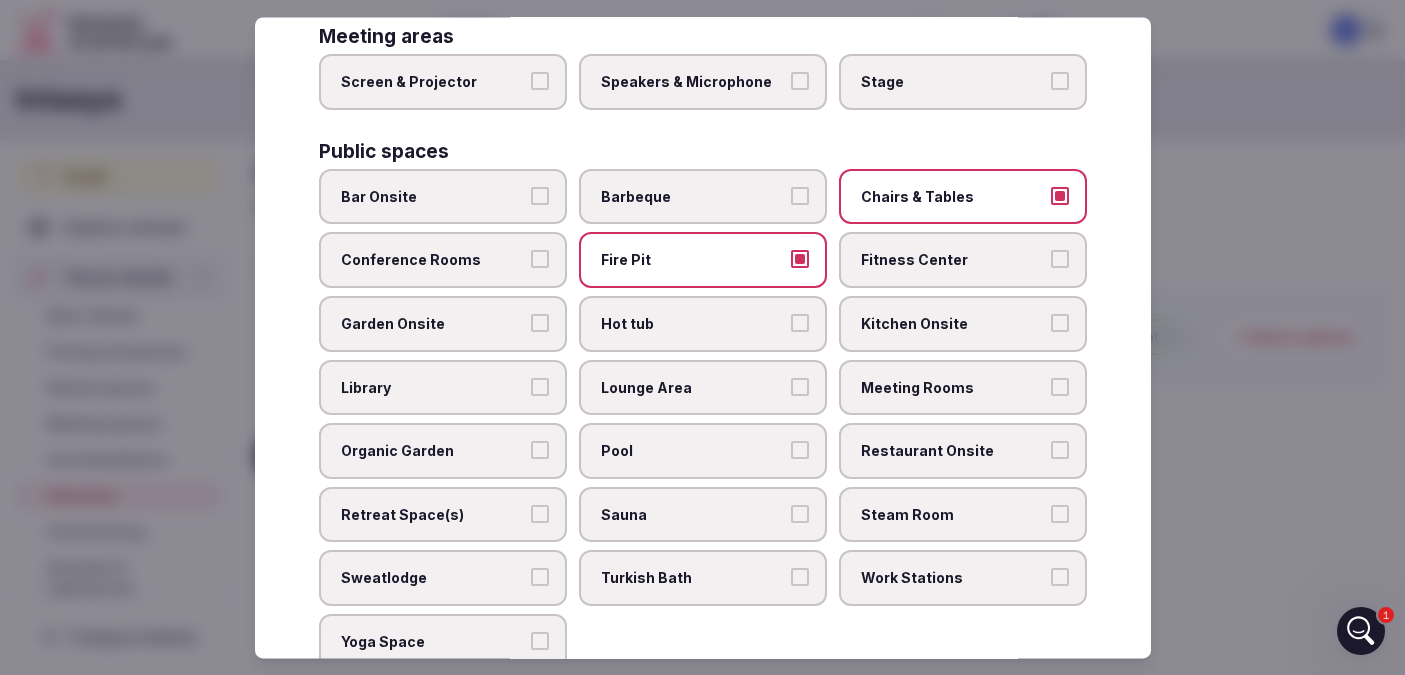 click on "Hot tub" at bounding box center (800, 323) 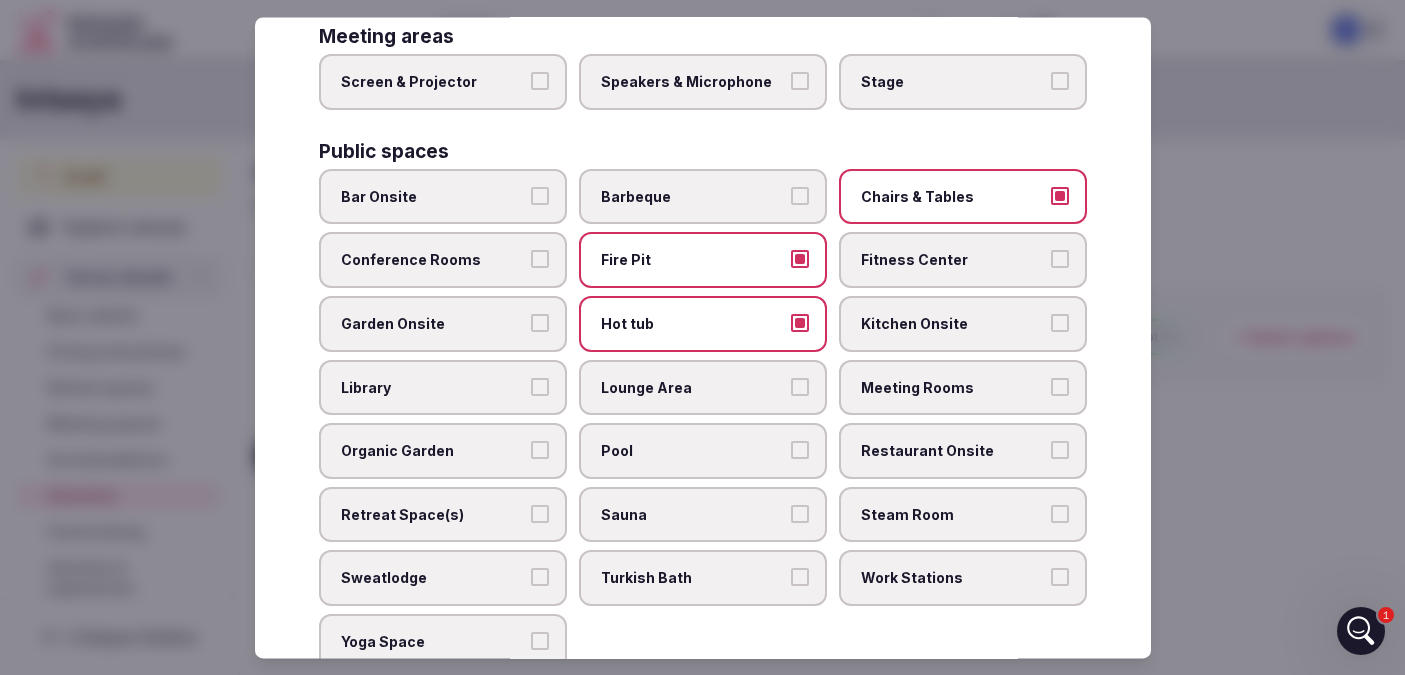 click on "Lounge Area" at bounding box center (800, 387) 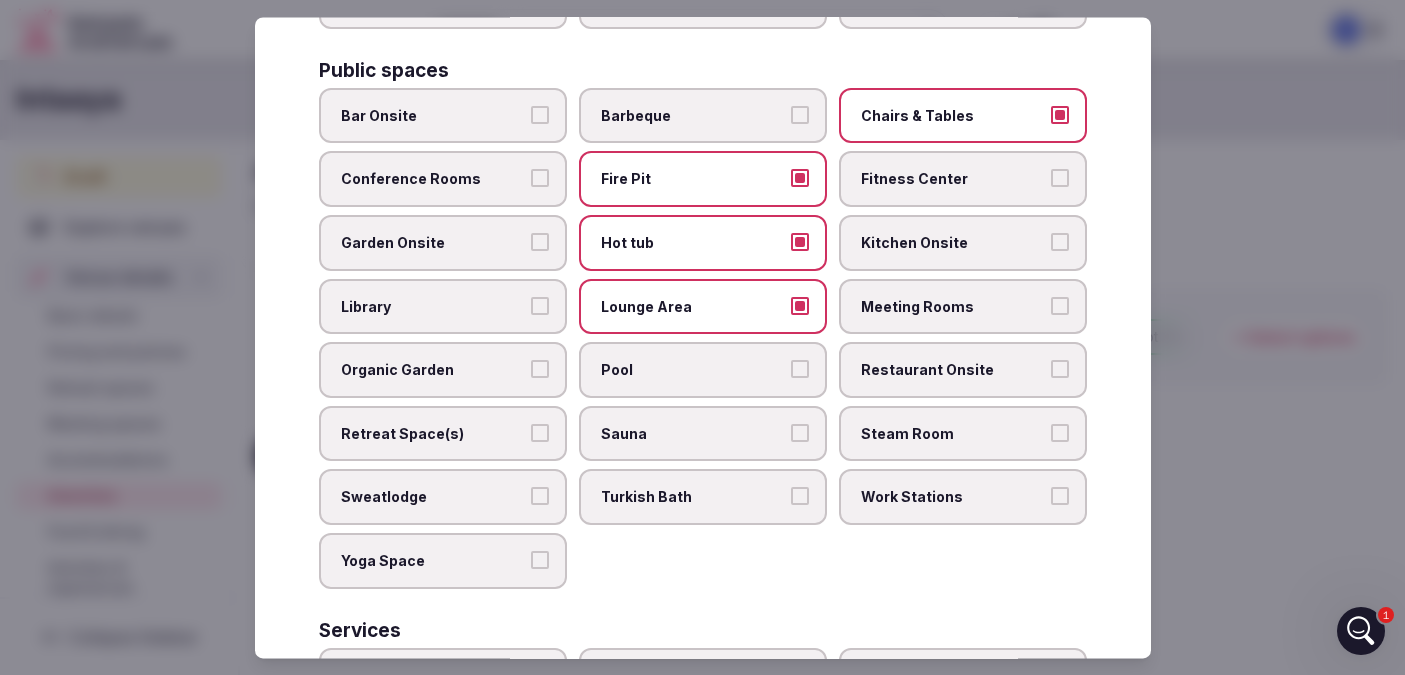 scroll, scrollTop: 742, scrollLeft: 0, axis: vertical 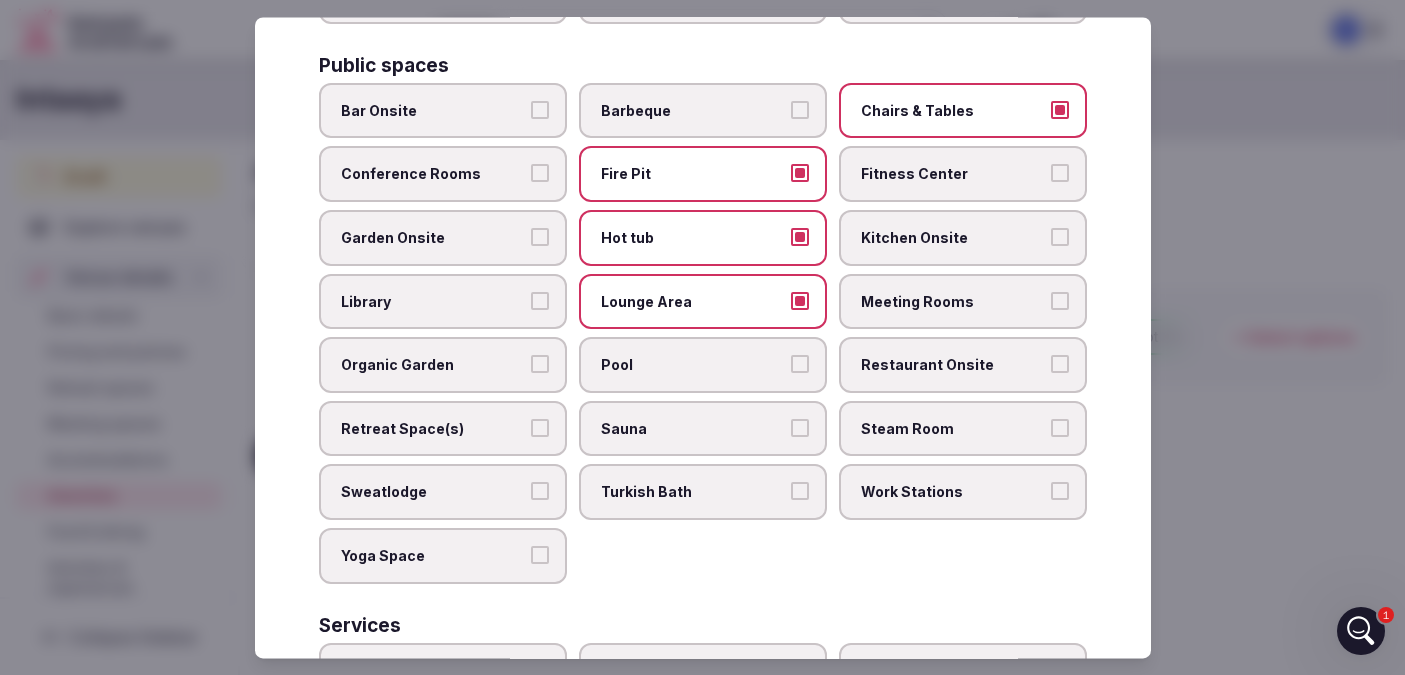 click on "Organic Garden" at bounding box center (540, 365) 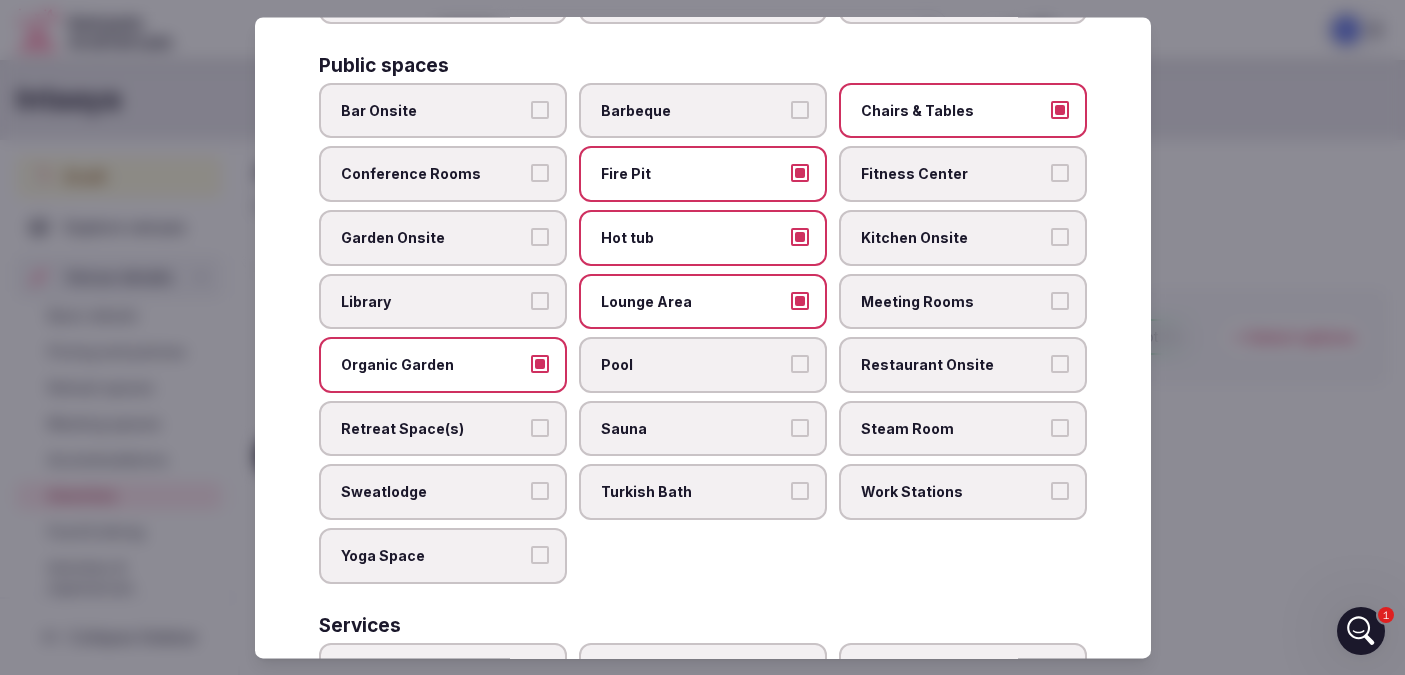 click on "Pool" at bounding box center (800, 365) 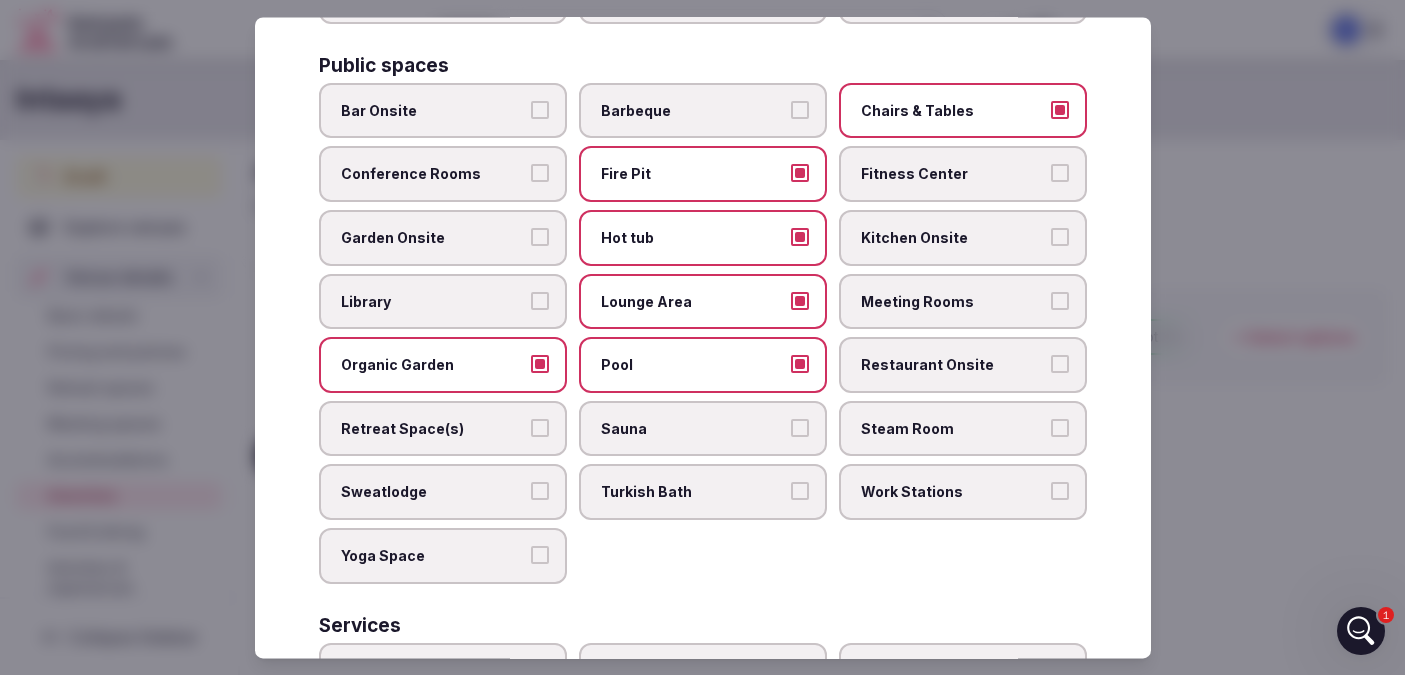 click on "Restaurant Onsite" at bounding box center [1060, 365] 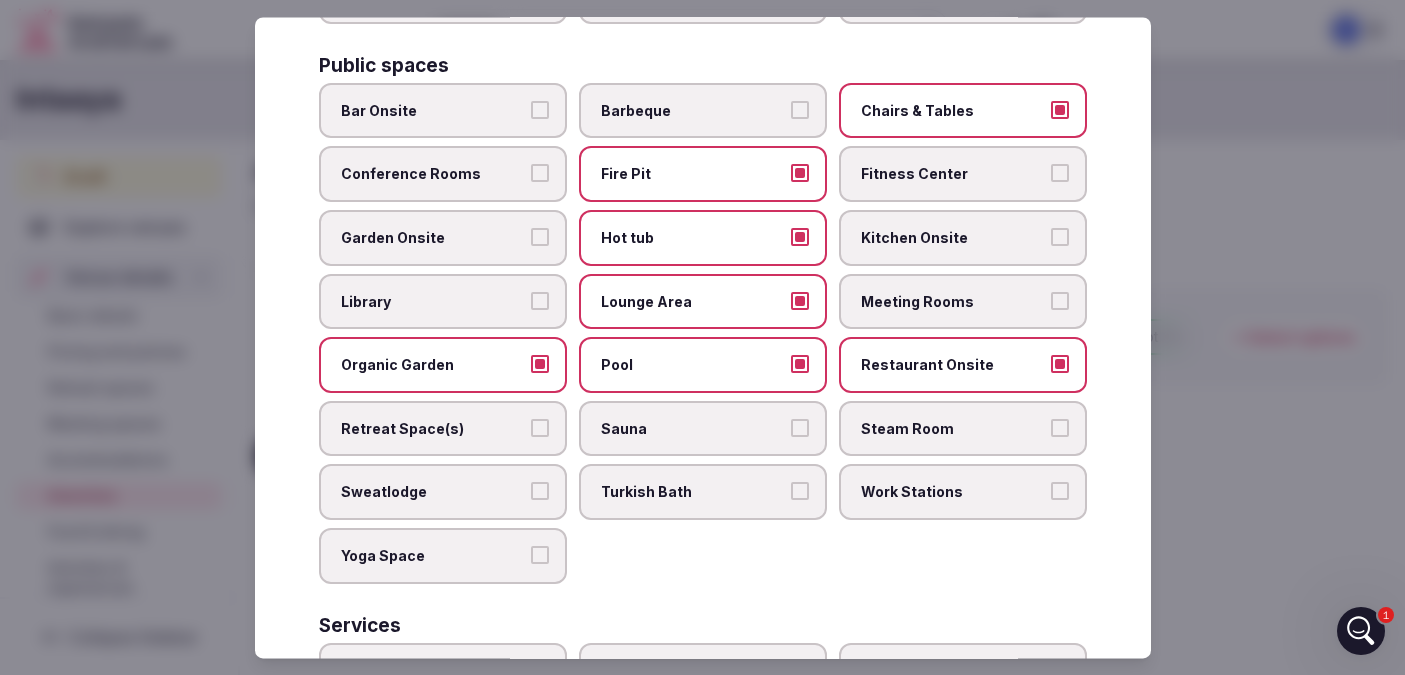click on "Retreat Space(s)" at bounding box center [540, 428] 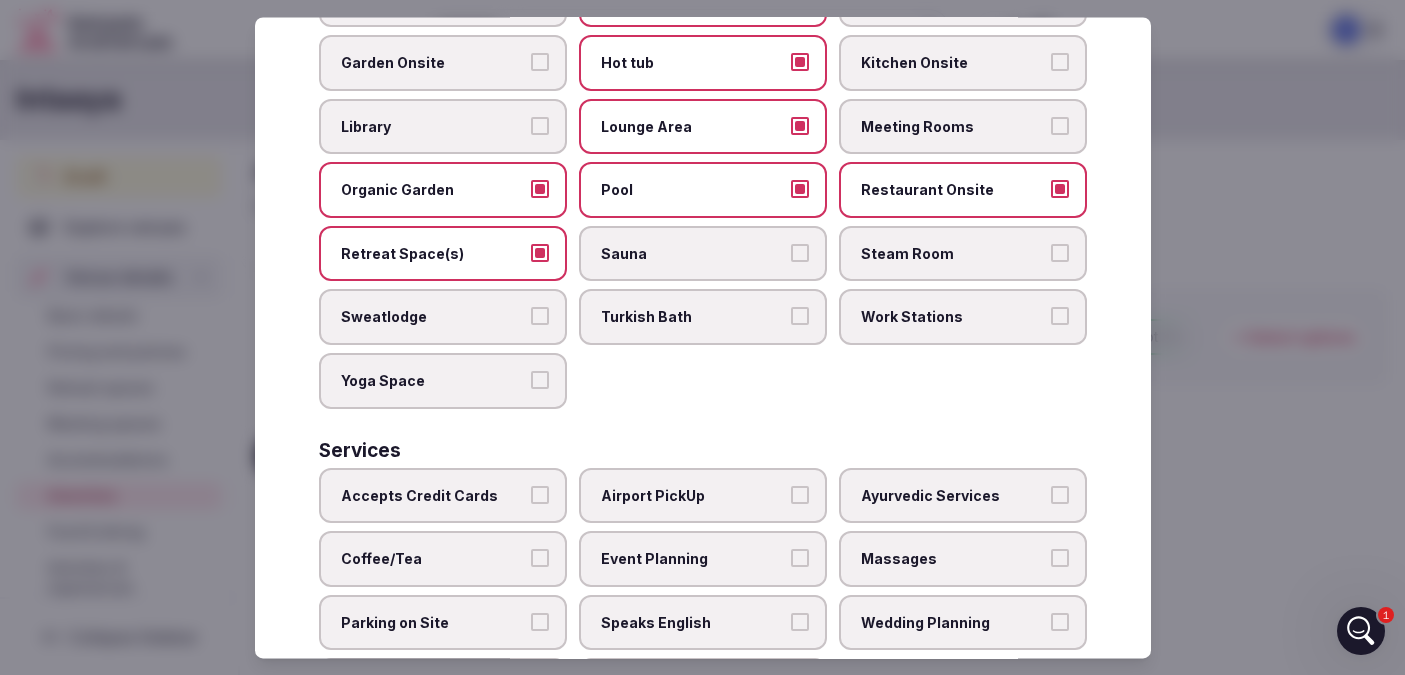 scroll, scrollTop: 922, scrollLeft: 0, axis: vertical 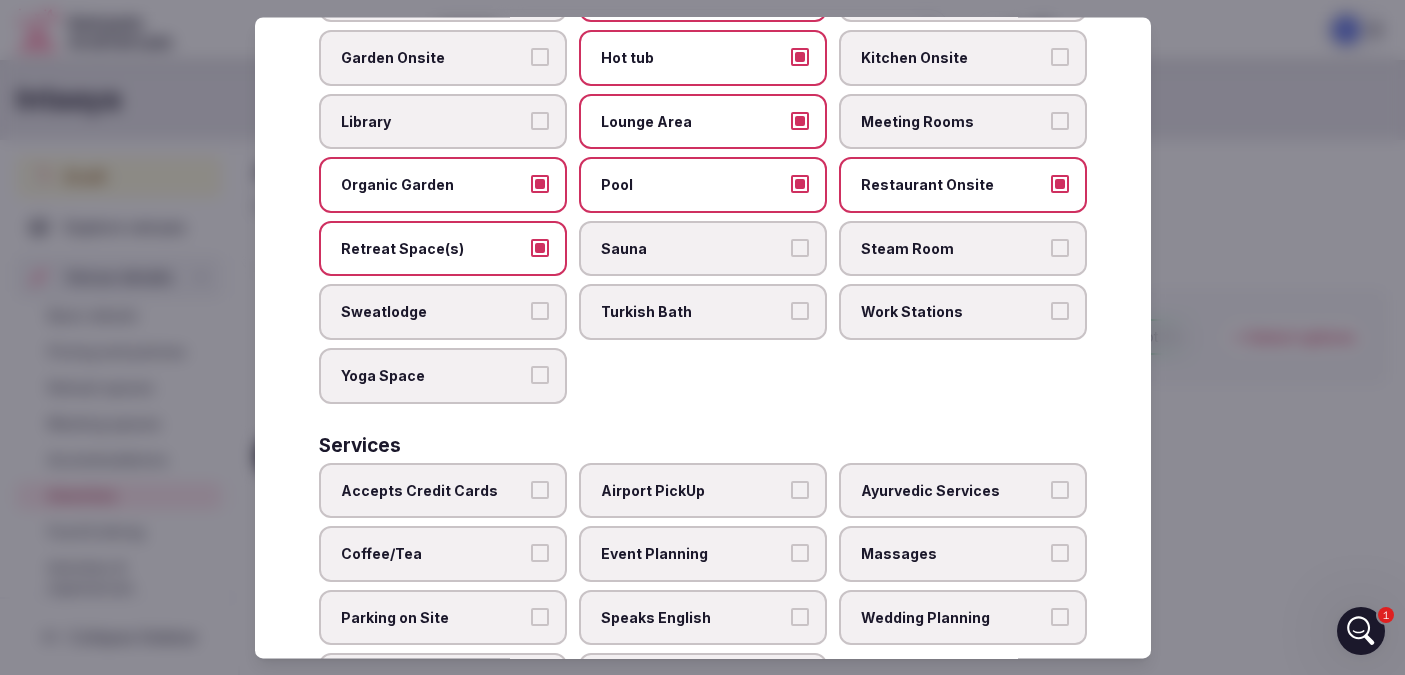 click on "Work Stations" at bounding box center [1060, 312] 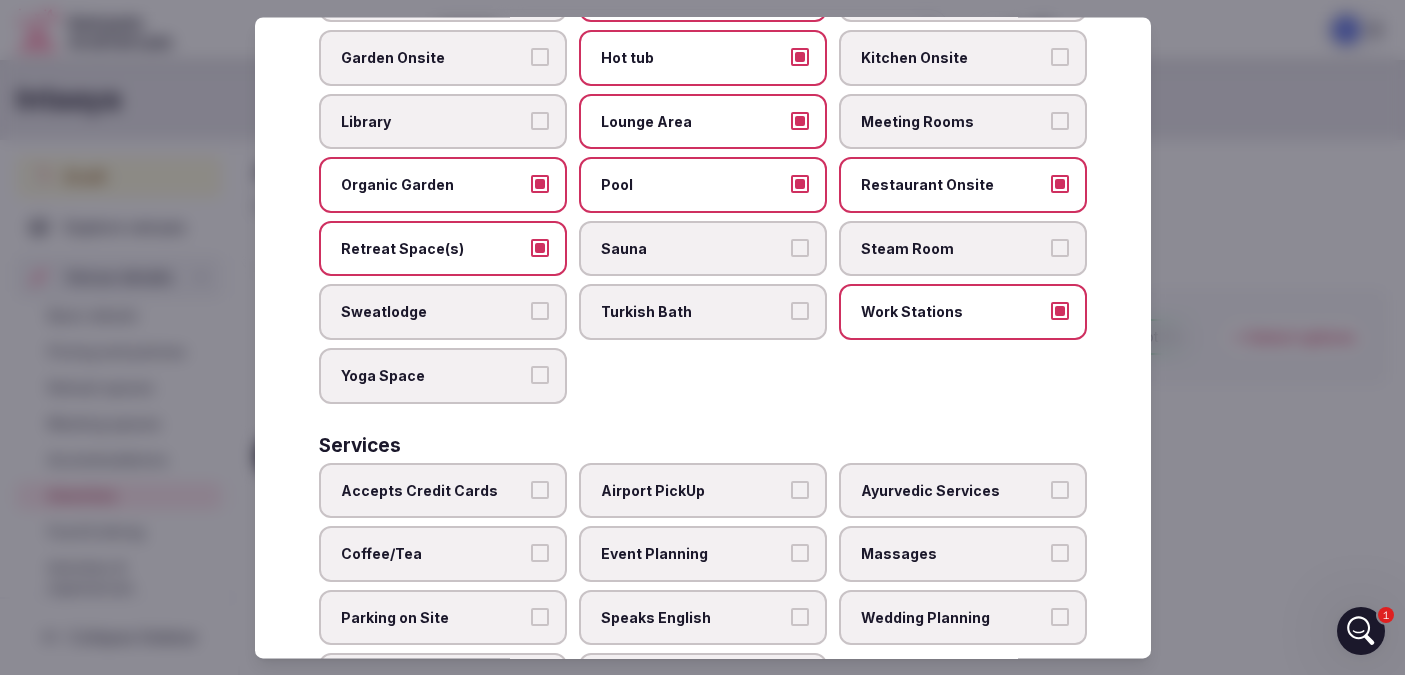 click on "Work Stations" at bounding box center [1060, 312] 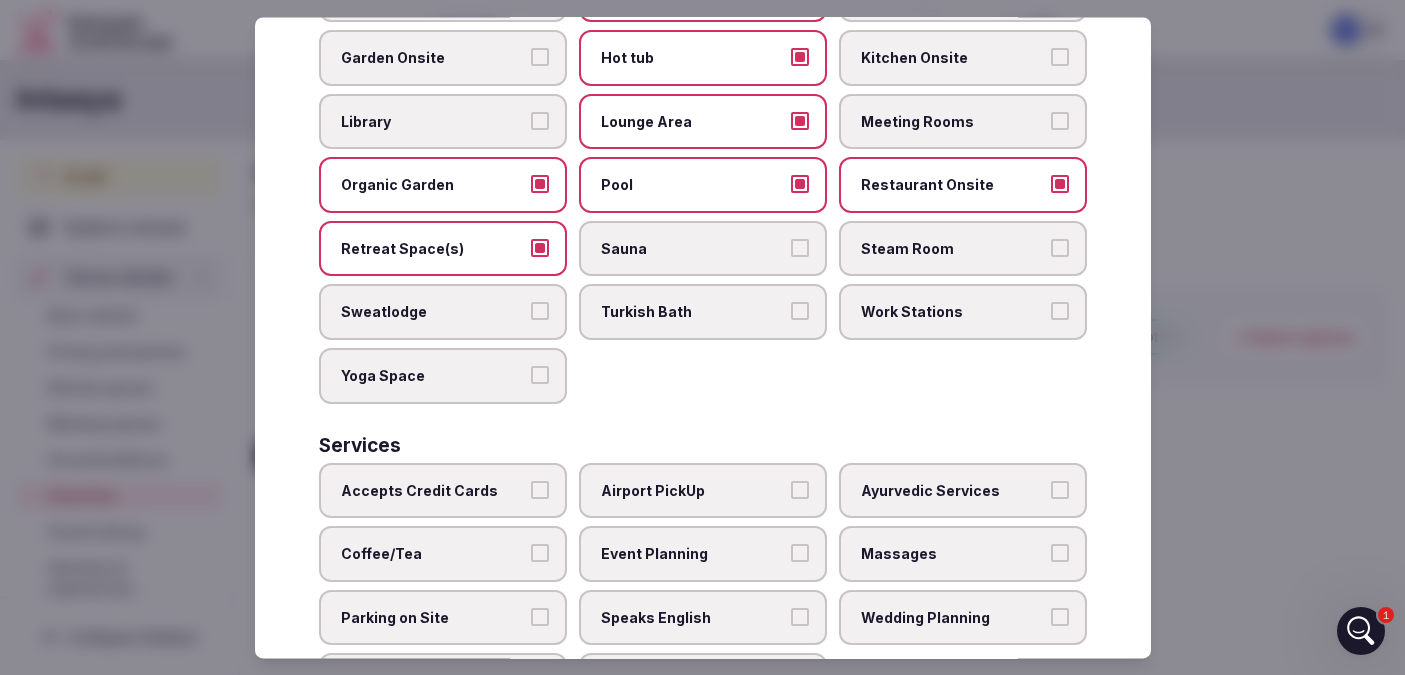 click on "Yoga Space" at bounding box center [540, 375] 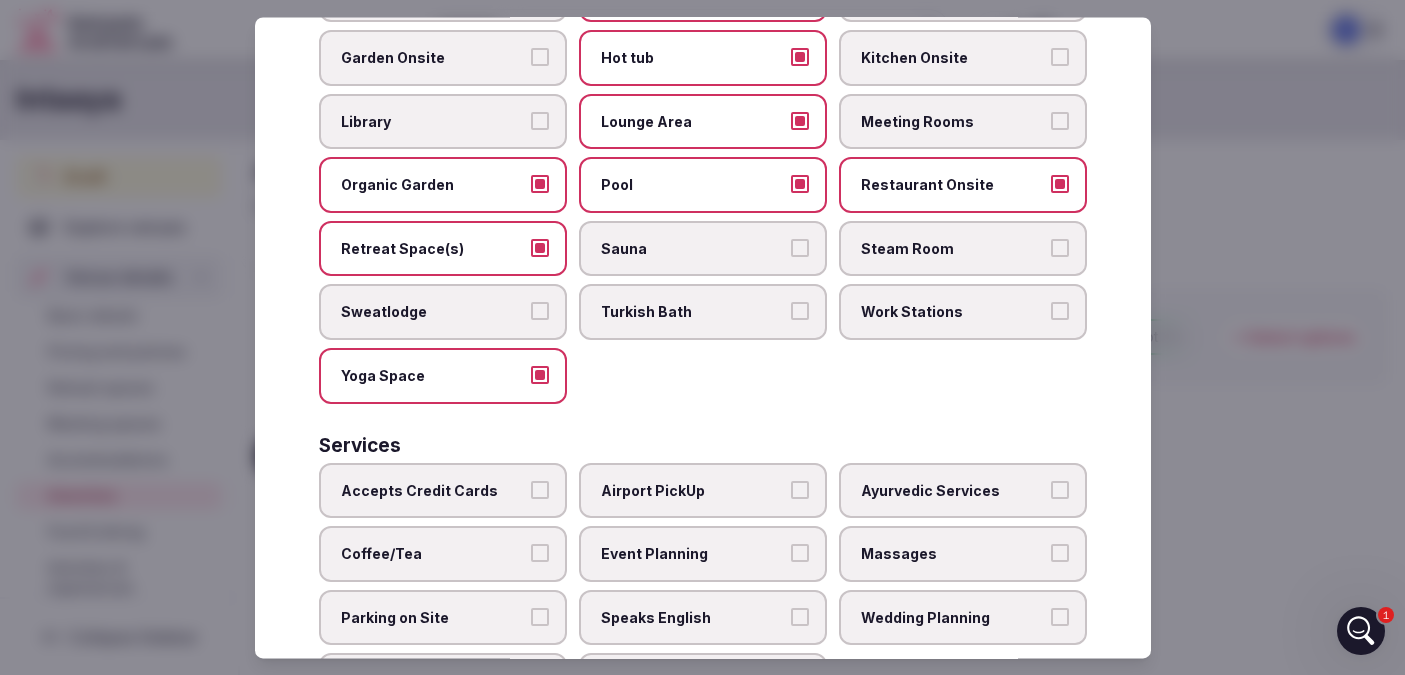 scroll, scrollTop: 1002, scrollLeft: 0, axis: vertical 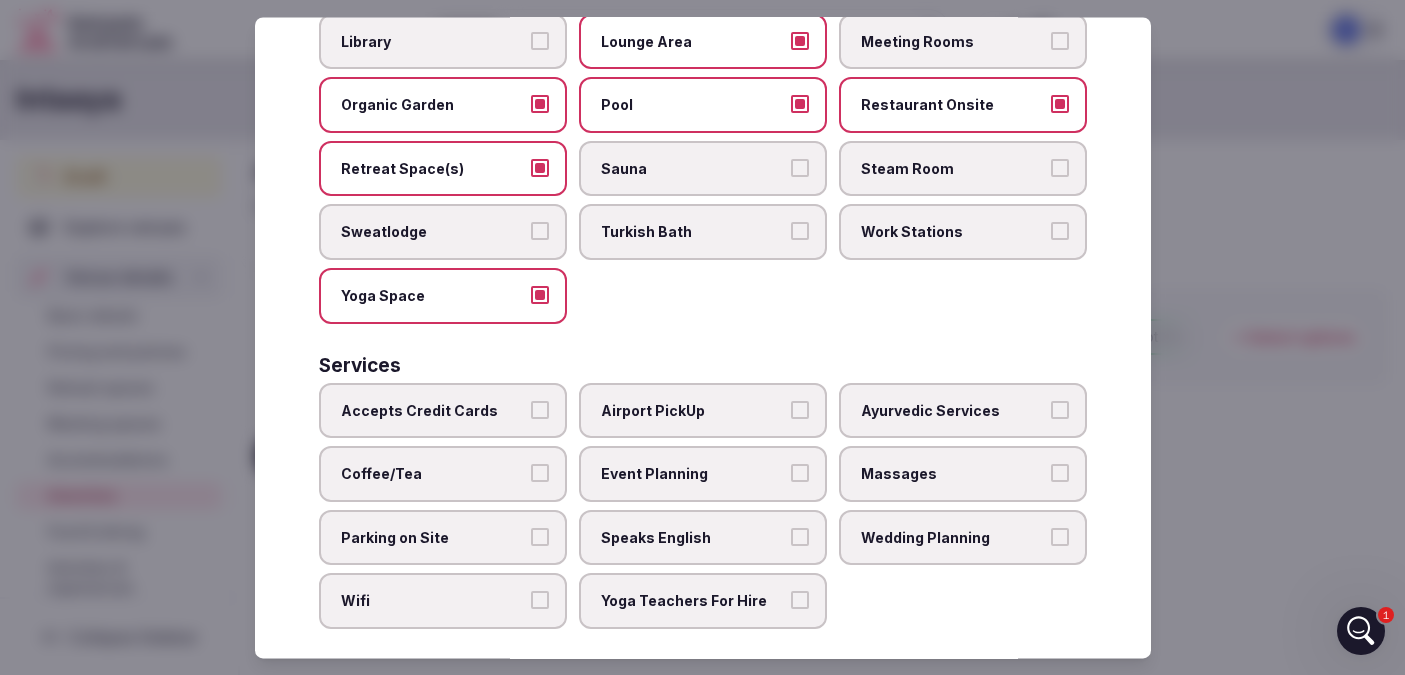 click on "Airport PickUp" at bounding box center (800, 410) 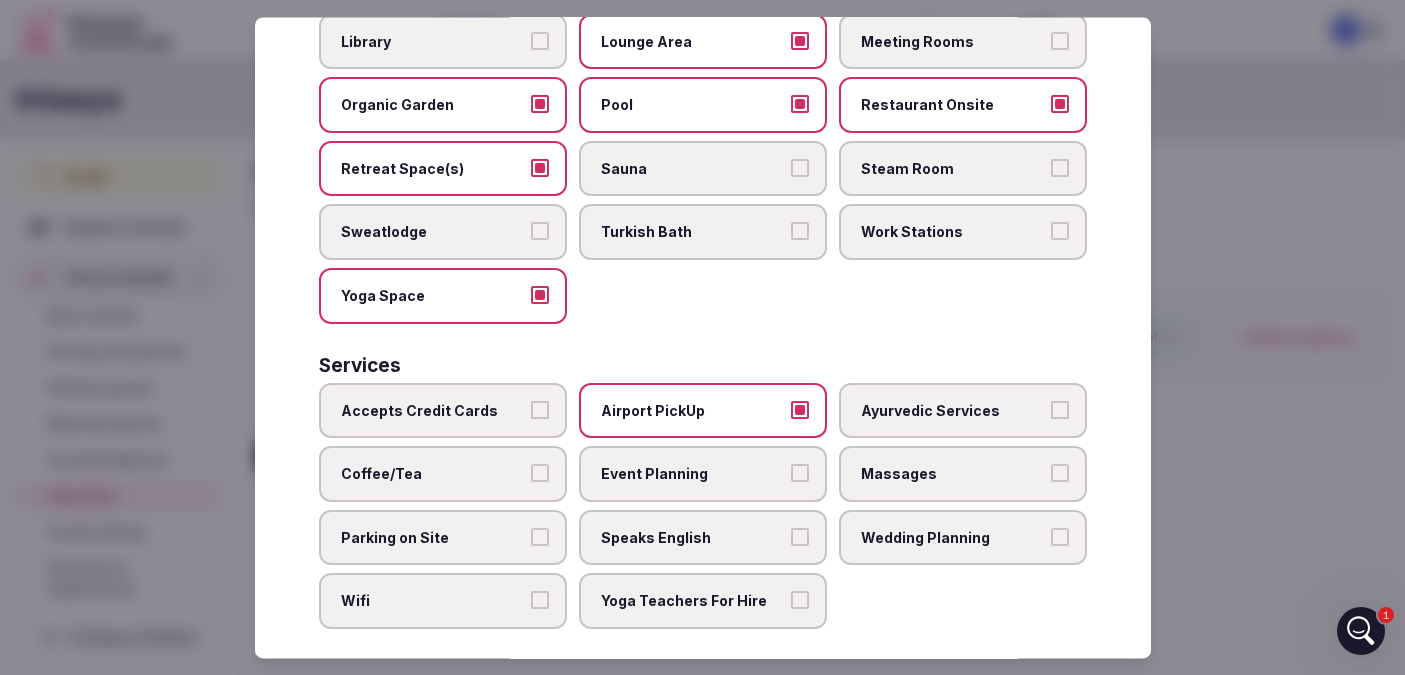 click on "Coffee/Tea" at bounding box center (540, 474) 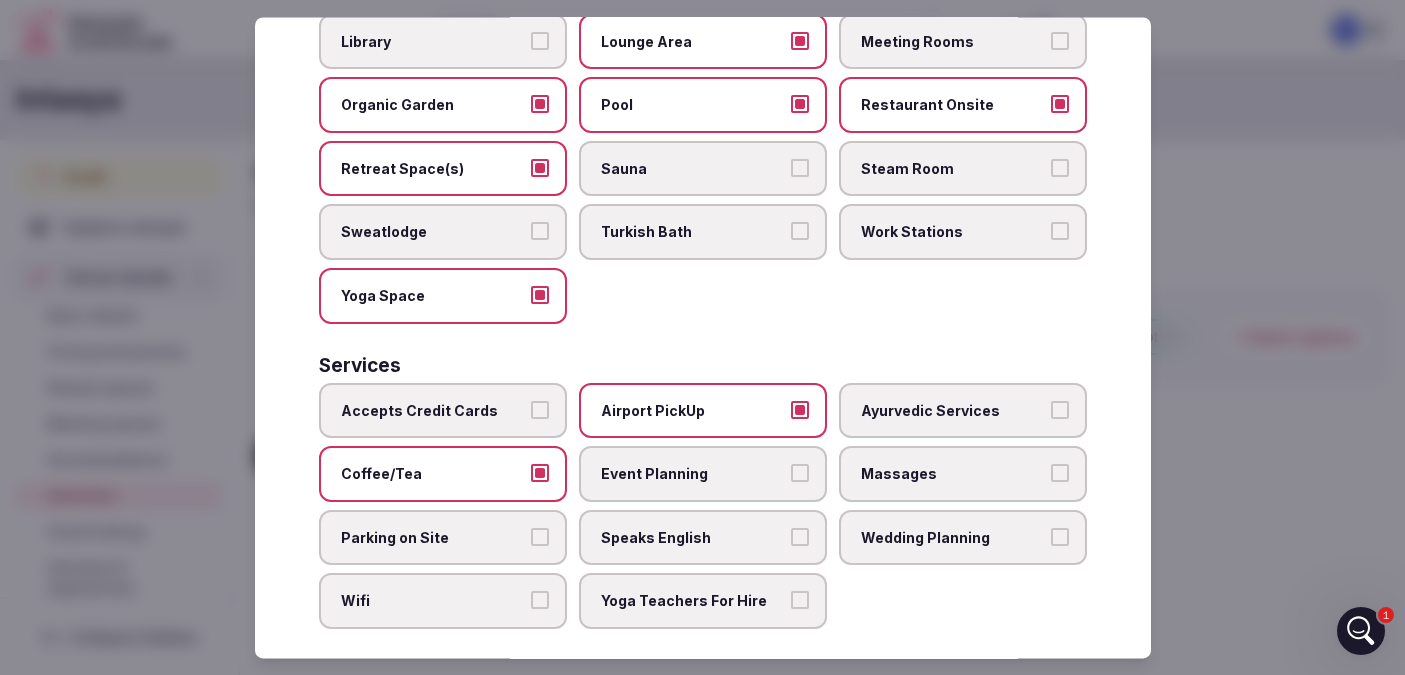 click on "Event Planning" at bounding box center (800, 474) 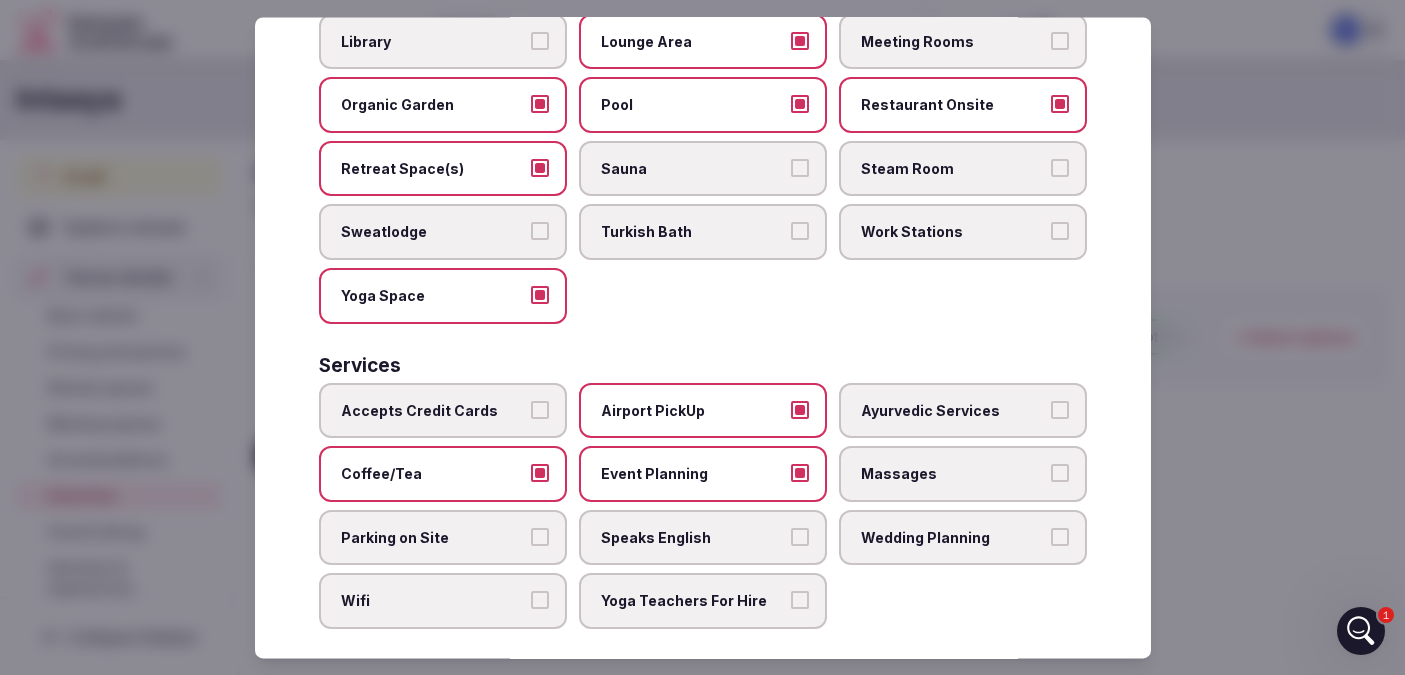 click on "Massages" at bounding box center [1060, 474] 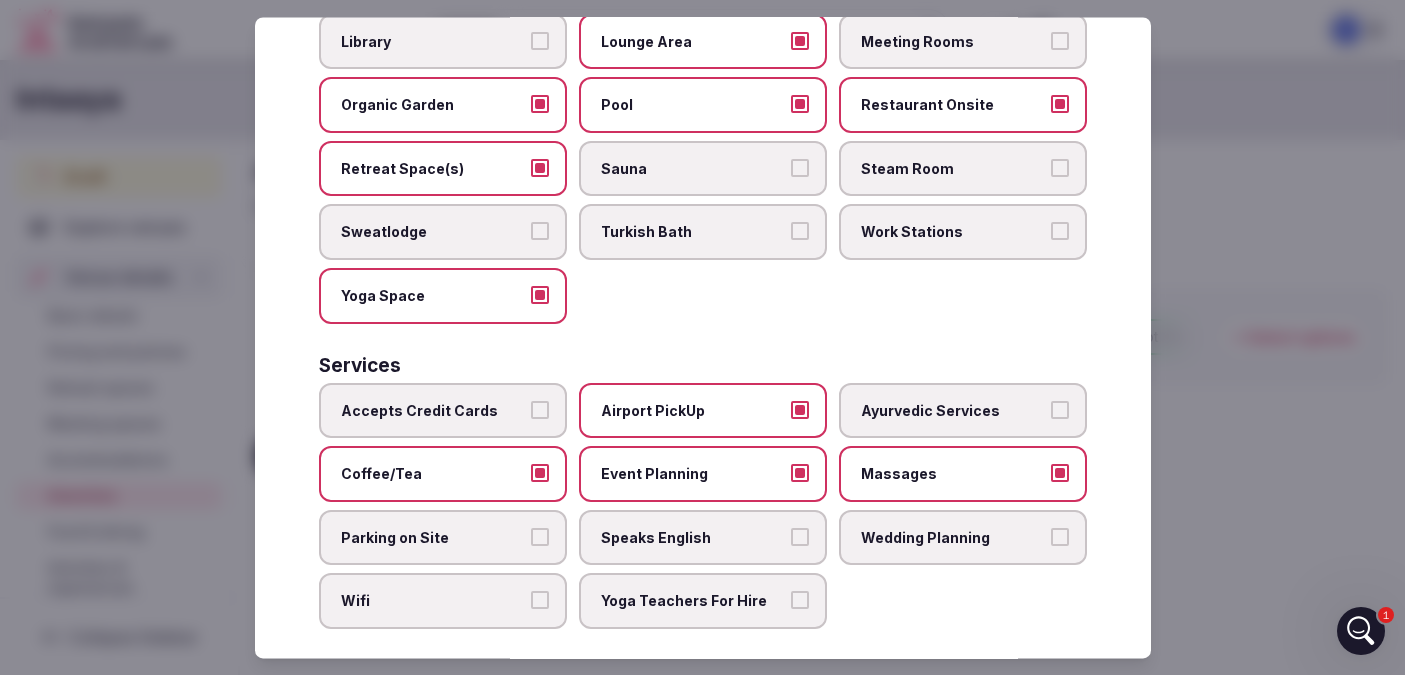 click on "Parking on Site" at bounding box center [540, 537] 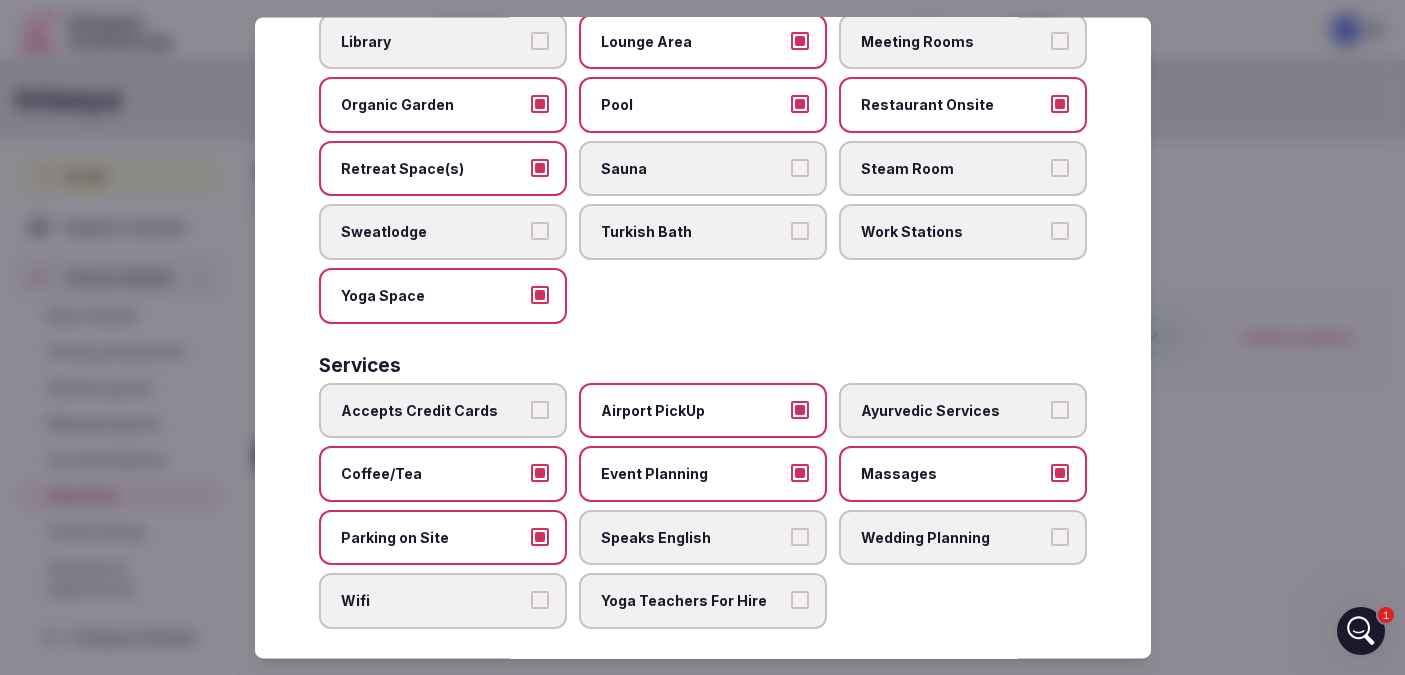 click on "Speaks English" at bounding box center (703, 538) 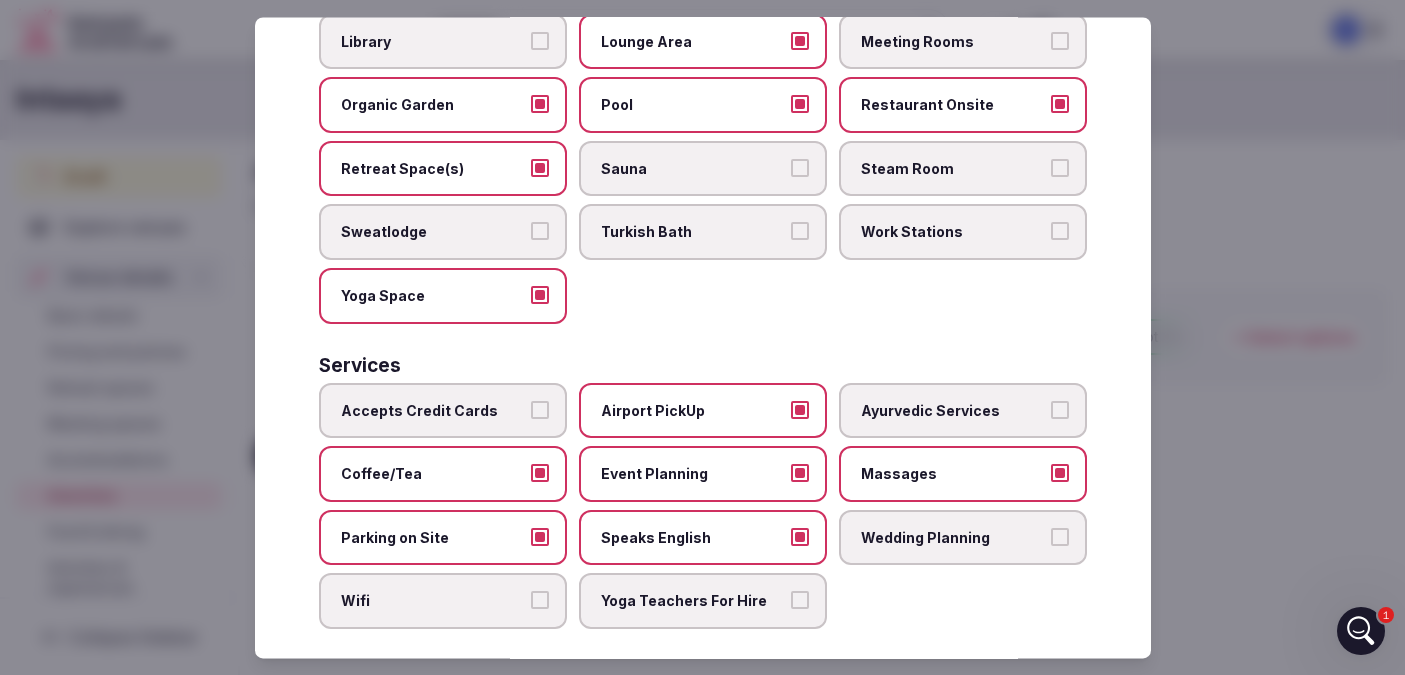 click on "Wifi" at bounding box center [540, 601] 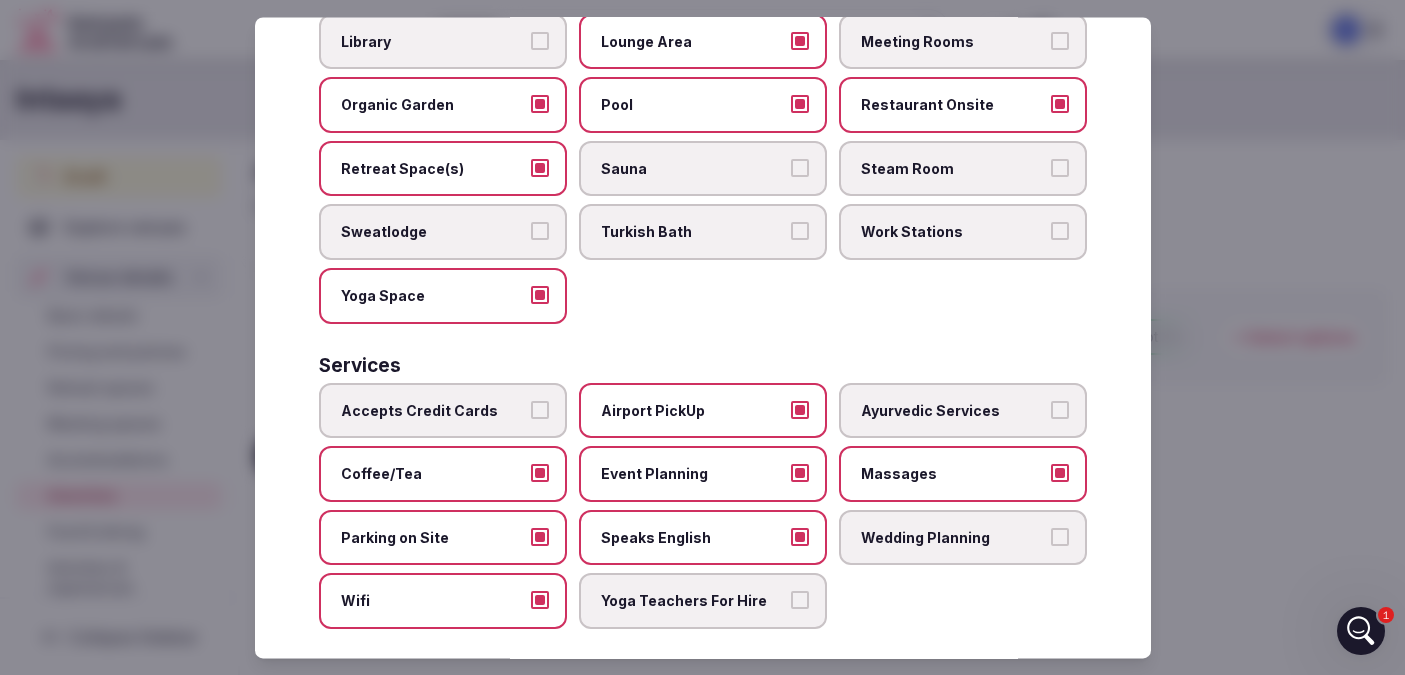 click on "Yoga Teachers For Hire" at bounding box center (800, 601) 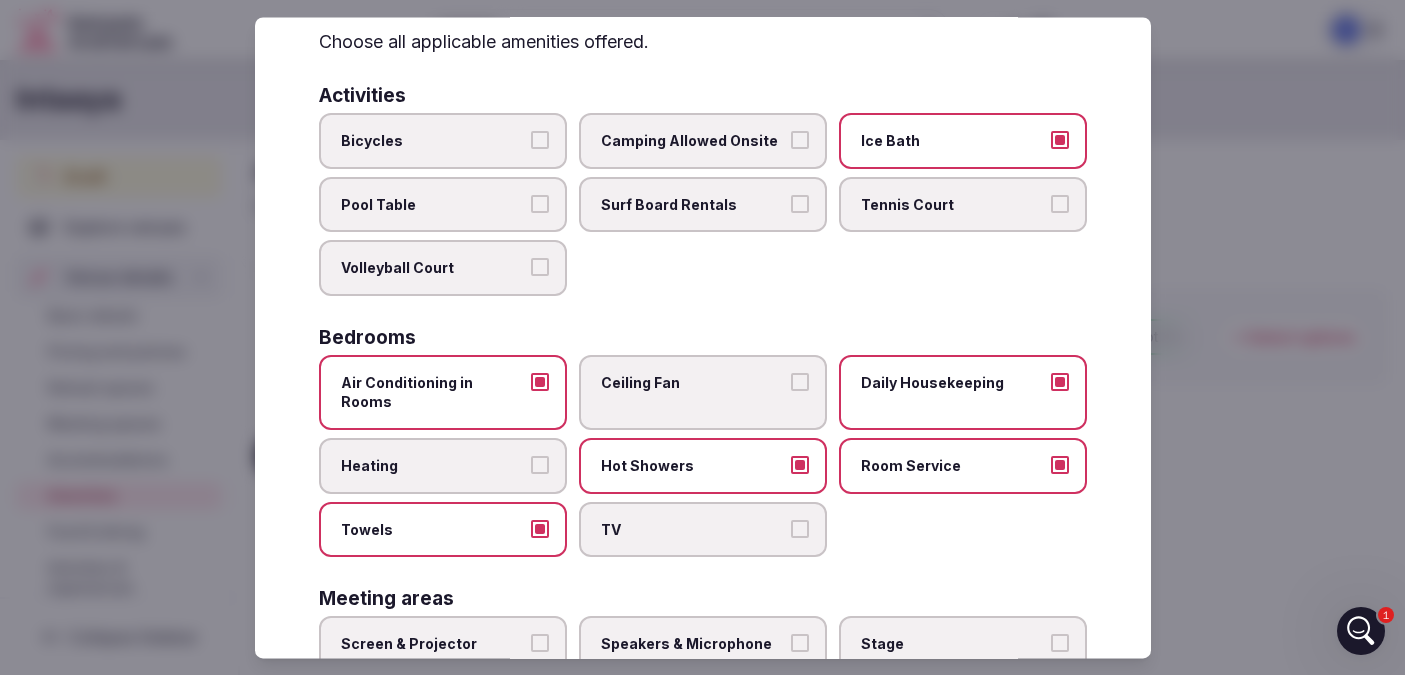 scroll, scrollTop: 0, scrollLeft: 0, axis: both 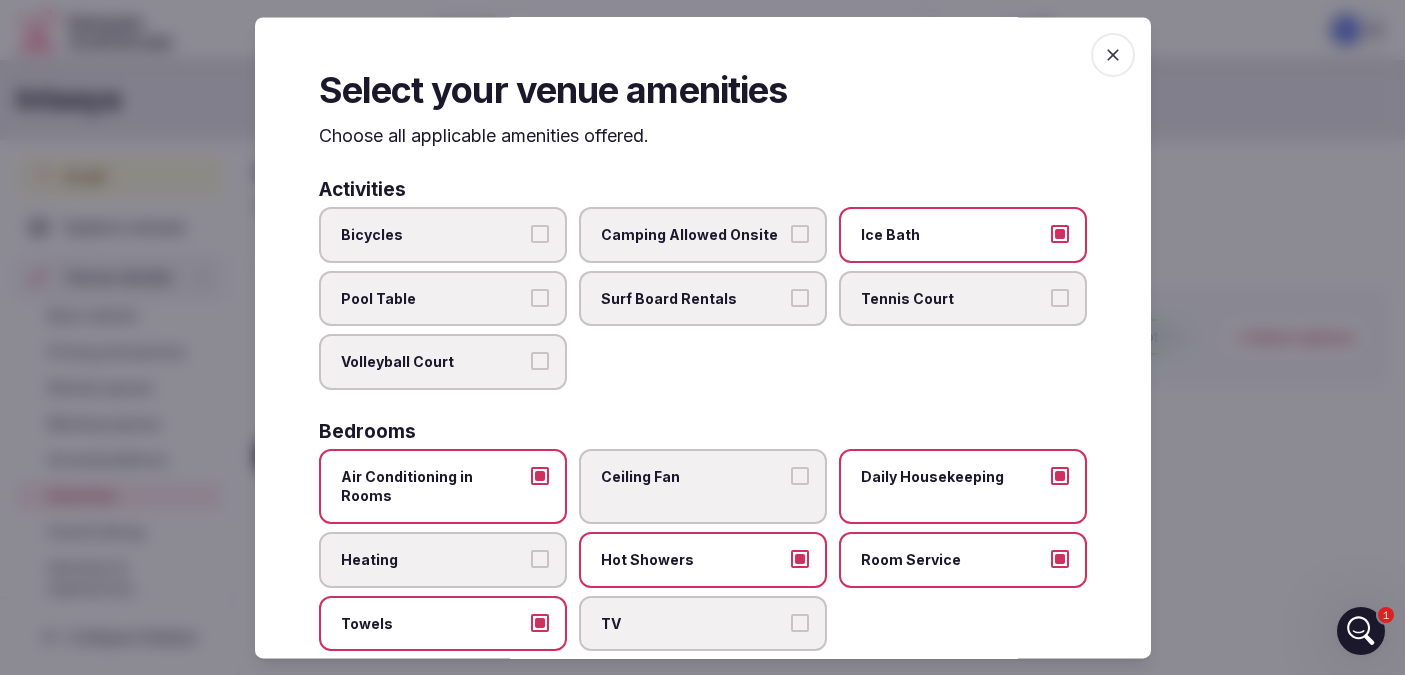 click 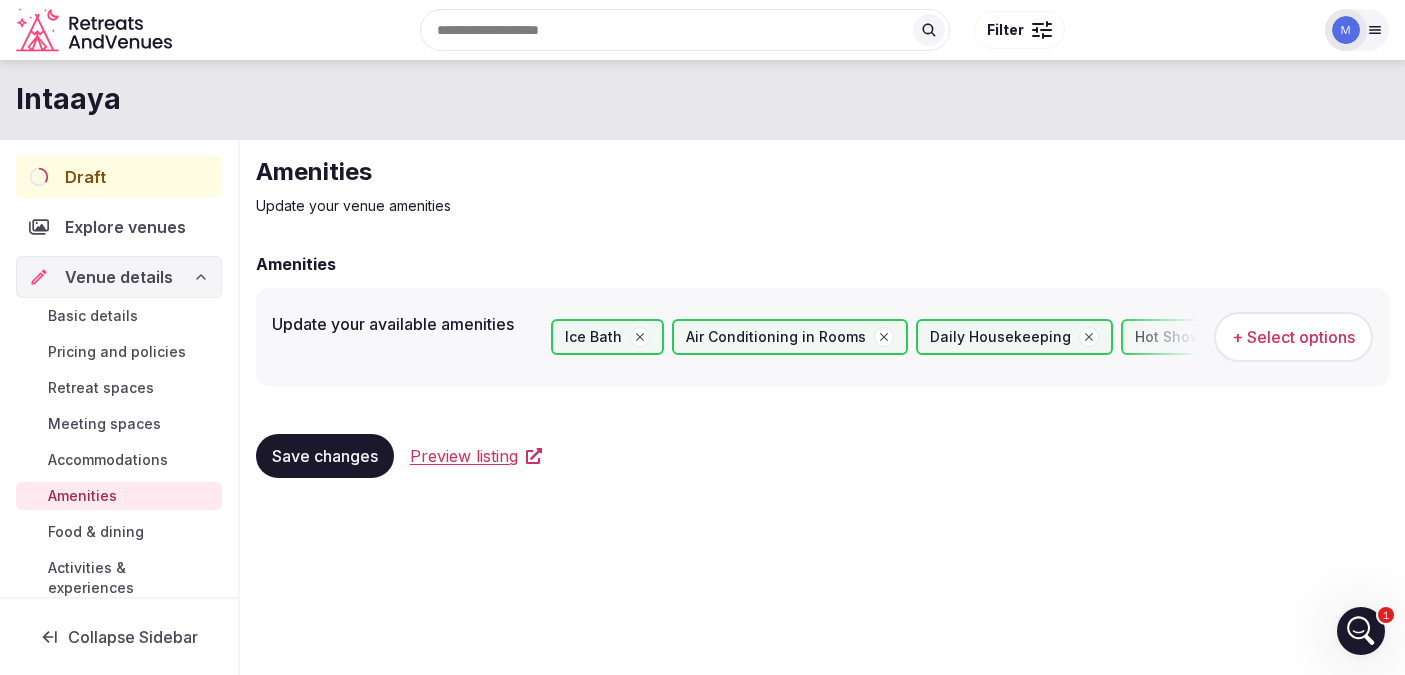 click on "Save changes" at bounding box center (325, 456) 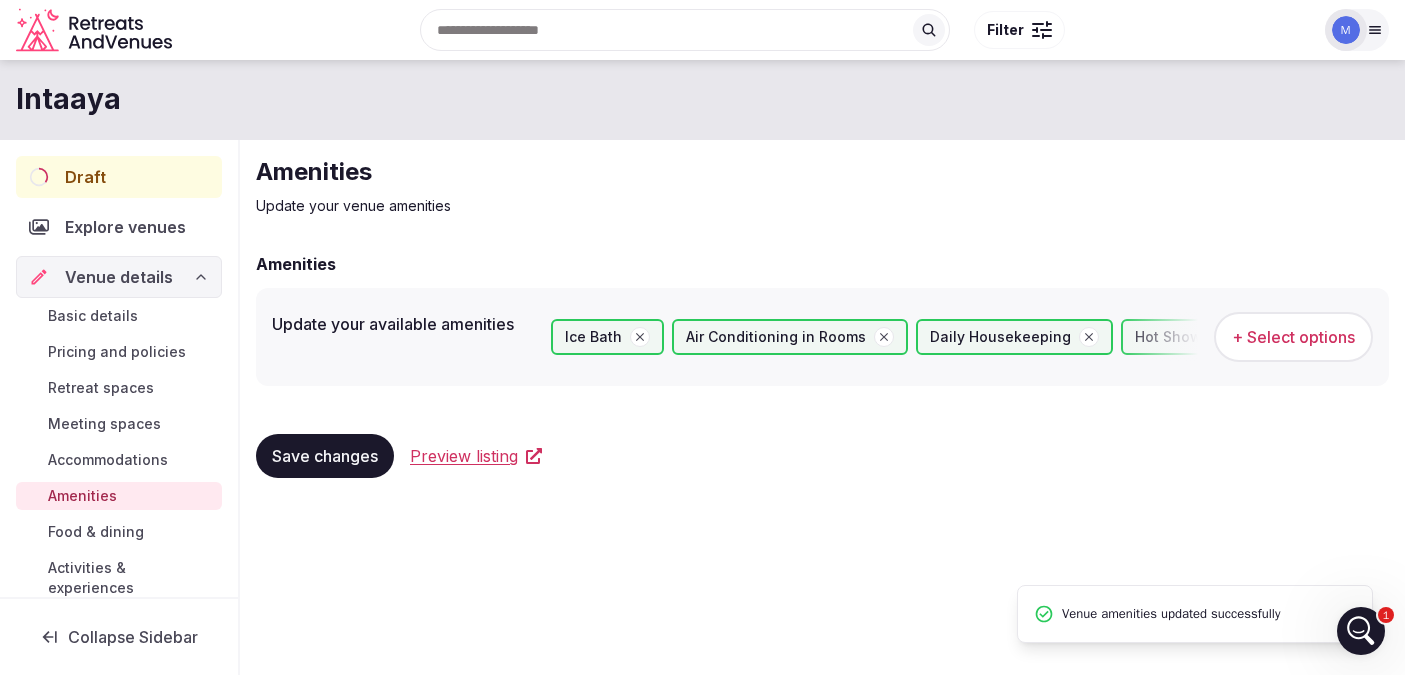 click on "Food & dining" at bounding box center (119, 532) 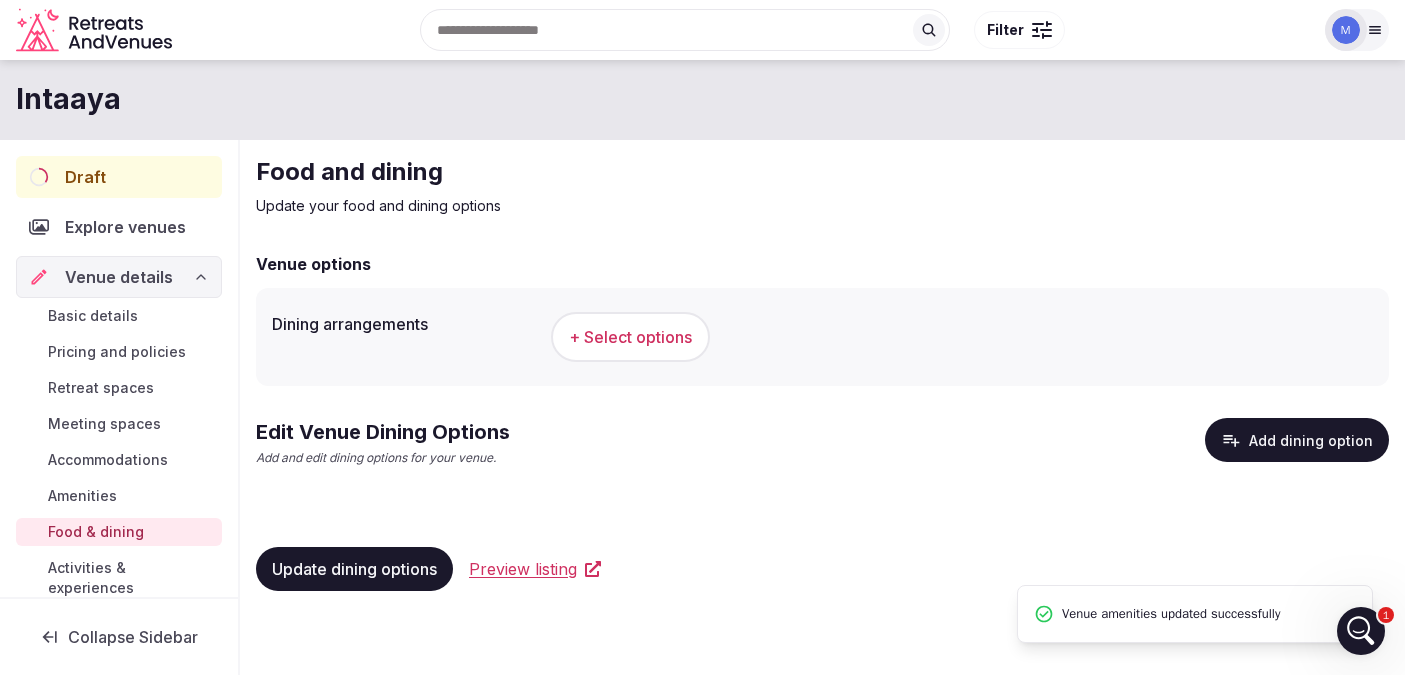 click on "+ Select options" at bounding box center (630, 337) 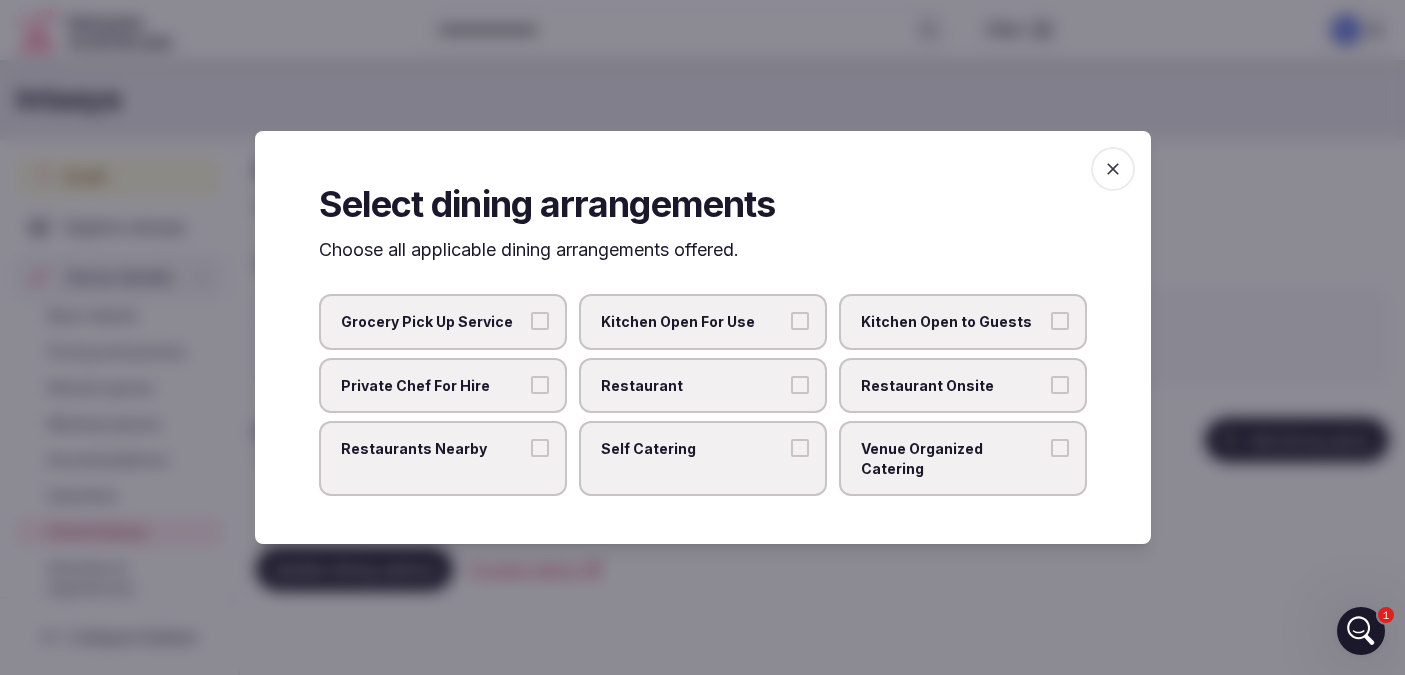 click on "Restaurant" at bounding box center (800, 385) 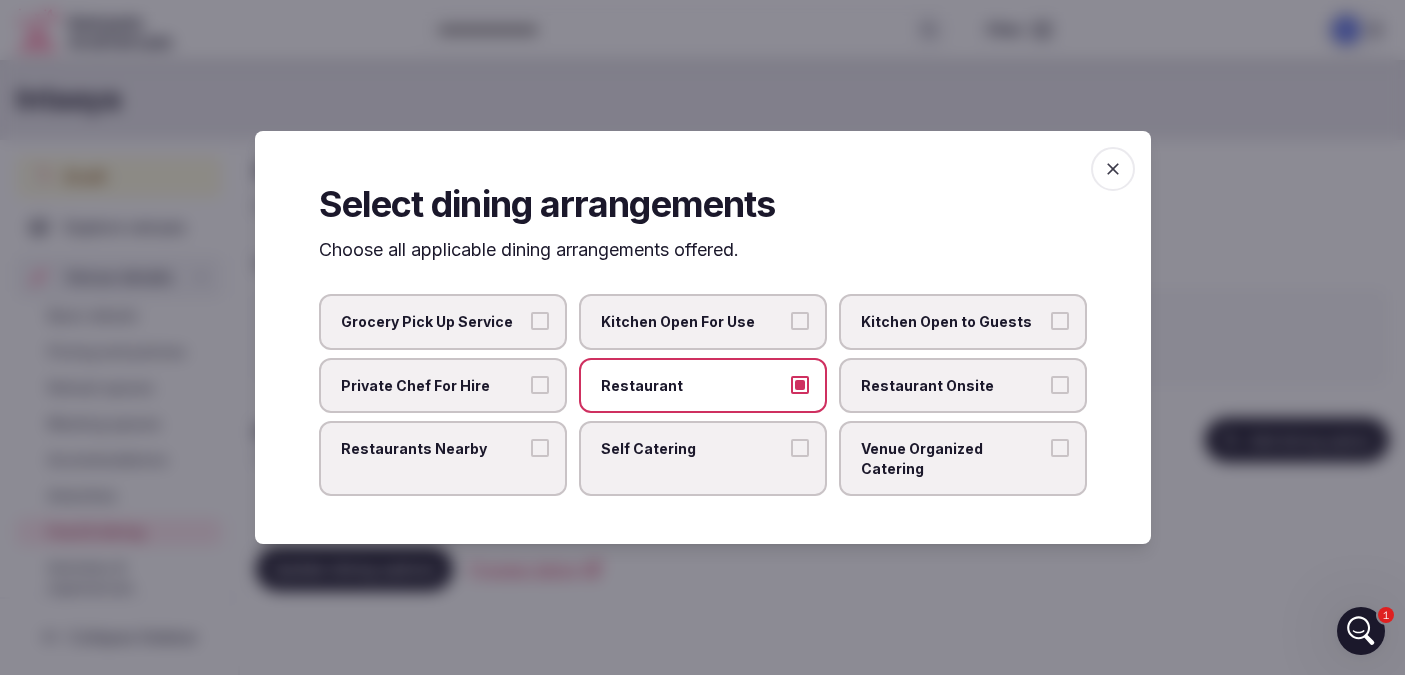 click 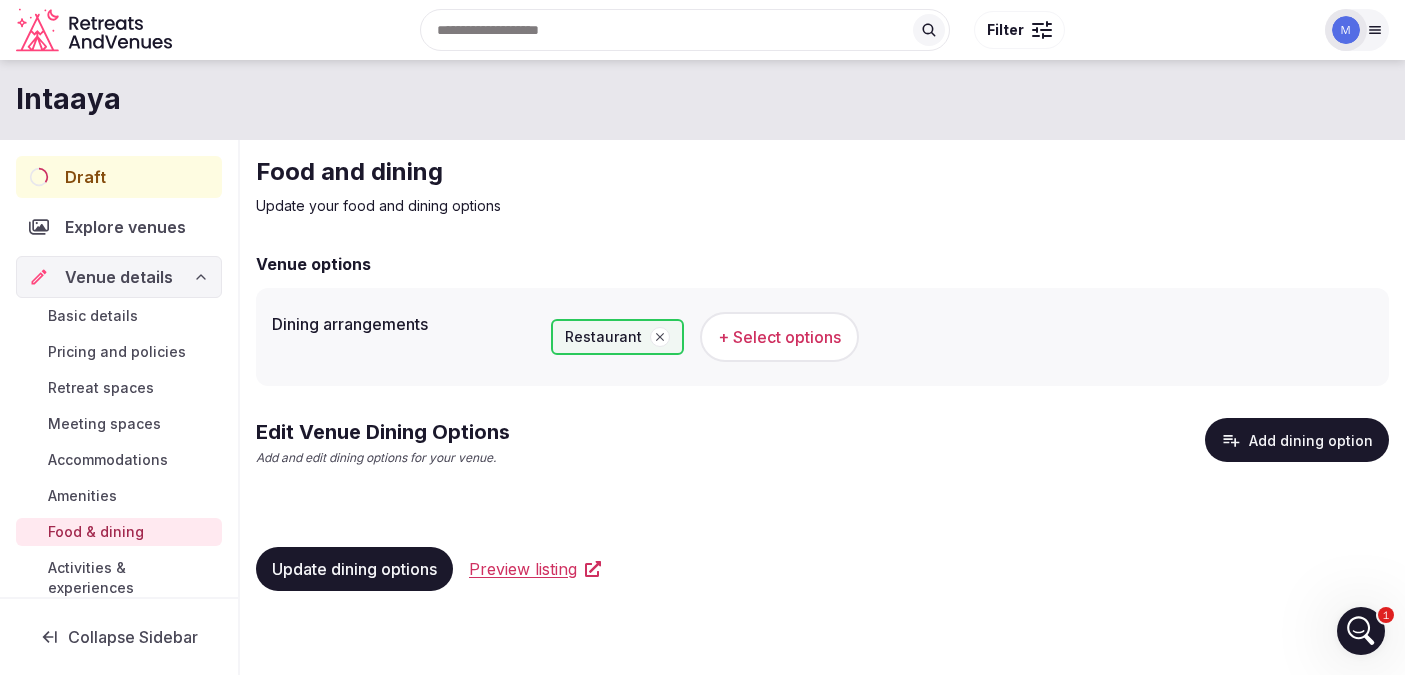 click on "Add dining option" at bounding box center [1297, 440] 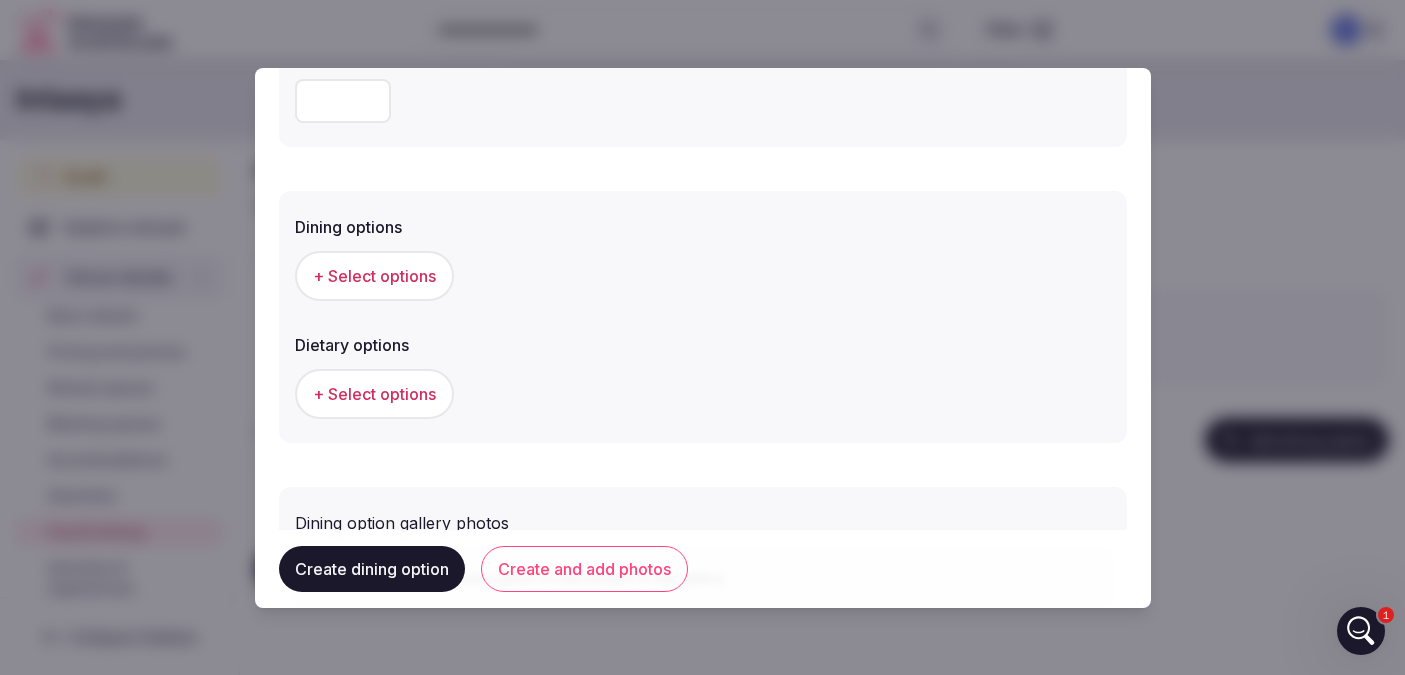 scroll, scrollTop: 443, scrollLeft: 0, axis: vertical 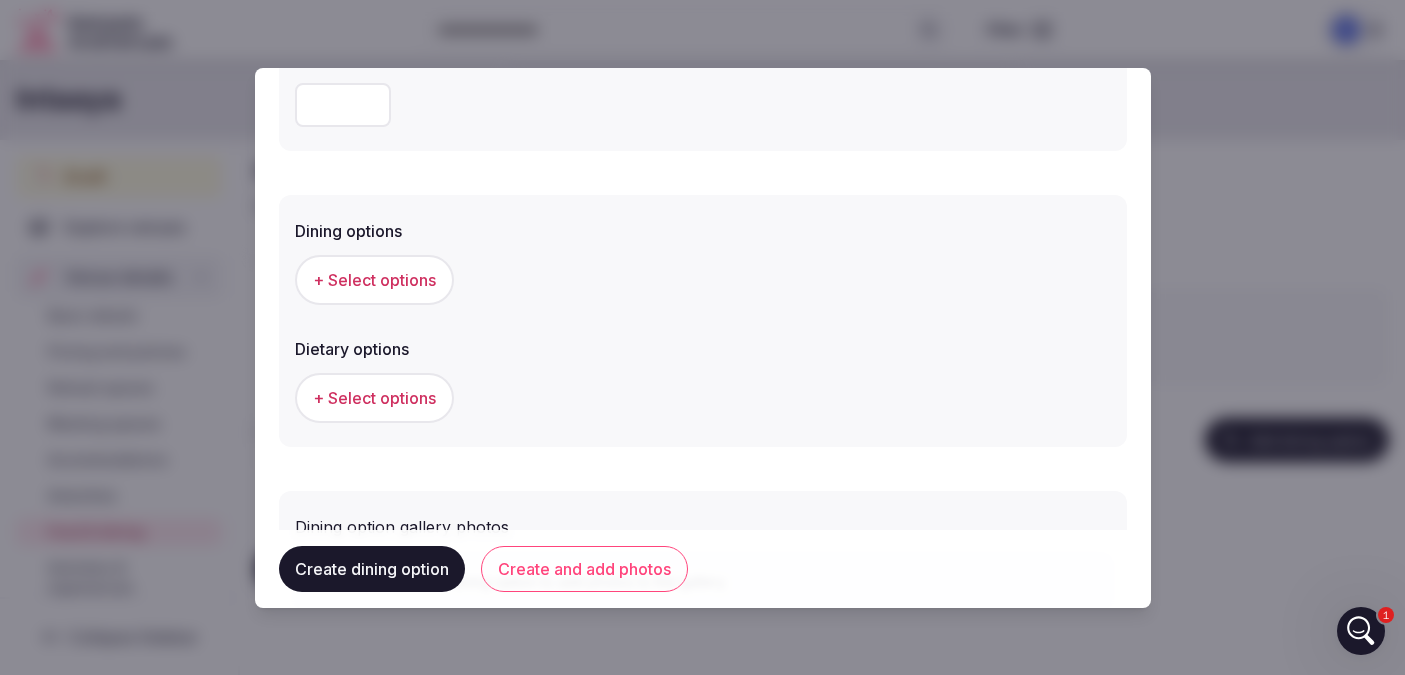 click on "+ Select options" at bounding box center (374, 398) 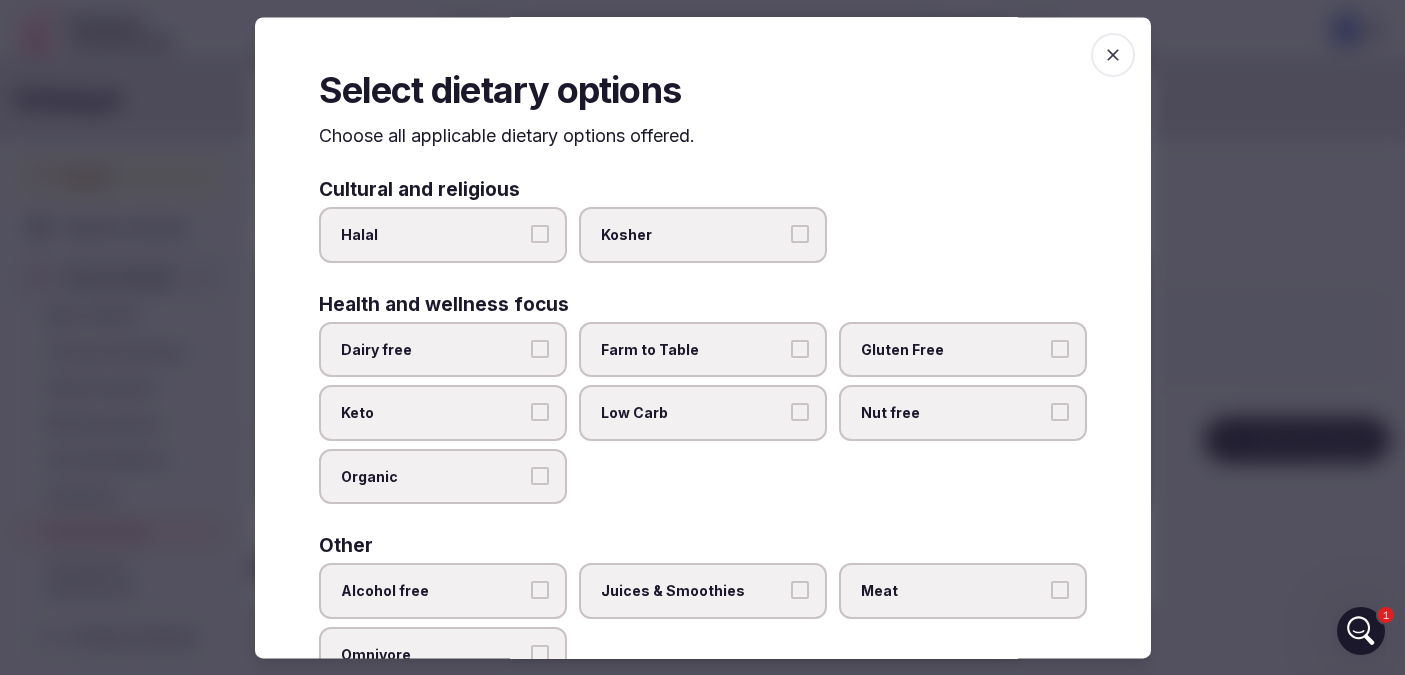 click on "Farm to Table" at bounding box center [800, 349] 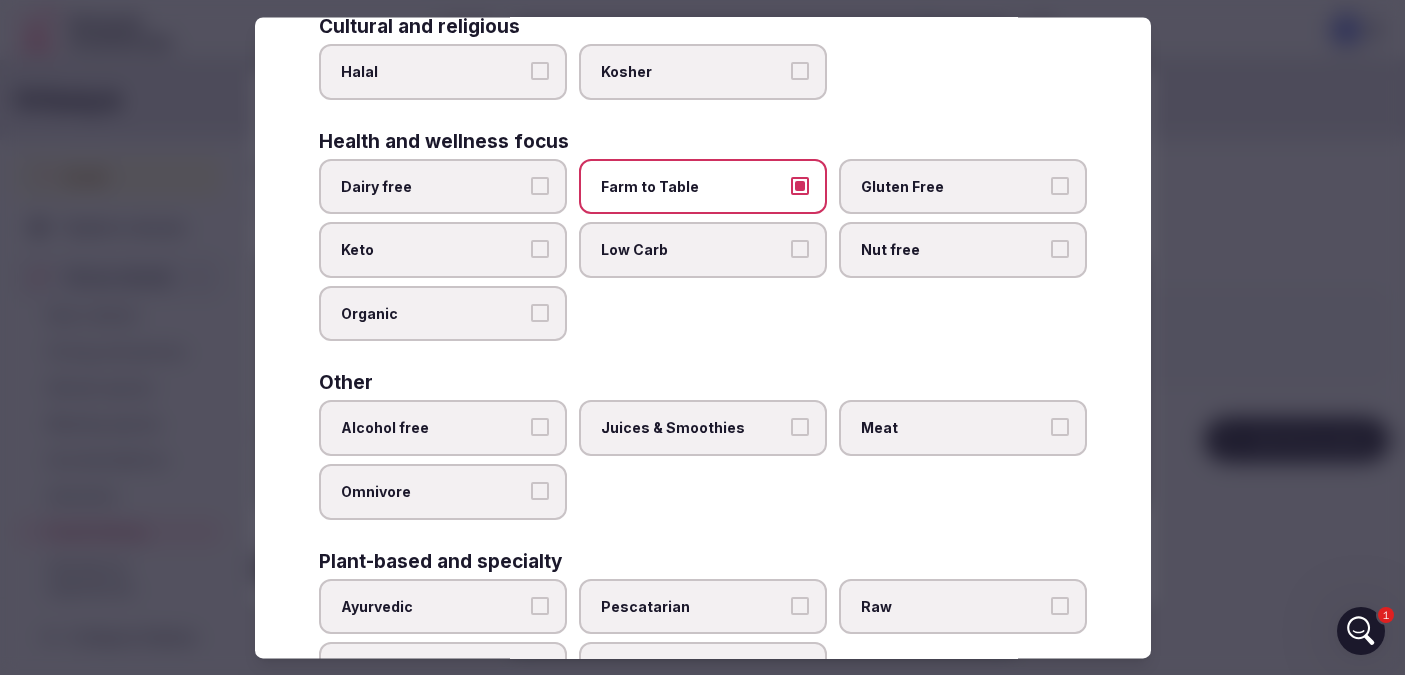 scroll, scrollTop: 169, scrollLeft: 0, axis: vertical 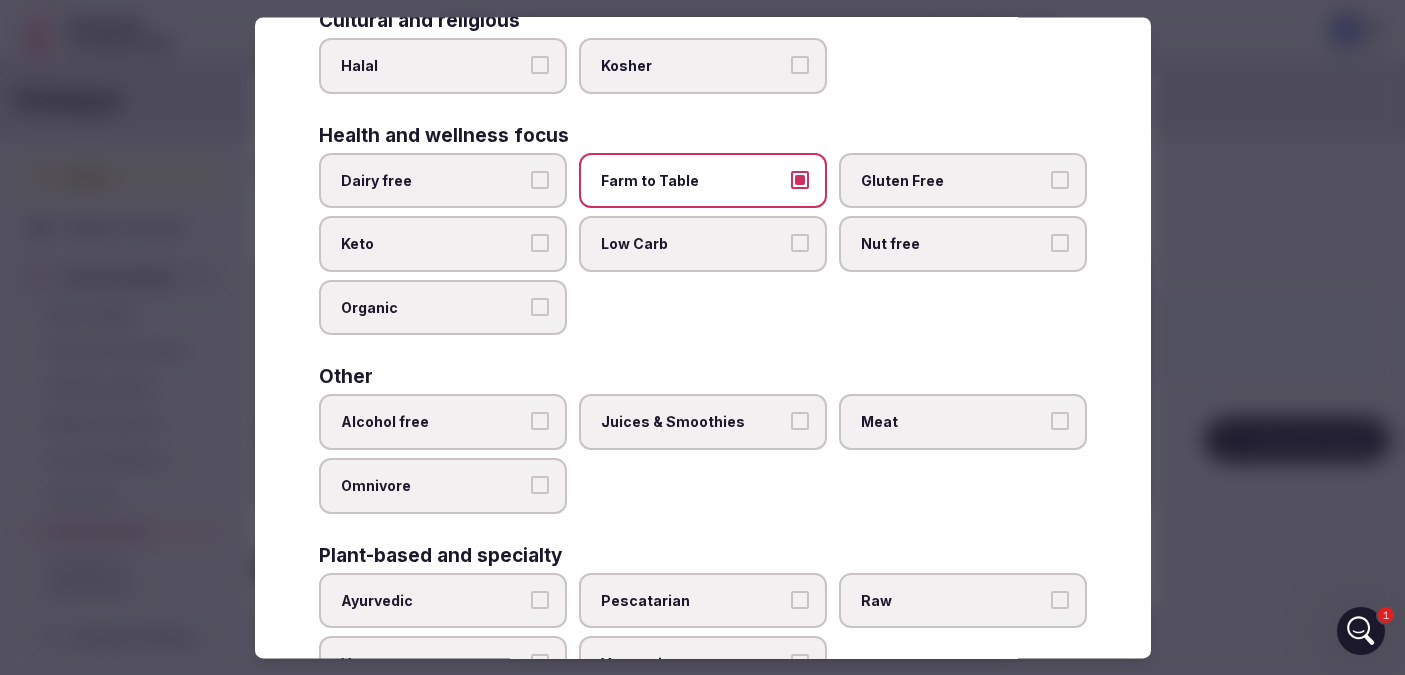 click on "Juices & Smoothies" at bounding box center (800, 422) 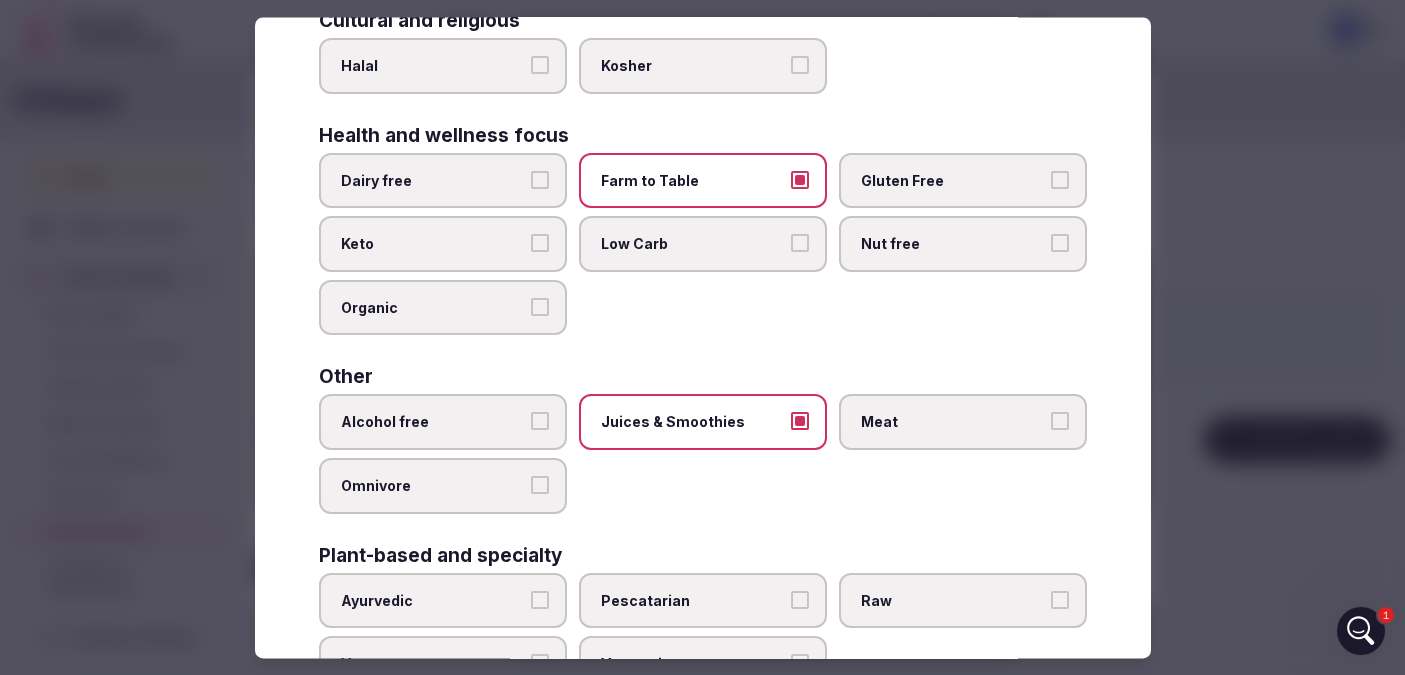 scroll, scrollTop: 252, scrollLeft: 0, axis: vertical 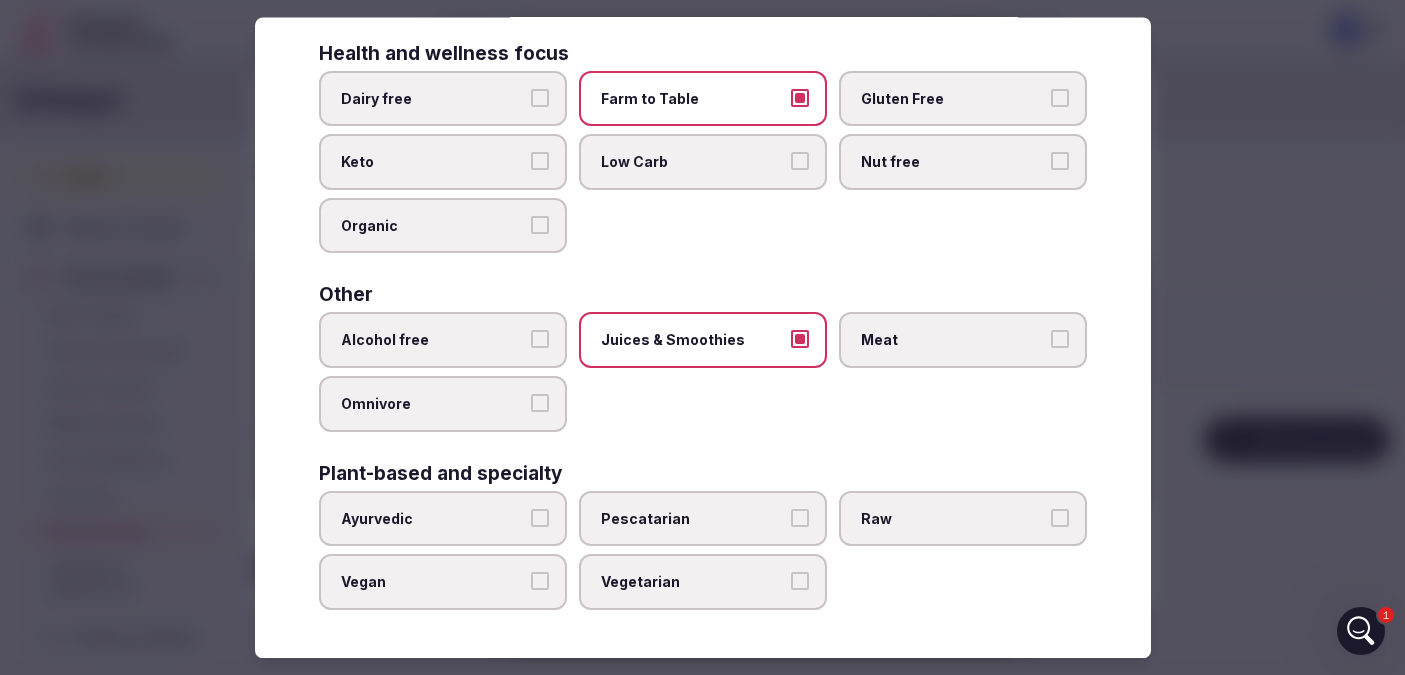 click on "Alcohol free" at bounding box center (540, 340) 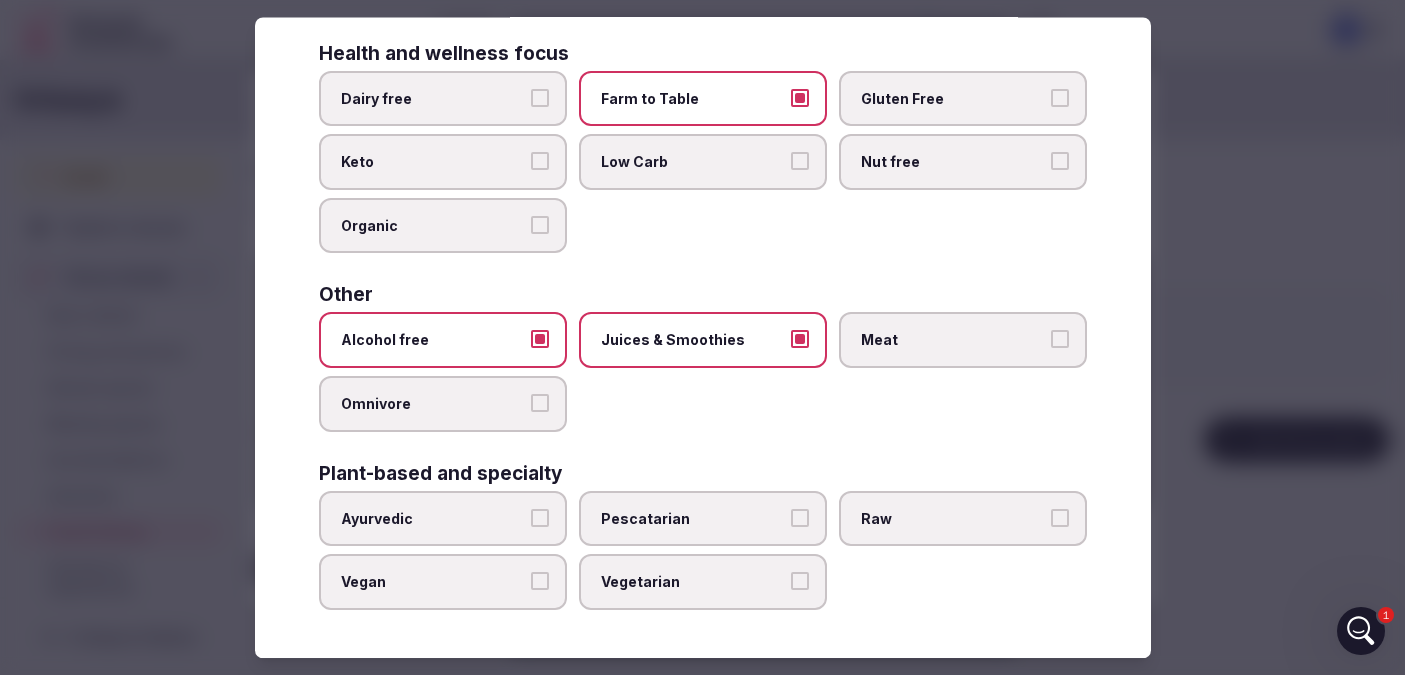 click on "Vegetarian" at bounding box center (800, 582) 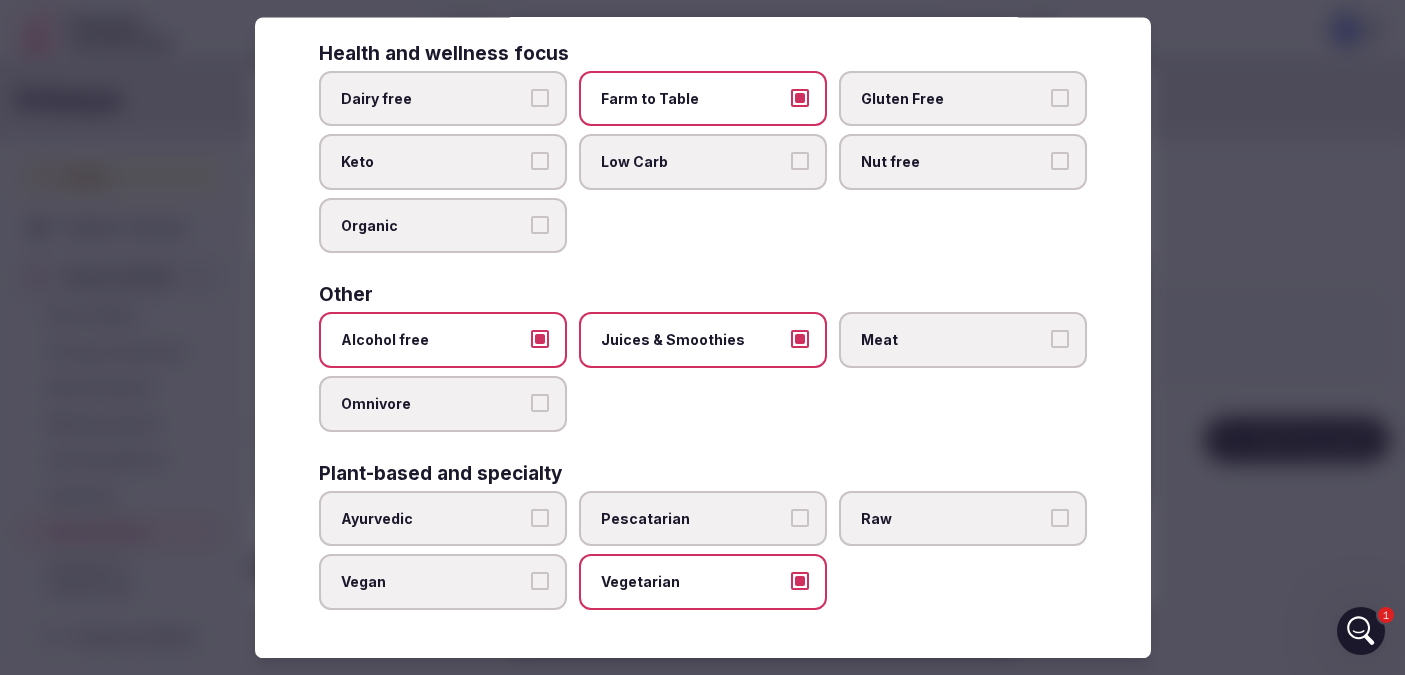 click on "Pescatarian" at bounding box center [800, 518] 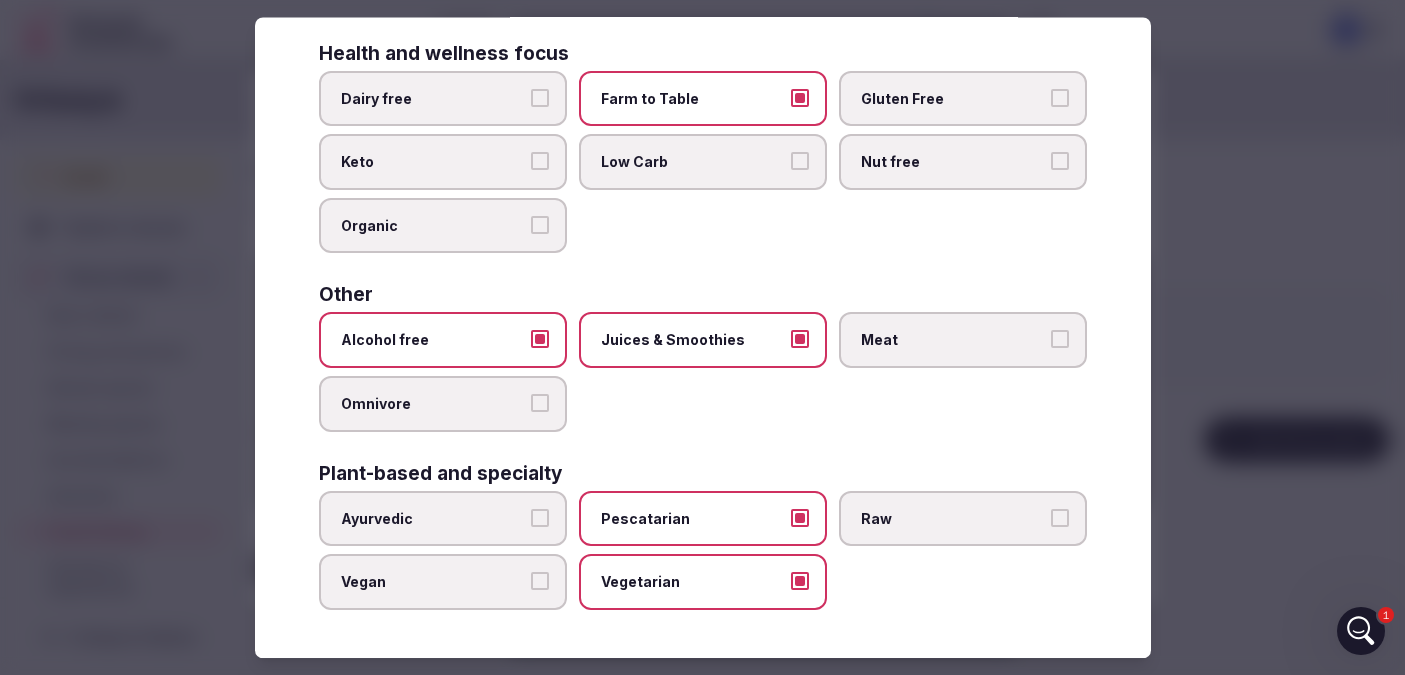 click on "Vegan" at bounding box center [443, 583] 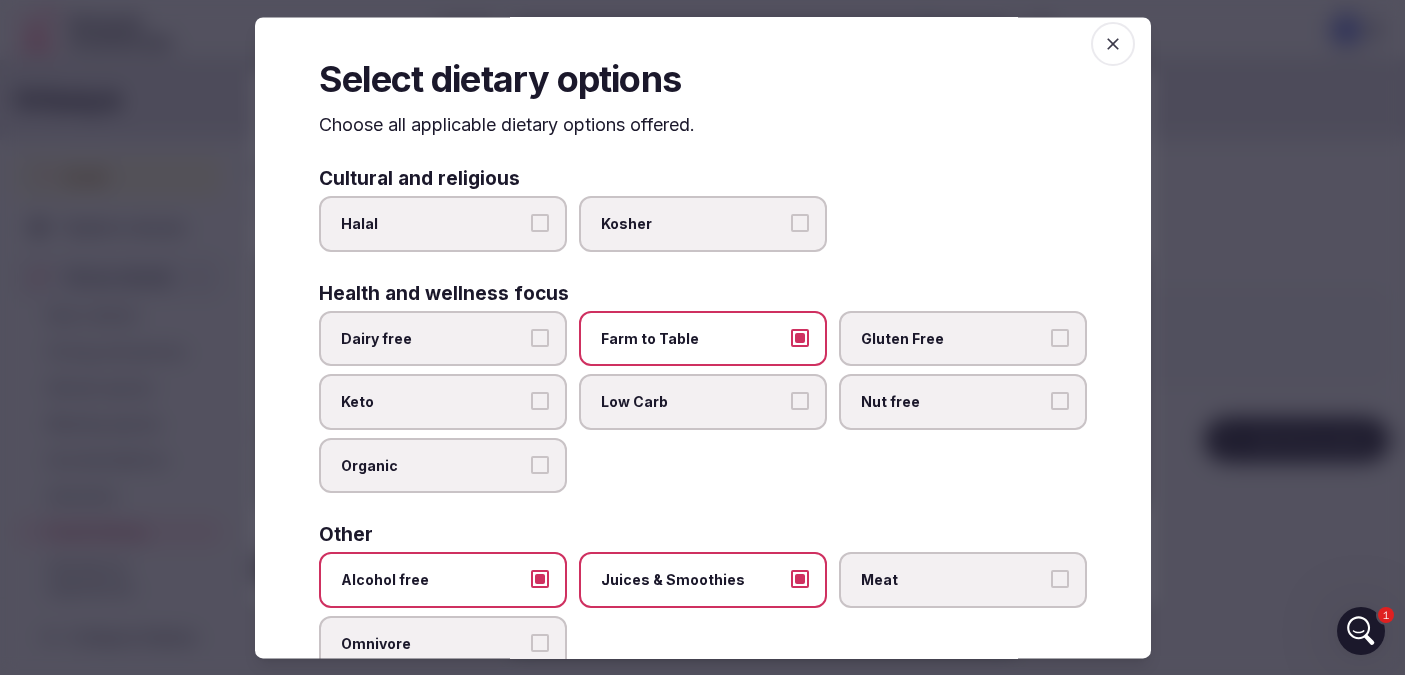 scroll, scrollTop: 0, scrollLeft: 0, axis: both 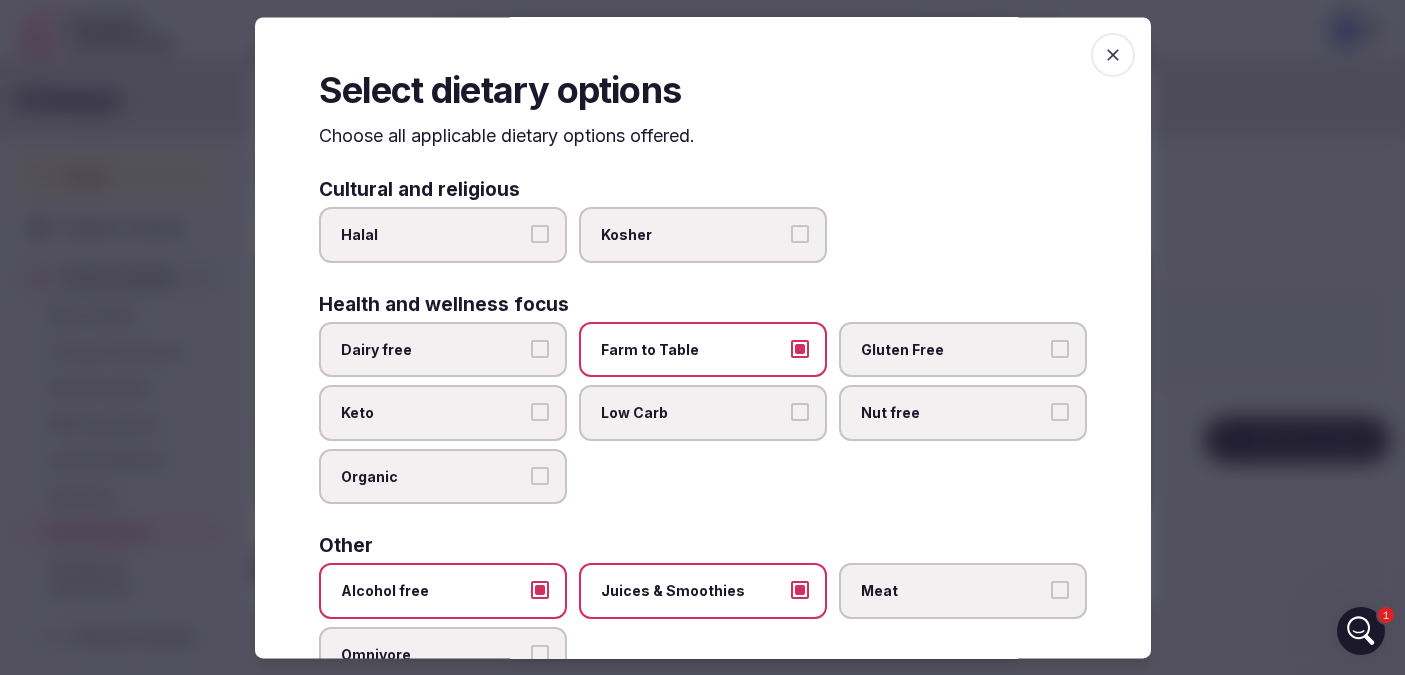 click on "Dairy free" at bounding box center (443, 350) 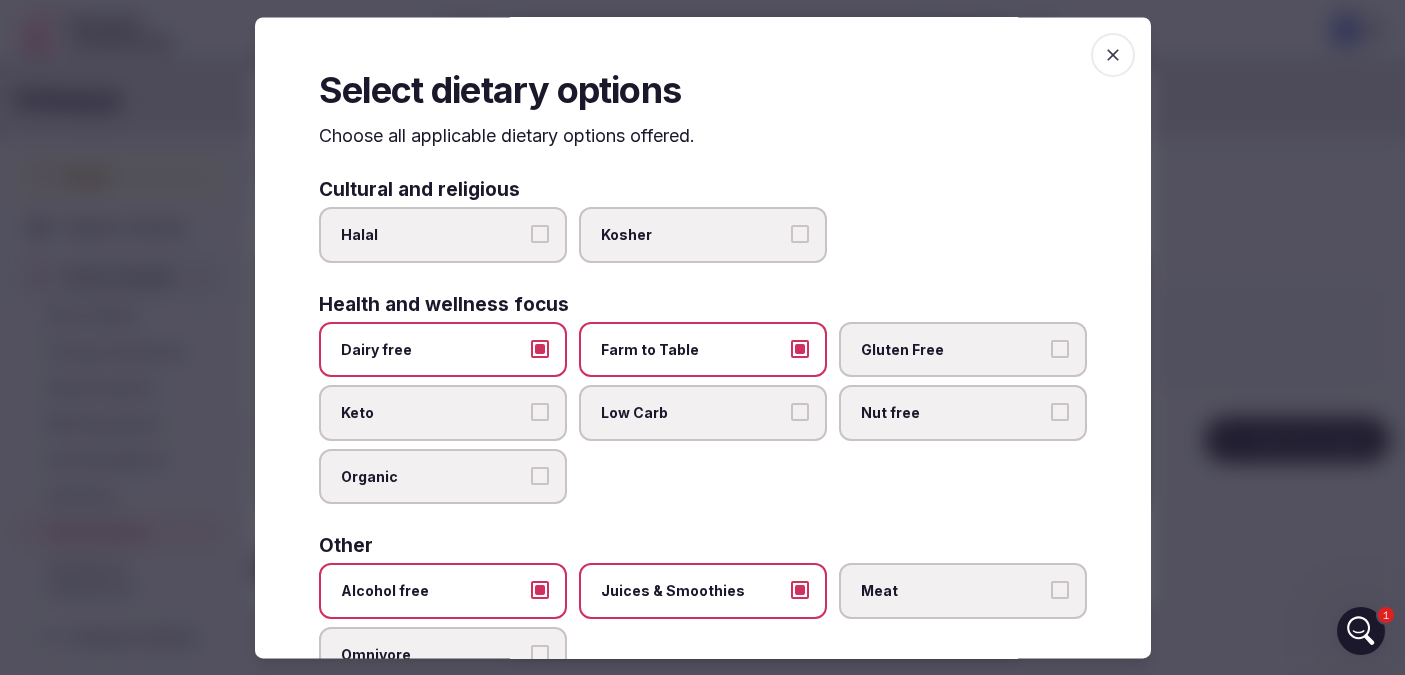 click on "Gluten Free" at bounding box center [1060, 349] 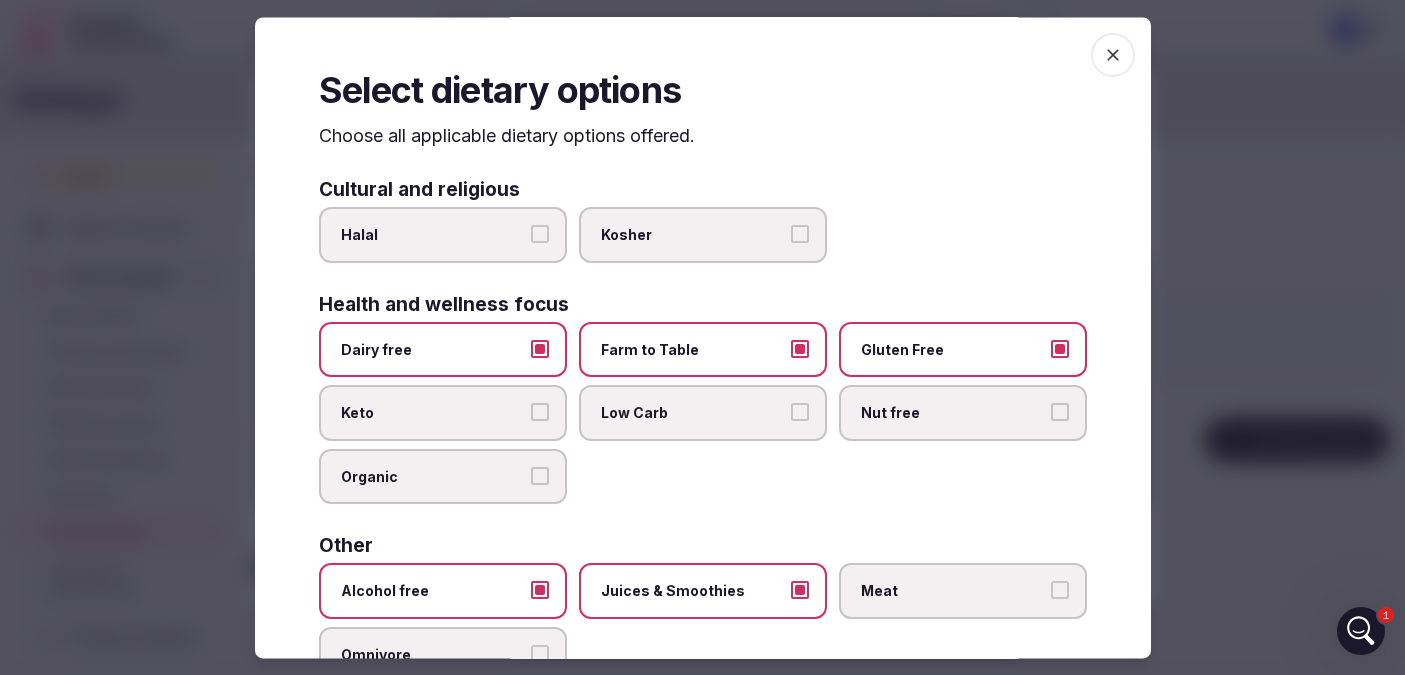 click on "Organic" at bounding box center [540, 476] 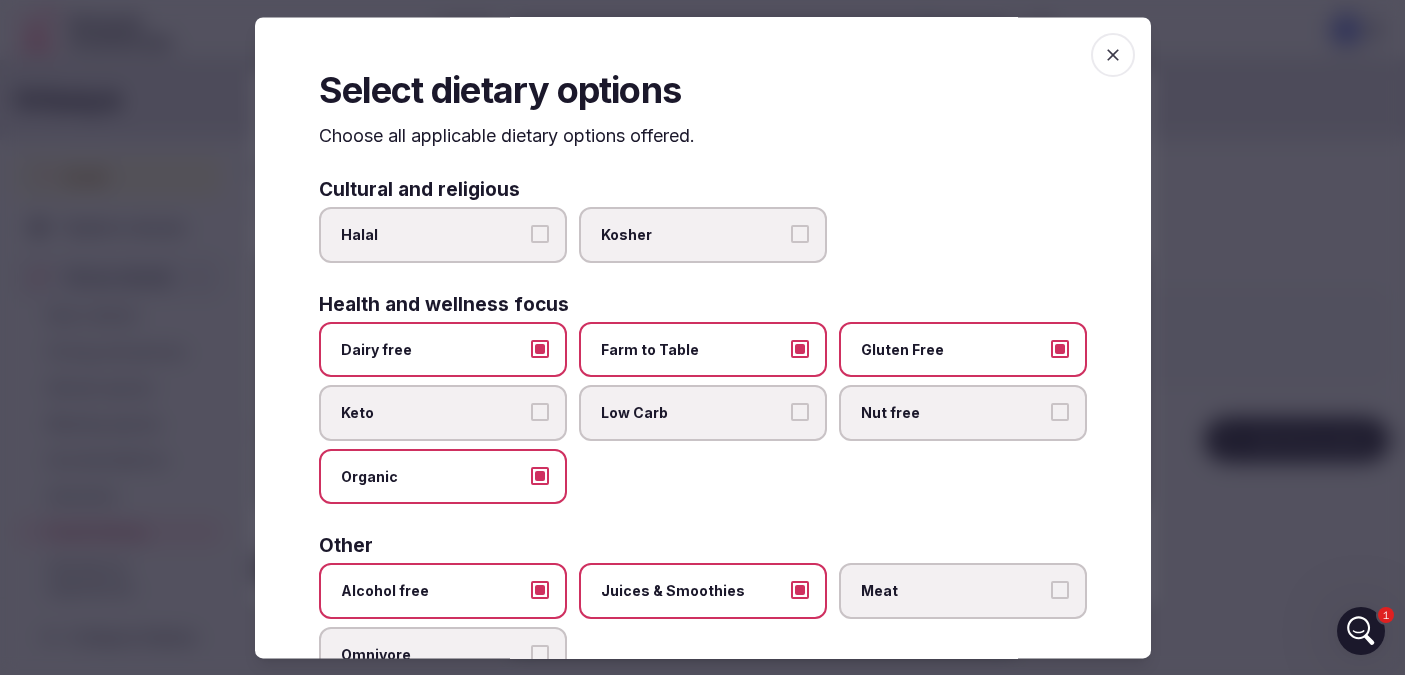 click 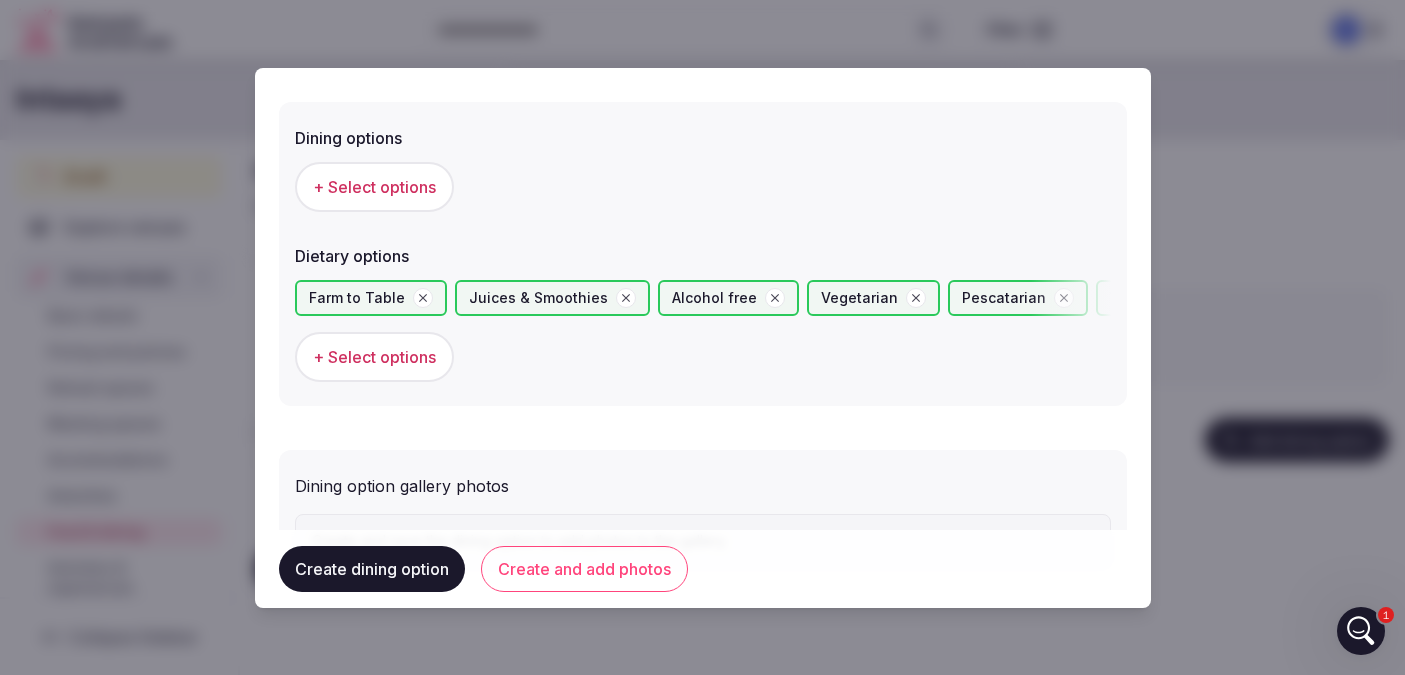 scroll, scrollTop: 611, scrollLeft: 0, axis: vertical 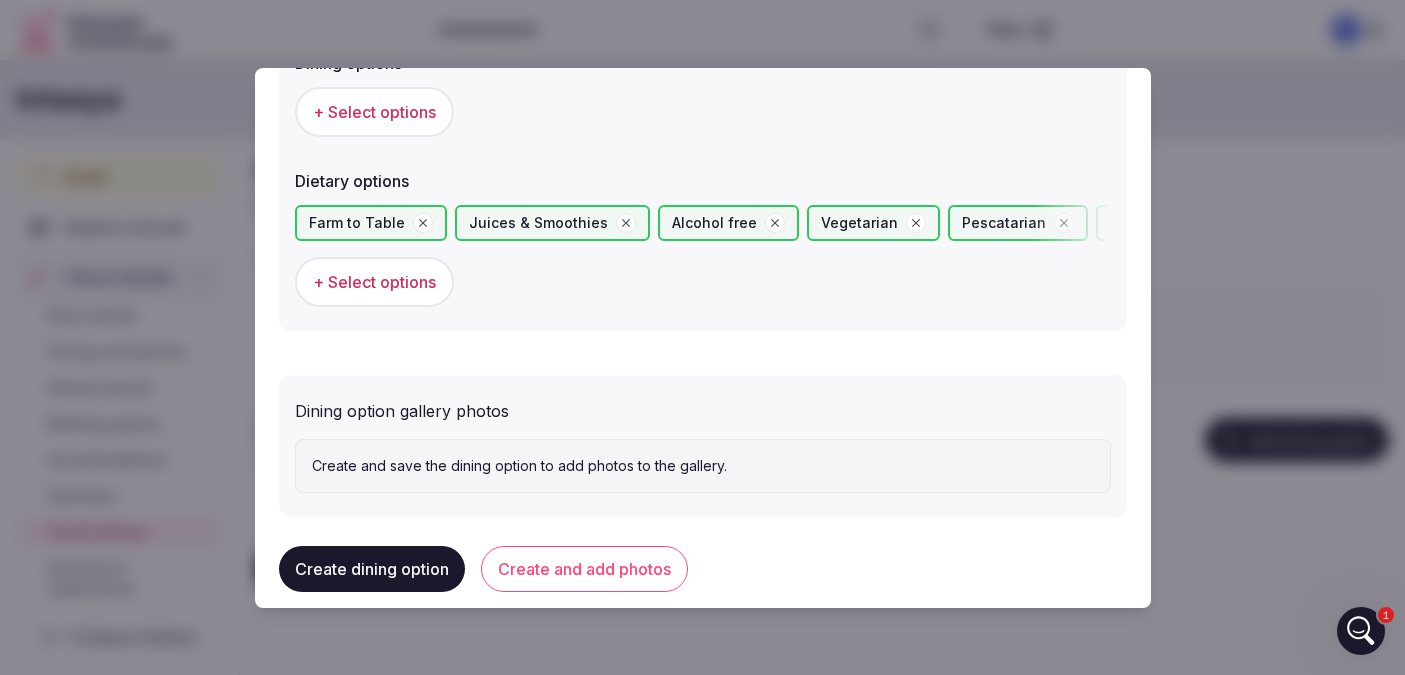 click on "Create dining option" at bounding box center [372, 569] 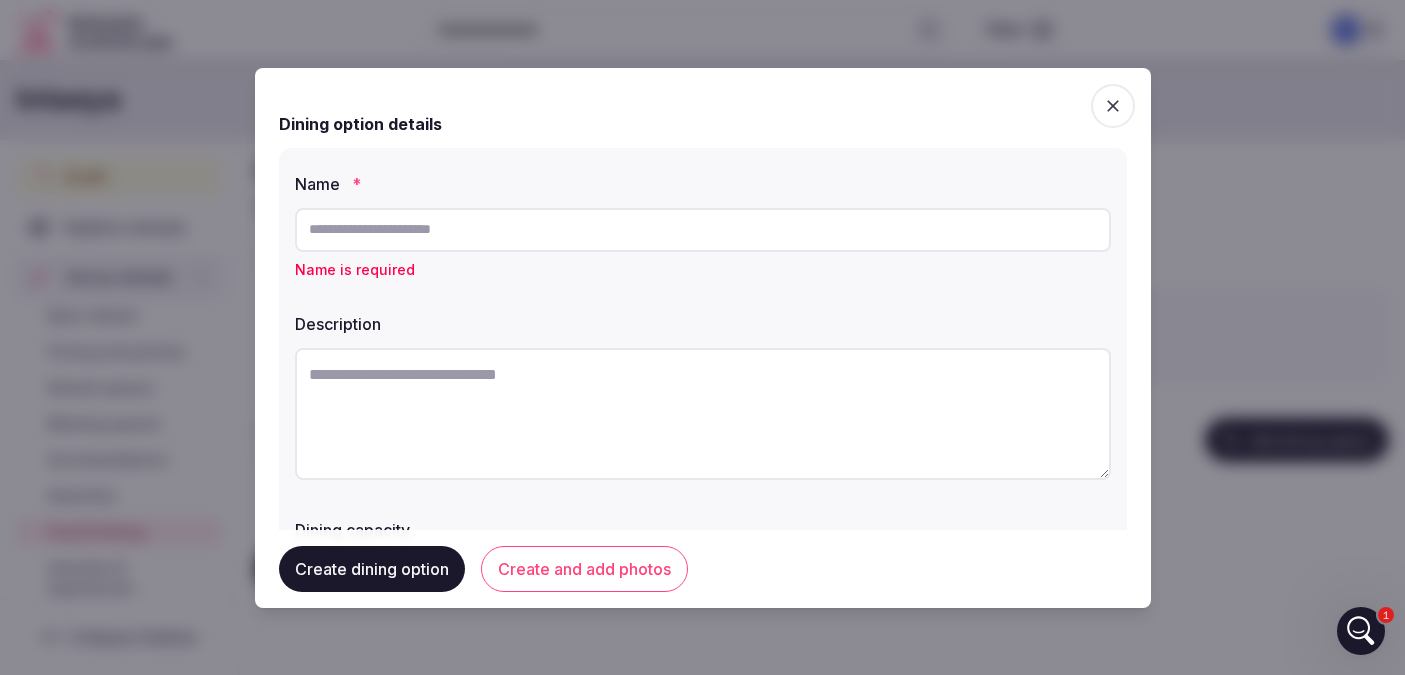 click 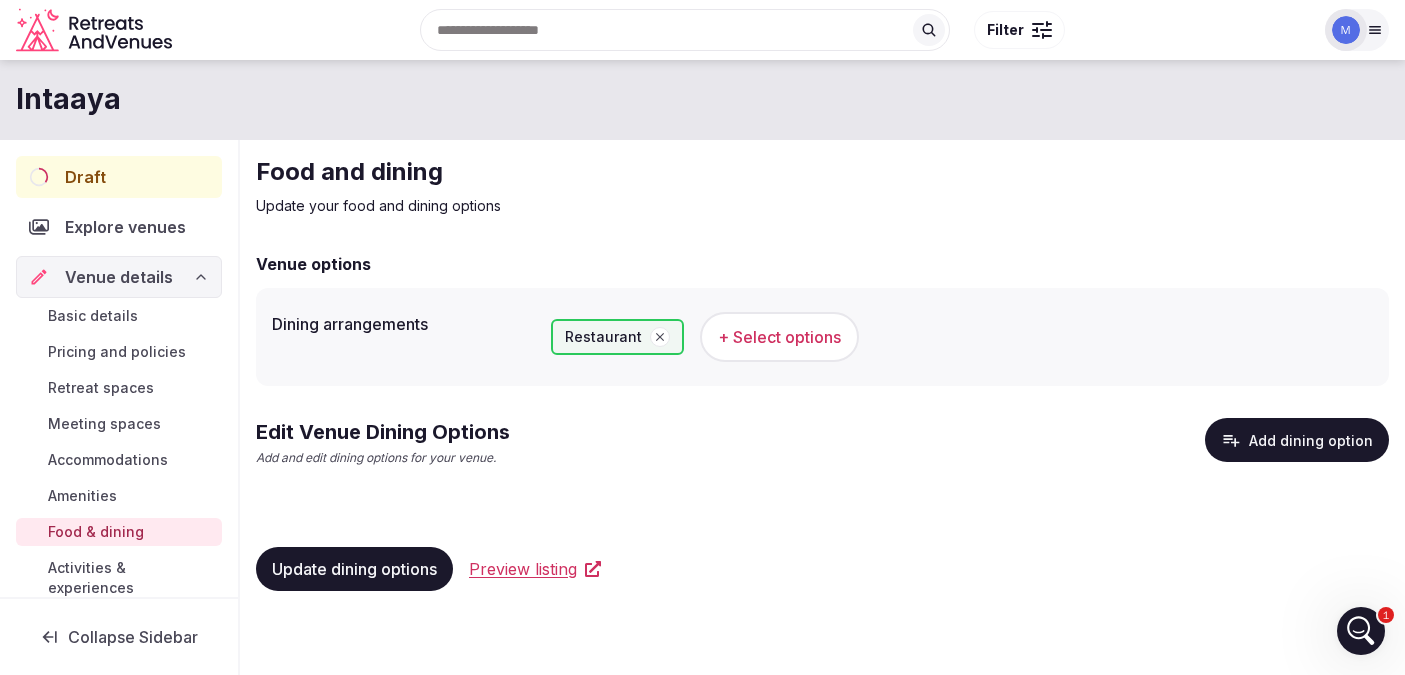 click on "+ Select options" at bounding box center [779, 337] 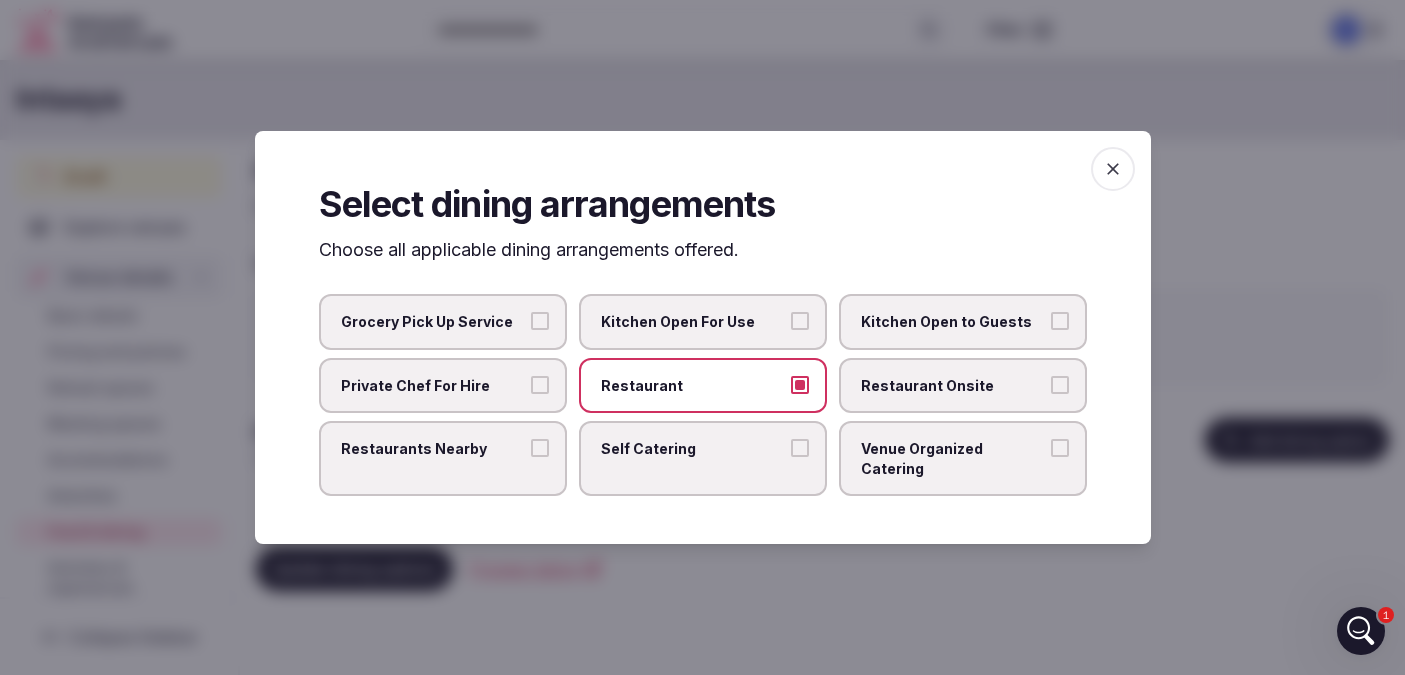 click 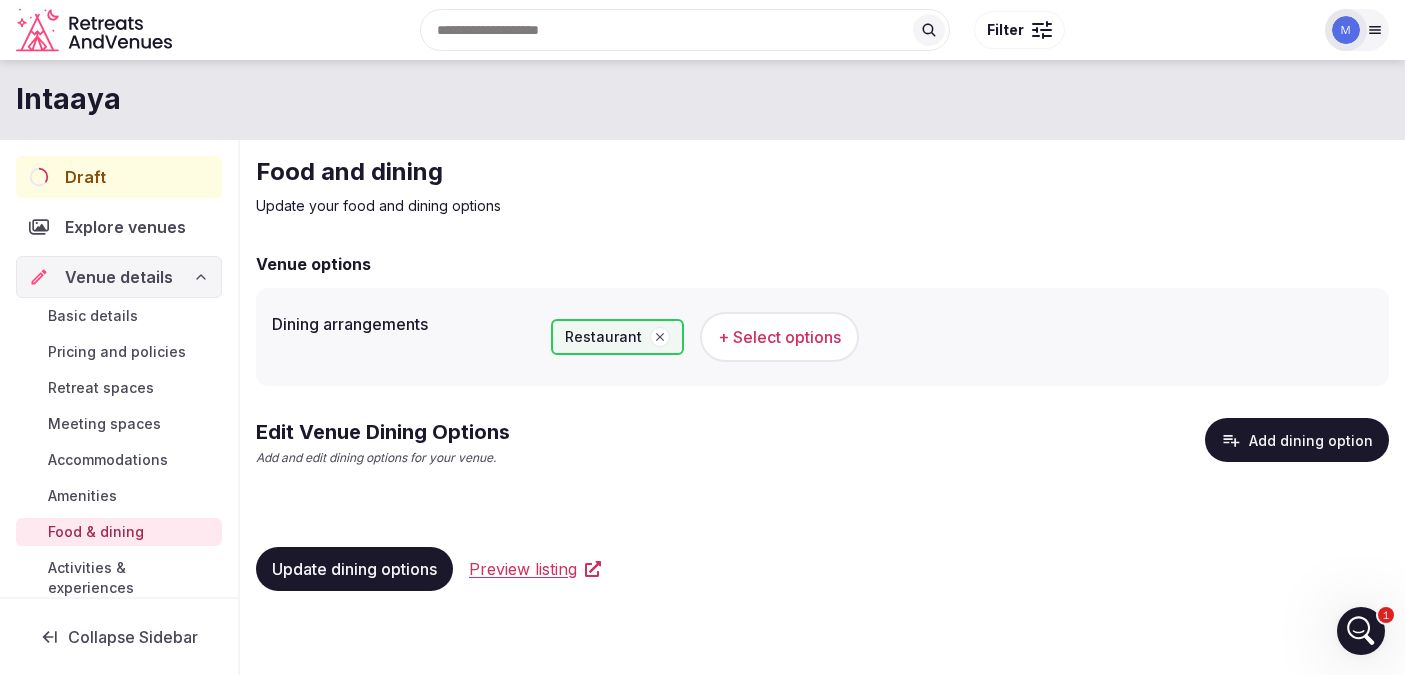 click on "Add dining option" at bounding box center [1297, 440] 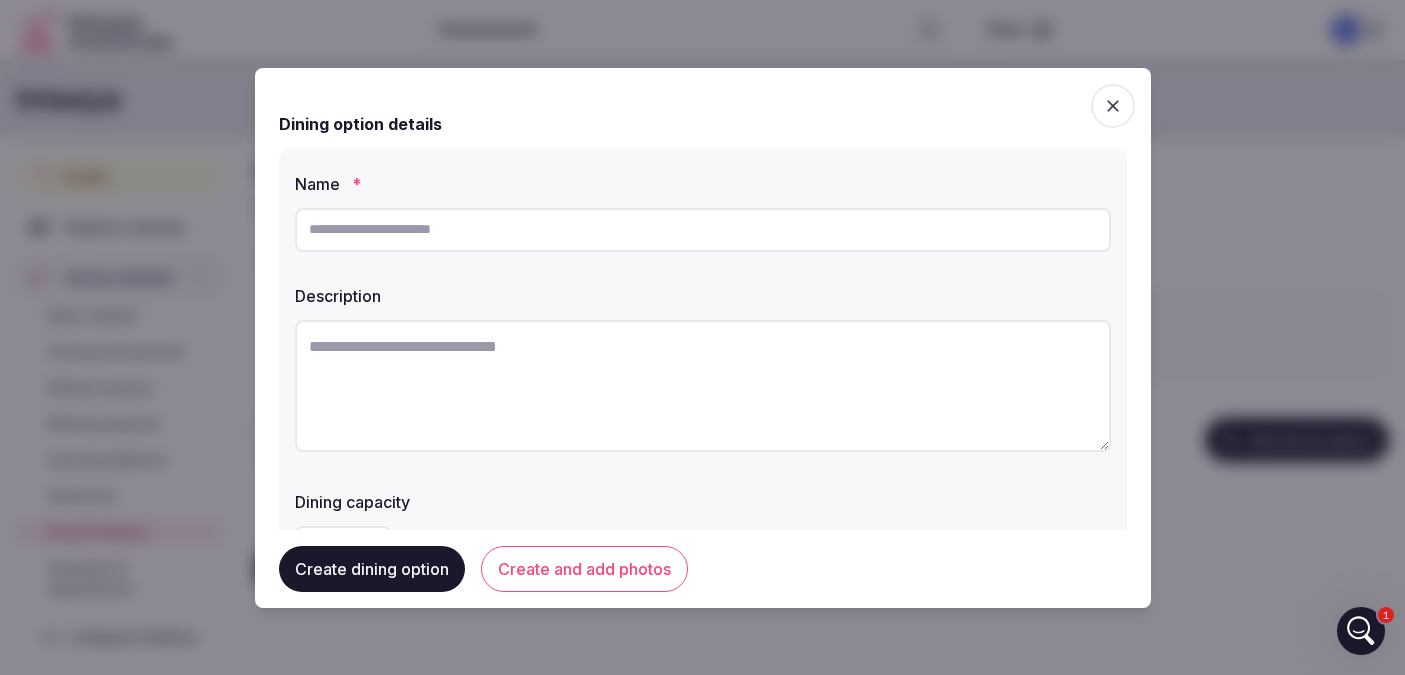 click at bounding box center [703, 230] 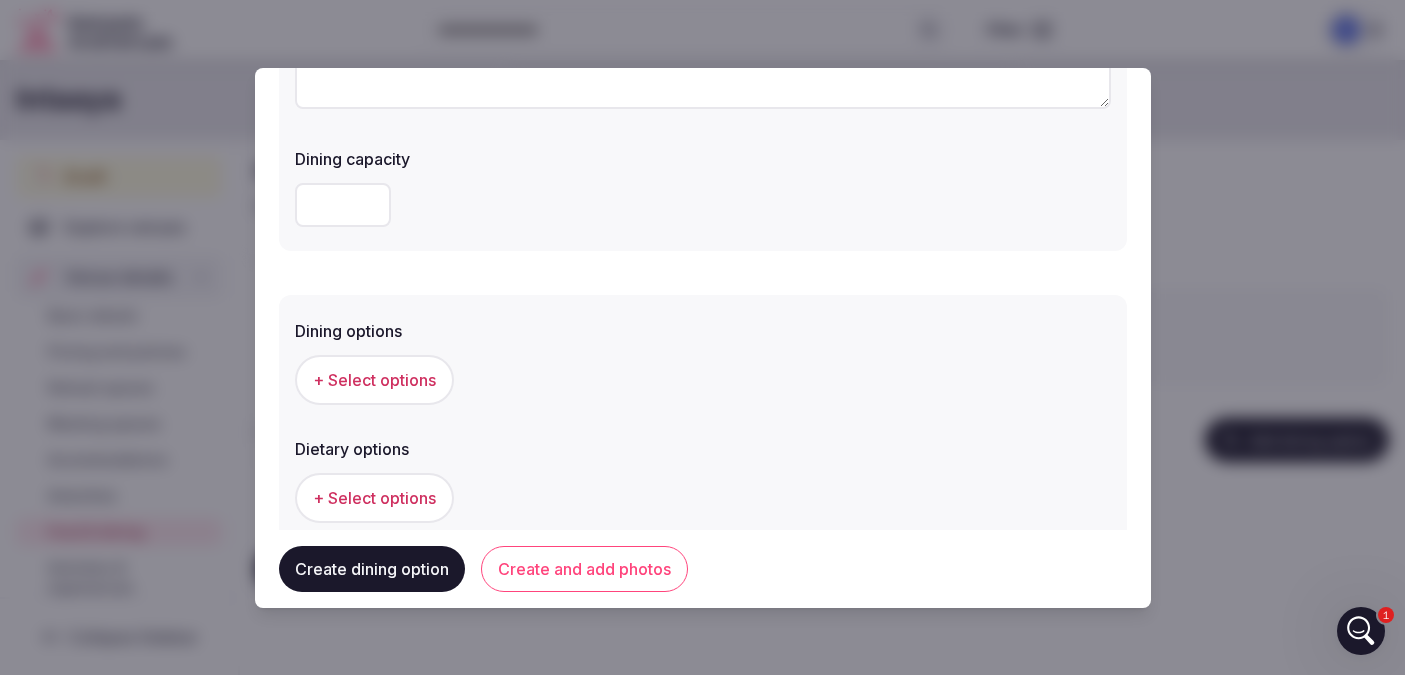 scroll, scrollTop: 342, scrollLeft: 0, axis: vertical 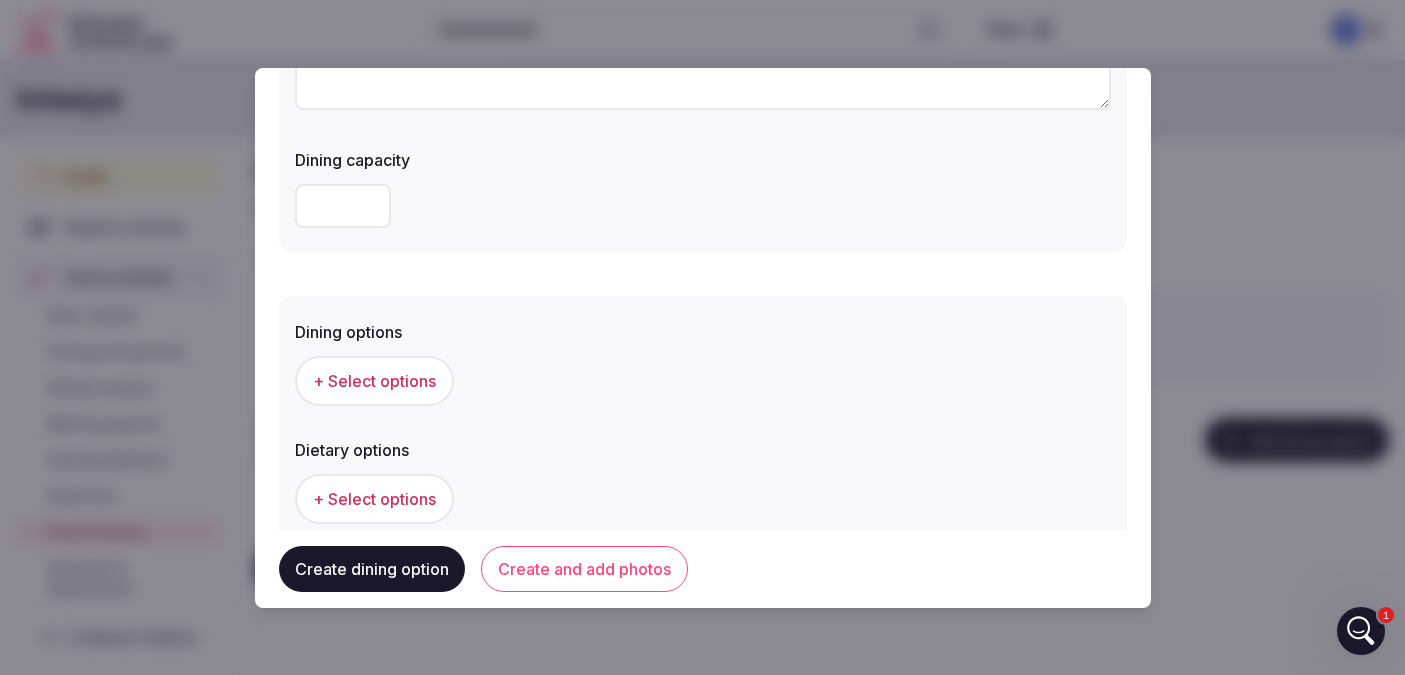 type on "**********" 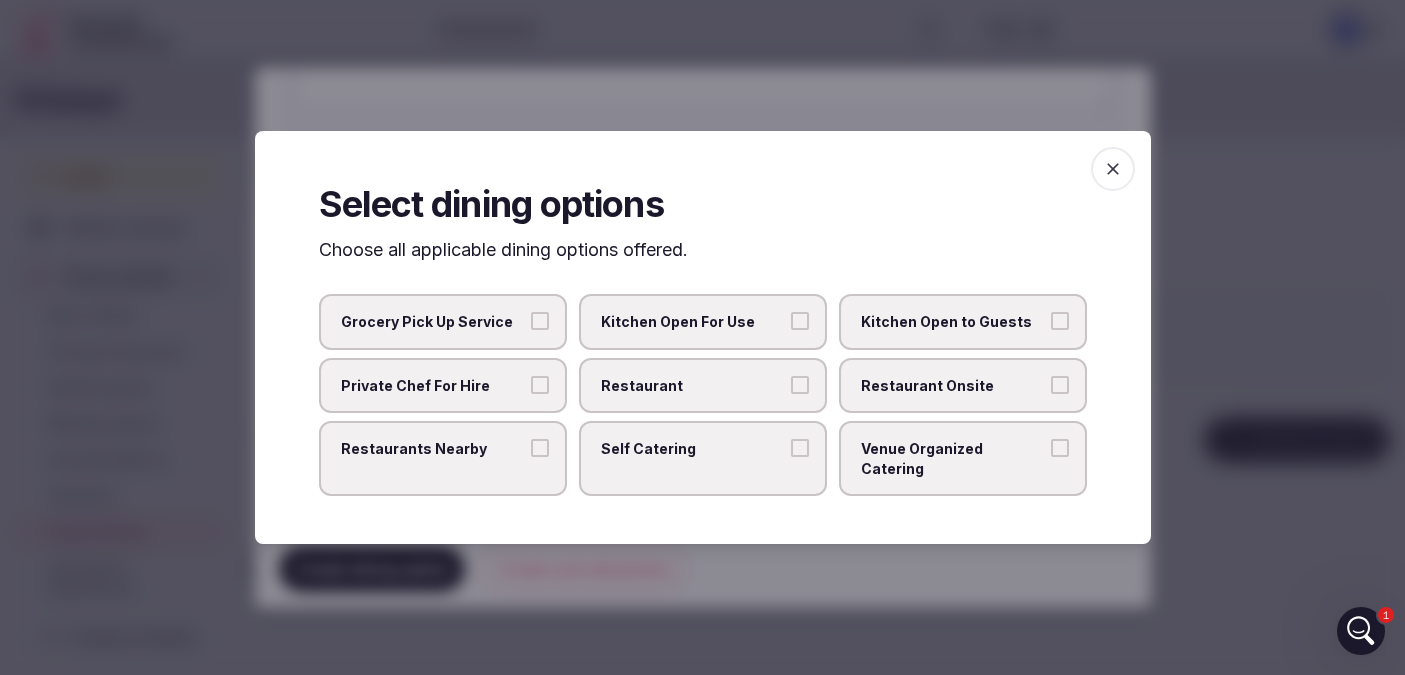 click on "Restaurant" at bounding box center (800, 385) 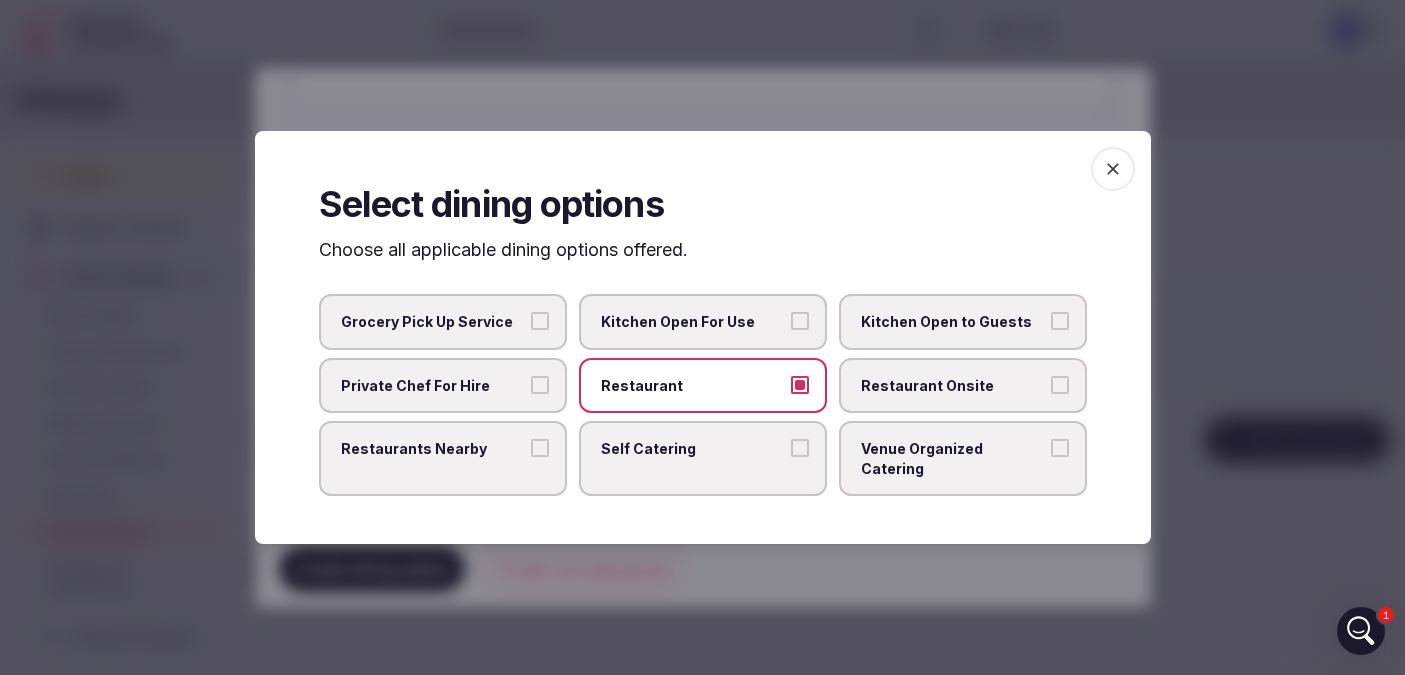click 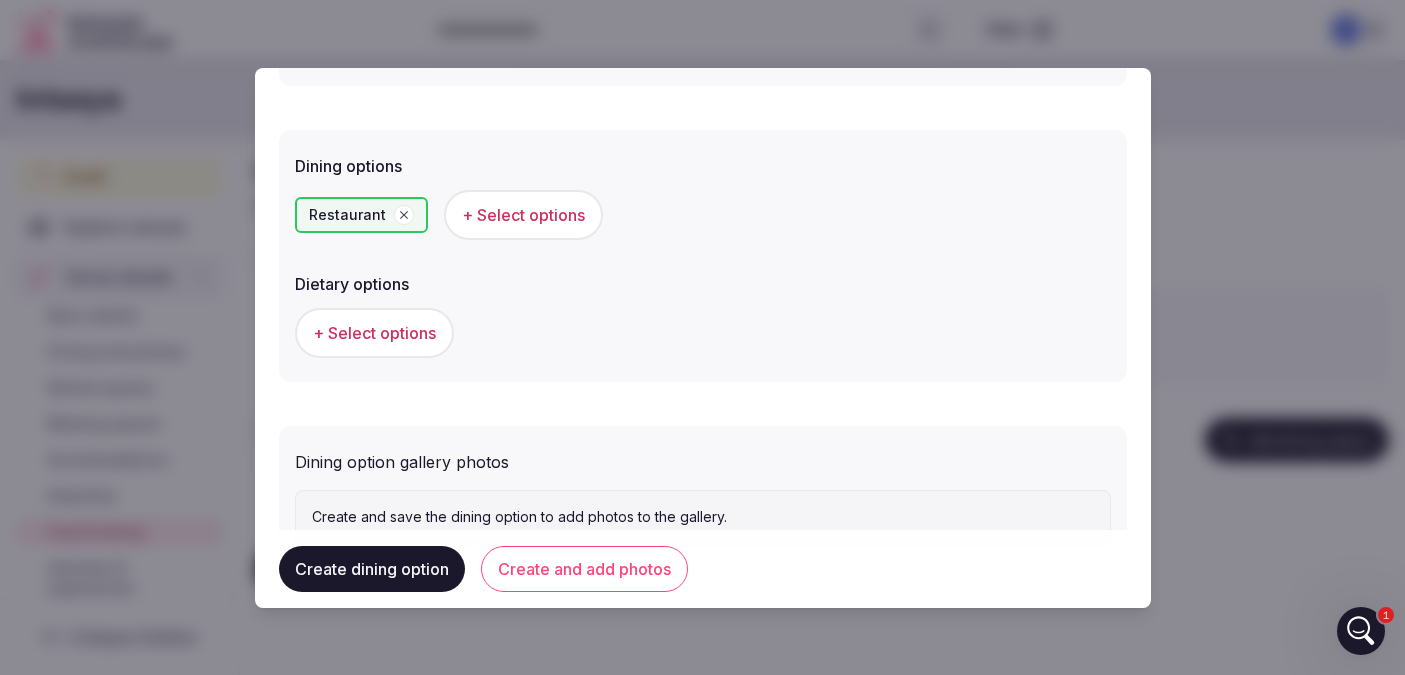 scroll, scrollTop: 509, scrollLeft: 0, axis: vertical 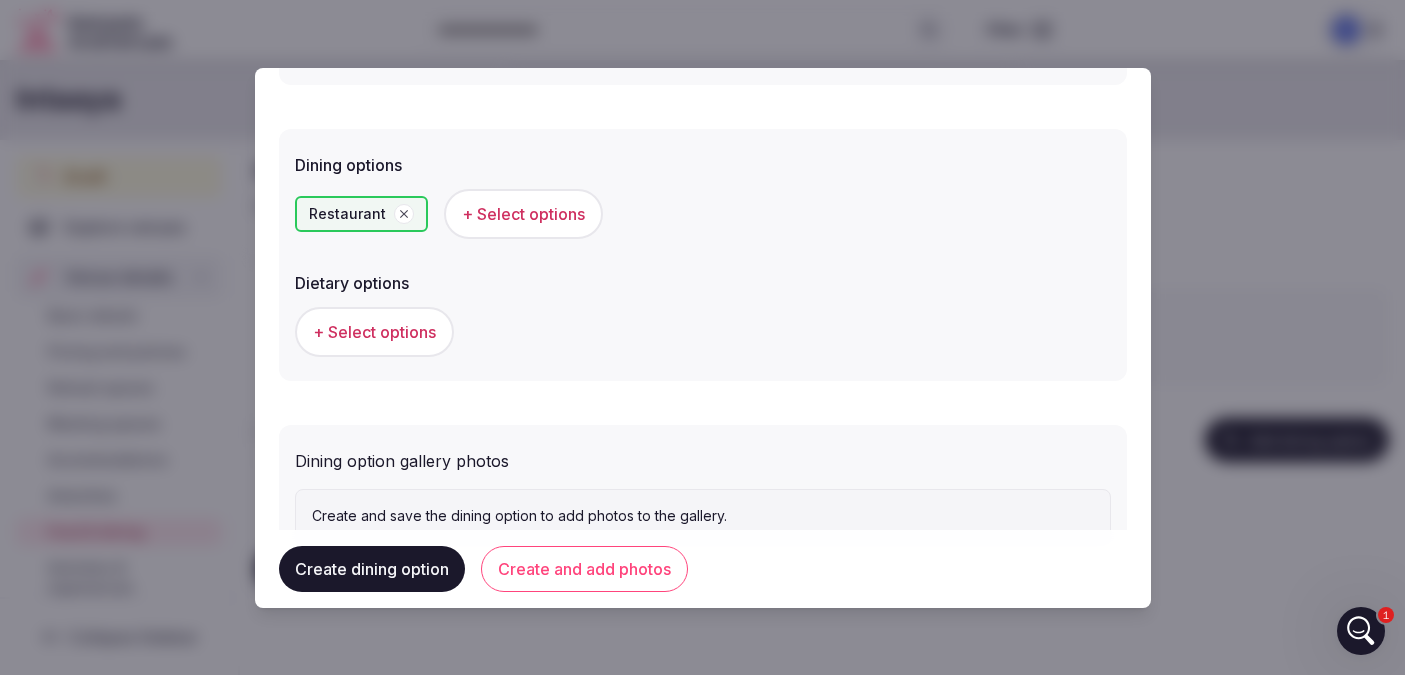 click on "+ Select options" at bounding box center (374, 332) 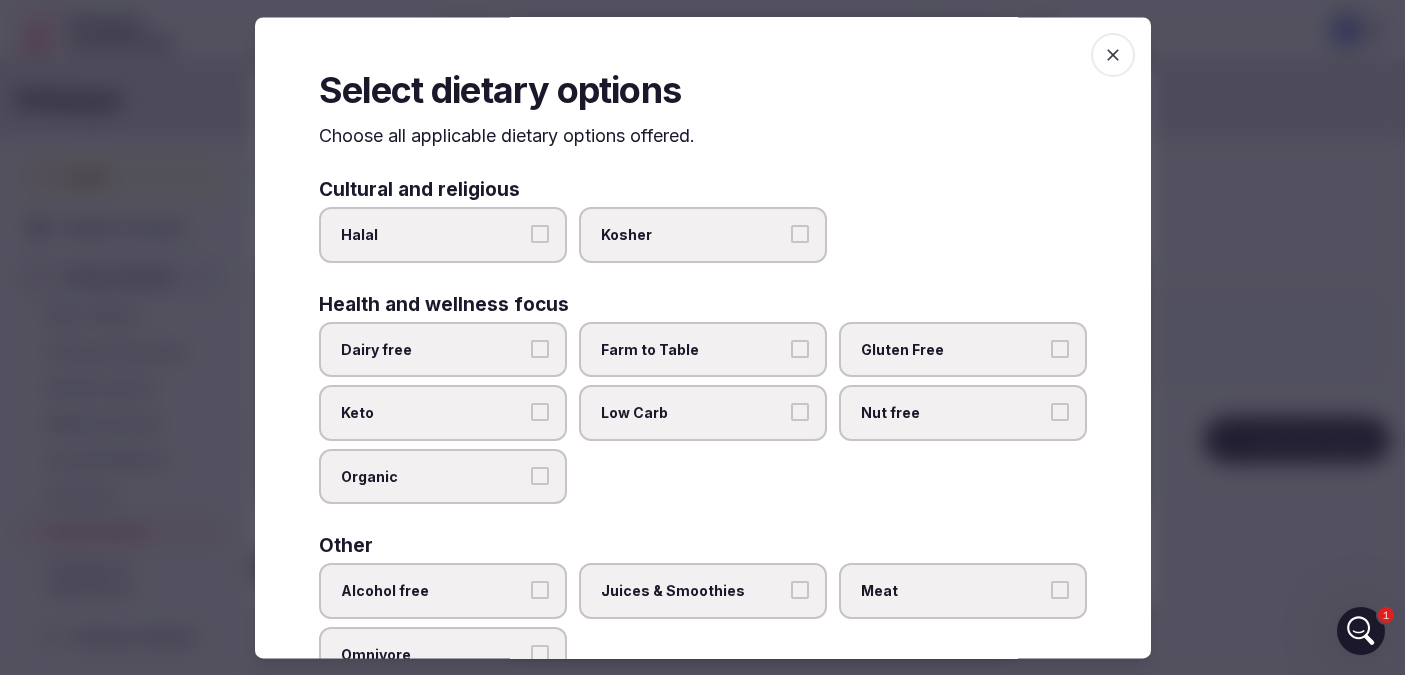 click on "Organic" at bounding box center (540, 476) 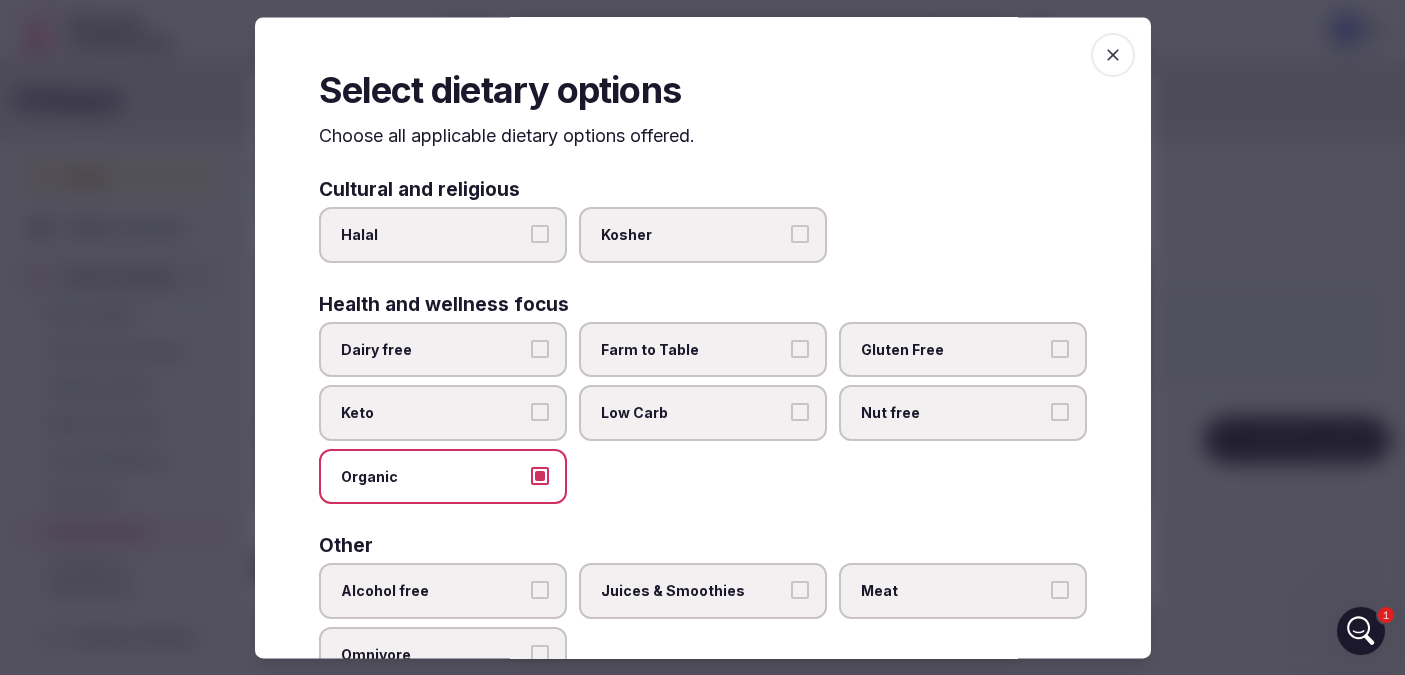 click on "Farm to Table" at bounding box center [800, 349] 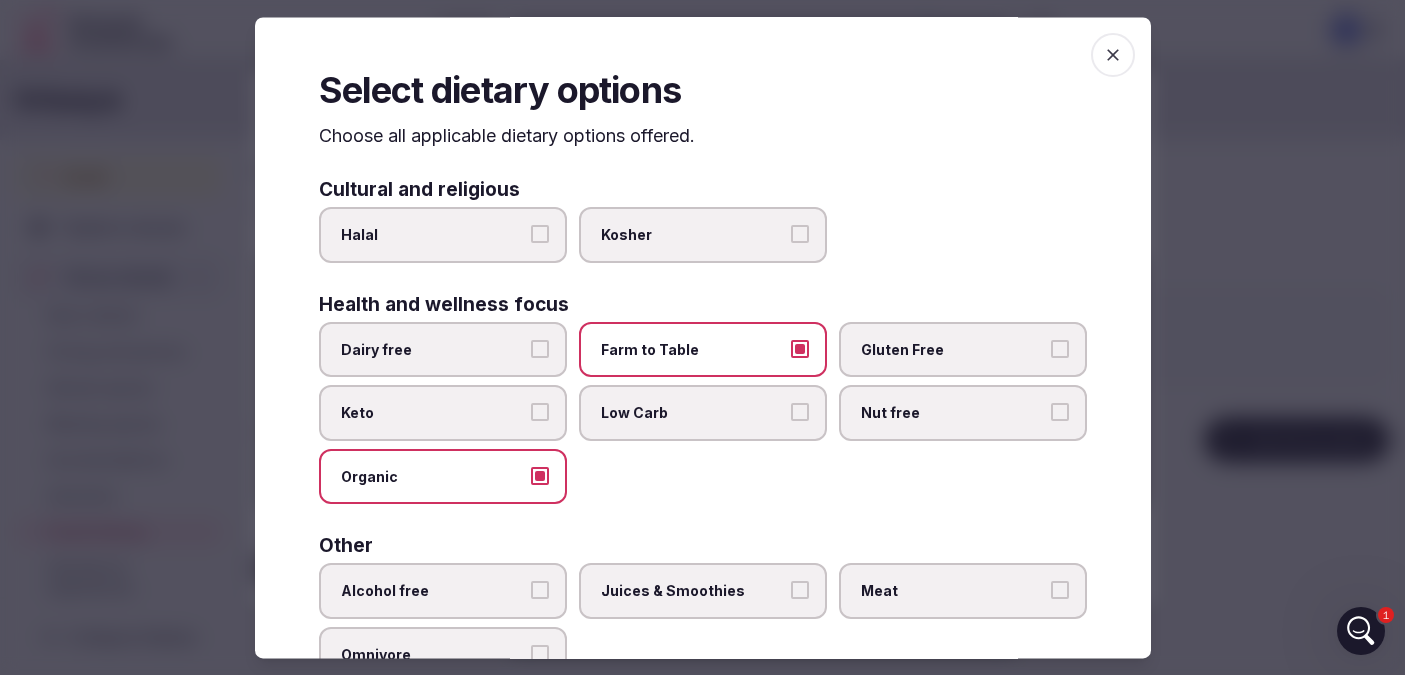 scroll, scrollTop: 252, scrollLeft: 0, axis: vertical 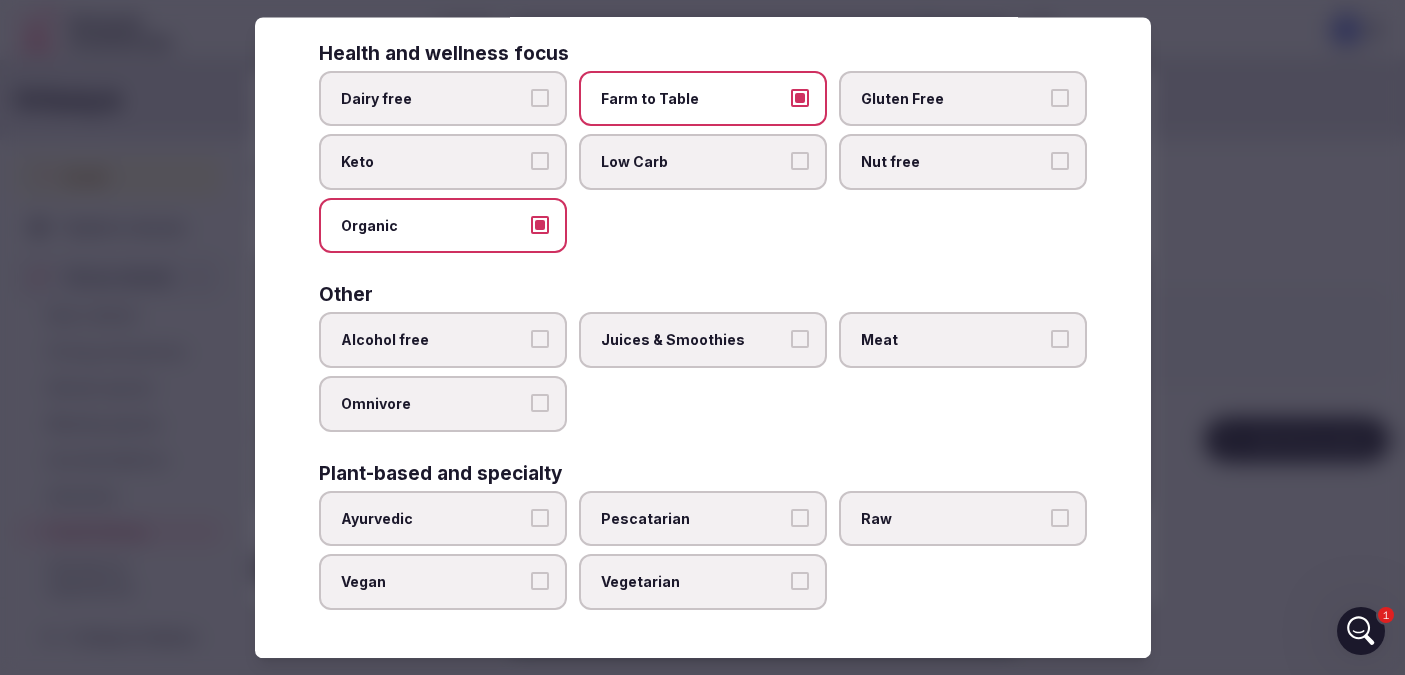 click on "Juices & Smoothies" at bounding box center (800, 340) 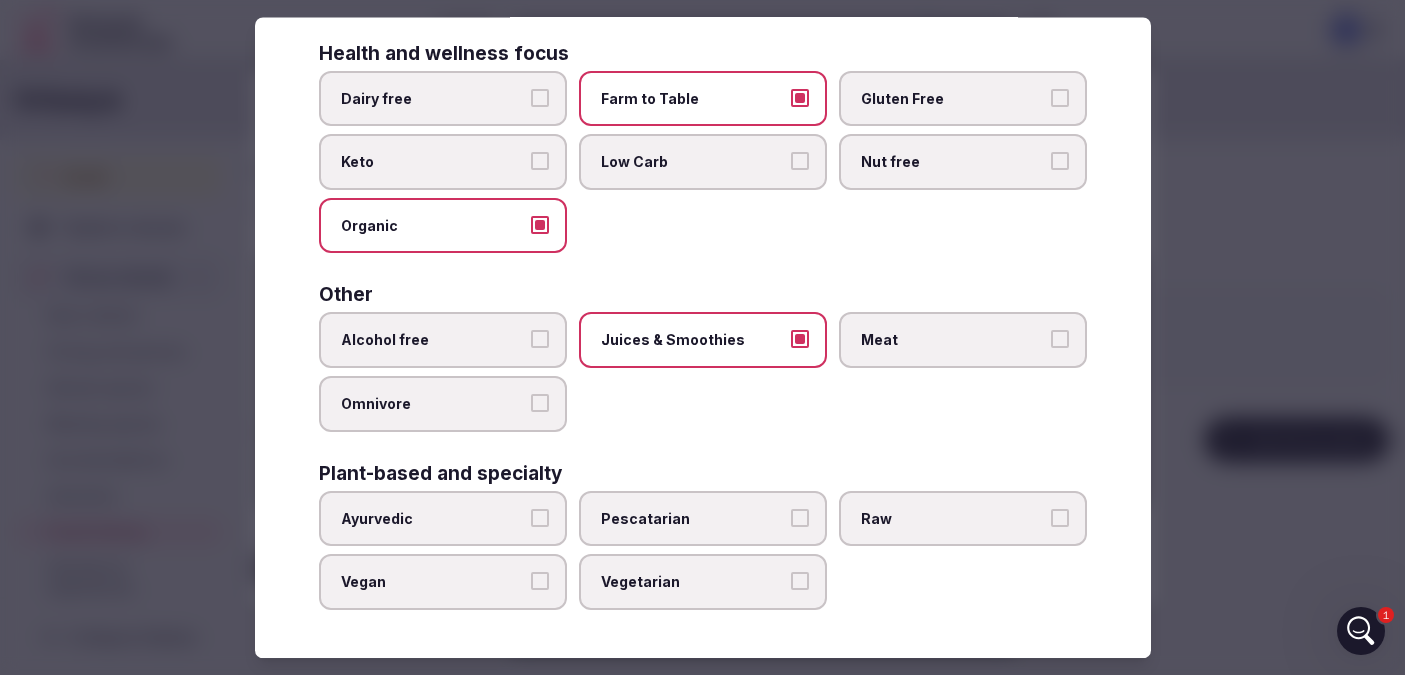 click on "Alcohol free" at bounding box center (443, 341) 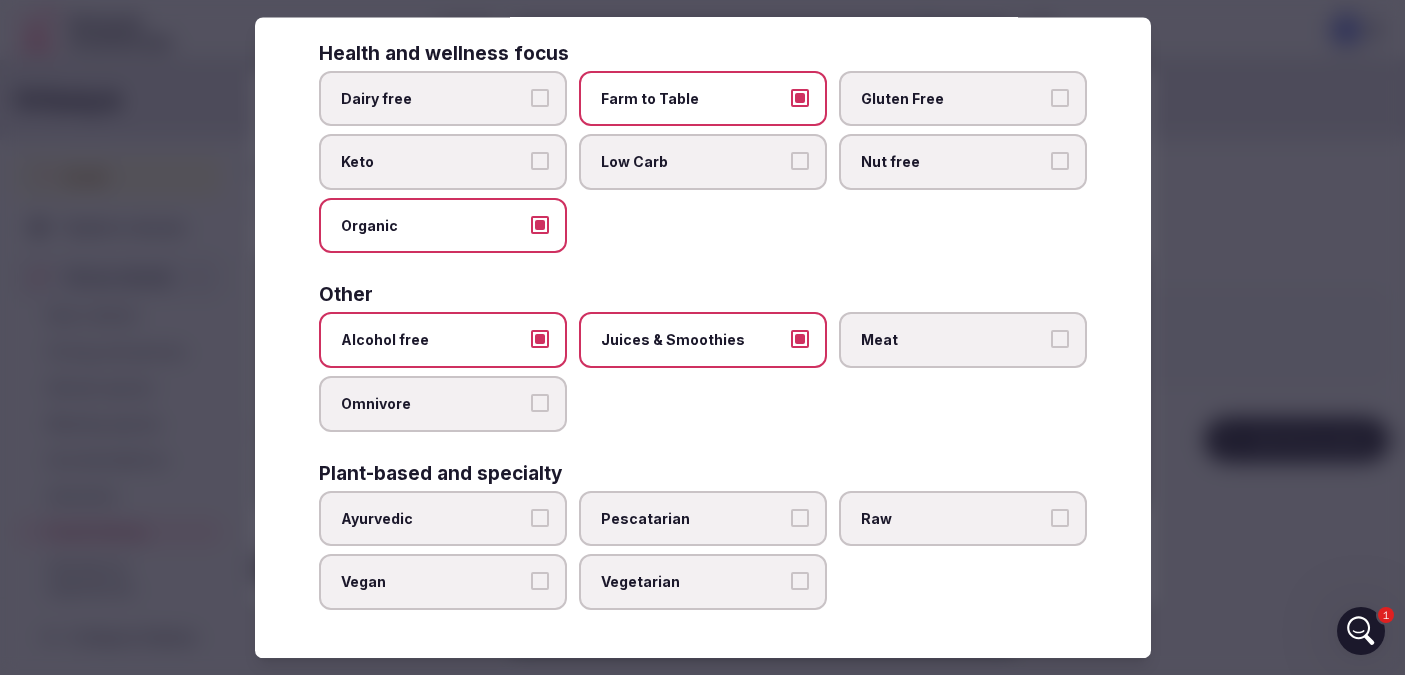 click on "Pescatarian" at bounding box center (800, 518) 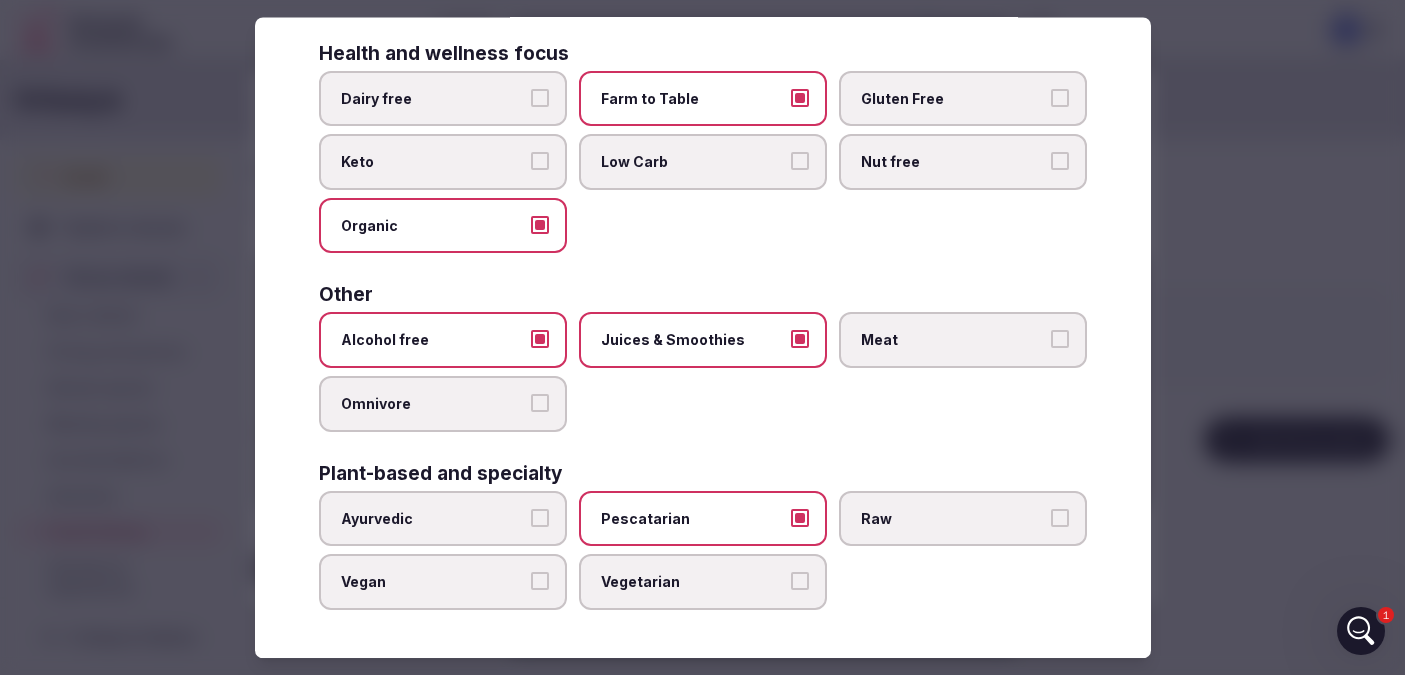 click on "Vegan" at bounding box center (540, 582) 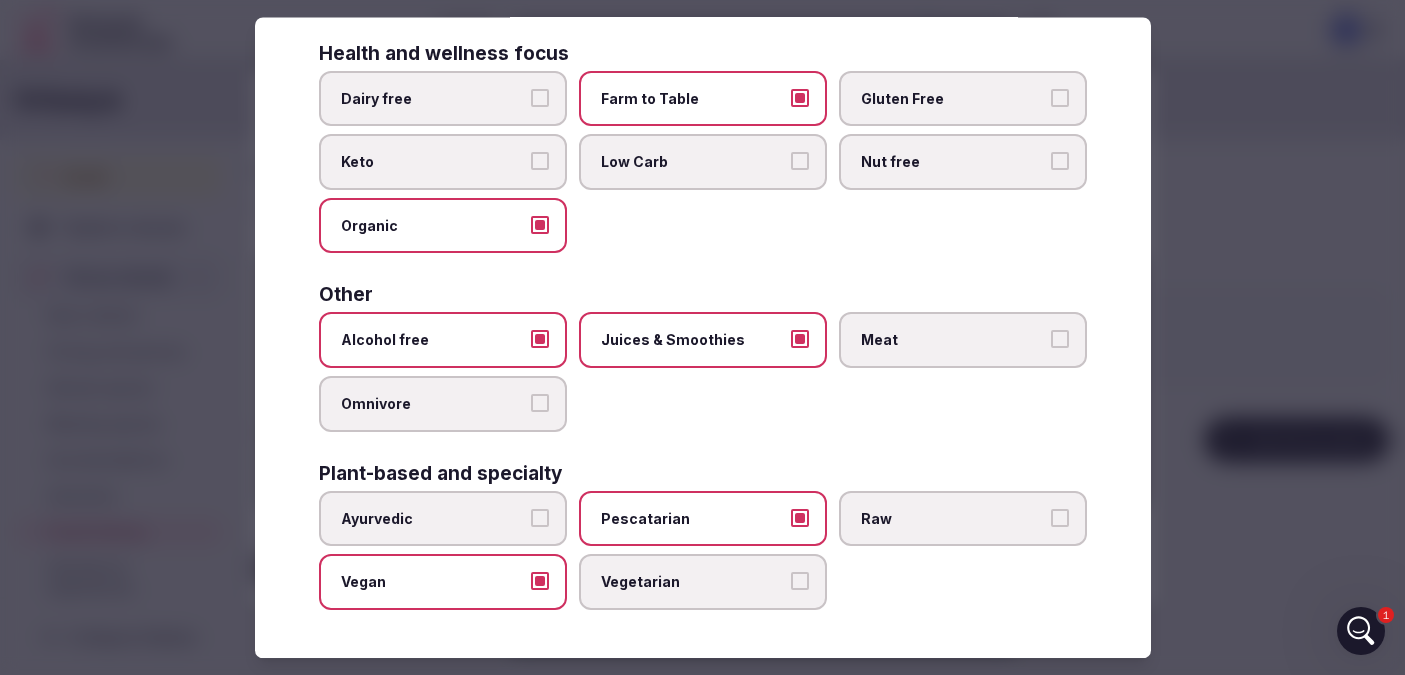 click on "Vegetarian" at bounding box center [800, 582] 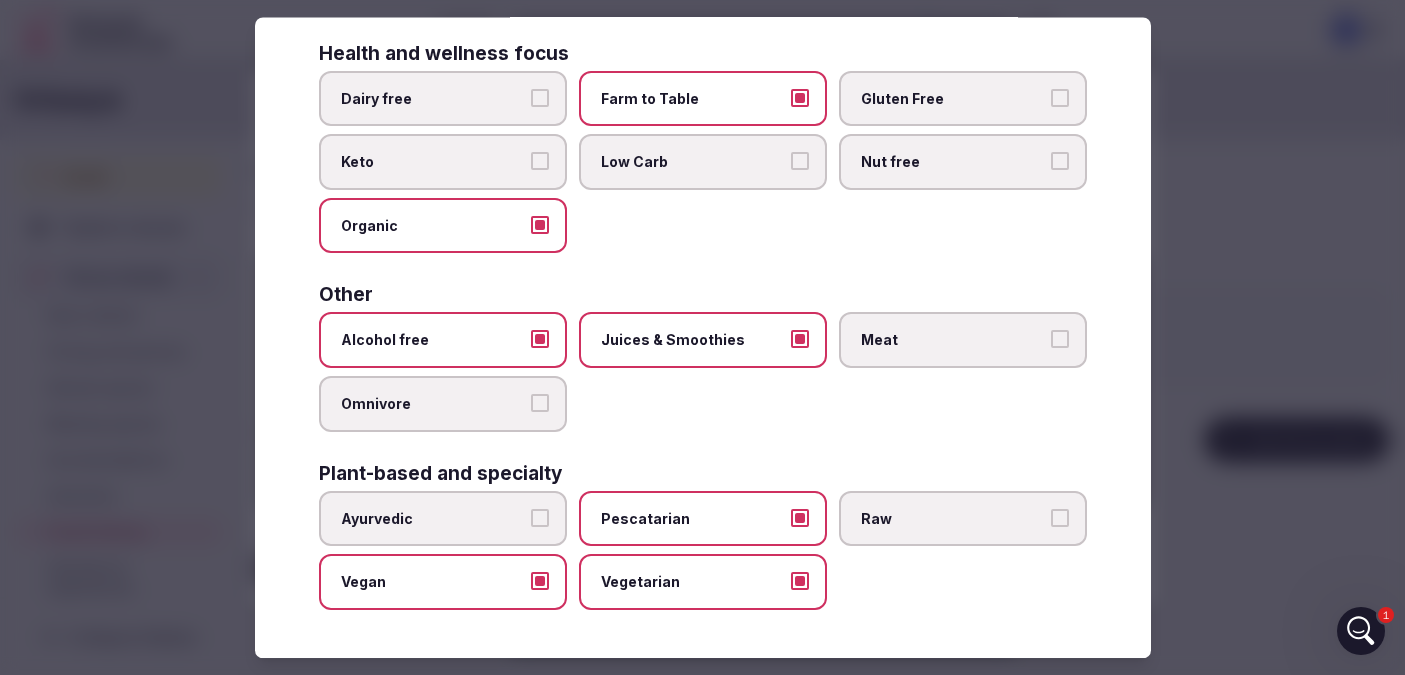 scroll, scrollTop: 0, scrollLeft: 0, axis: both 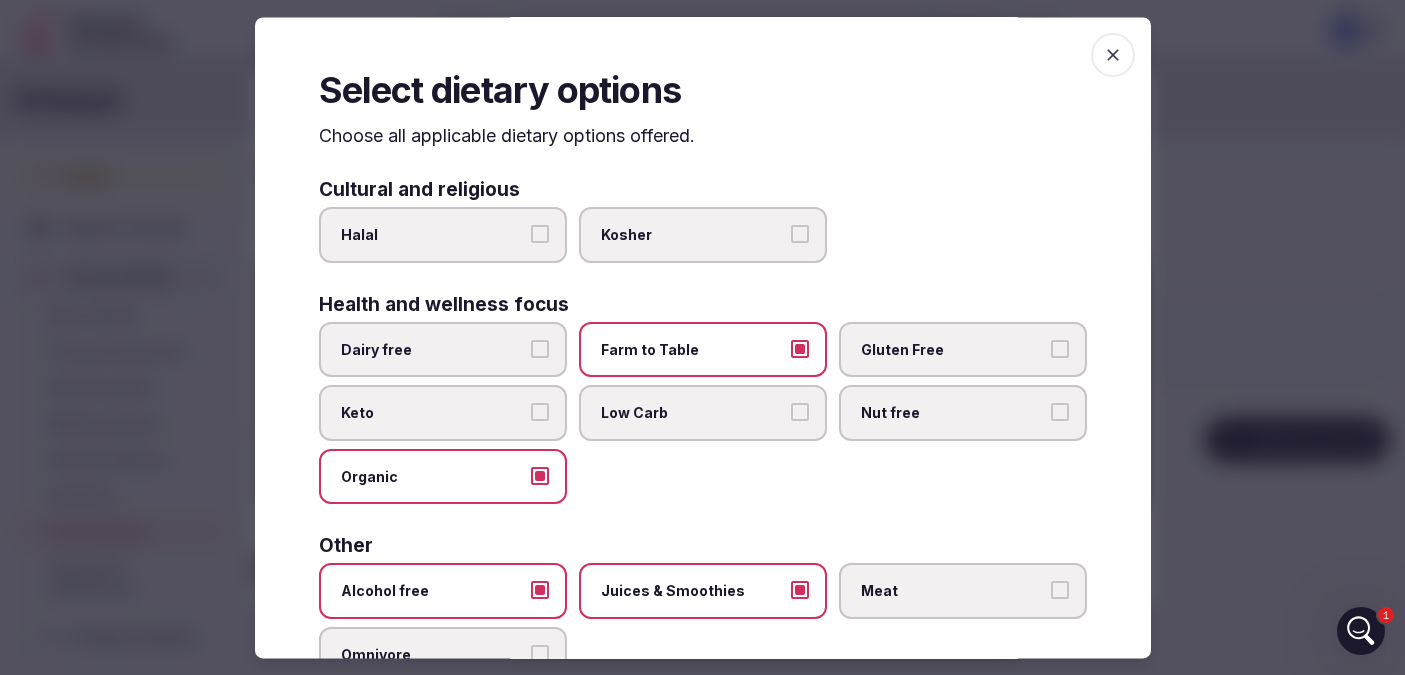 click 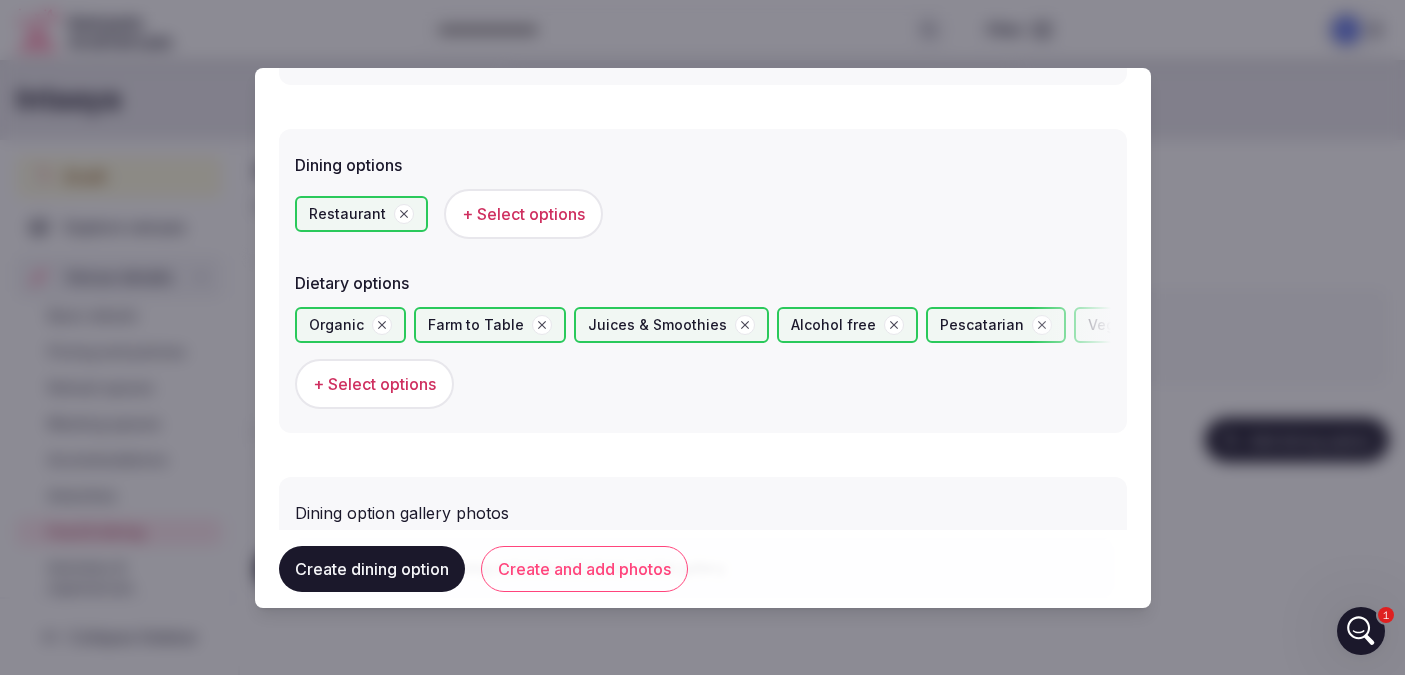 click on "Create dining option" at bounding box center [372, 569] 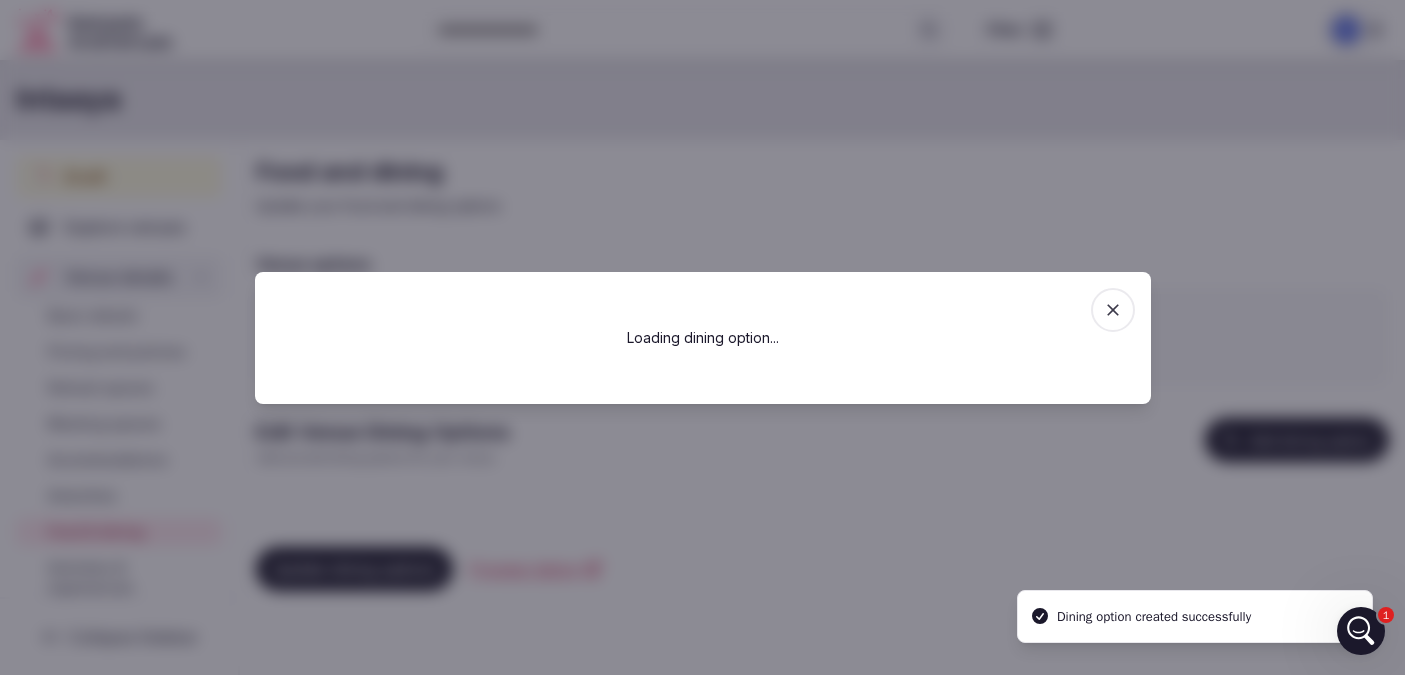 scroll, scrollTop: 0, scrollLeft: 0, axis: both 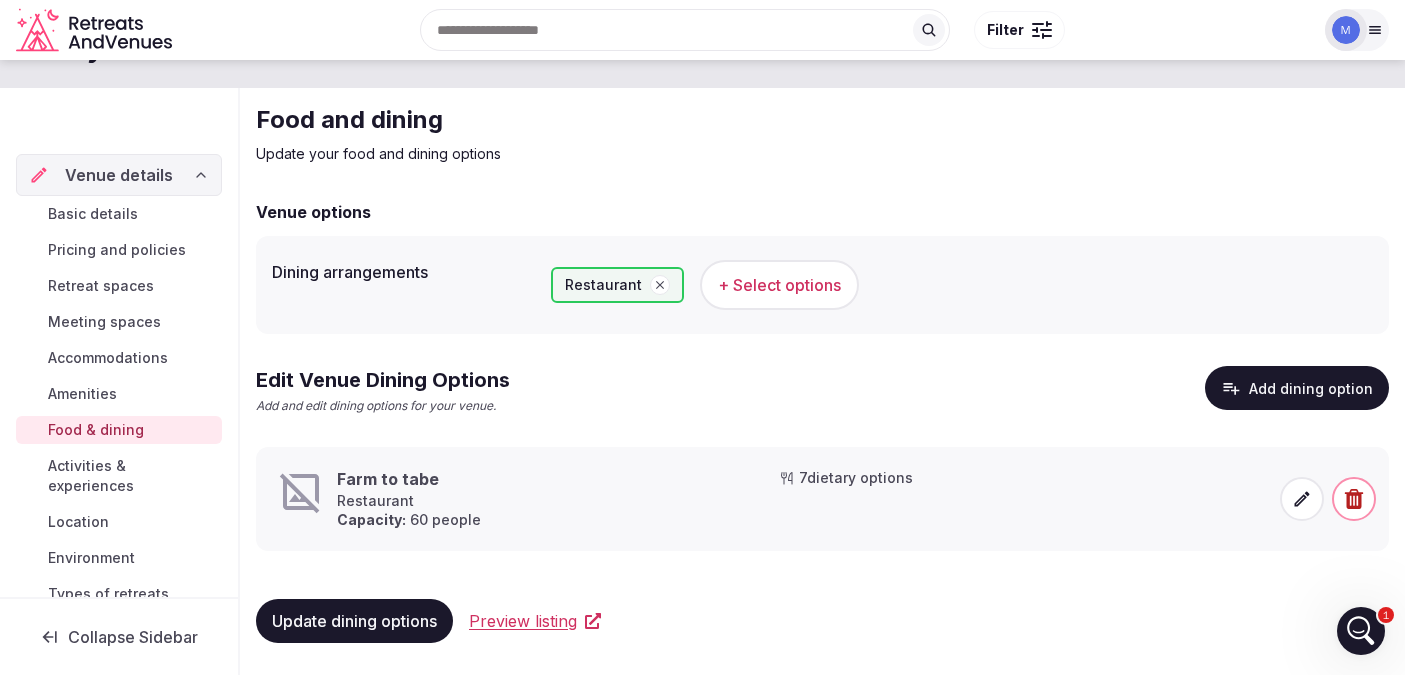 click on "Activities & experiences" at bounding box center [131, 476] 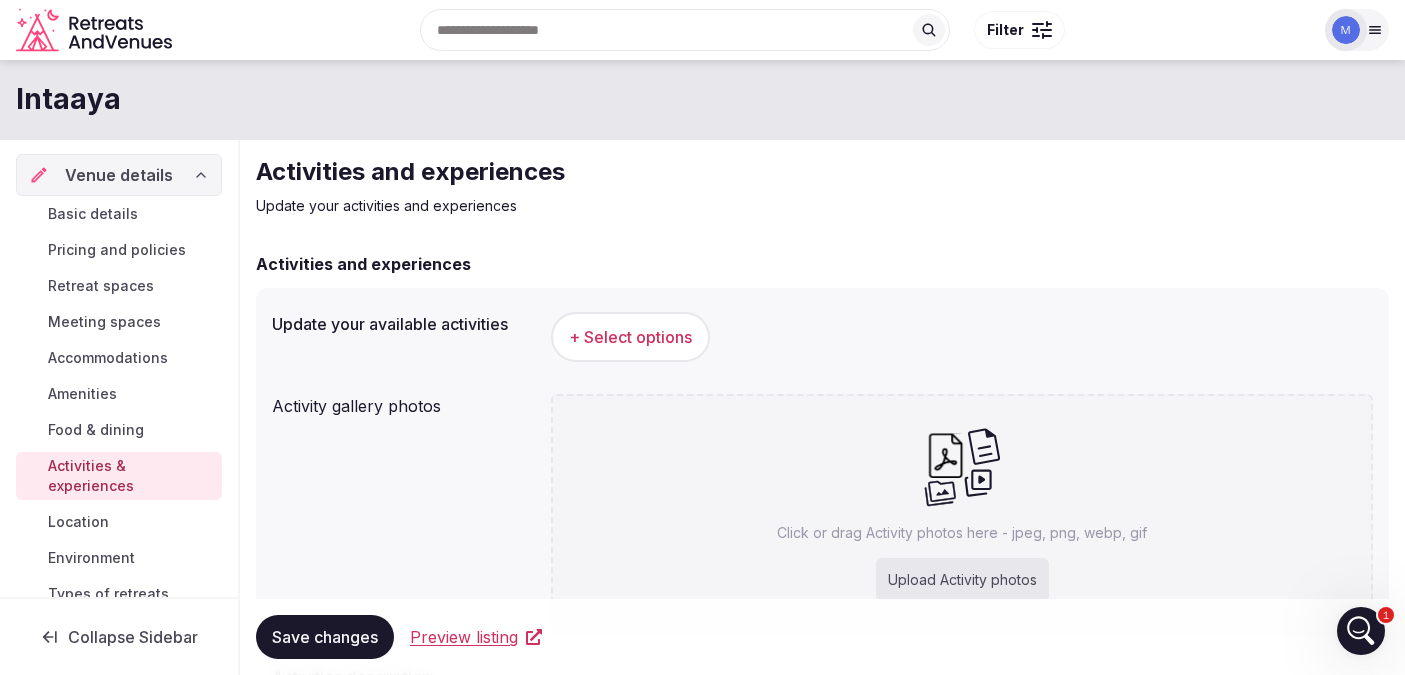 click on "Food & dining" at bounding box center (119, 430) 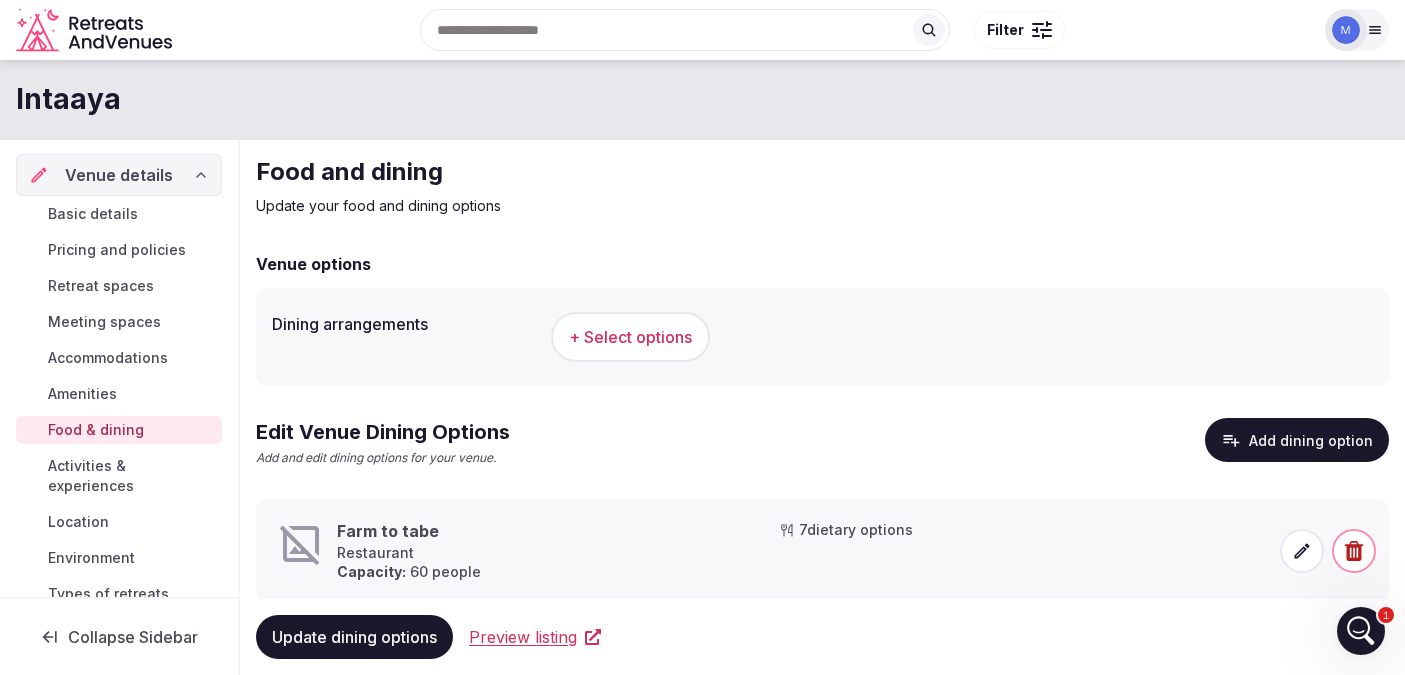 click on "Activities & experiences" at bounding box center [131, 476] 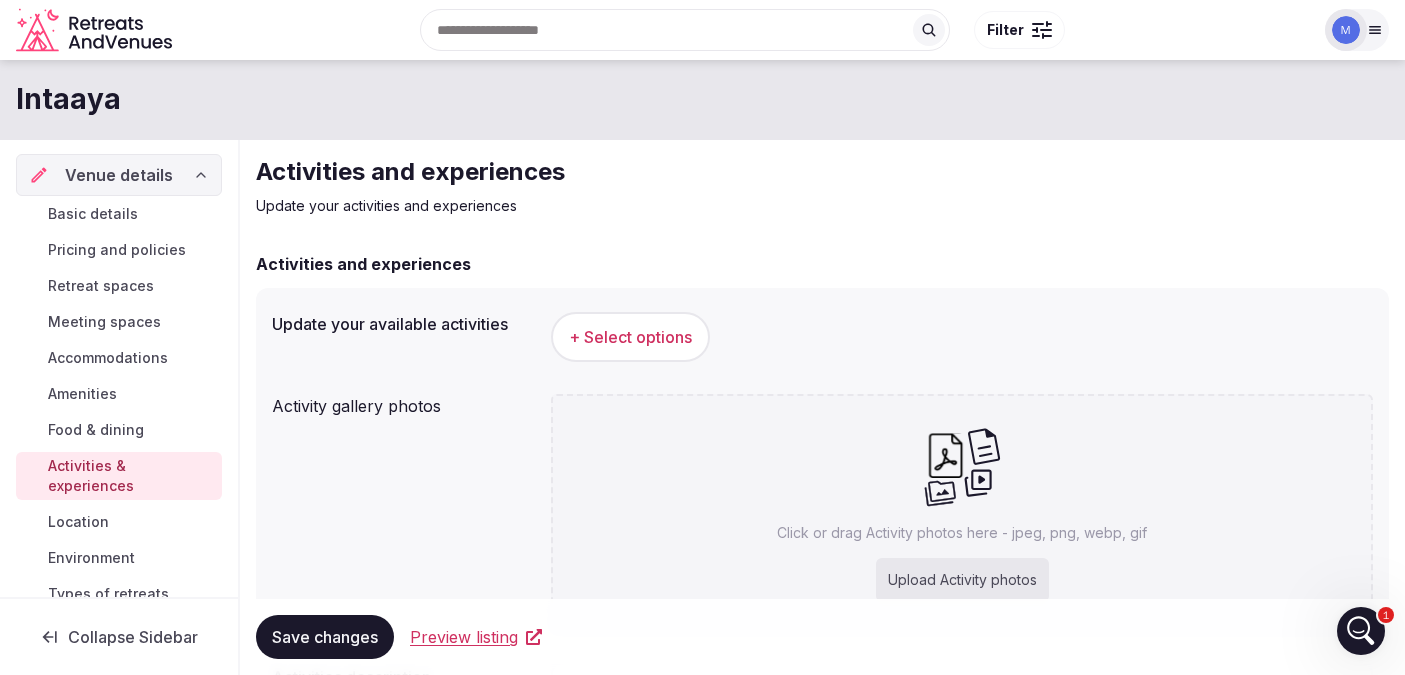 click on "+ Select options" at bounding box center [630, 337] 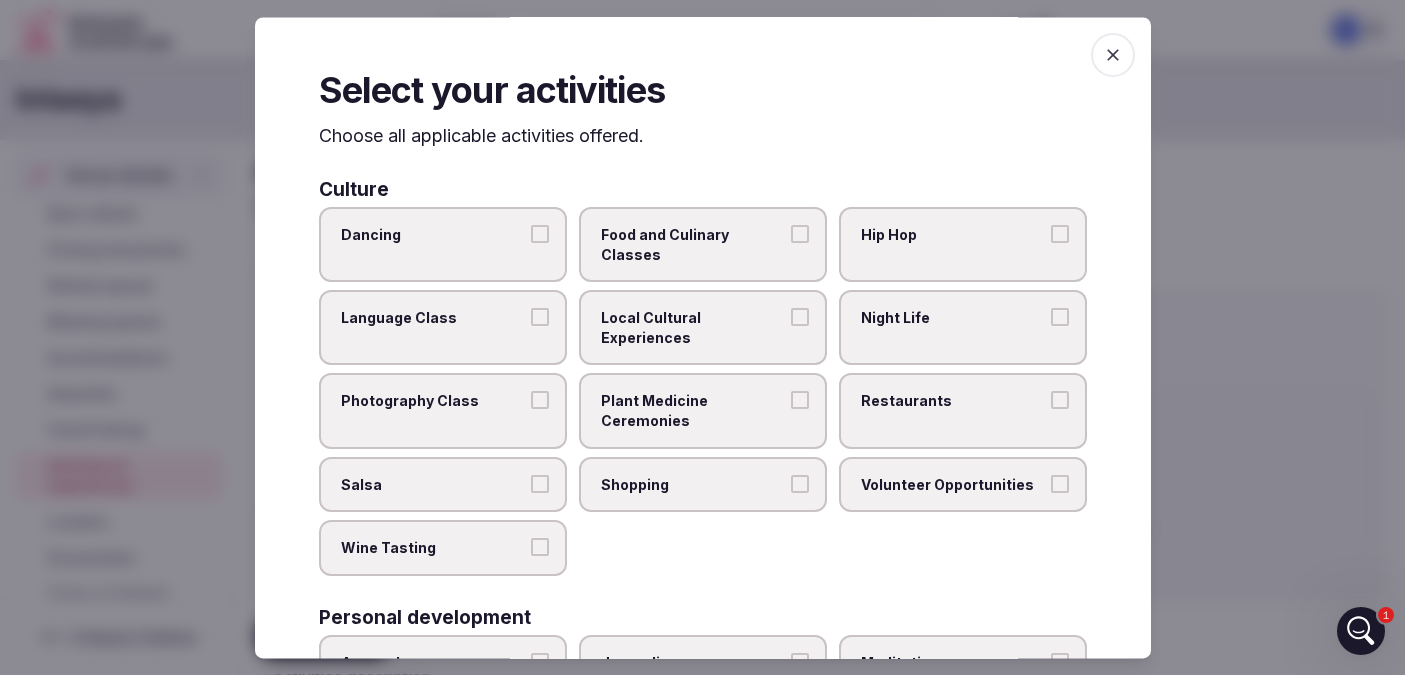 scroll, scrollTop: 102, scrollLeft: 0, axis: vertical 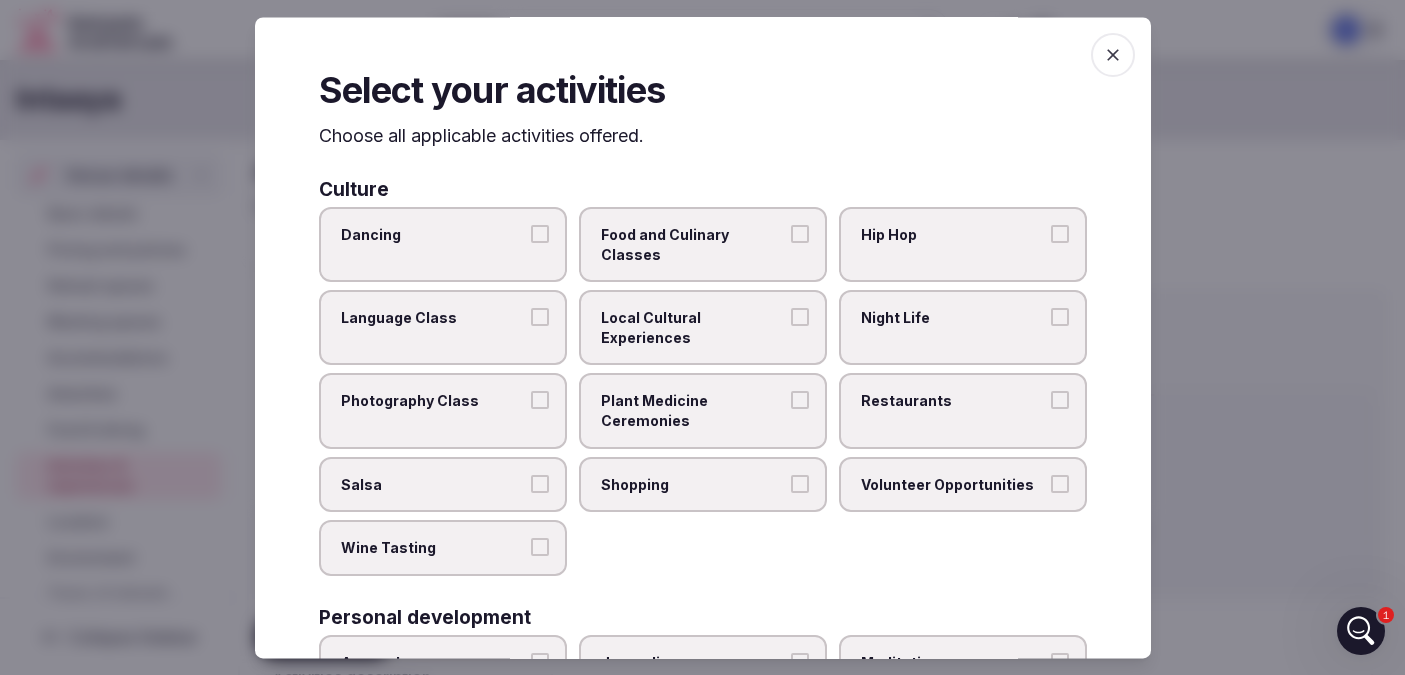 click on "Food and Culinary Classes" at bounding box center (800, 234) 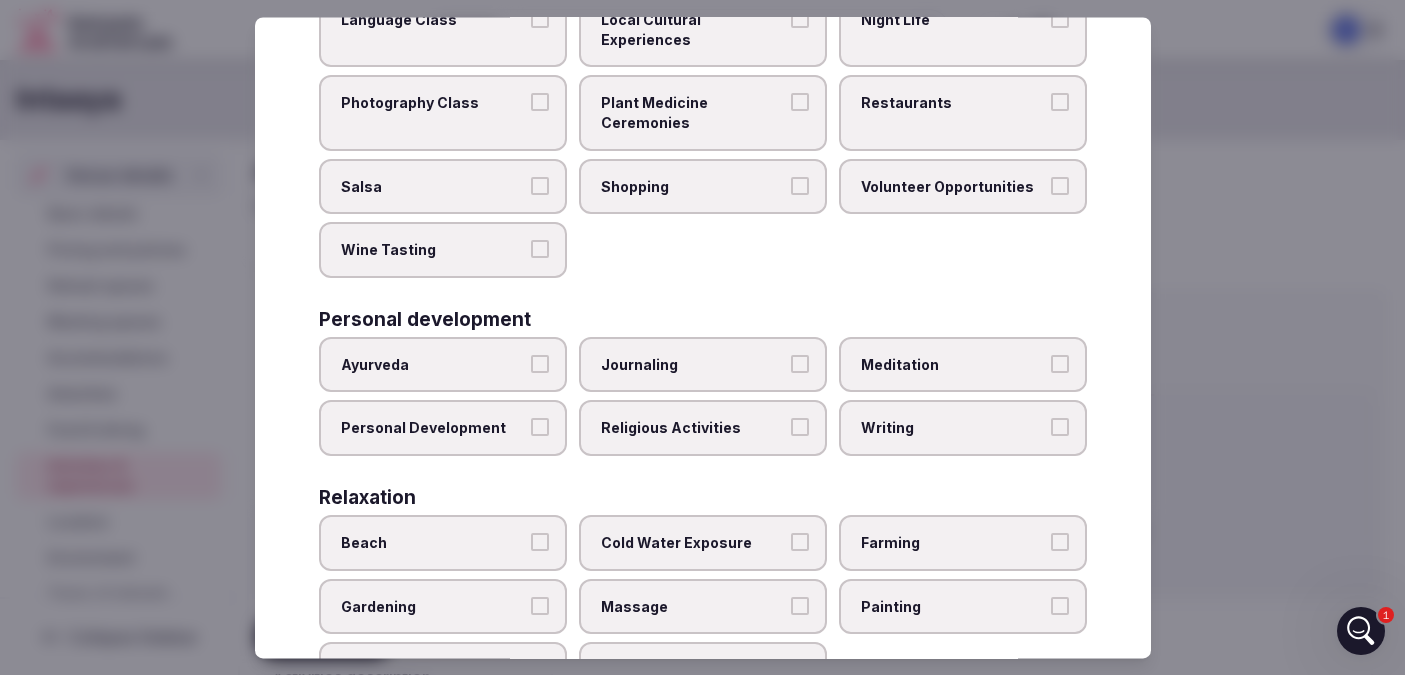 scroll, scrollTop: 299, scrollLeft: 0, axis: vertical 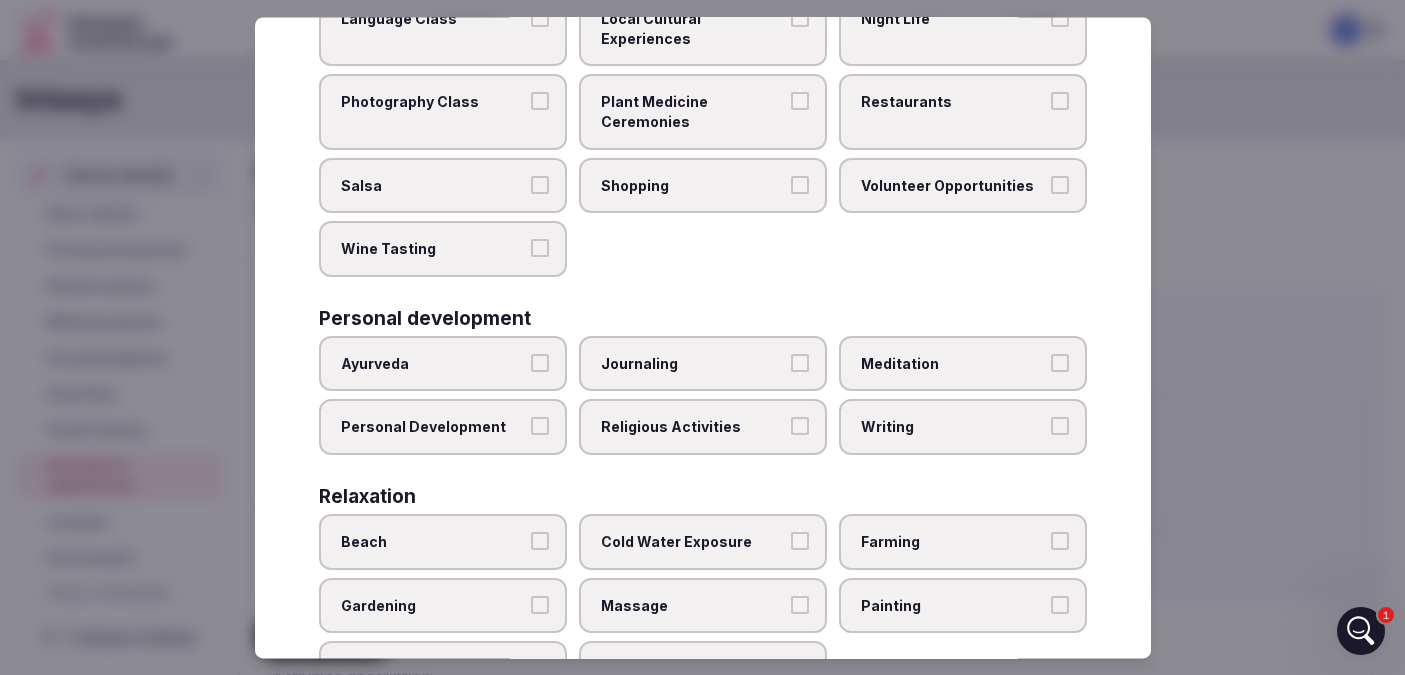 click on "Meditation" at bounding box center [1060, 363] 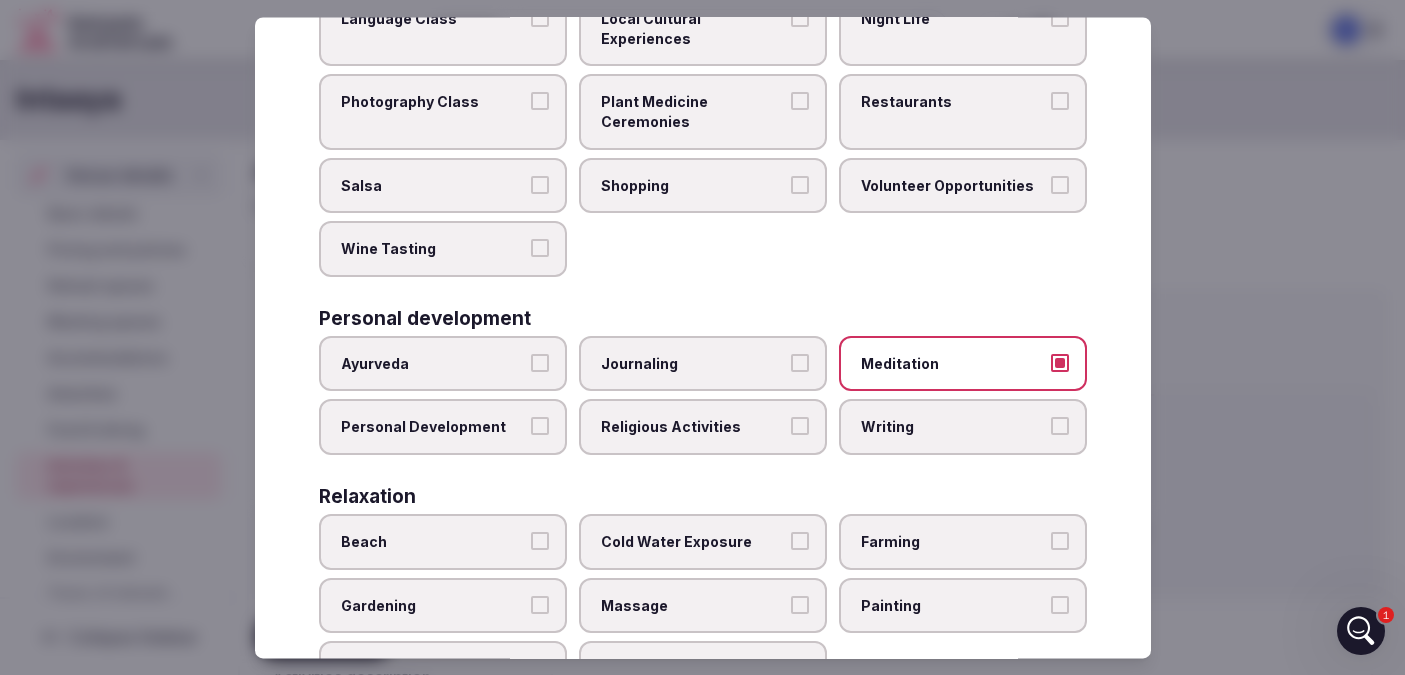 click on "Personal Development" at bounding box center (443, 428) 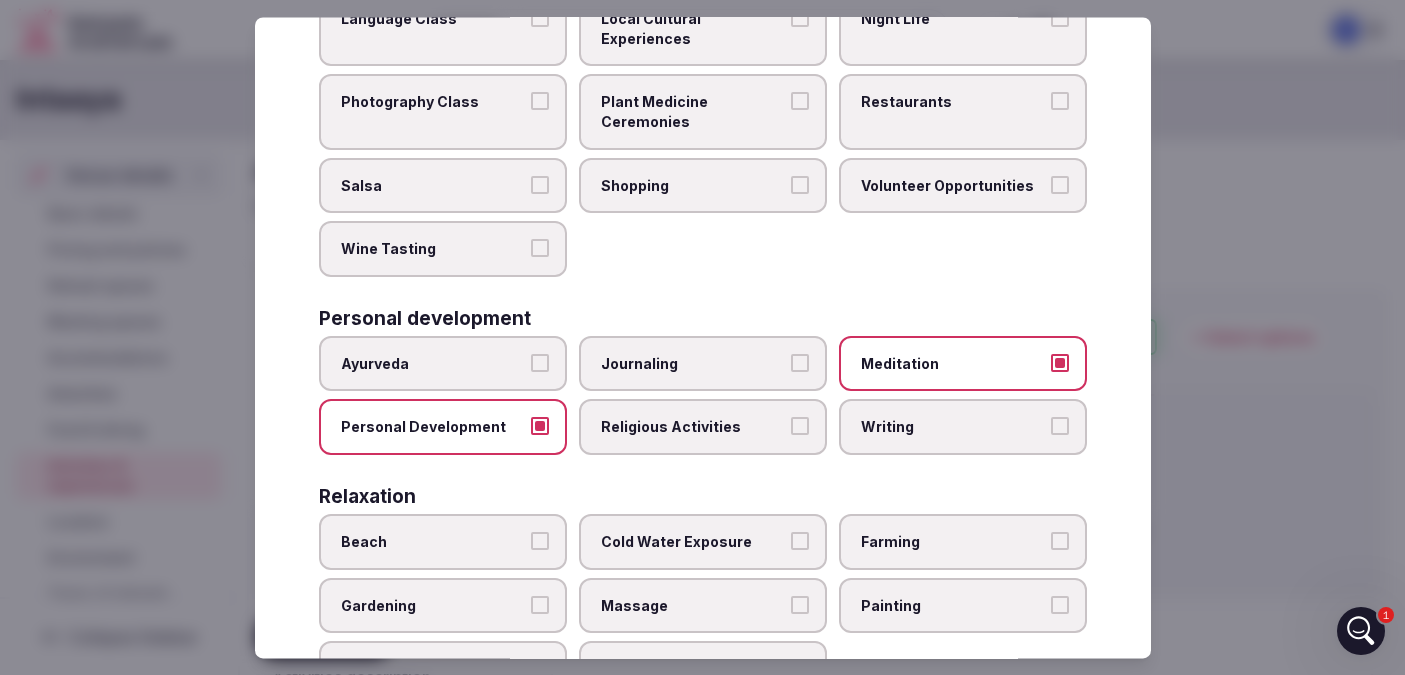 click on "Writing" at bounding box center [1060, 427] 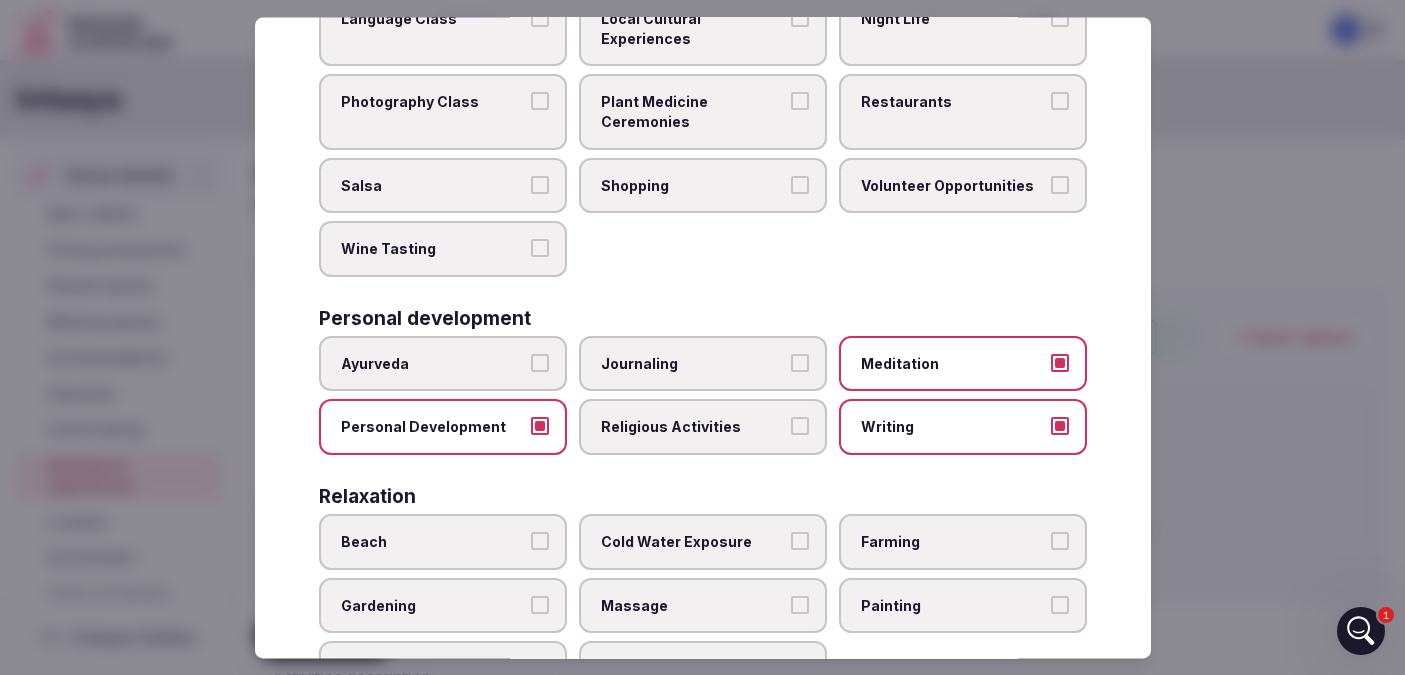 click on "Journaling" at bounding box center [800, 363] 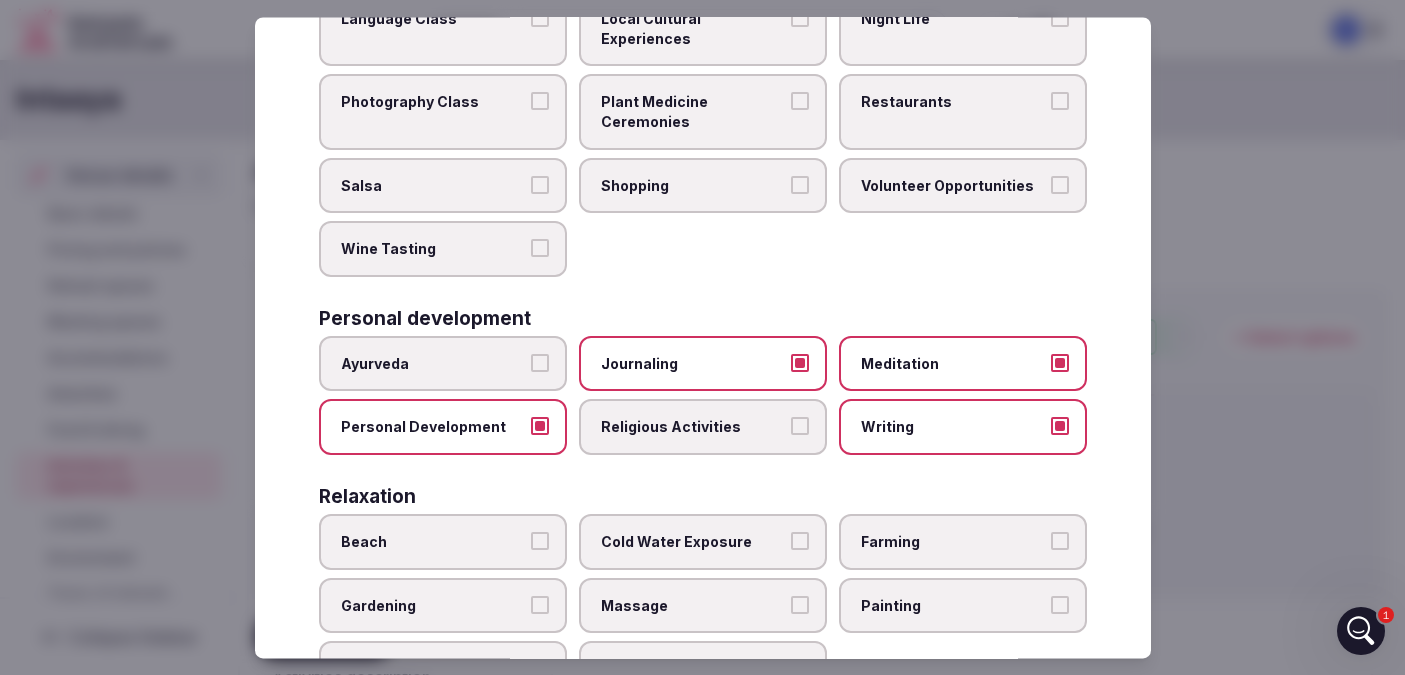 click on "Ayurveda" at bounding box center [540, 363] 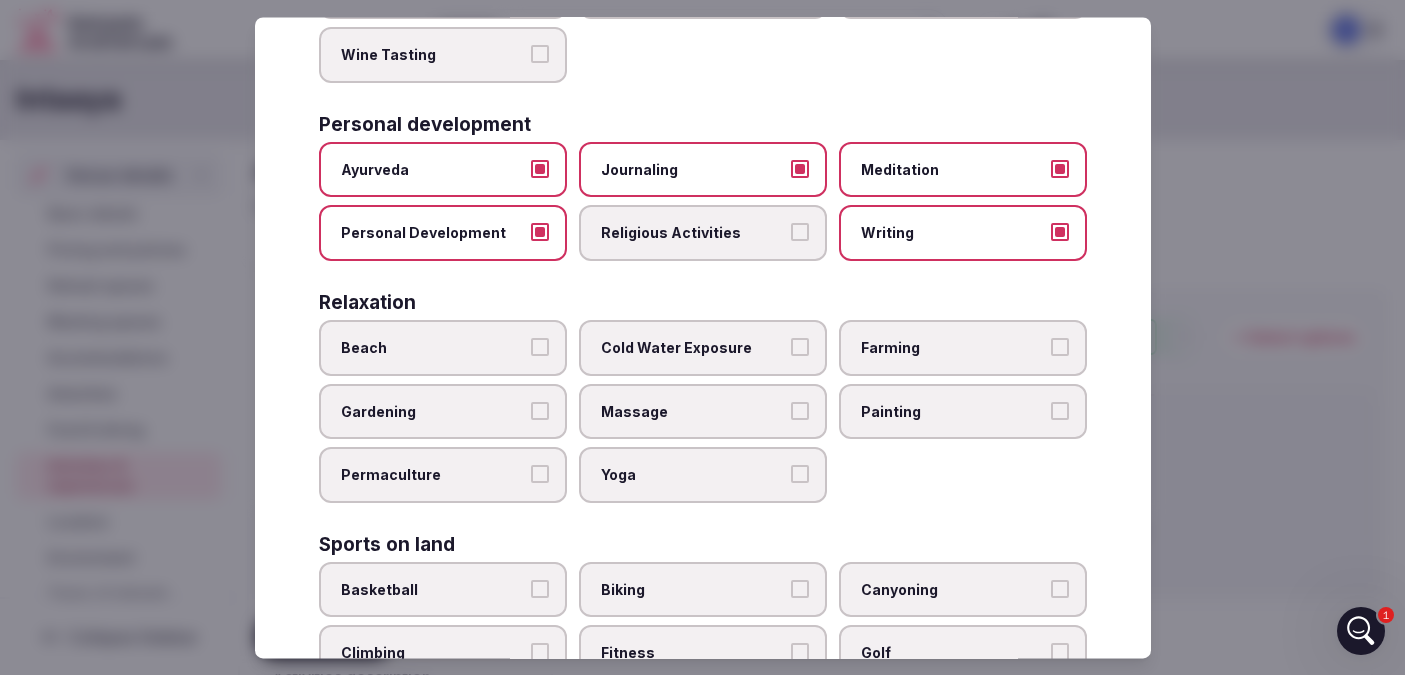 scroll, scrollTop: 529, scrollLeft: 0, axis: vertical 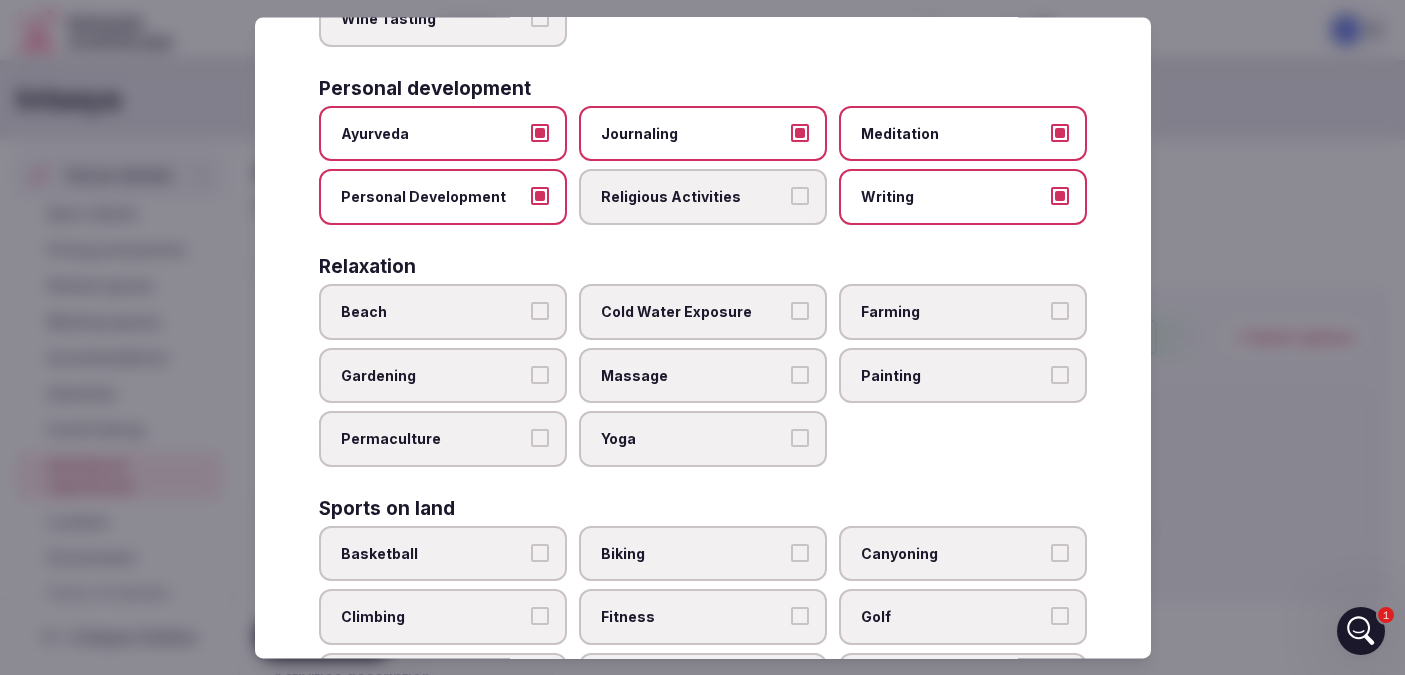 click on "Beach" at bounding box center [540, 311] 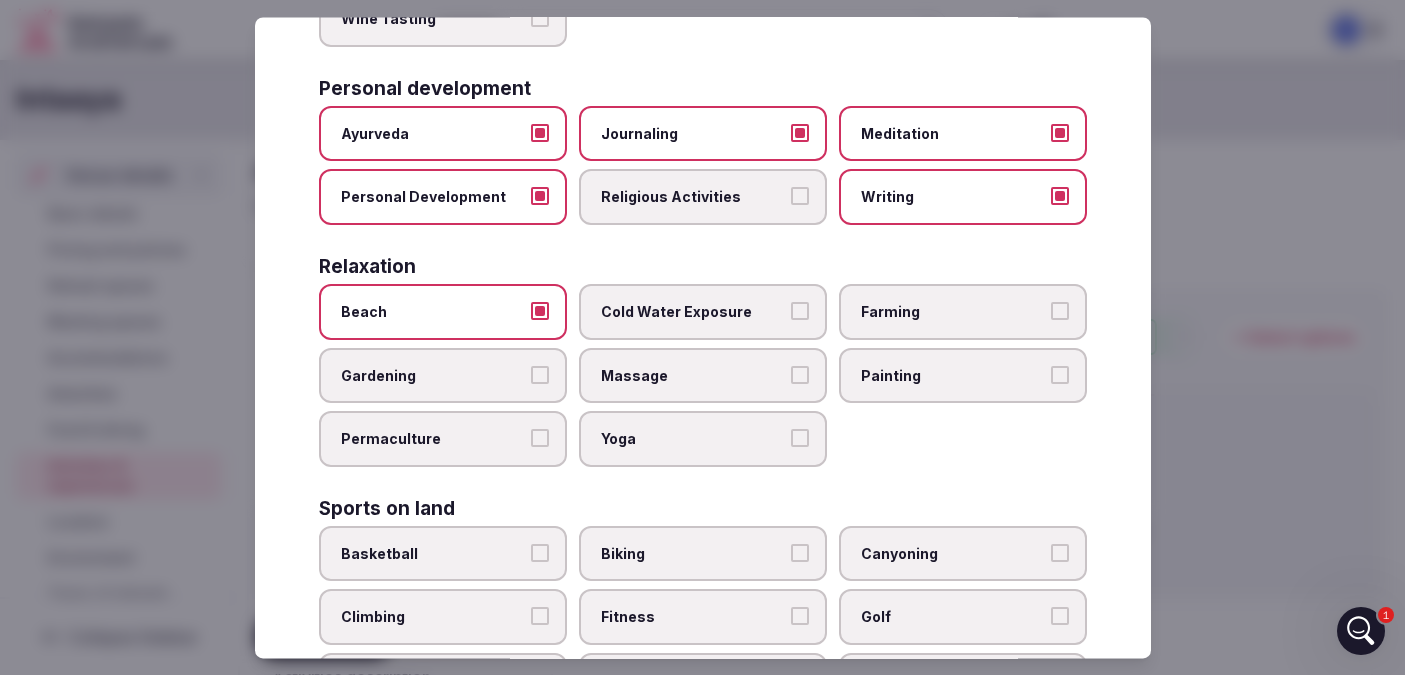 click on "Cold Water Exposure" at bounding box center [800, 311] 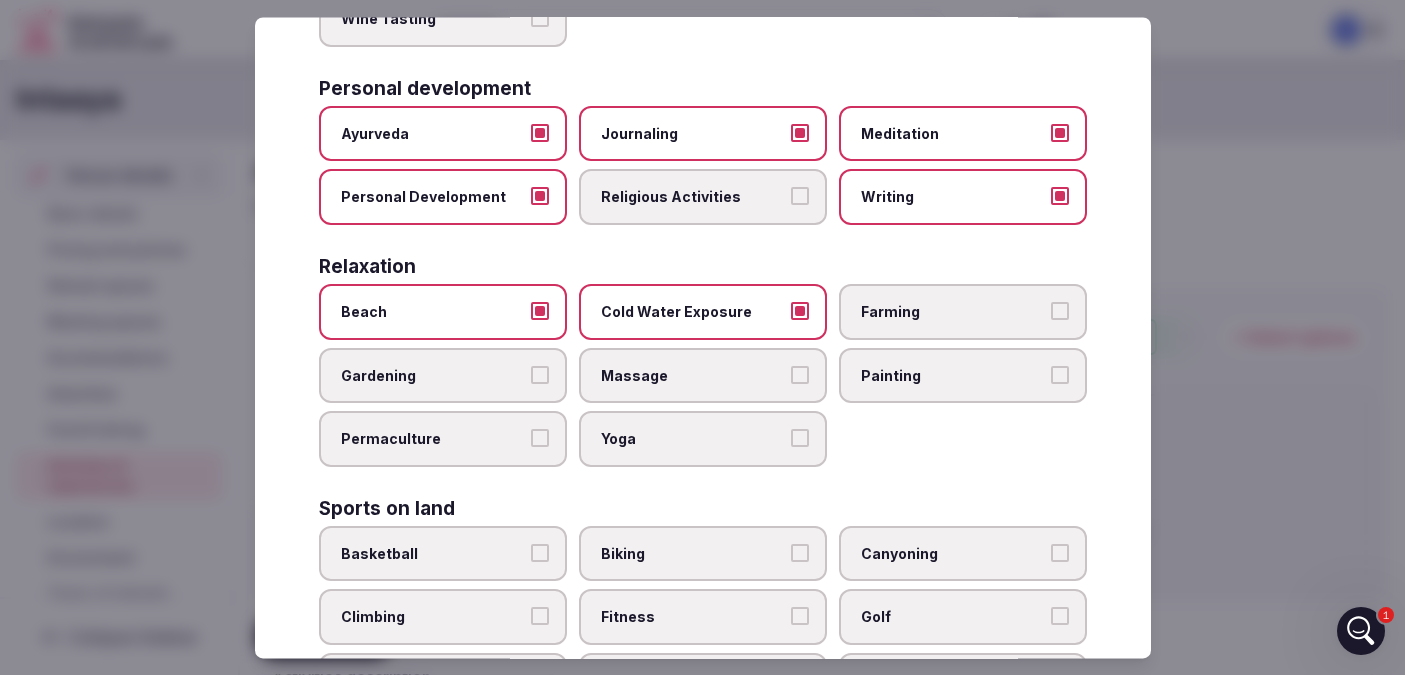 click on "Farming" at bounding box center [1060, 311] 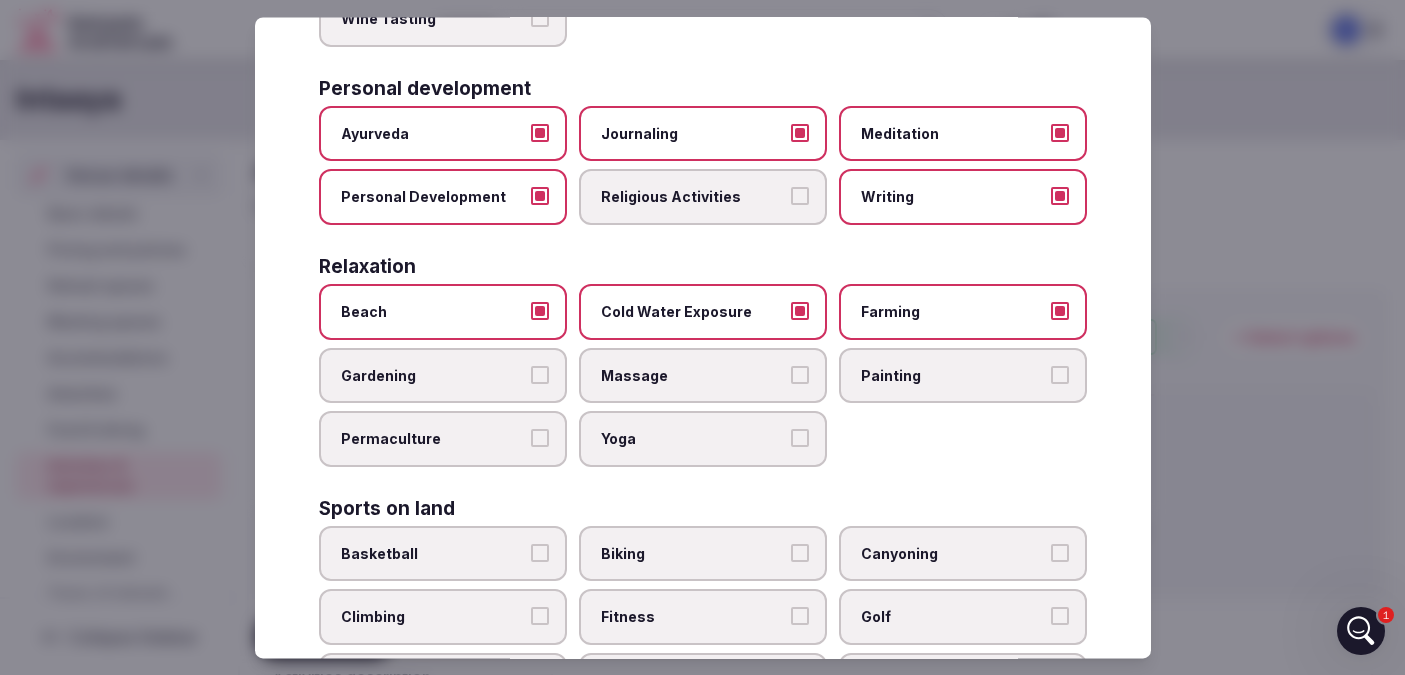 click on "Massage" at bounding box center [800, 375] 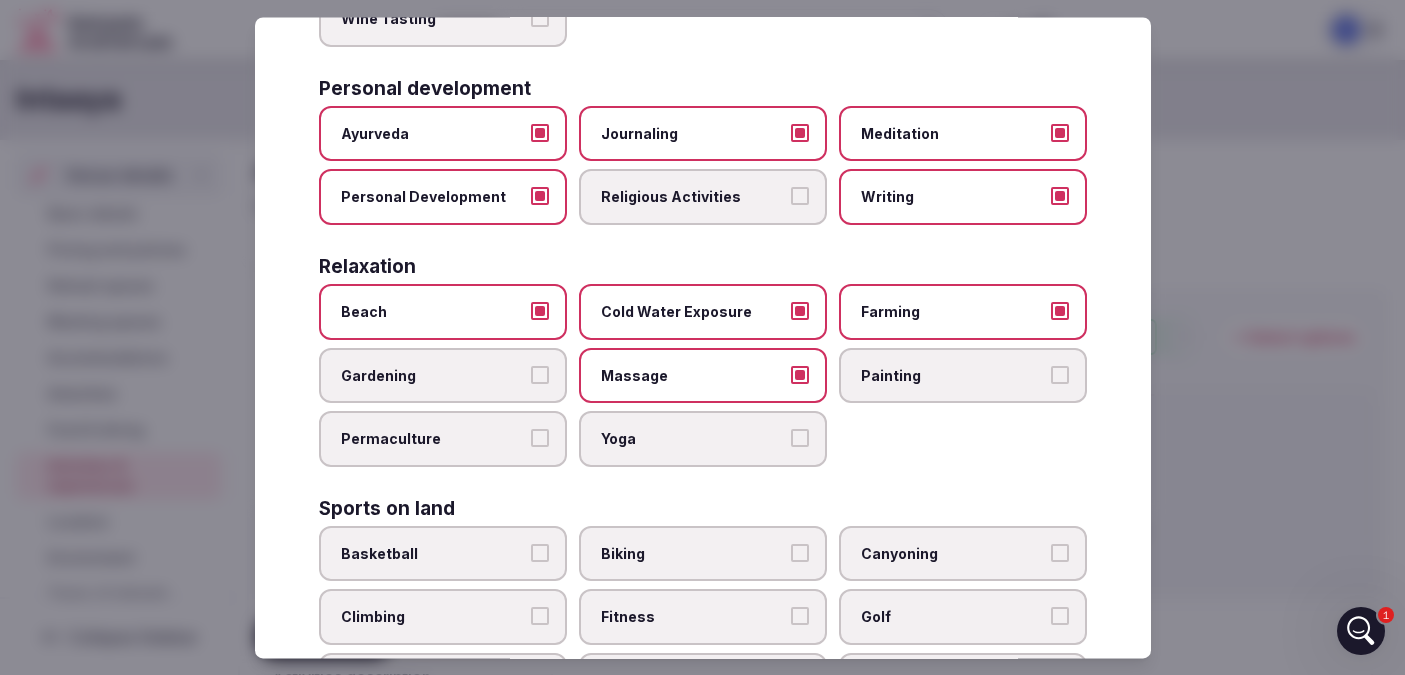 click on "Painting" at bounding box center (1060, 375) 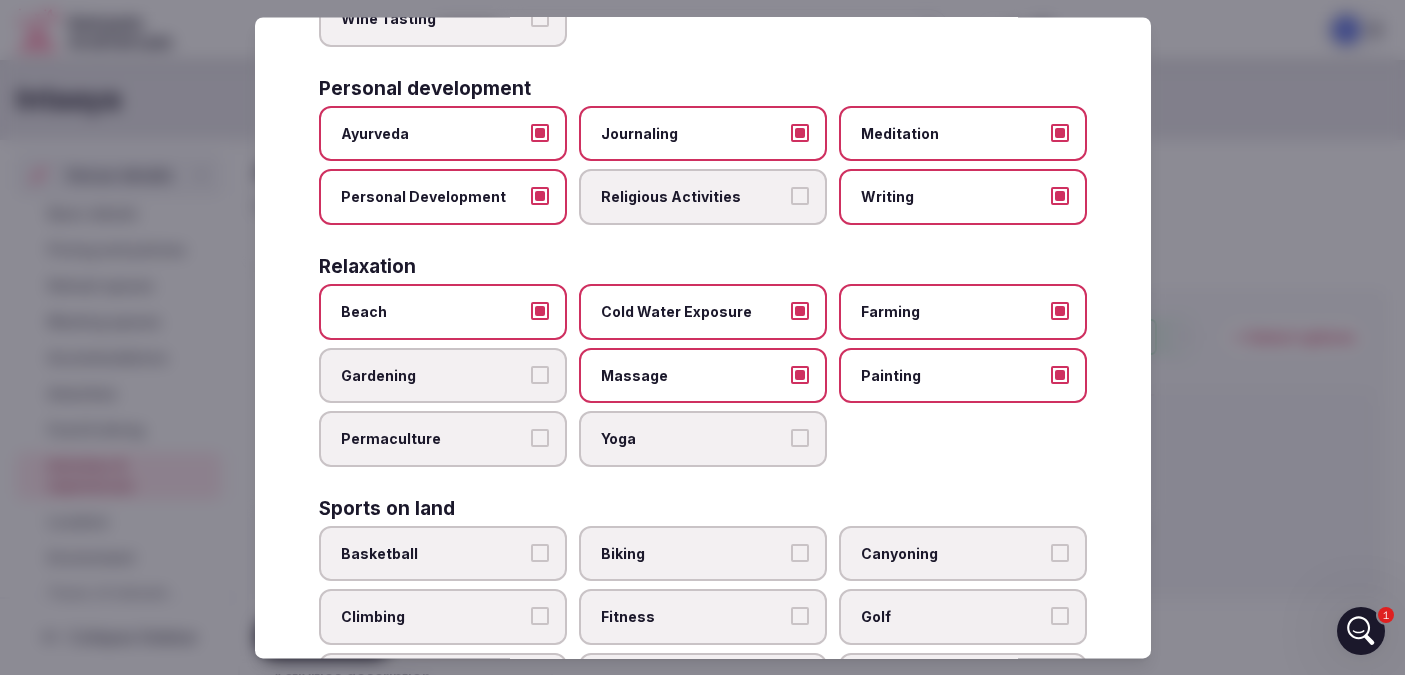 click on "Permaculture" at bounding box center (443, 440) 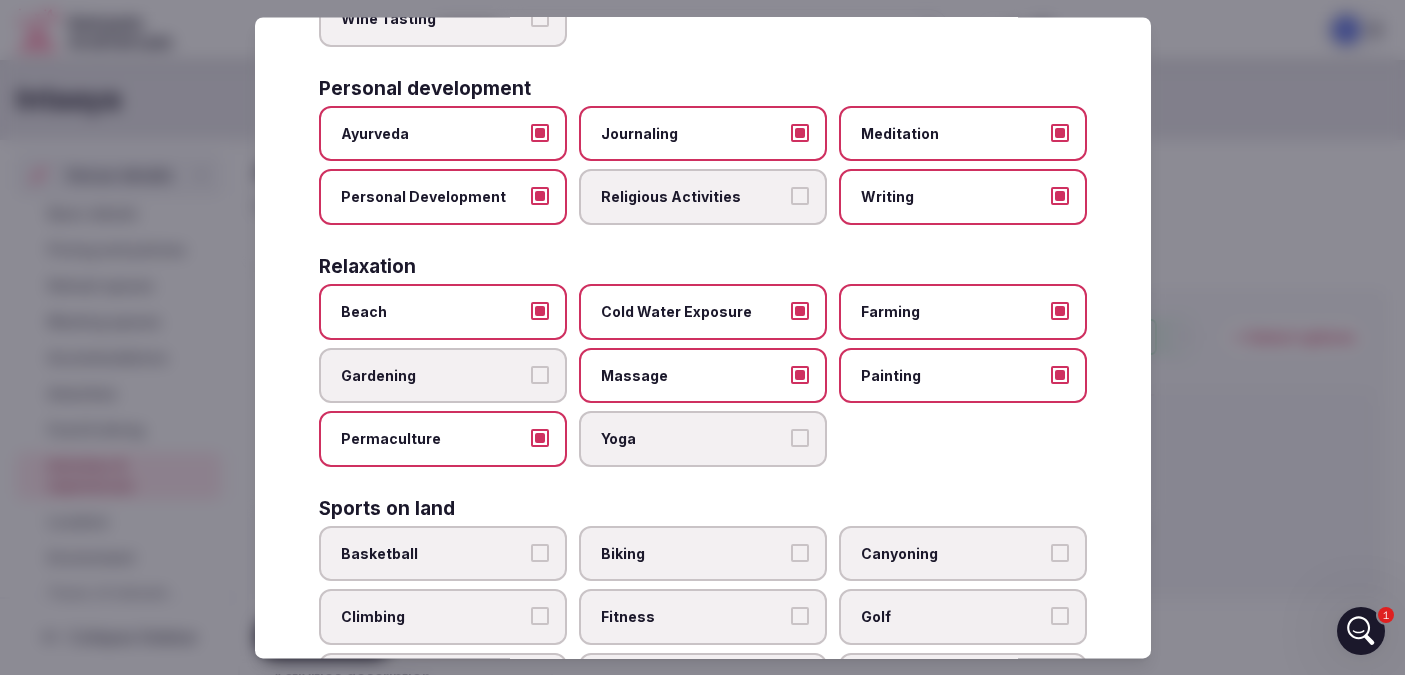 click on "Yoga" at bounding box center [703, 440] 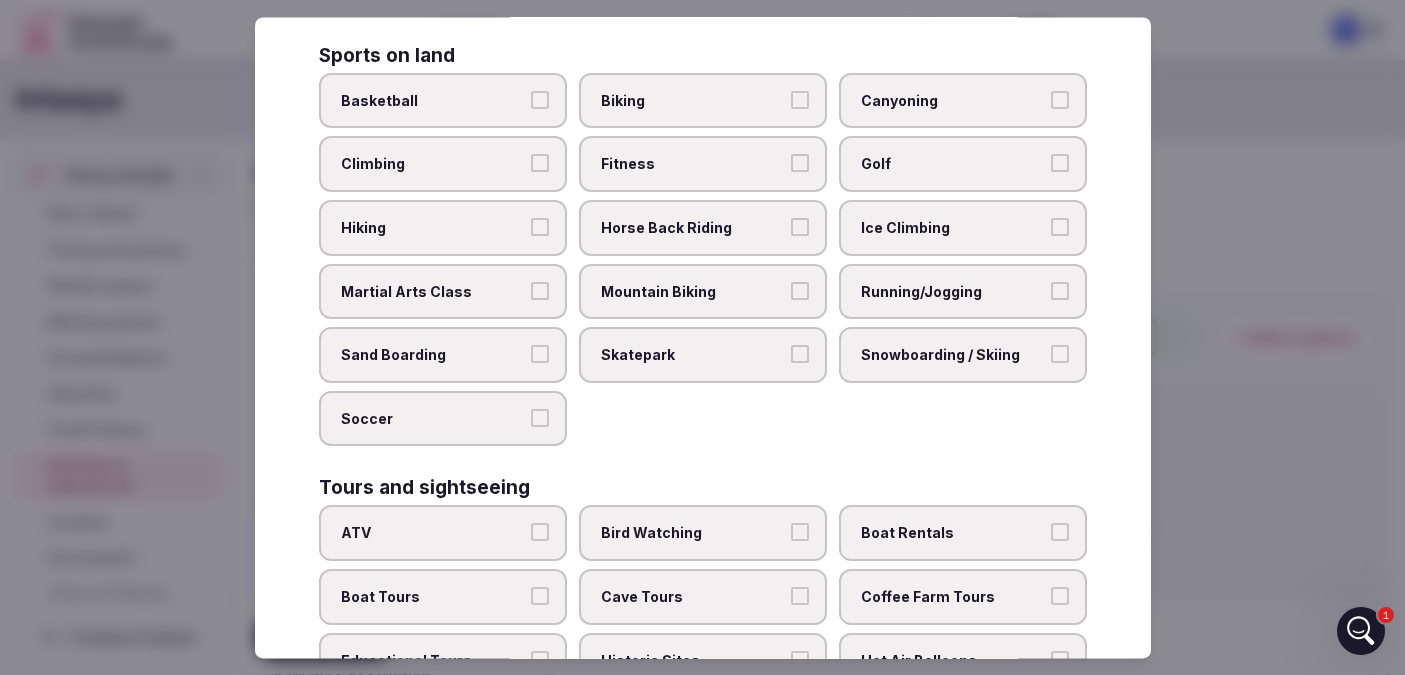 scroll, scrollTop: 1130, scrollLeft: 0, axis: vertical 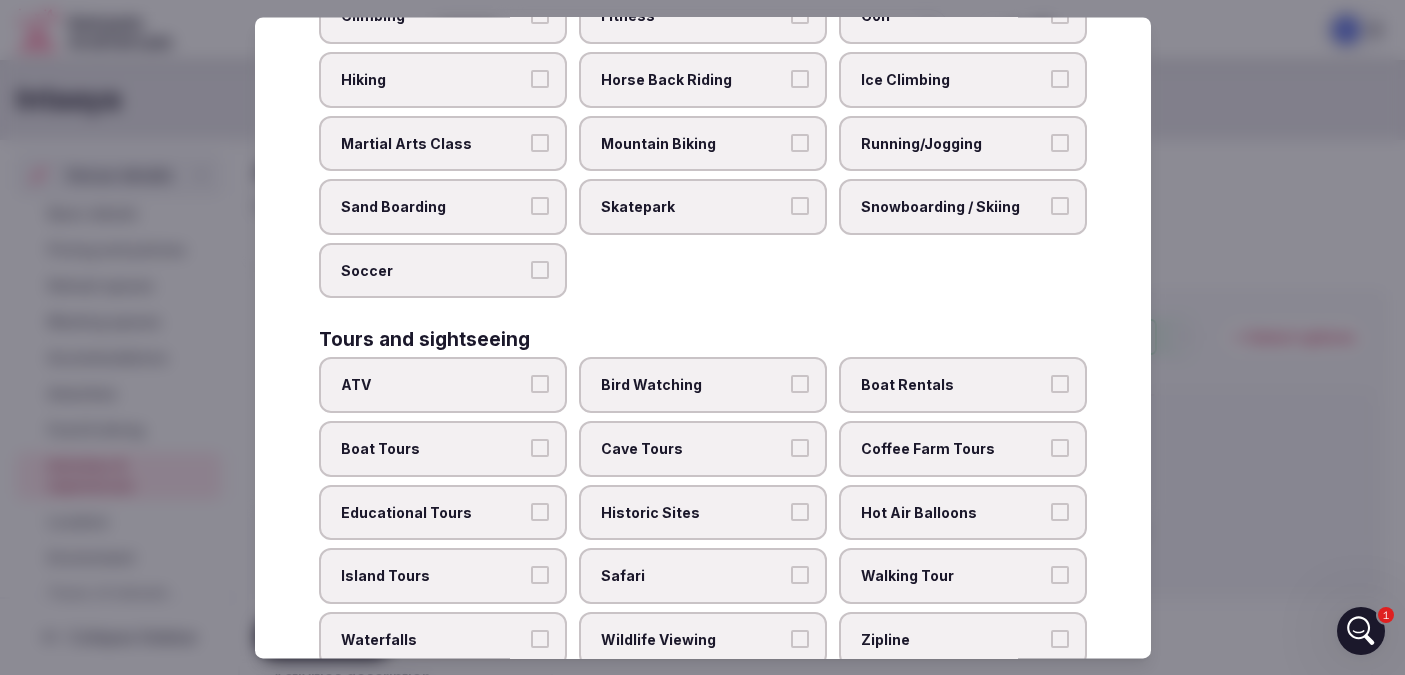 click on "Bird Watching" at bounding box center (800, 385) 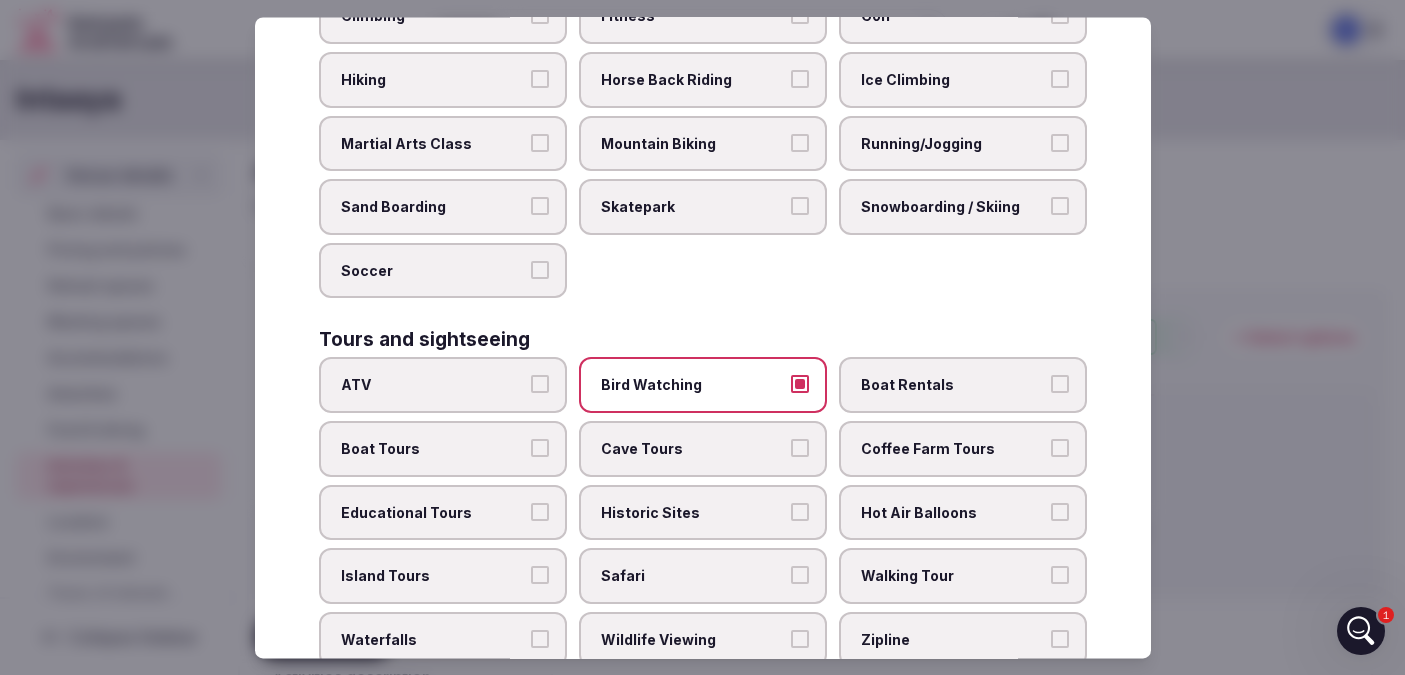 click on "Boat Tours" at bounding box center [540, 448] 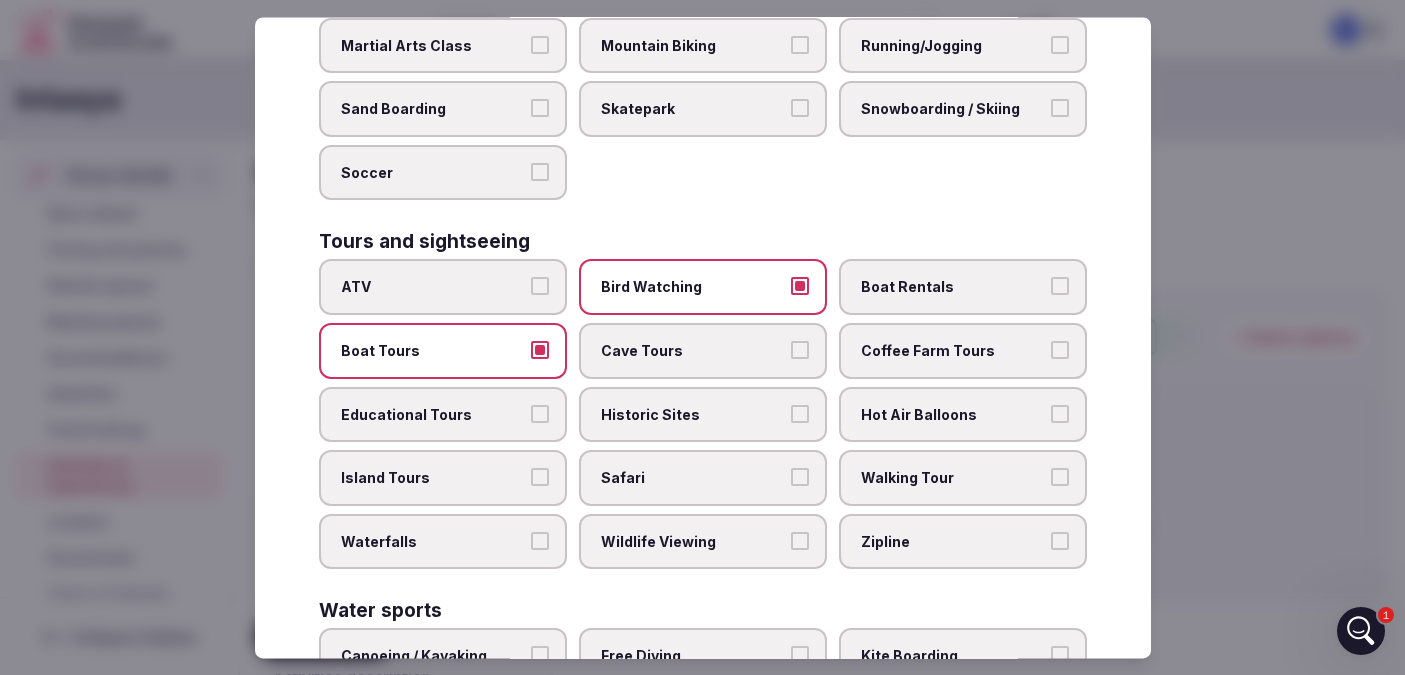 scroll, scrollTop: 1229, scrollLeft: 0, axis: vertical 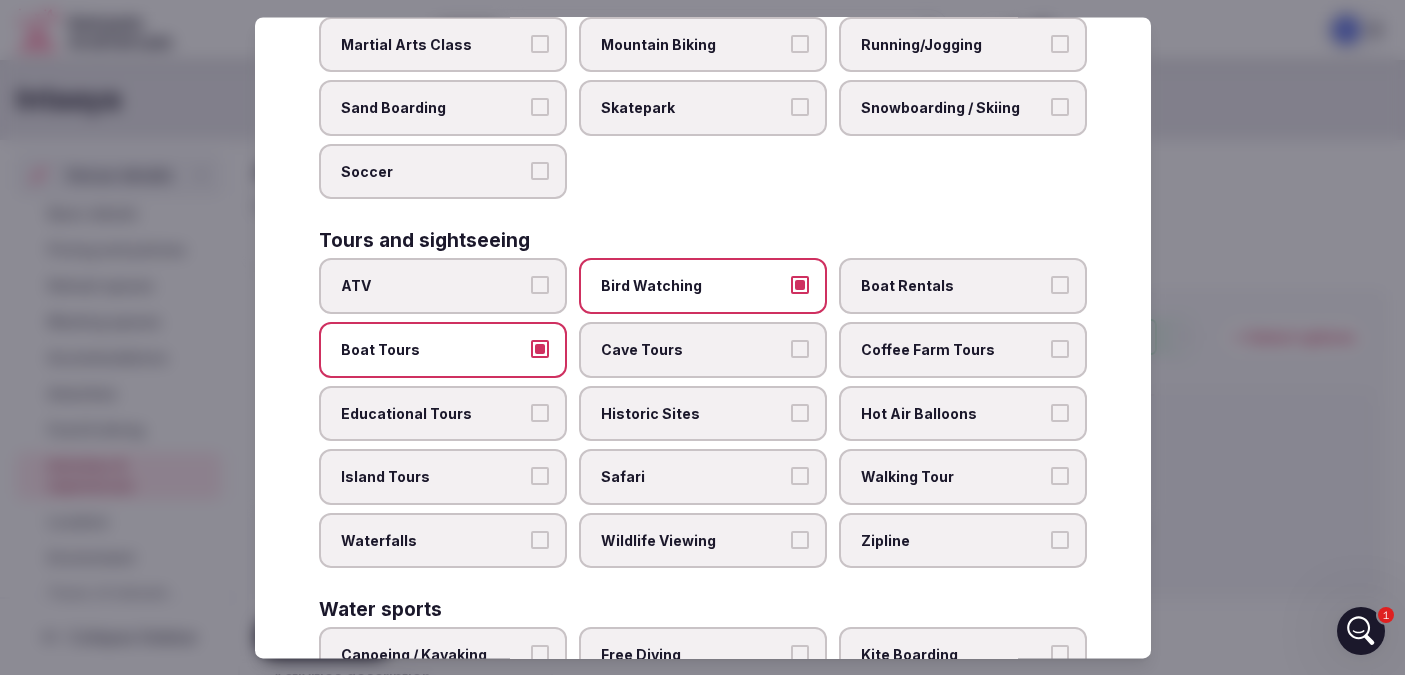 click on "Educational Tours" at bounding box center [540, 413] 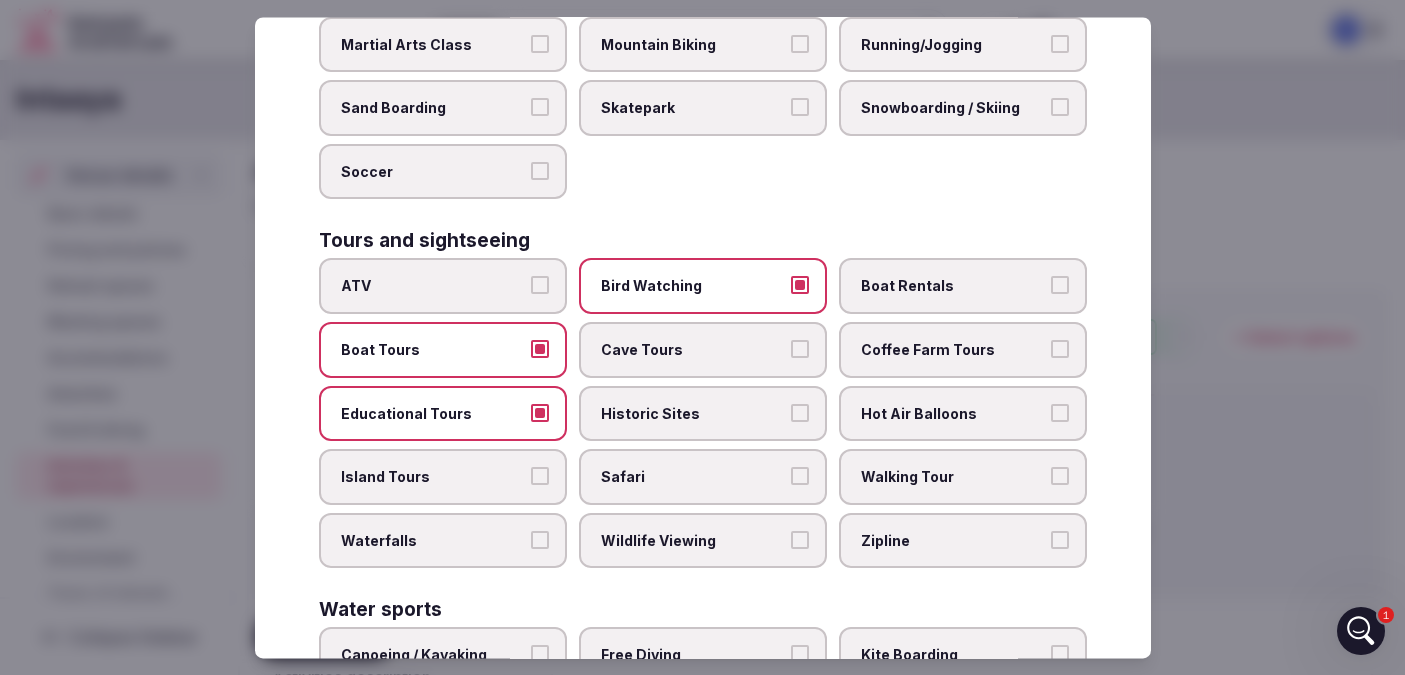 click on "Island Tours" at bounding box center [443, 478] 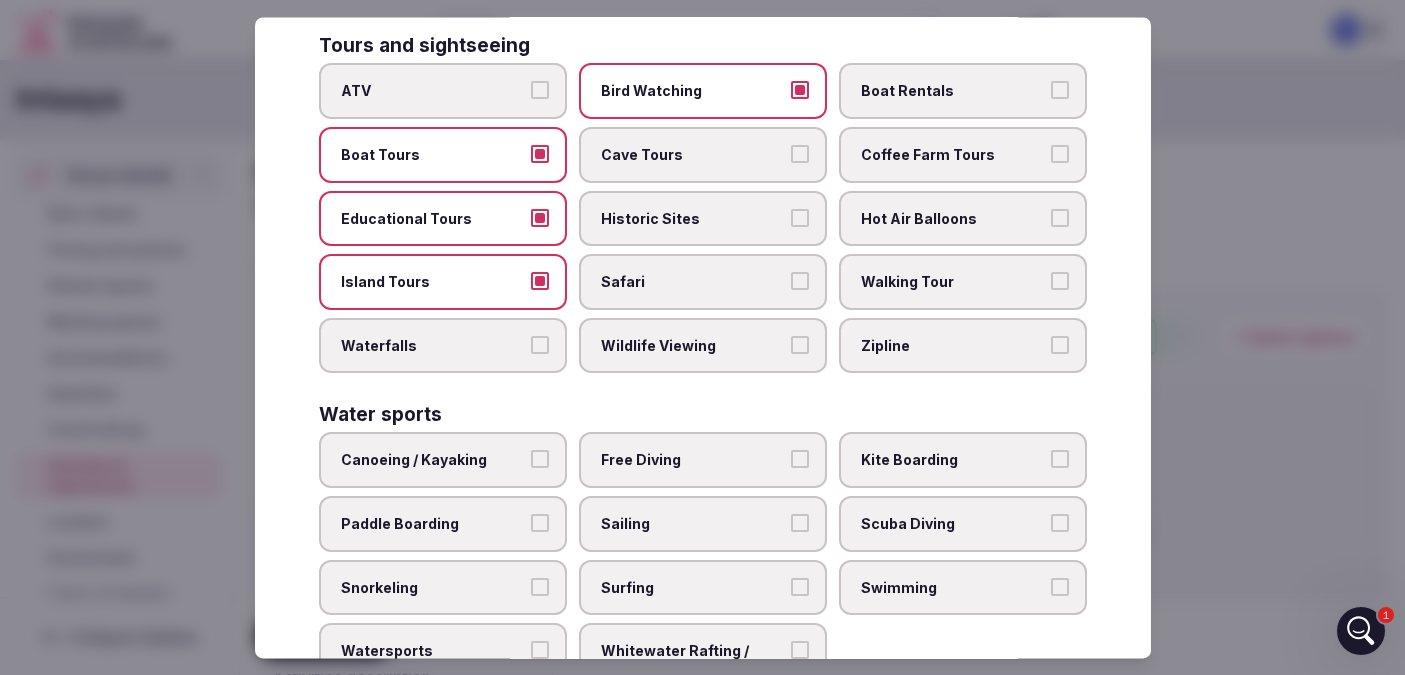scroll, scrollTop: 1461, scrollLeft: 0, axis: vertical 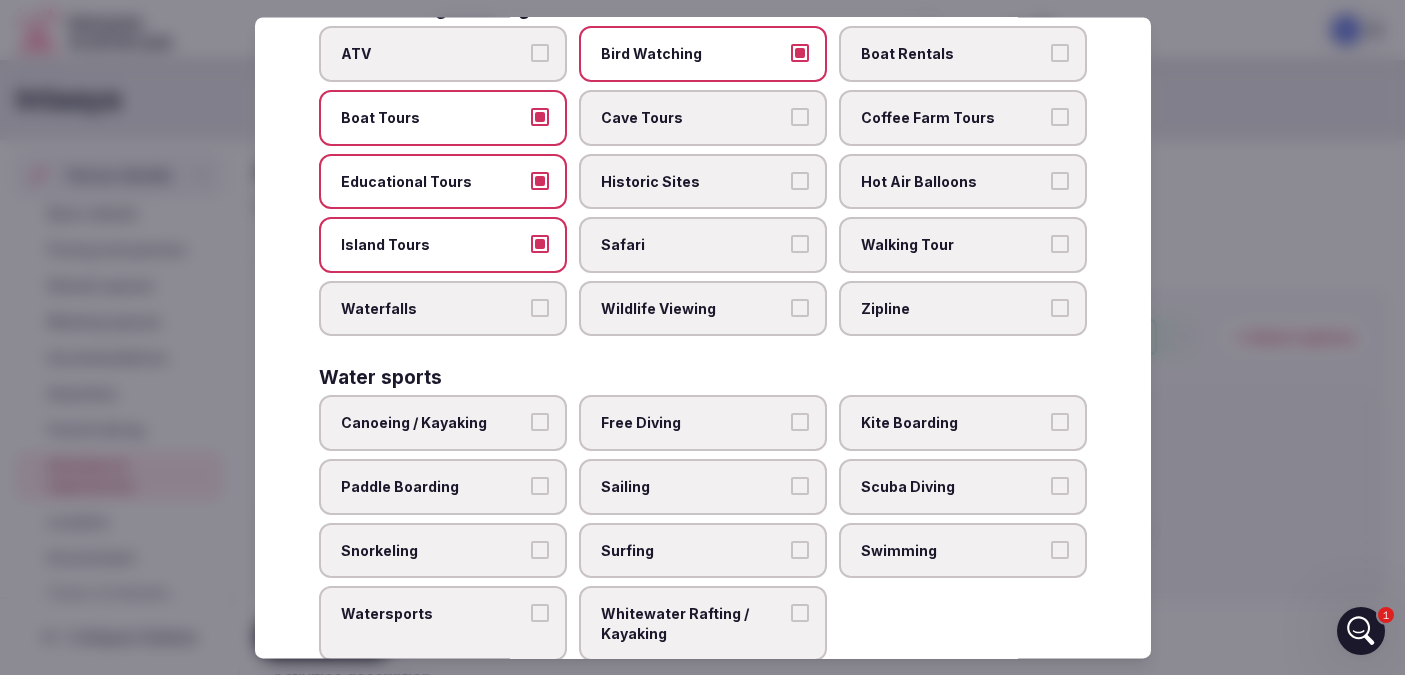 click on "Free Diving" at bounding box center [800, 423] 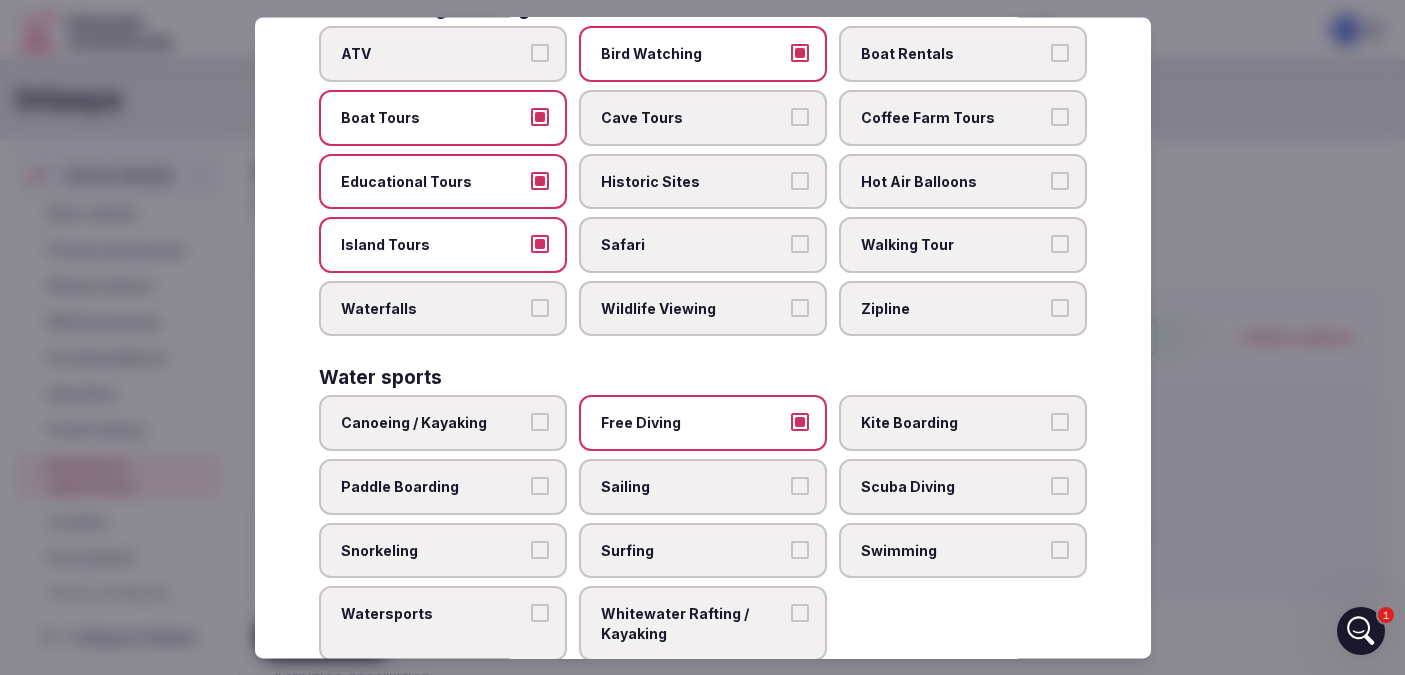 click on "Snorkeling" at bounding box center [540, 550] 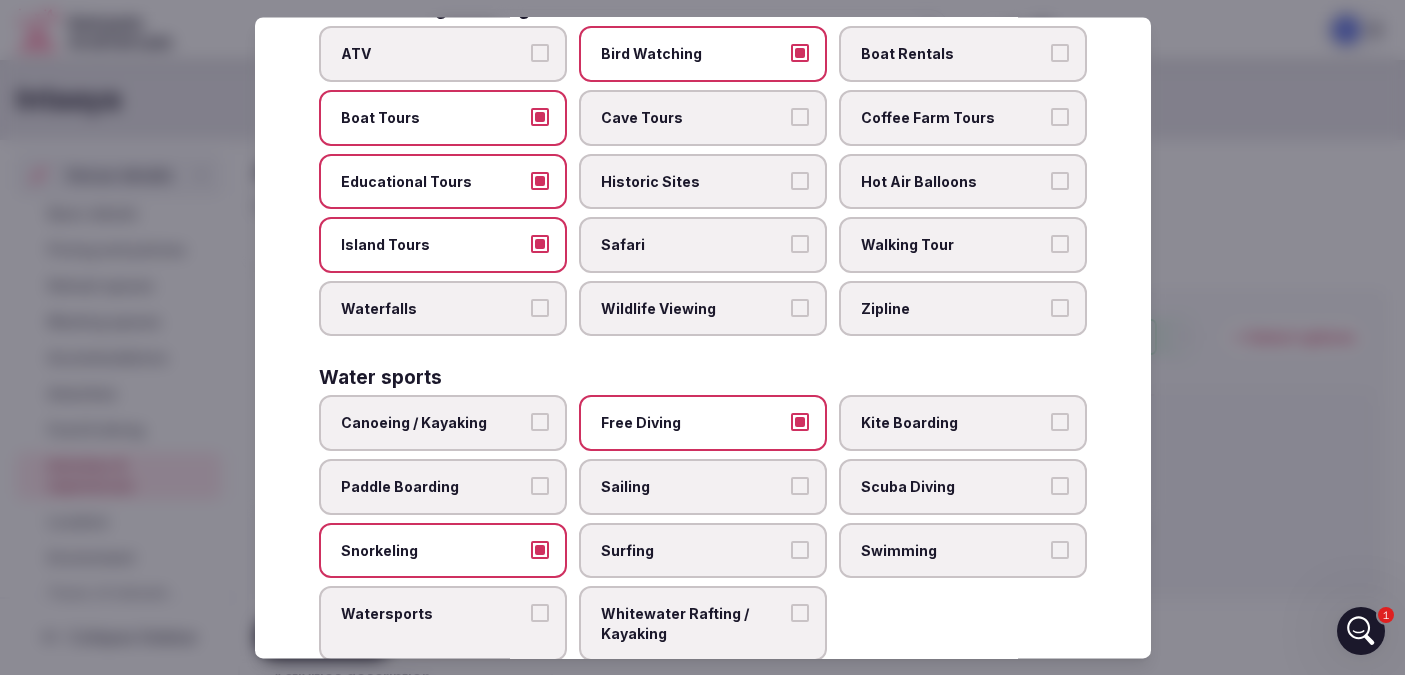 click on "Swimming" at bounding box center [1060, 550] 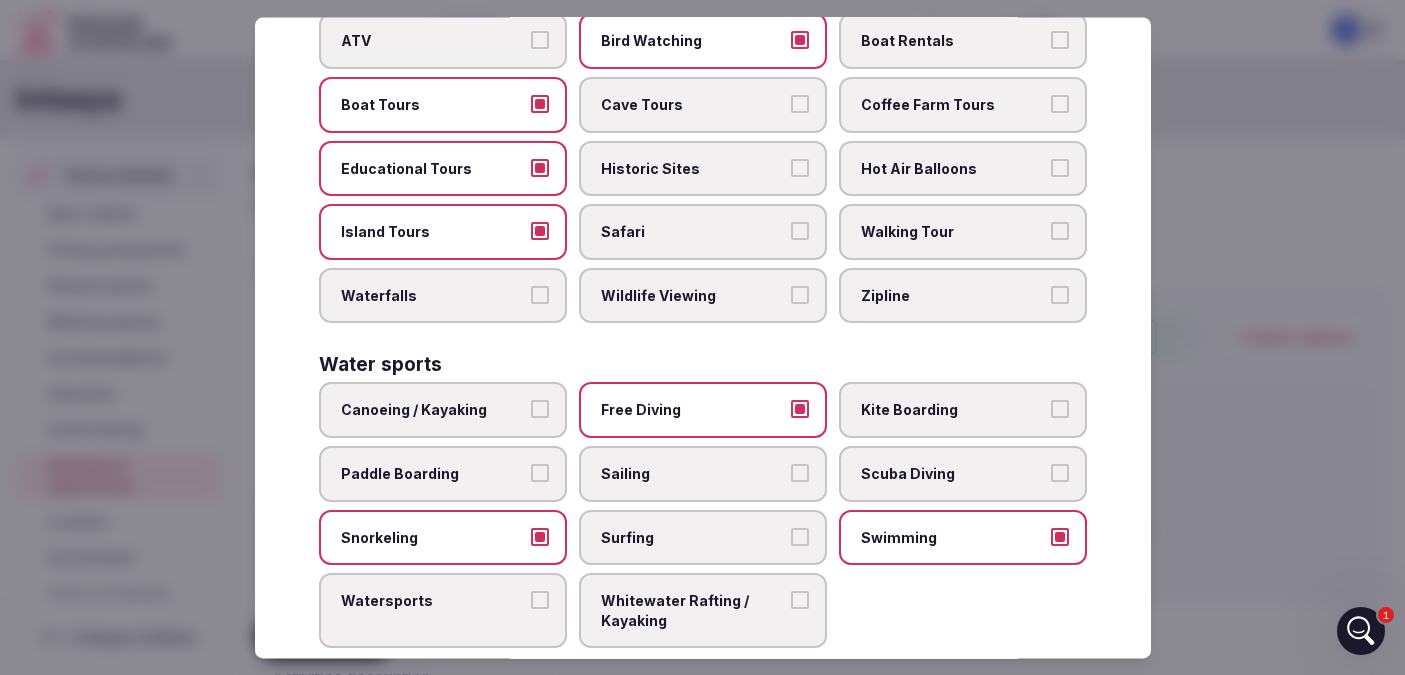 scroll, scrollTop: 0, scrollLeft: 0, axis: both 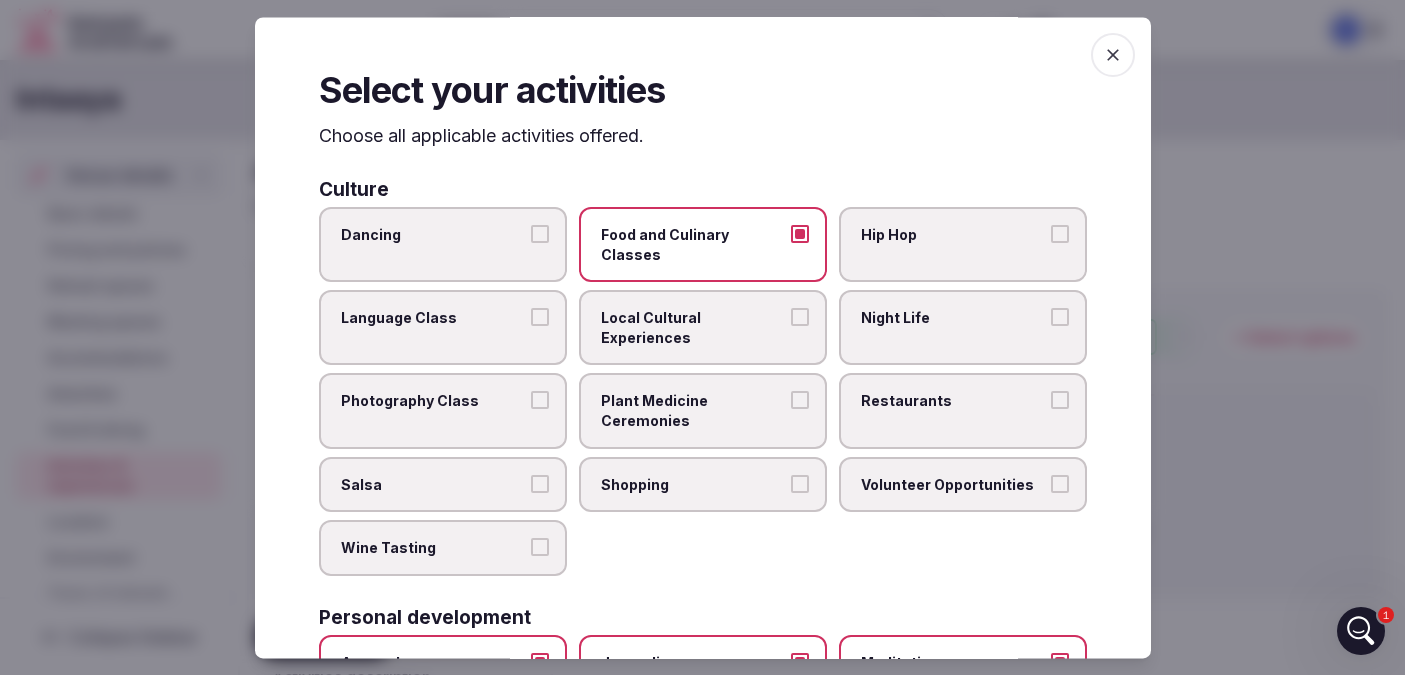 click 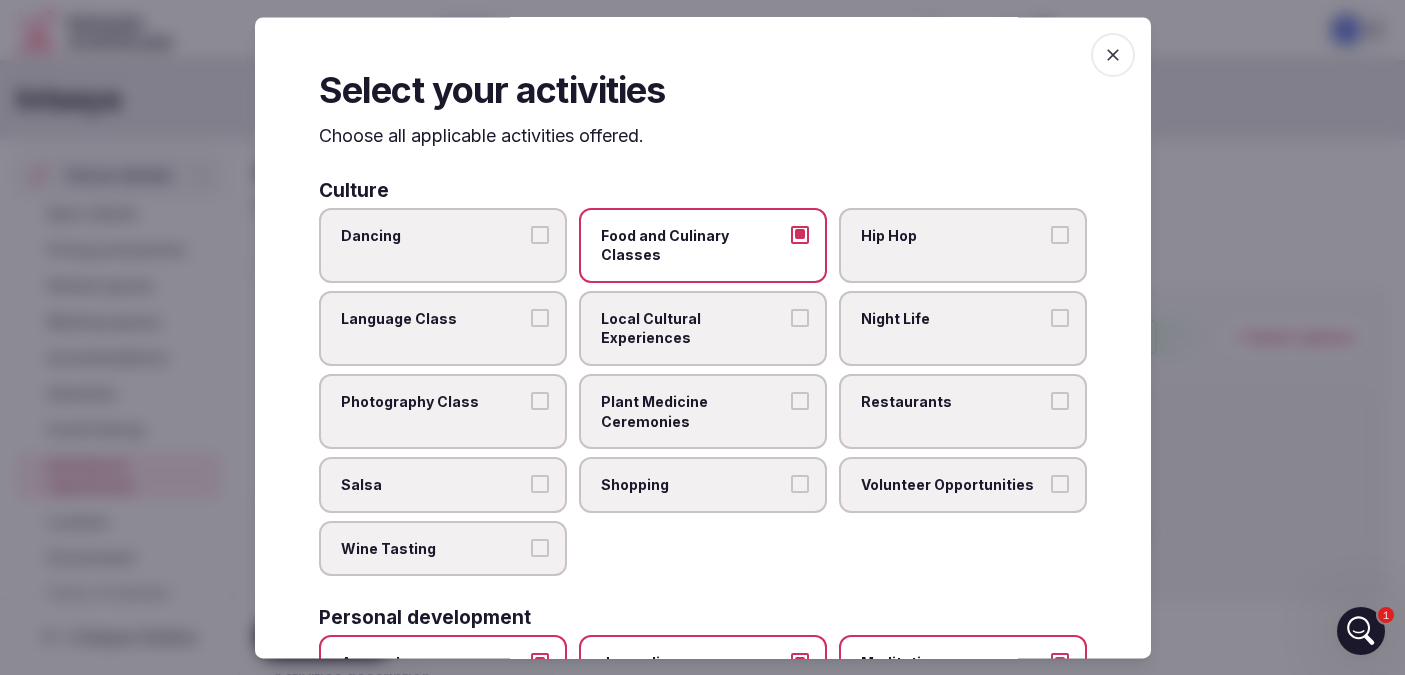 scroll, scrollTop: 102, scrollLeft: 0, axis: vertical 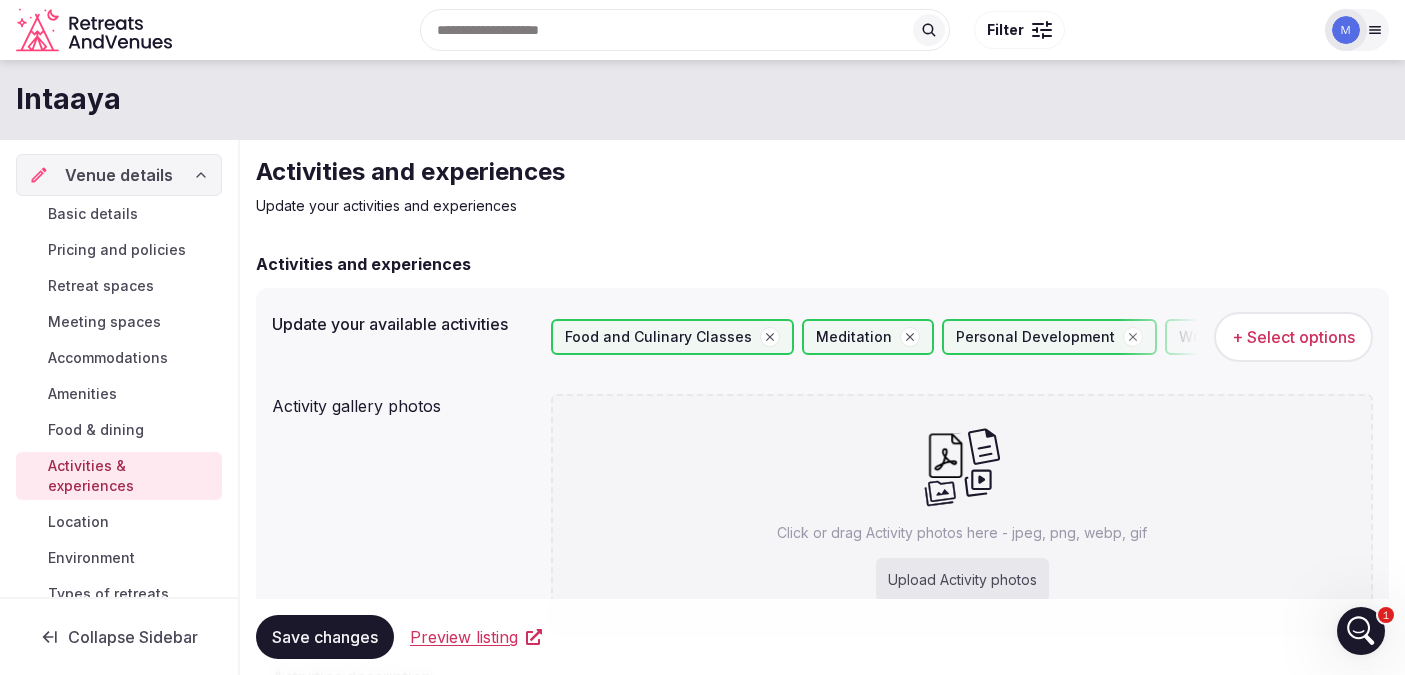 click on "Save changes" at bounding box center [325, 637] 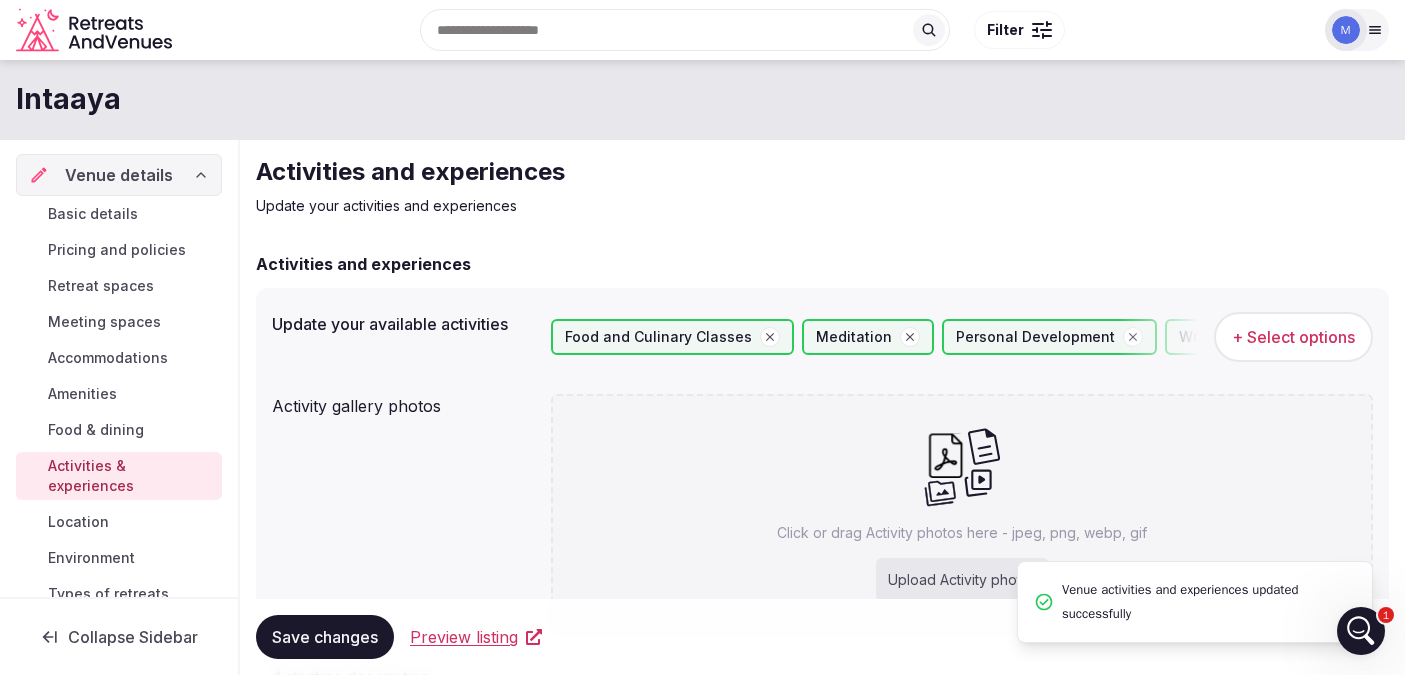 click on "Location" at bounding box center [119, 522] 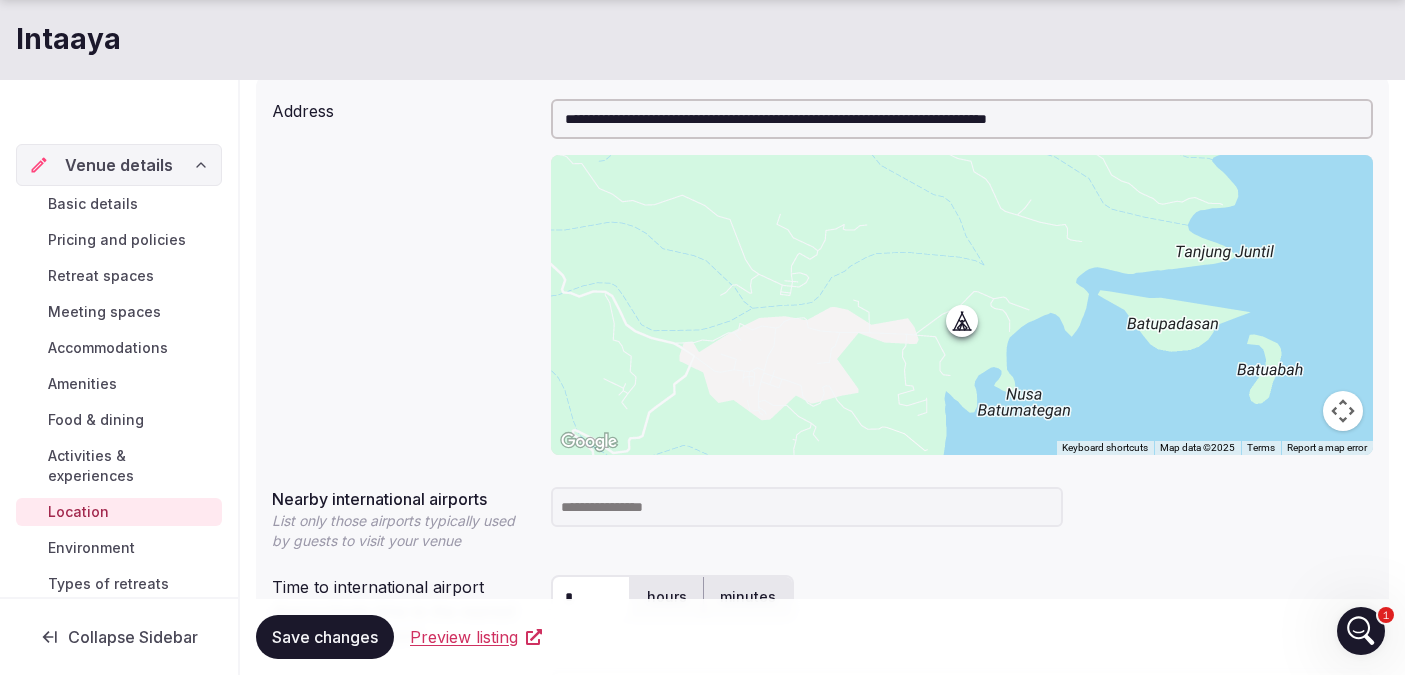 scroll, scrollTop: 335, scrollLeft: 0, axis: vertical 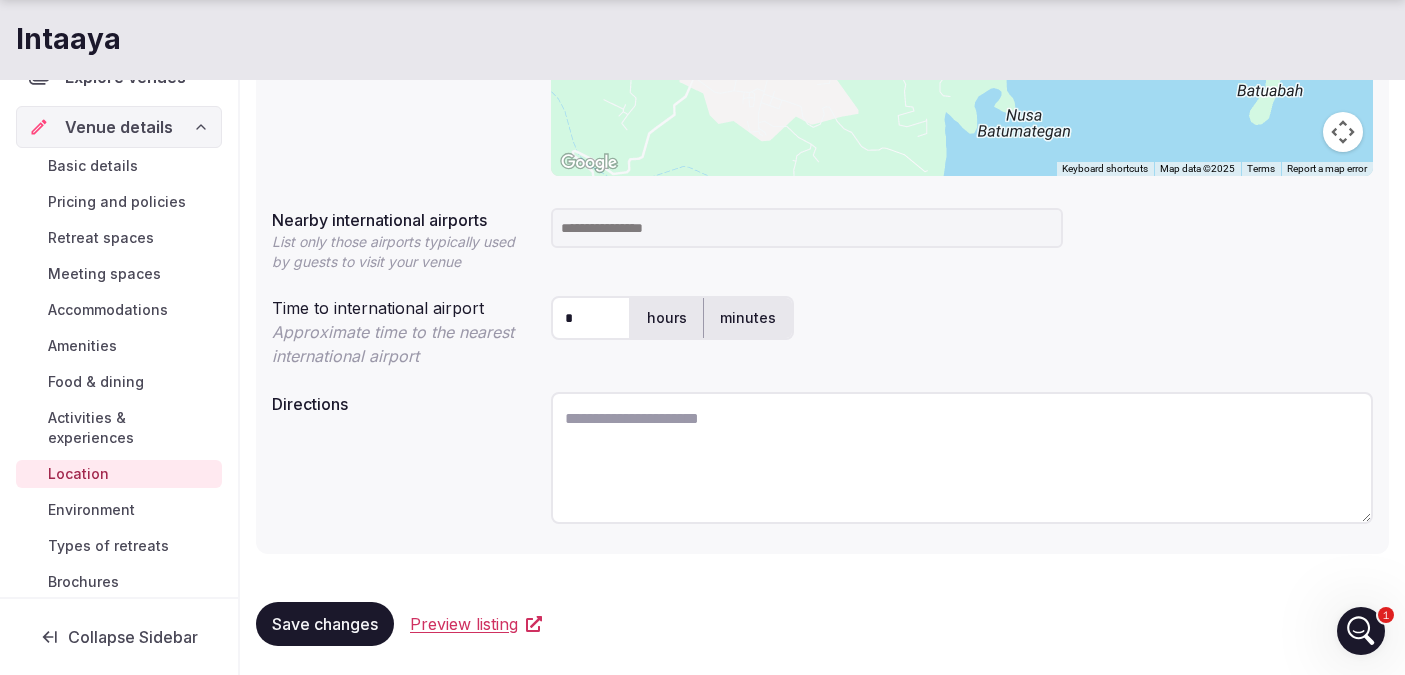 click on "Environment" at bounding box center (91, 510) 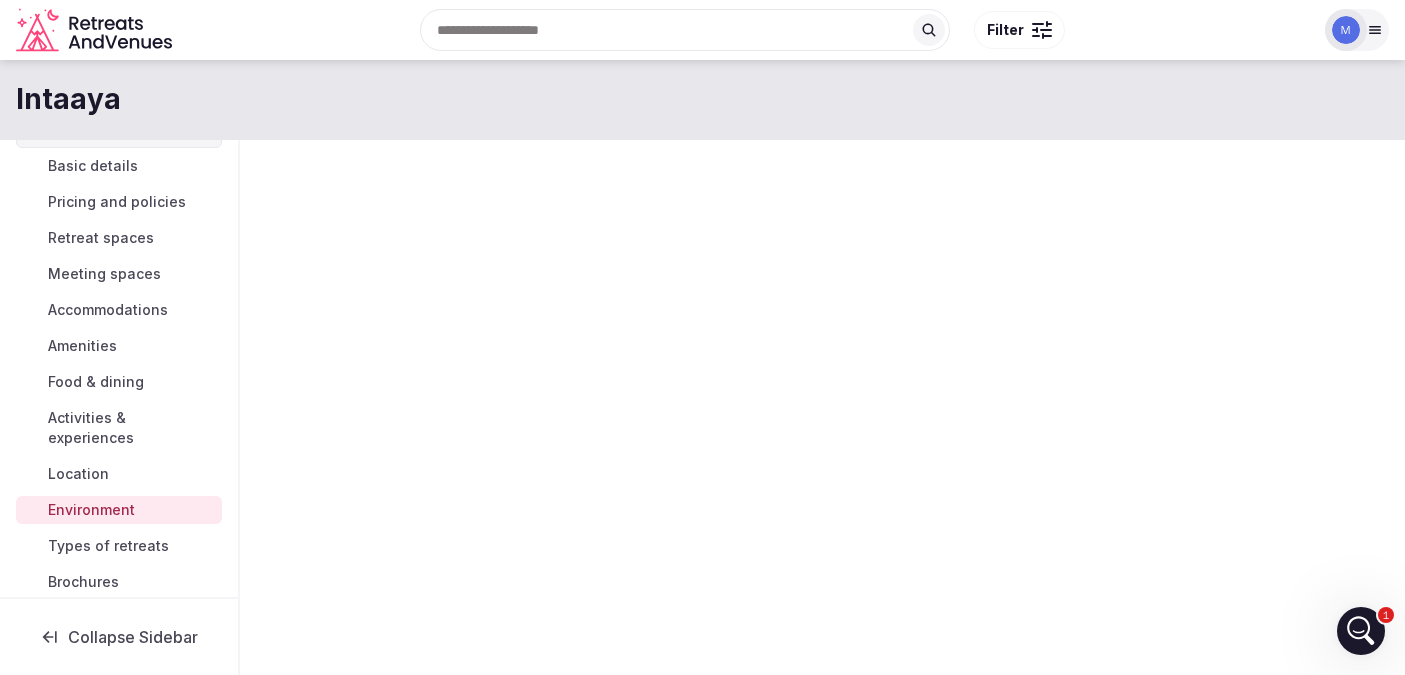 scroll, scrollTop: 0, scrollLeft: 0, axis: both 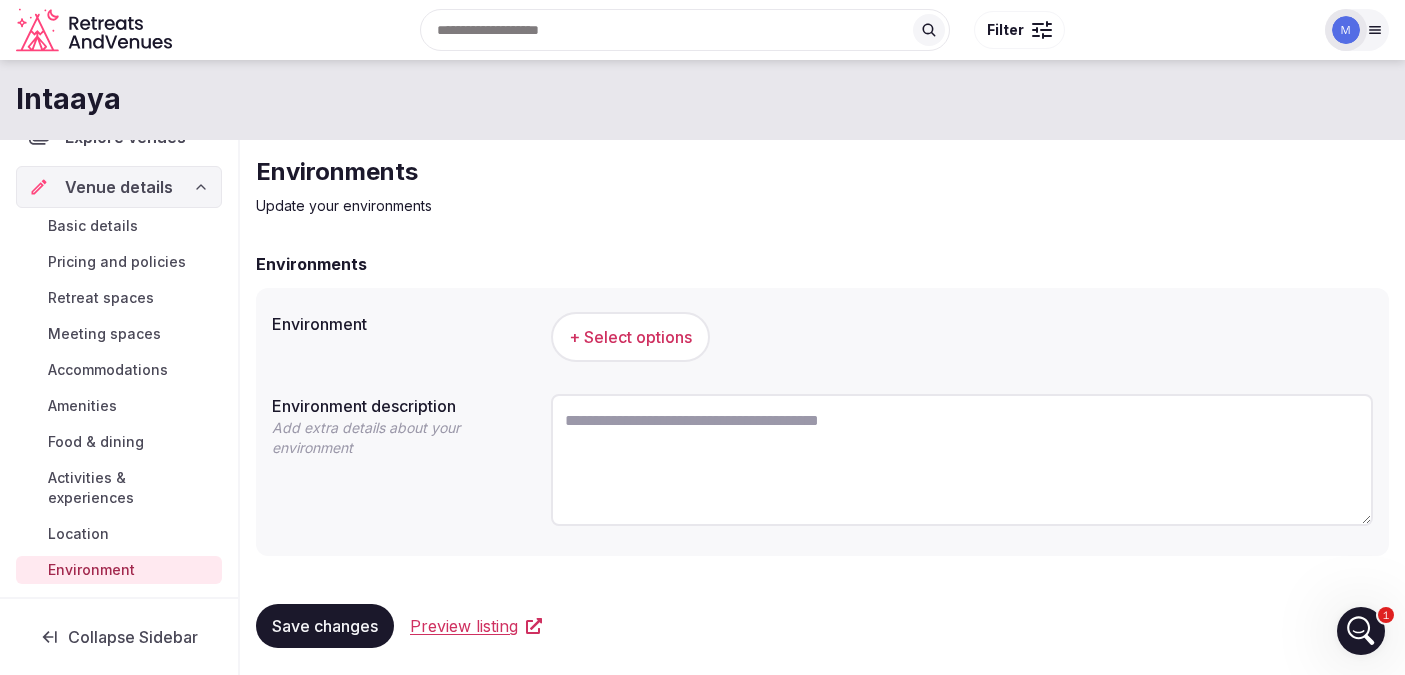 click on "+ Select options" at bounding box center (630, 337) 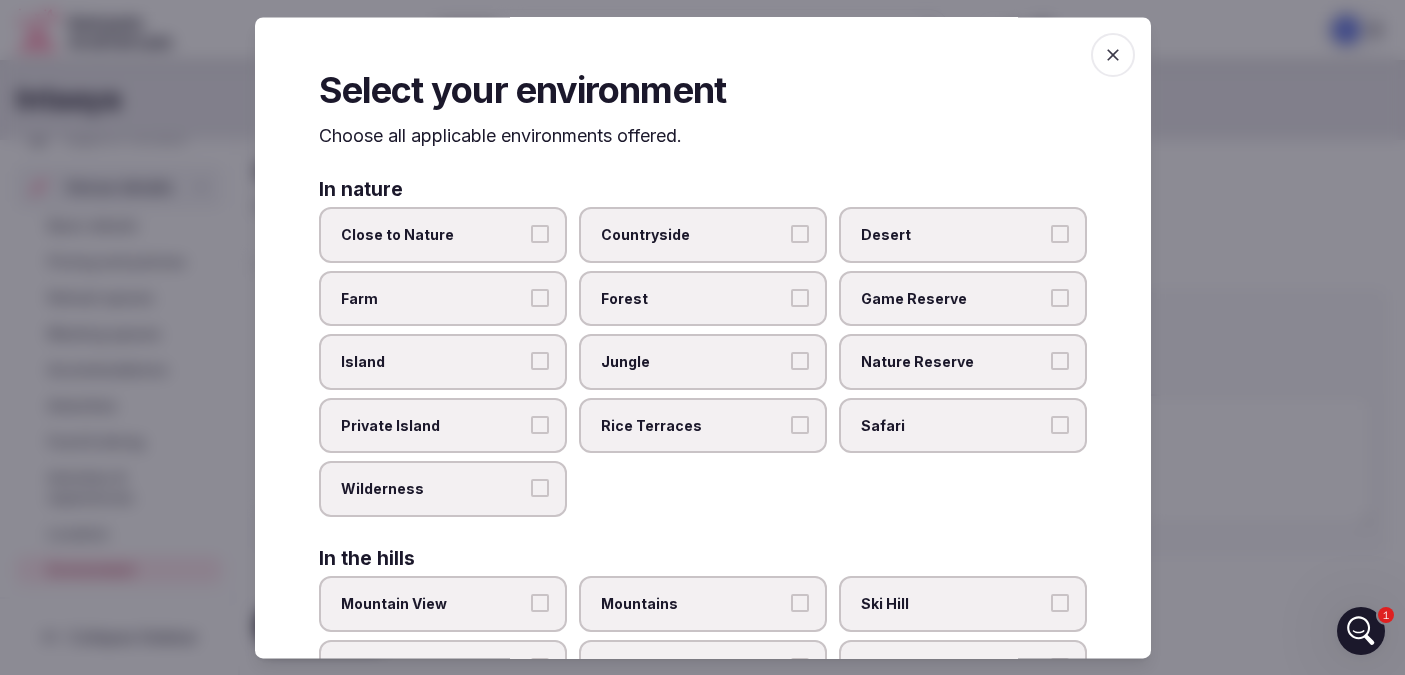 scroll, scrollTop: 90, scrollLeft: 0, axis: vertical 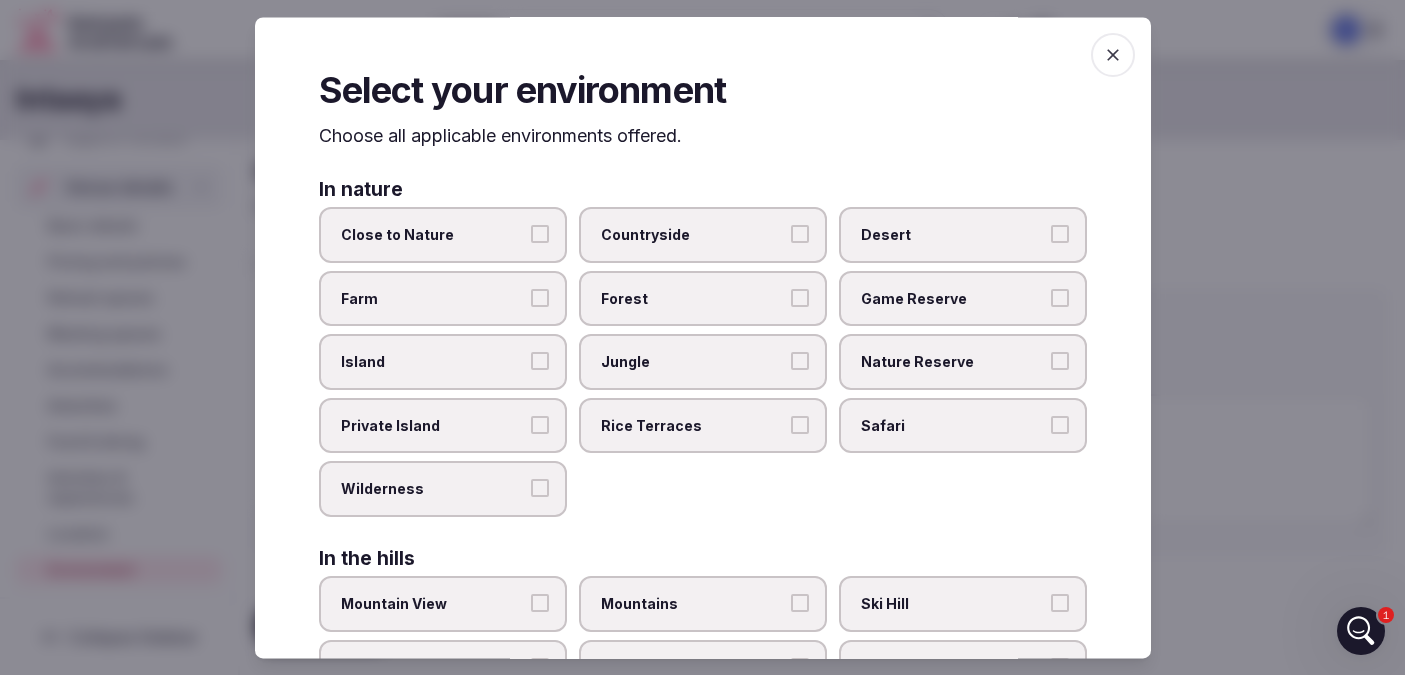 click on "Close to Nature" at bounding box center (540, 234) 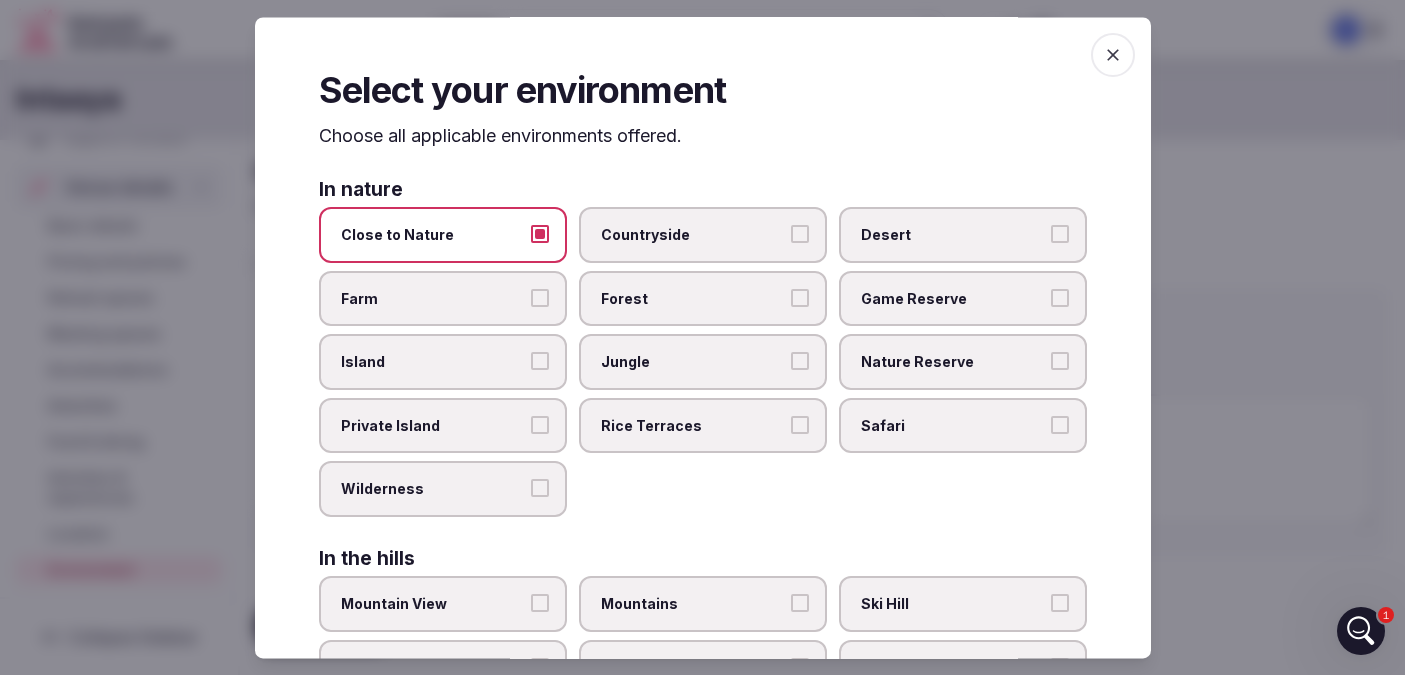 click on "Island" at bounding box center [443, 363] 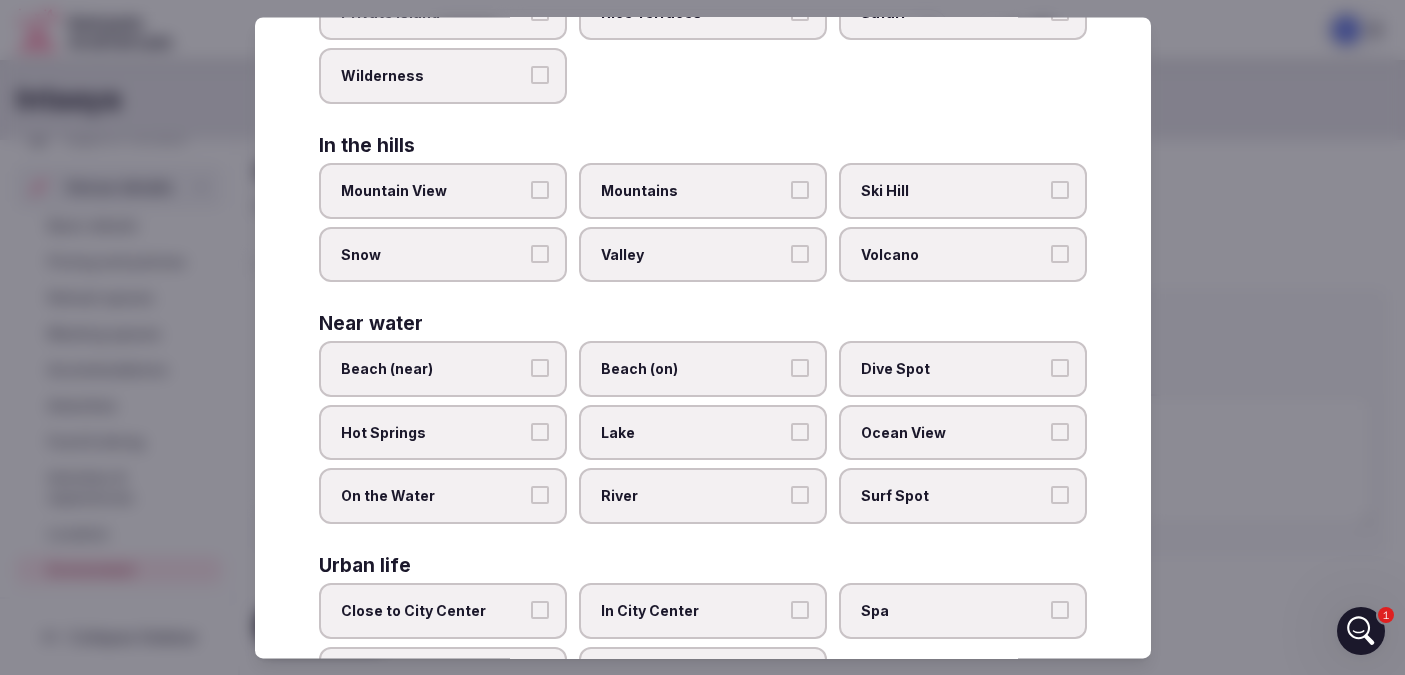 scroll, scrollTop: 435, scrollLeft: 0, axis: vertical 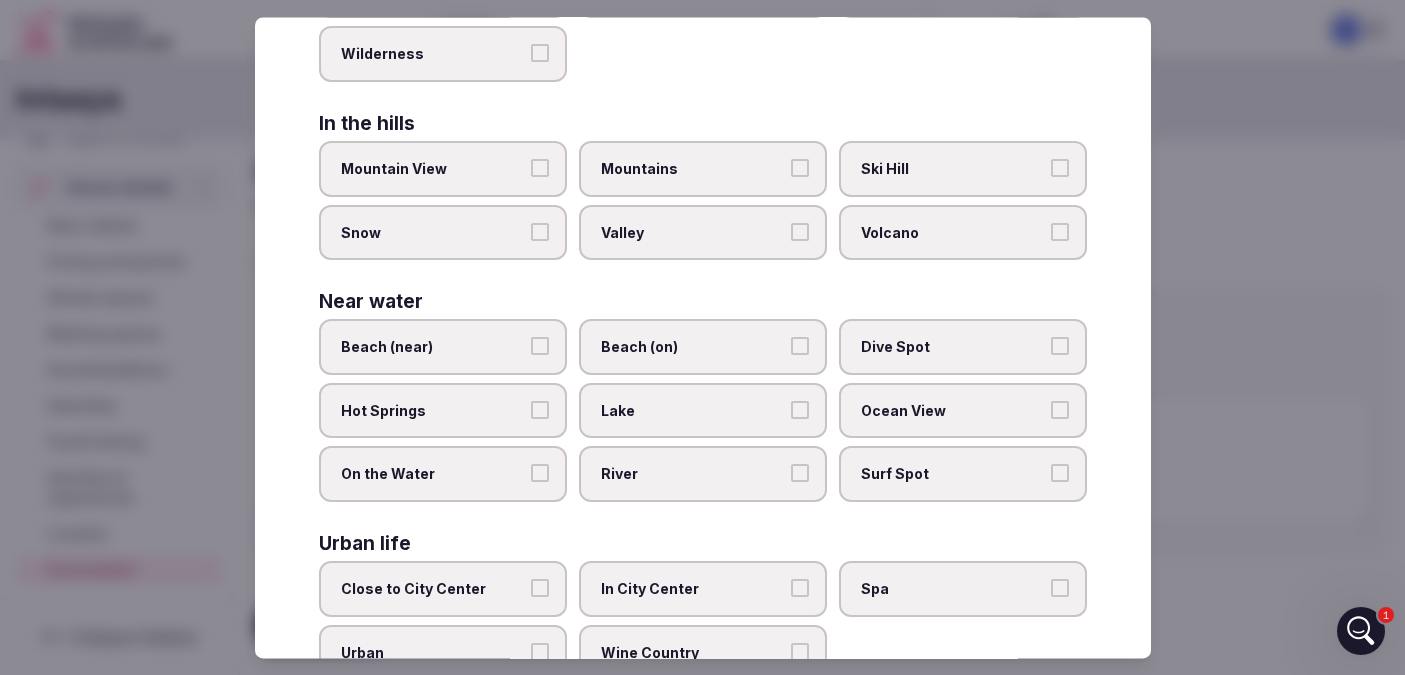 click on "Beach (on)" at bounding box center [800, 347] 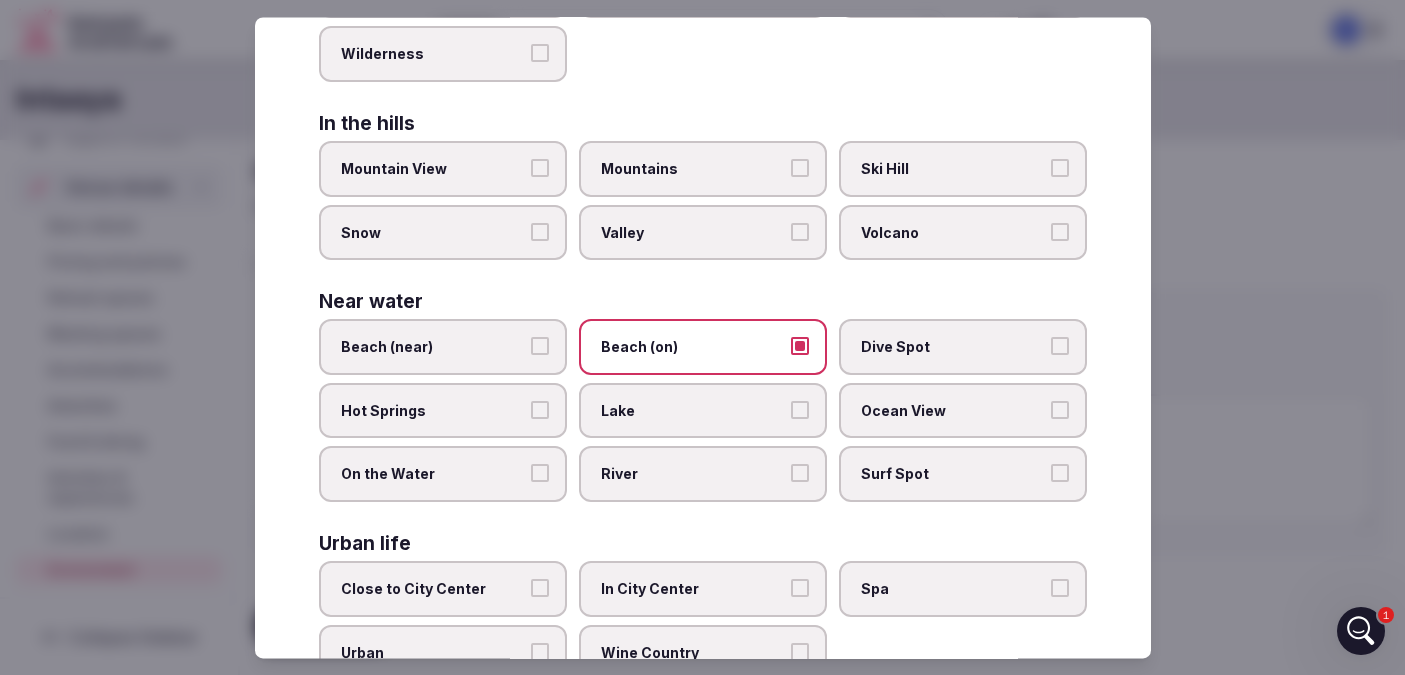 click on "Ocean View" at bounding box center [1060, 410] 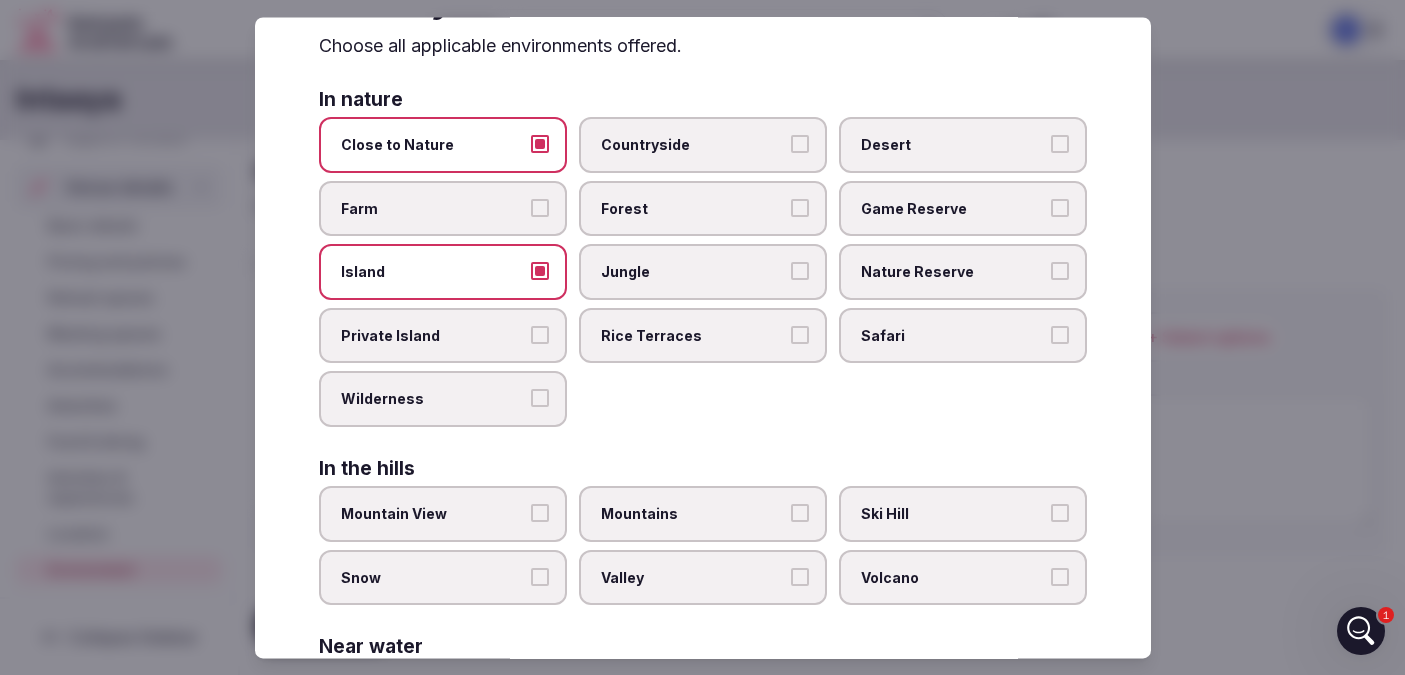 scroll, scrollTop: 0, scrollLeft: 0, axis: both 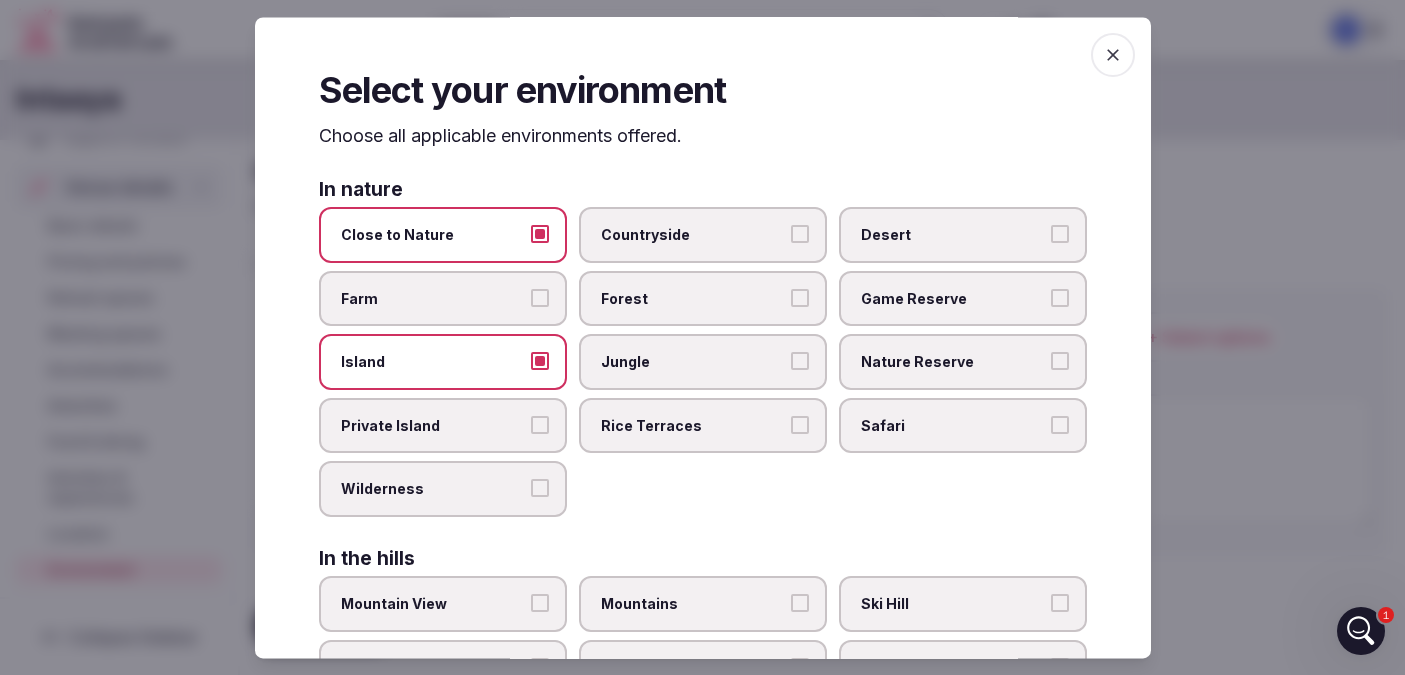 click 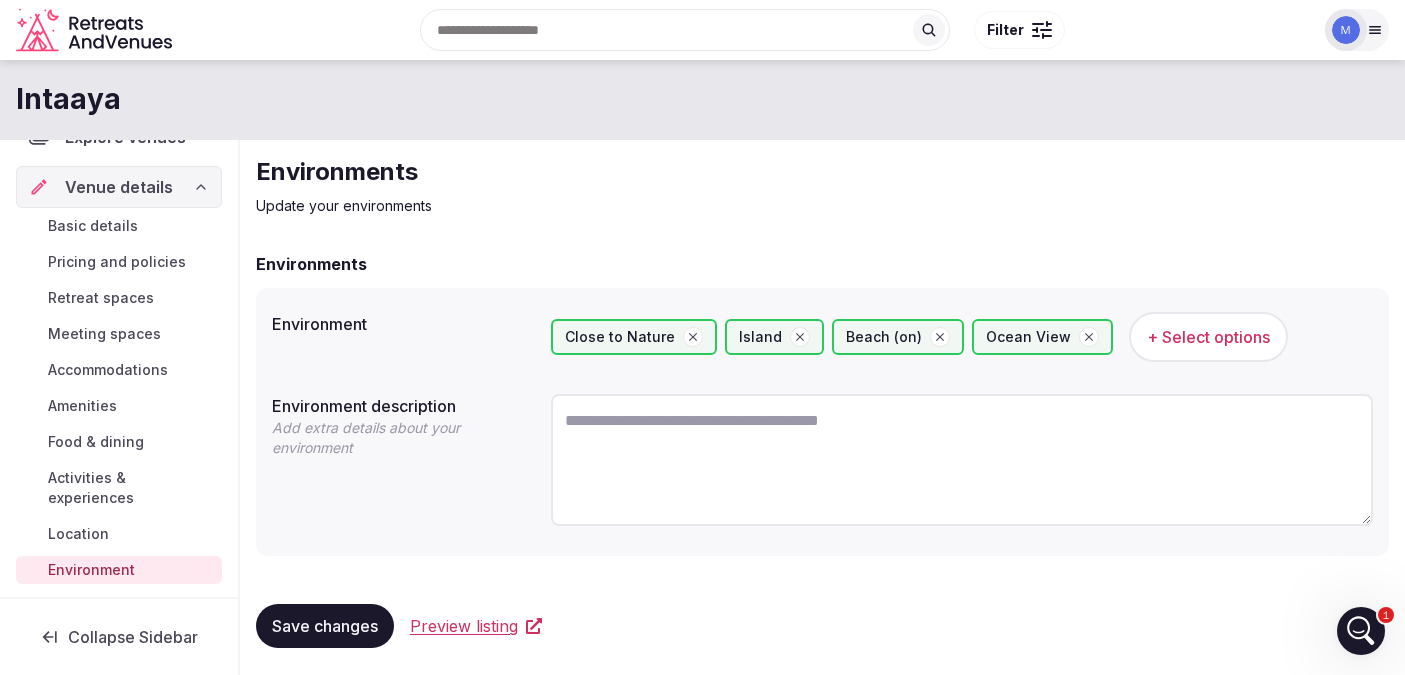 scroll, scrollTop: 90, scrollLeft: 0, axis: vertical 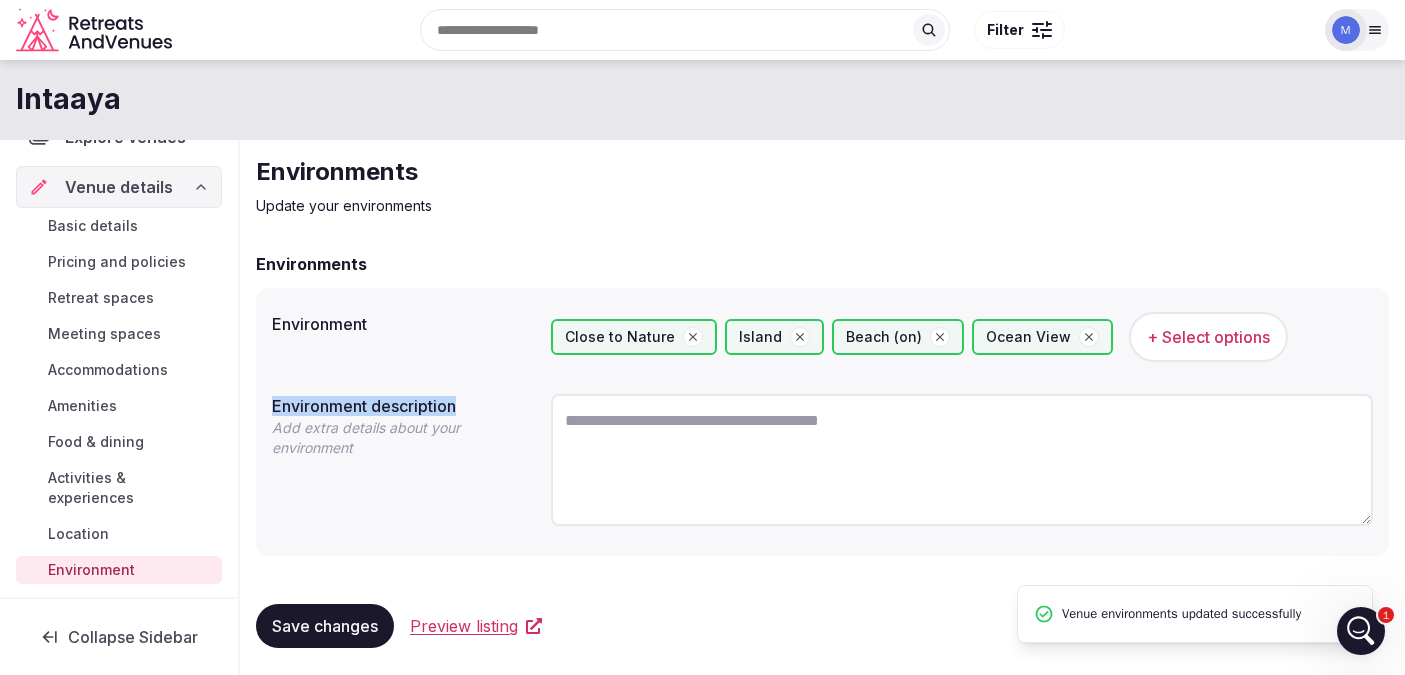 drag, startPoint x: 267, startPoint y: 409, endPoint x: 465, endPoint y: 414, distance: 198.06313 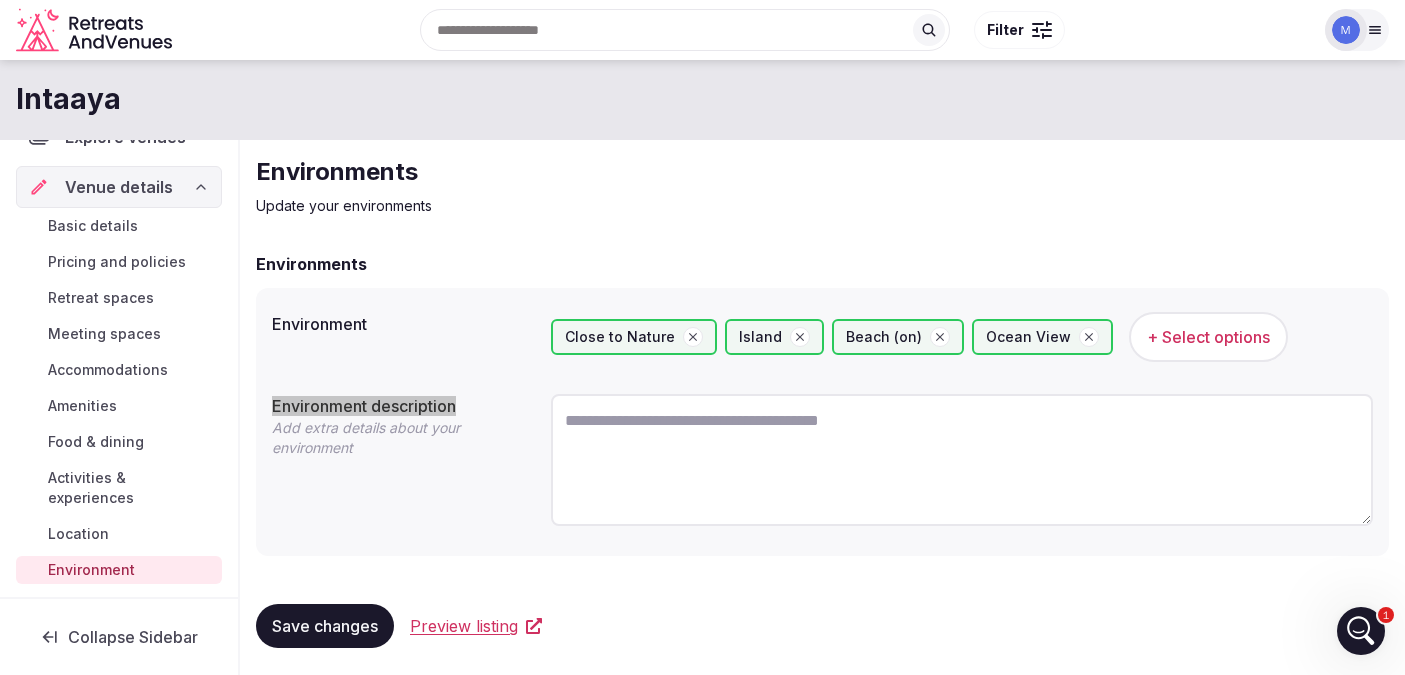 click at bounding box center (962, 460) 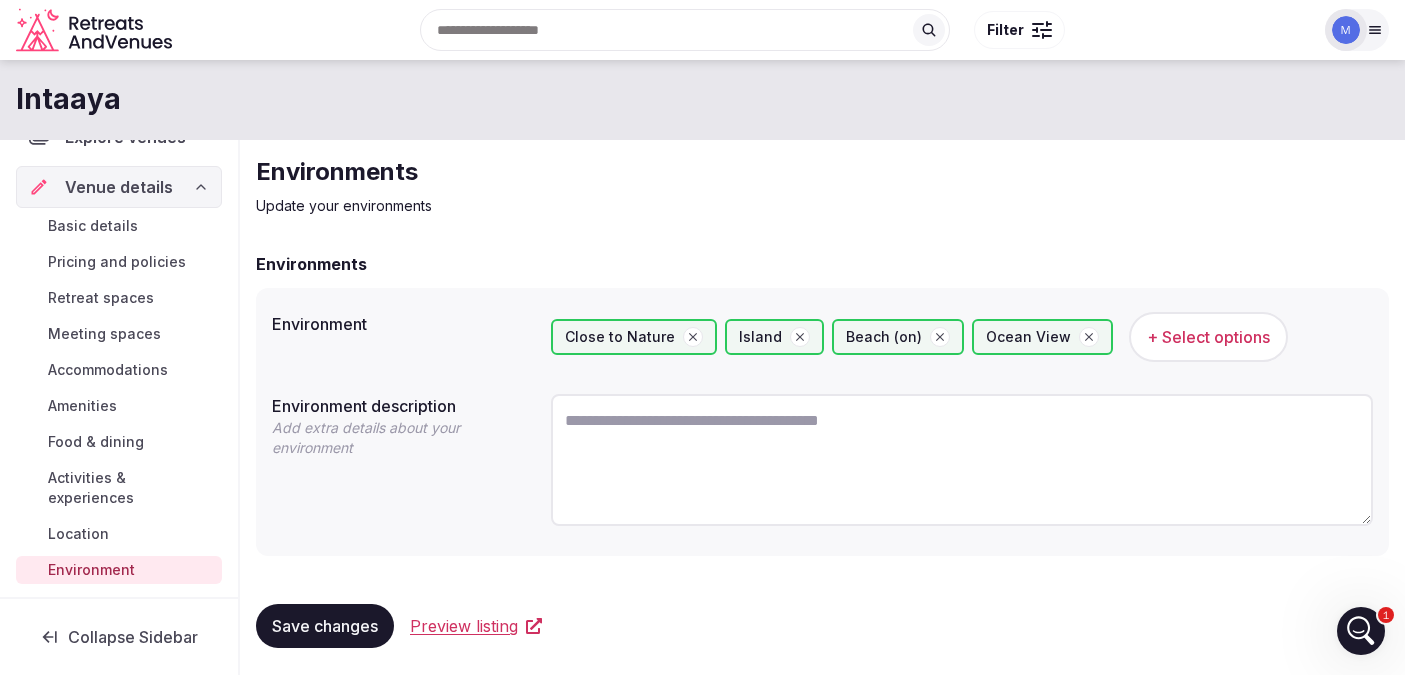 paste on "**********" 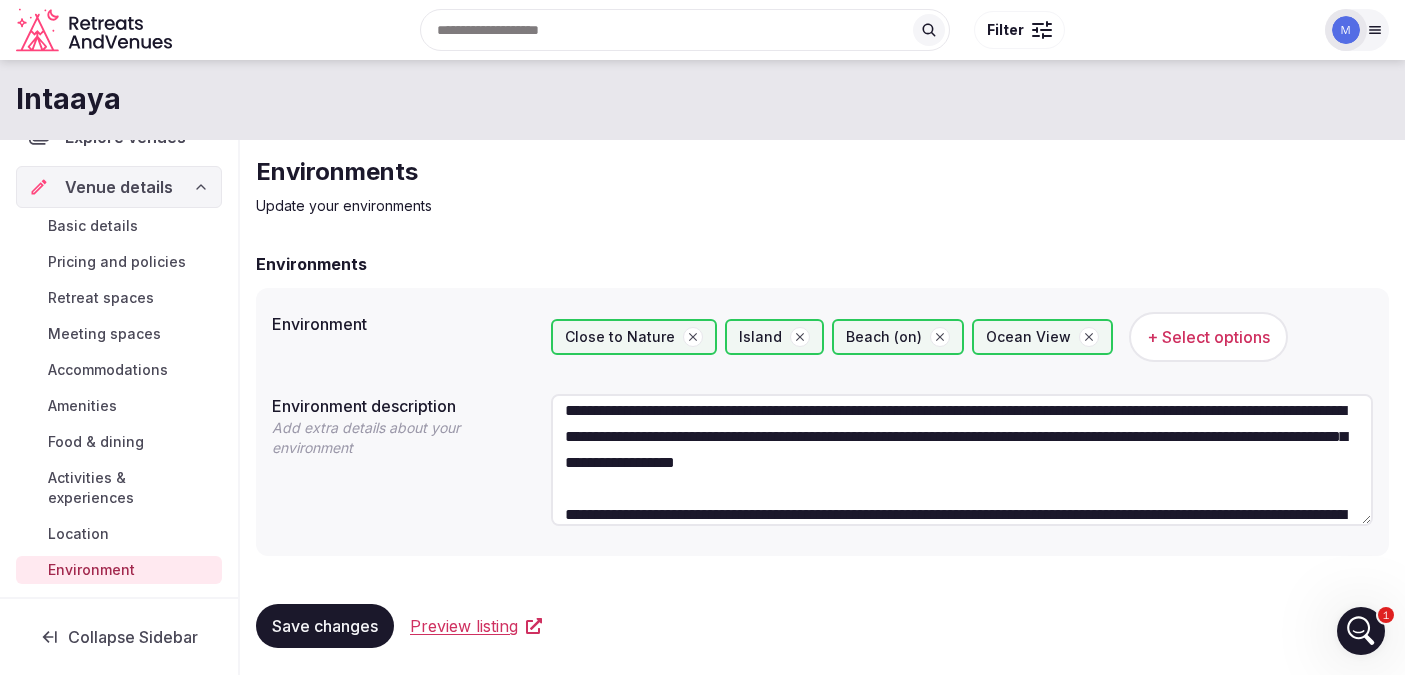 scroll, scrollTop: 98, scrollLeft: 0, axis: vertical 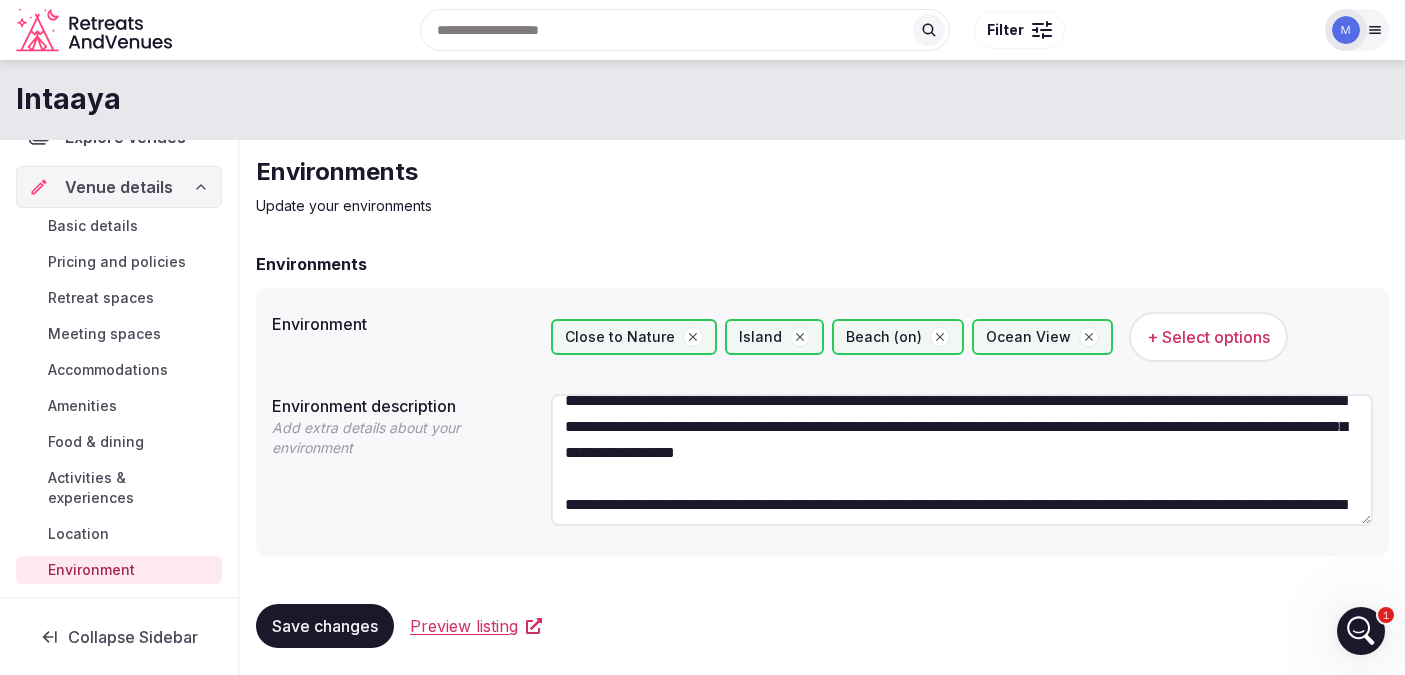 click at bounding box center [962, 460] 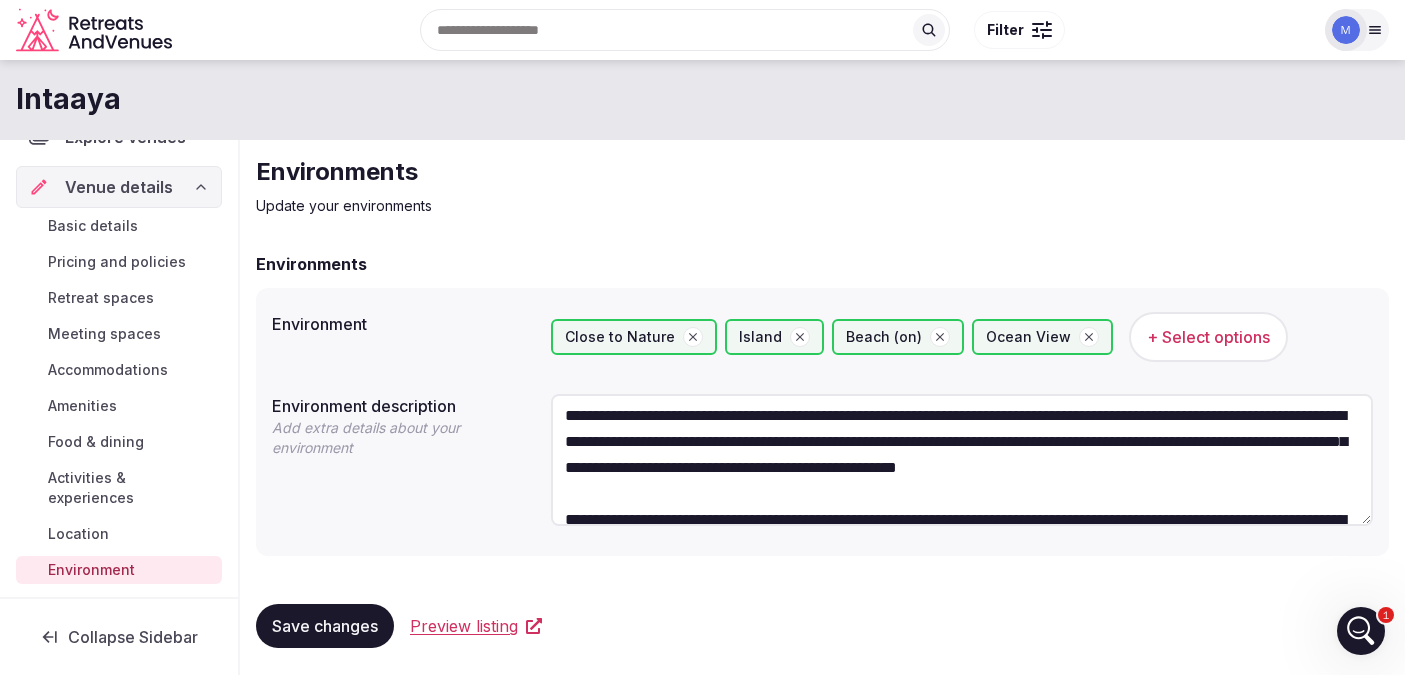 scroll, scrollTop: 191, scrollLeft: 0, axis: vertical 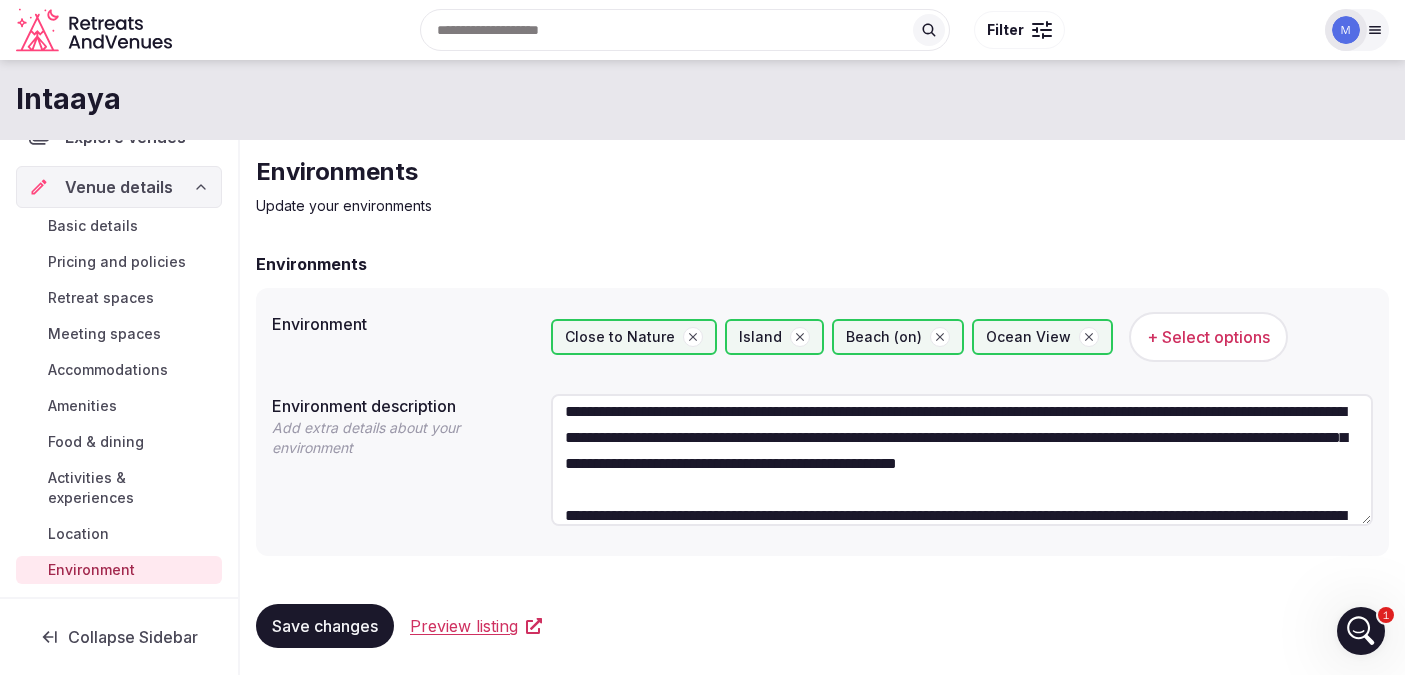 click at bounding box center (962, 460) 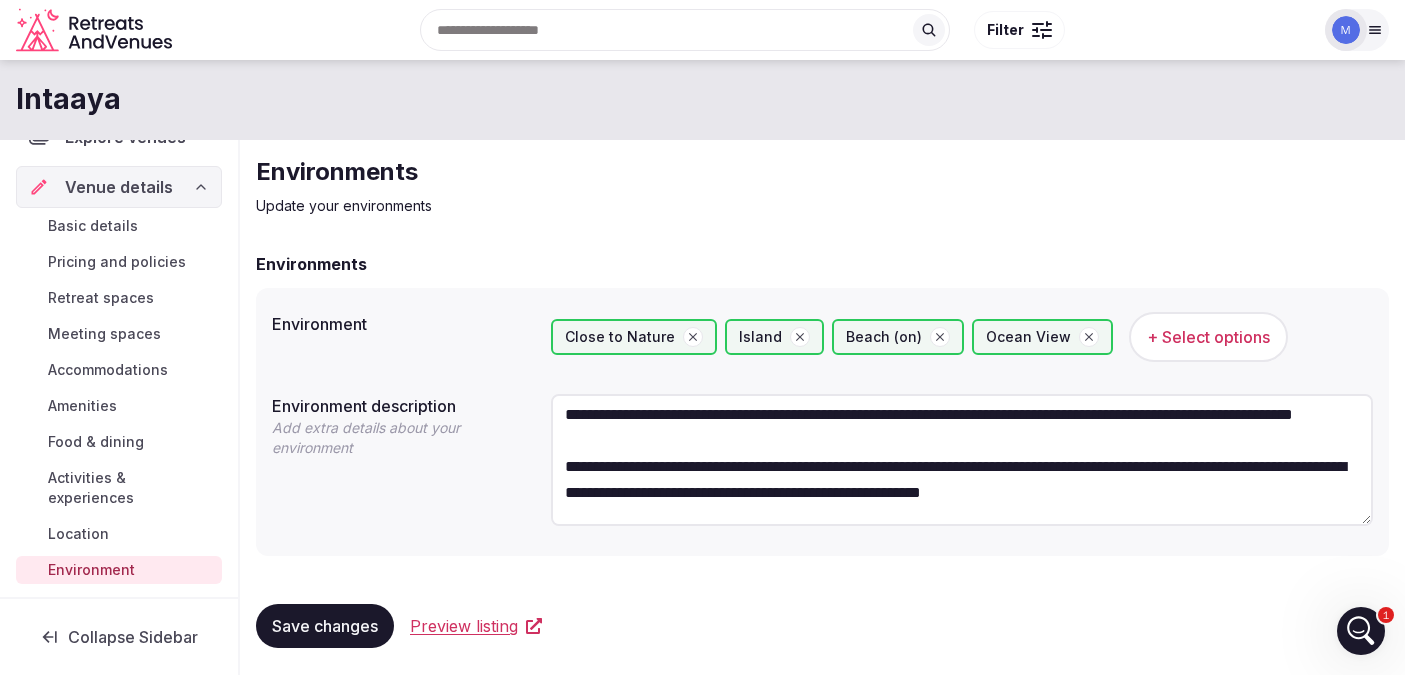scroll, scrollTop: 384, scrollLeft: 0, axis: vertical 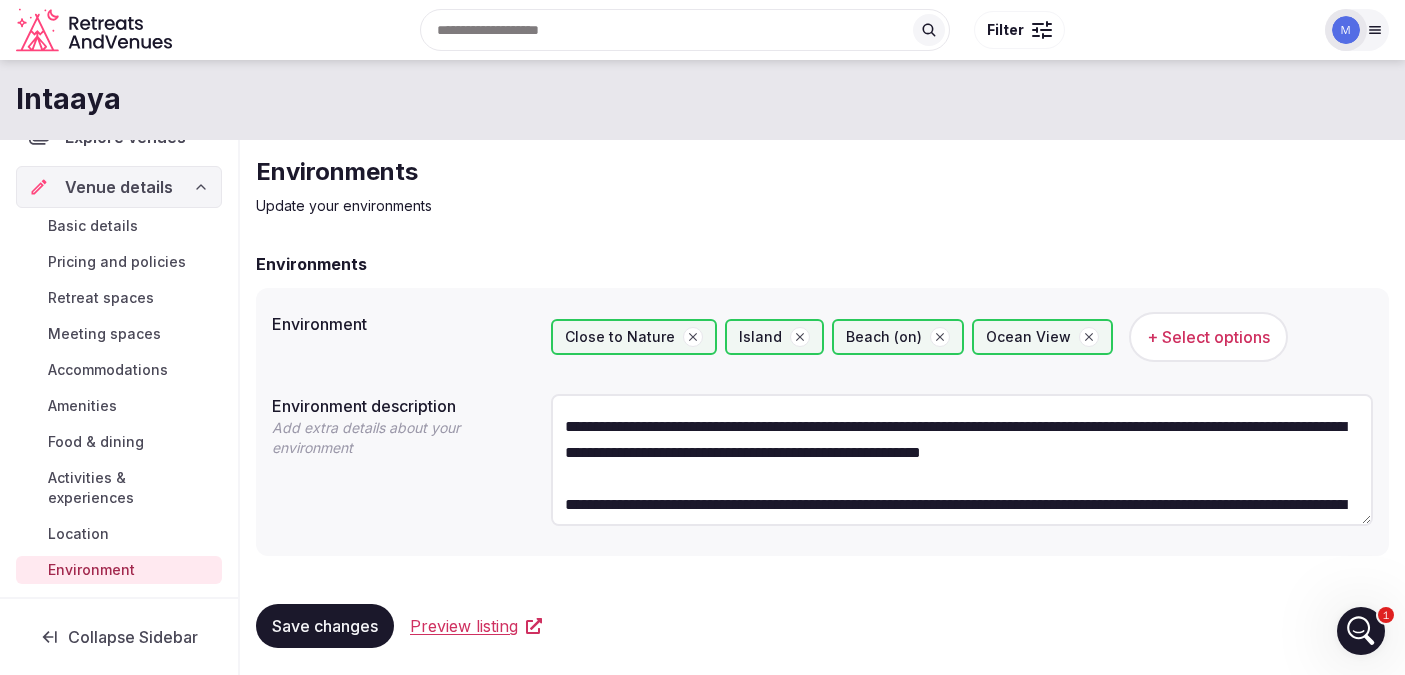 click at bounding box center [962, 460] 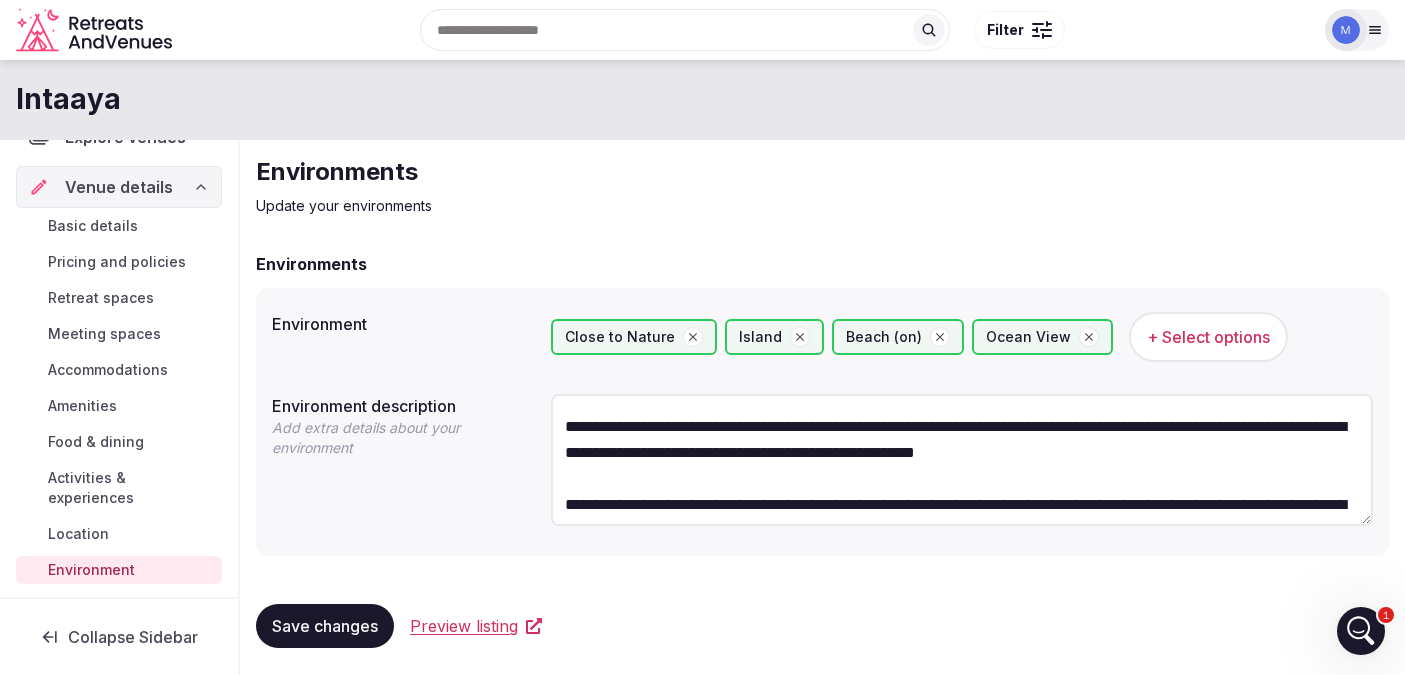 scroll, scrollTop: 442, scrollLeft: 0, axis: vertical 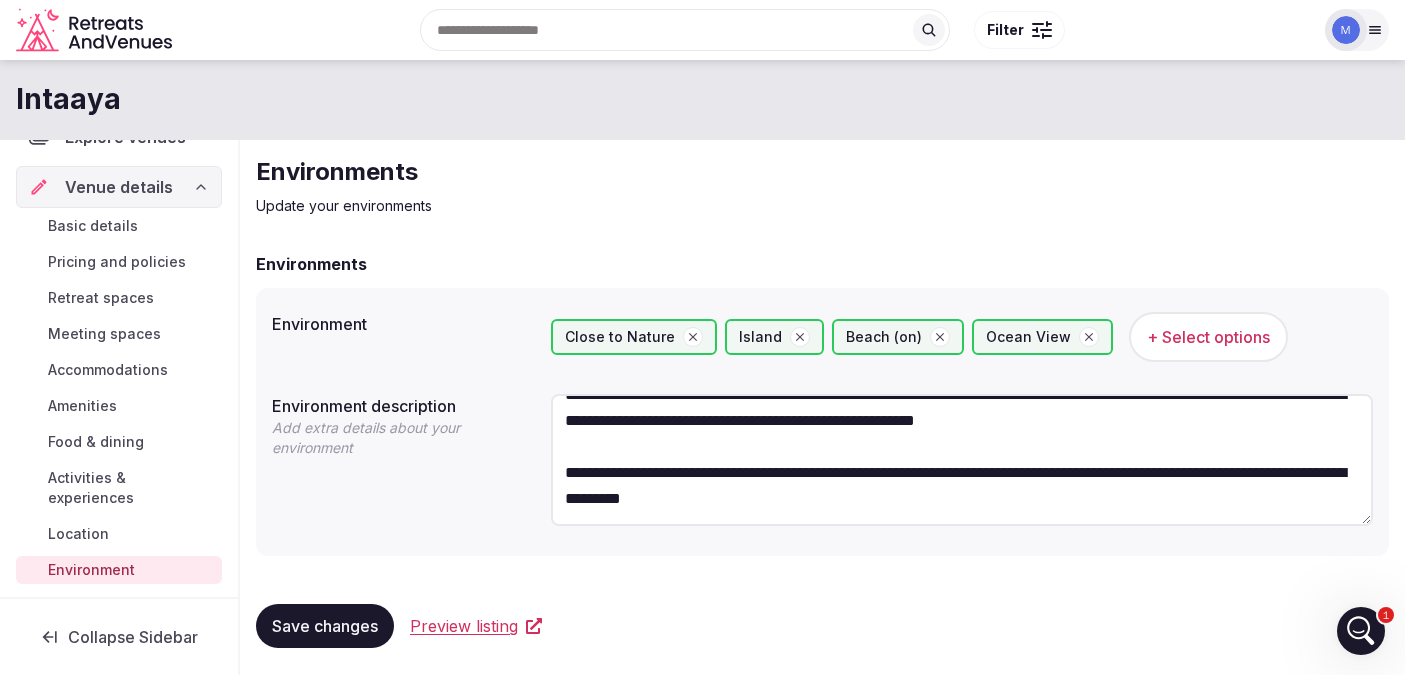 click at bounding box center [962, 460] 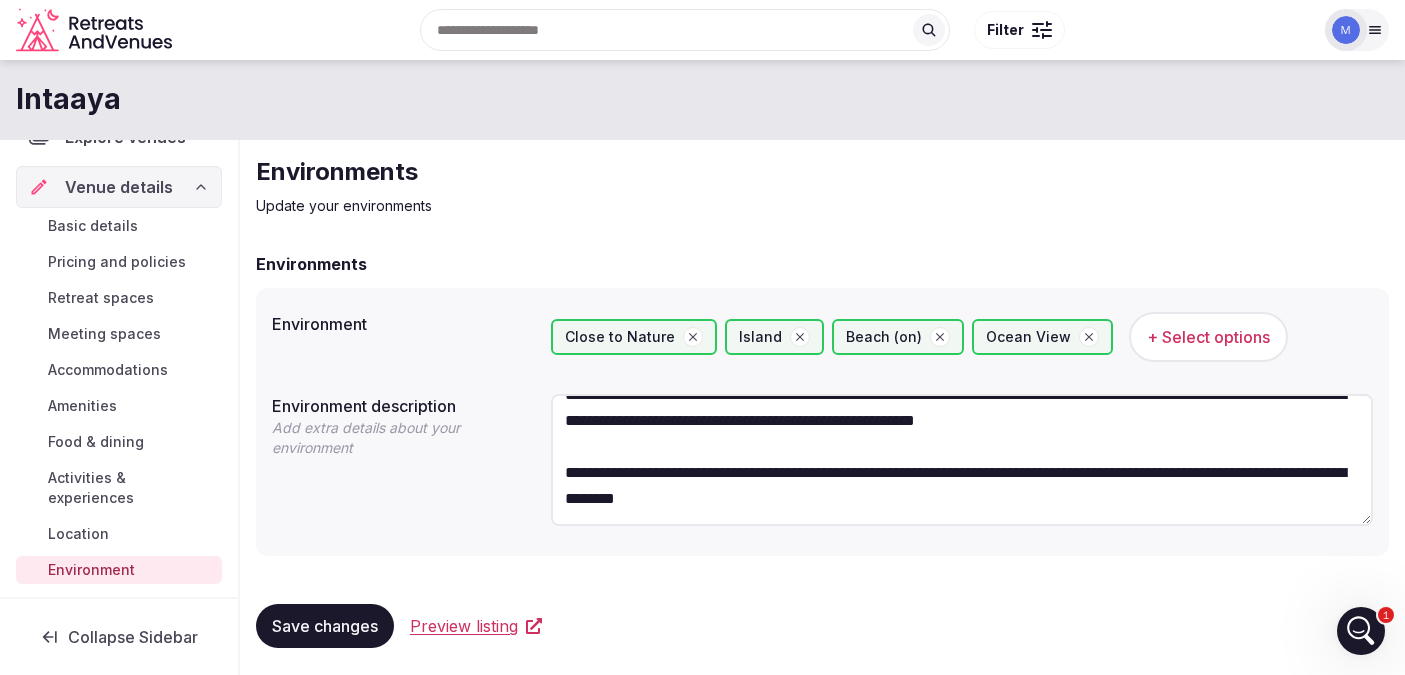 click at bounding box center (962, 460) 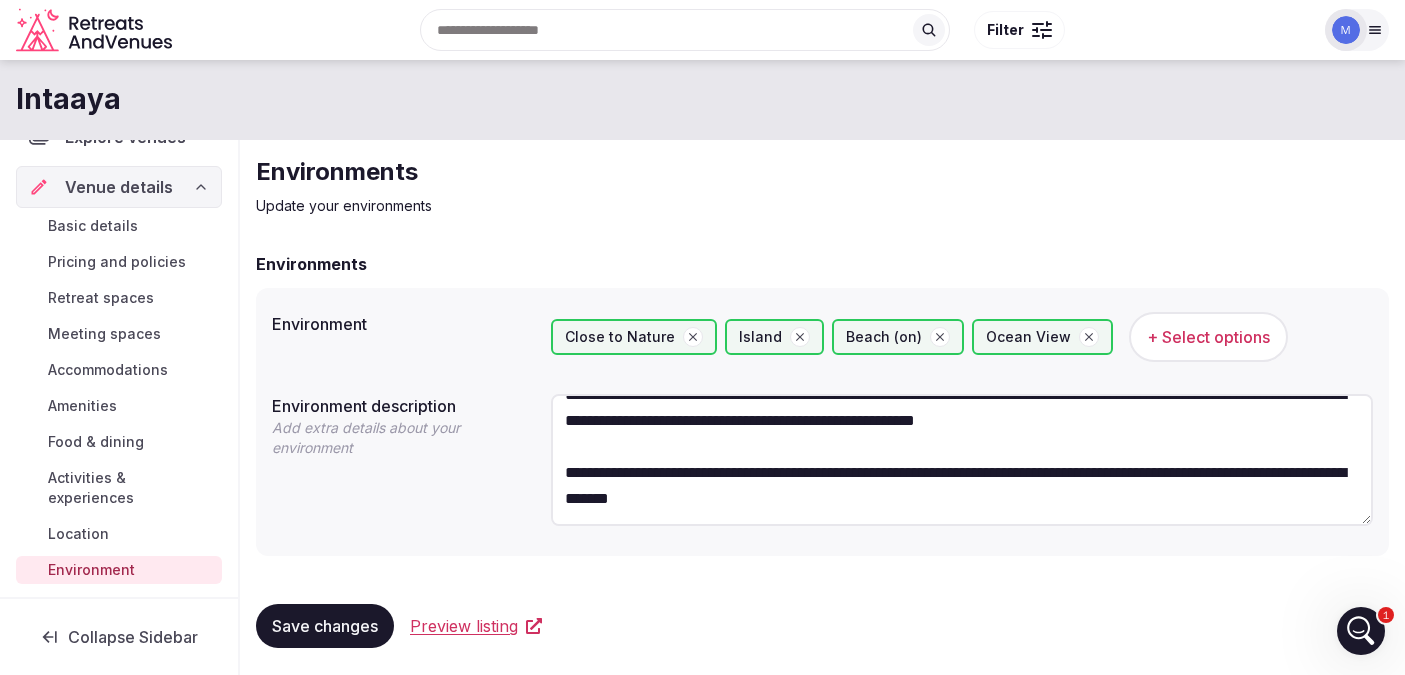 type on "**********" 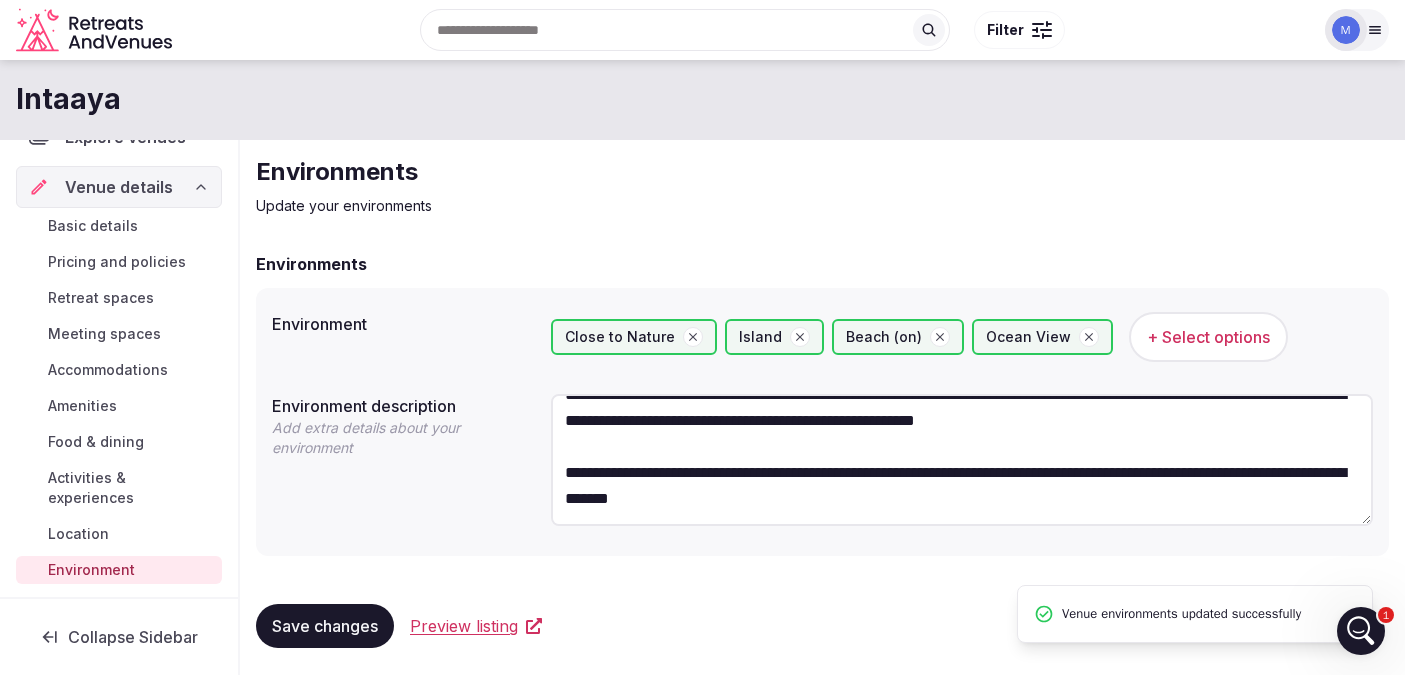 click on "Types of retreats" at bounding box center (119, 606) 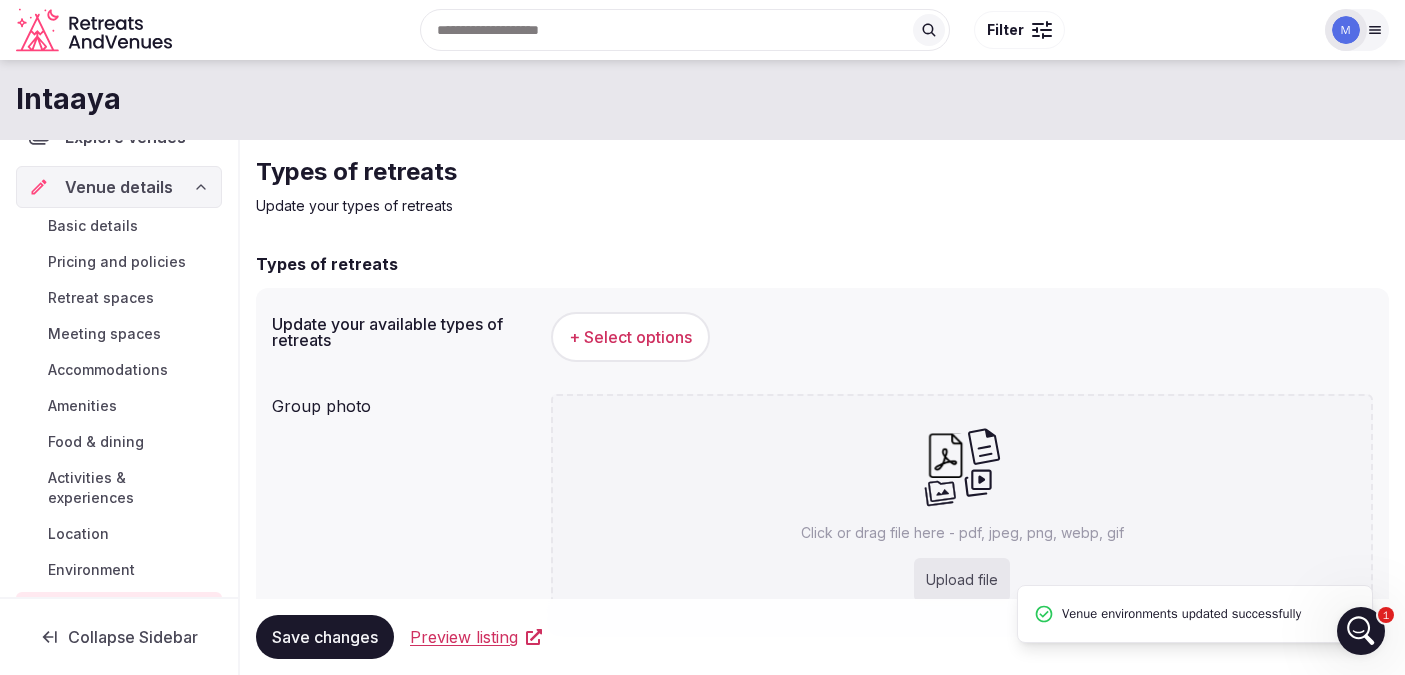 click on "+ Select options" at bounding box center [630, 337] 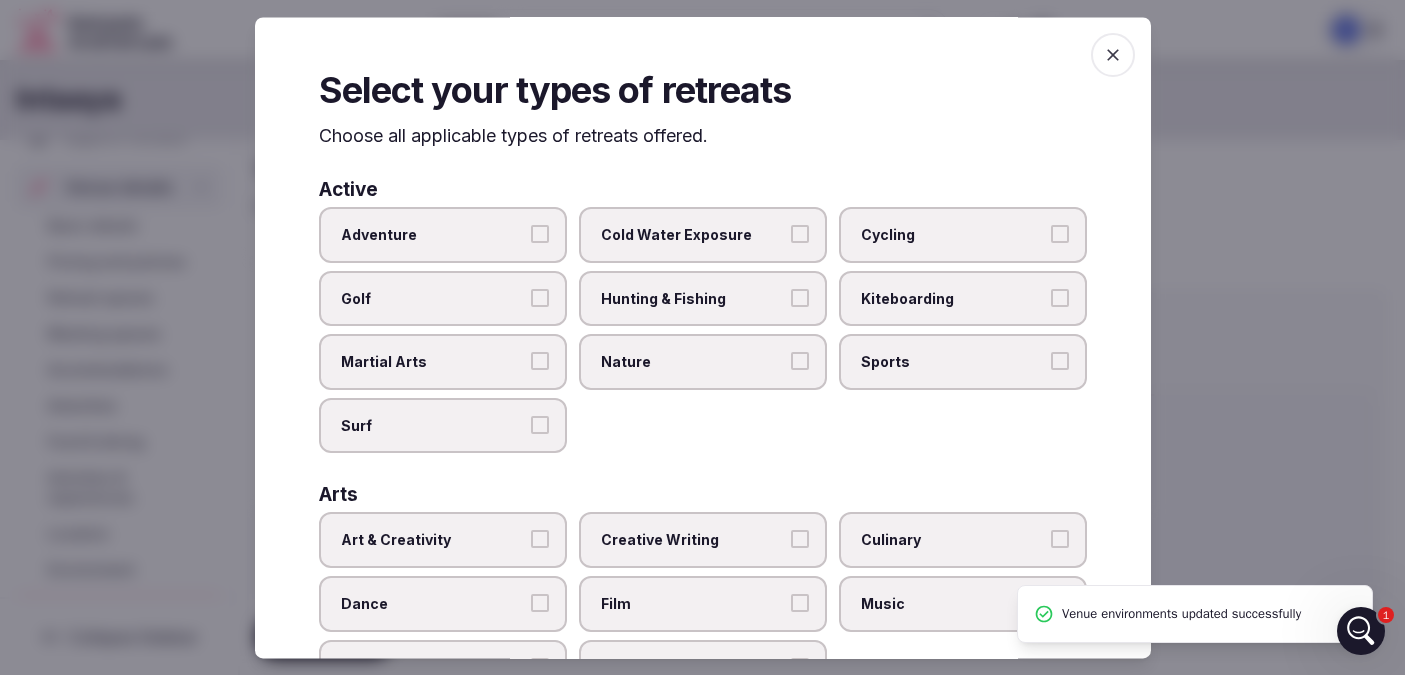 scroll, scrollTop: 90, scrollLeft: 0, axis: vertical 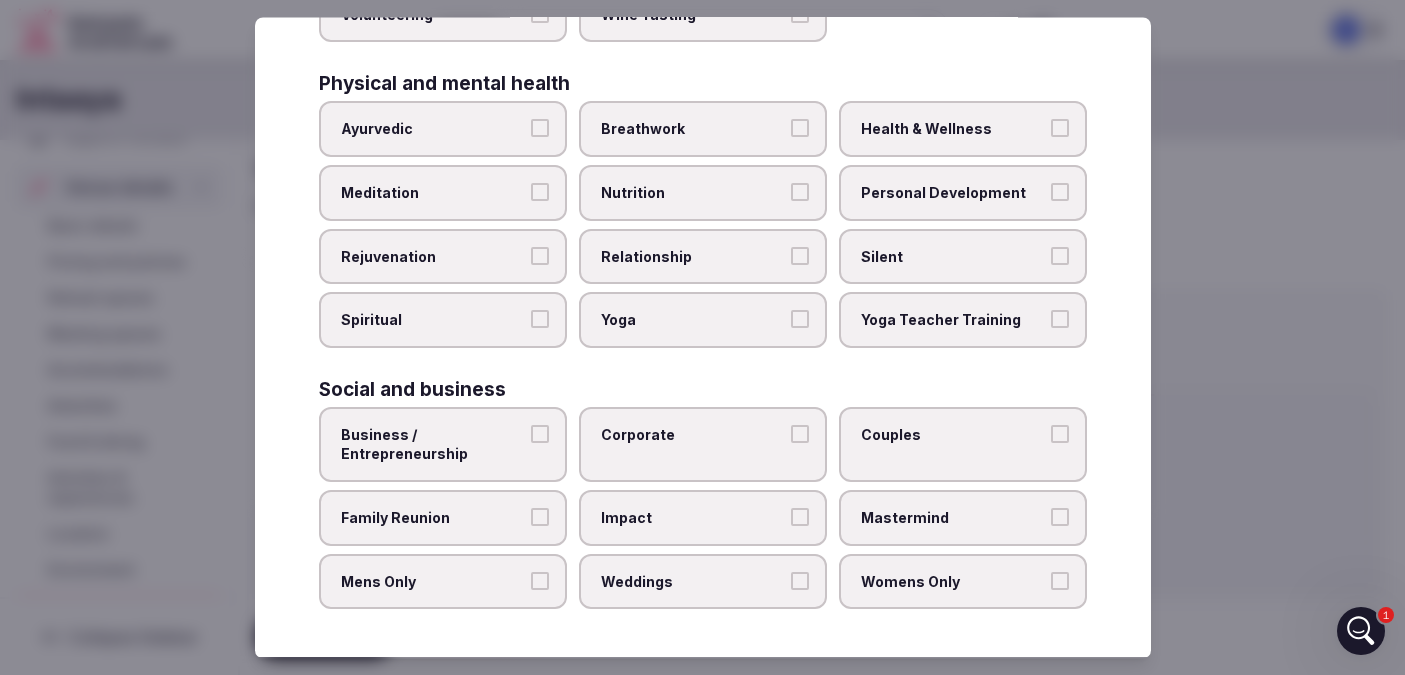 click on "Business / Entrepreneurship" at bounding box center [540, 434] 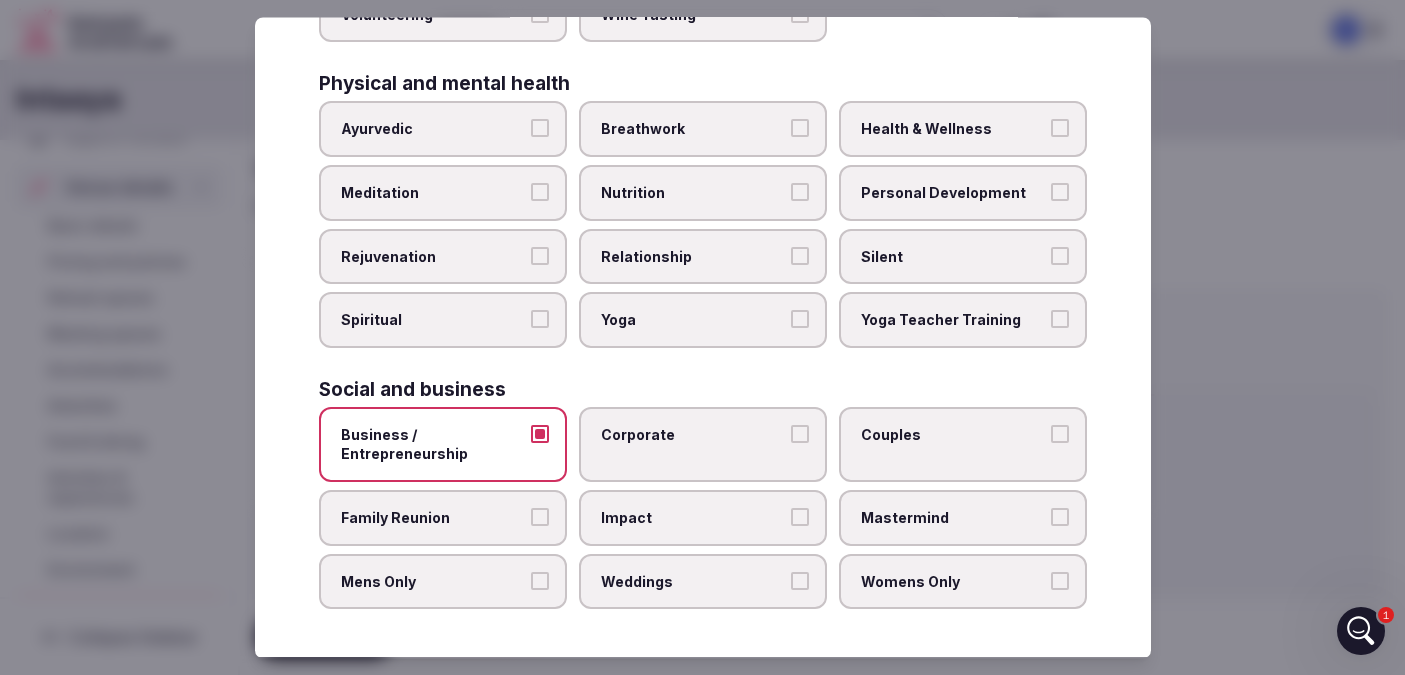 click on "Corporate" at bounding box center [800, 434] 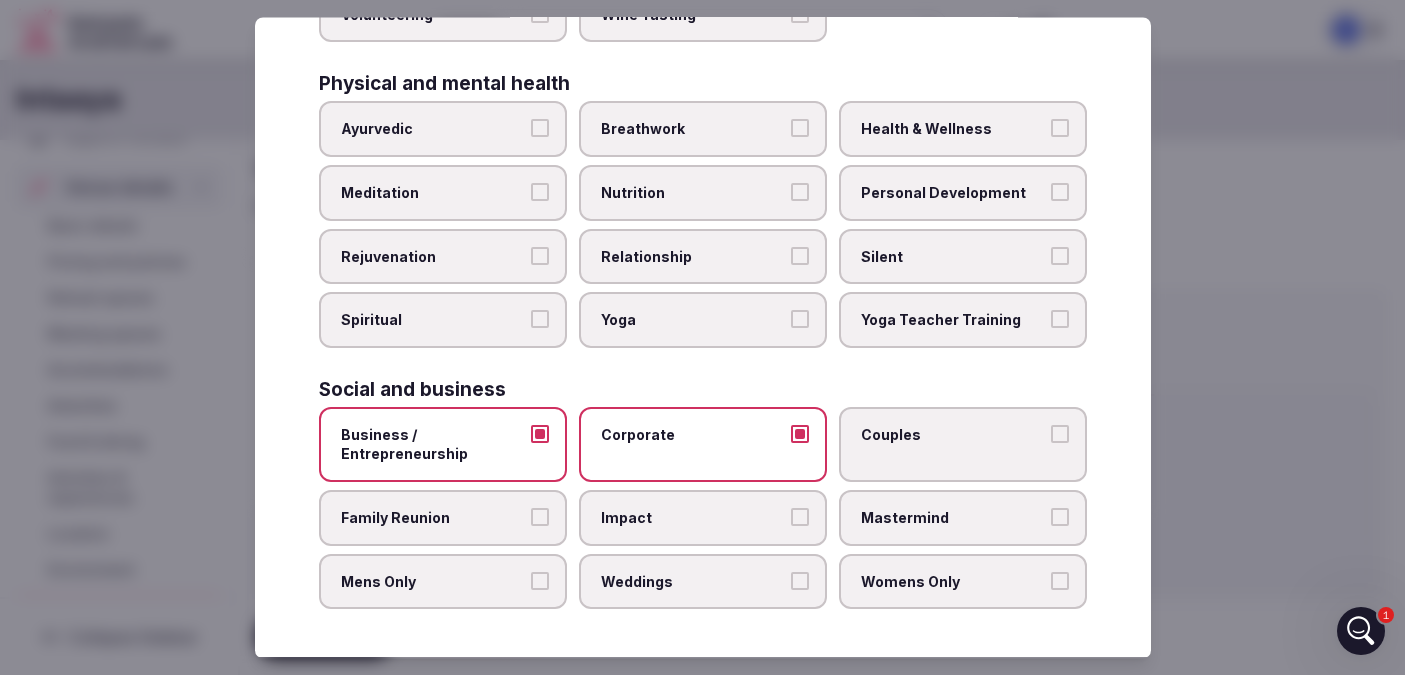 click on "Couples" at bounding box center (1060, 434) 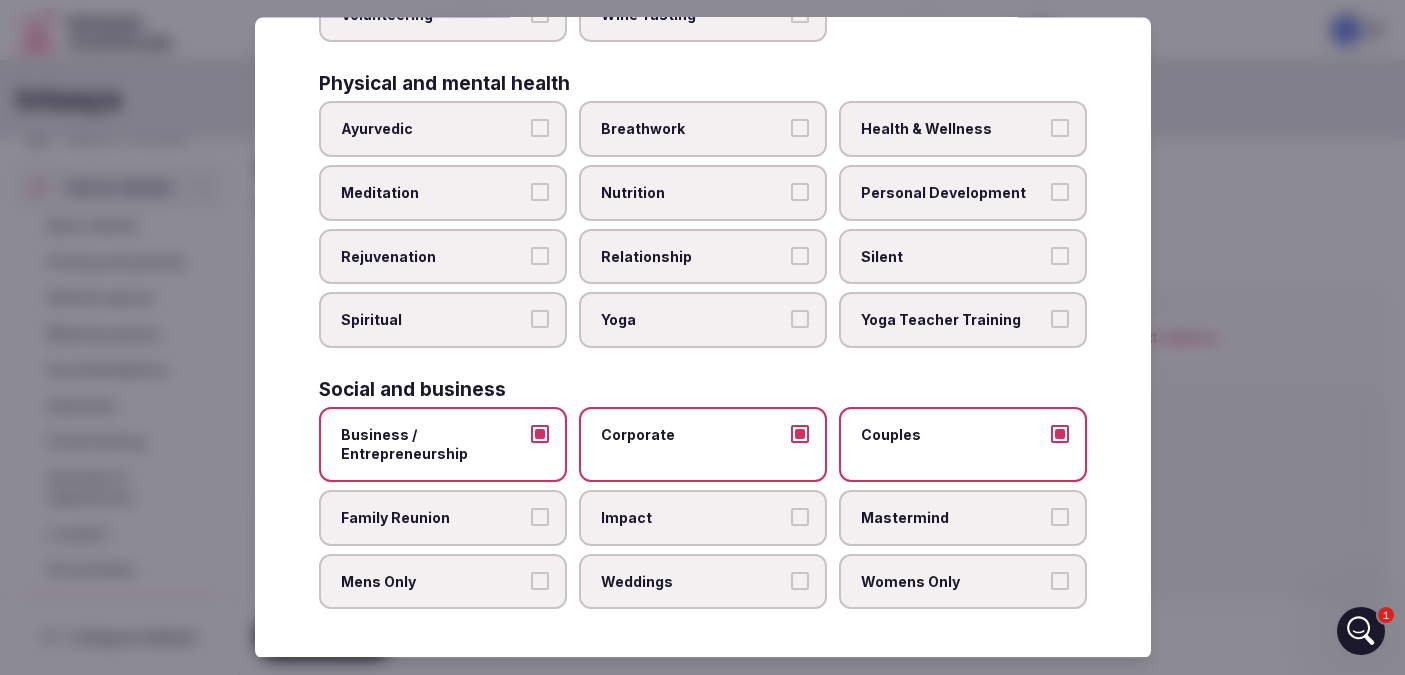 click on "Family Reunion" at bounding box center [540, 517] 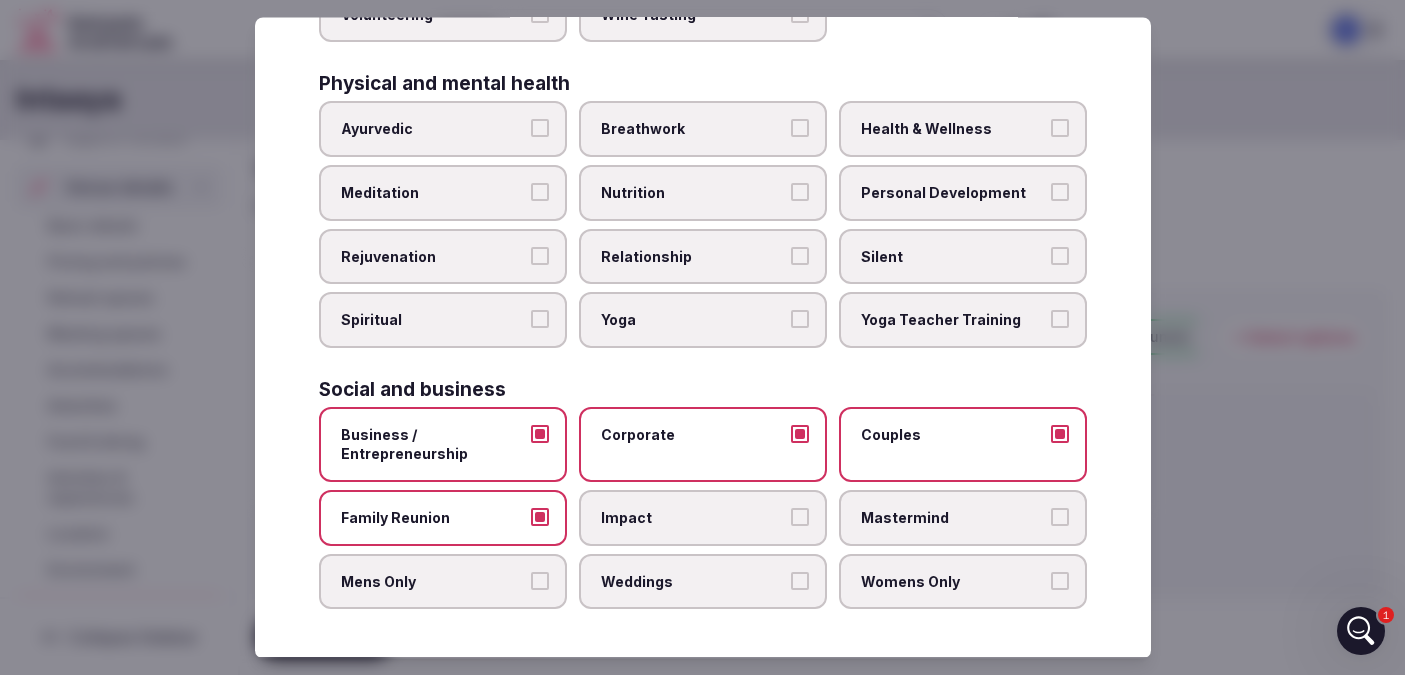 click on "Impact" at bounding box center [703, 518] 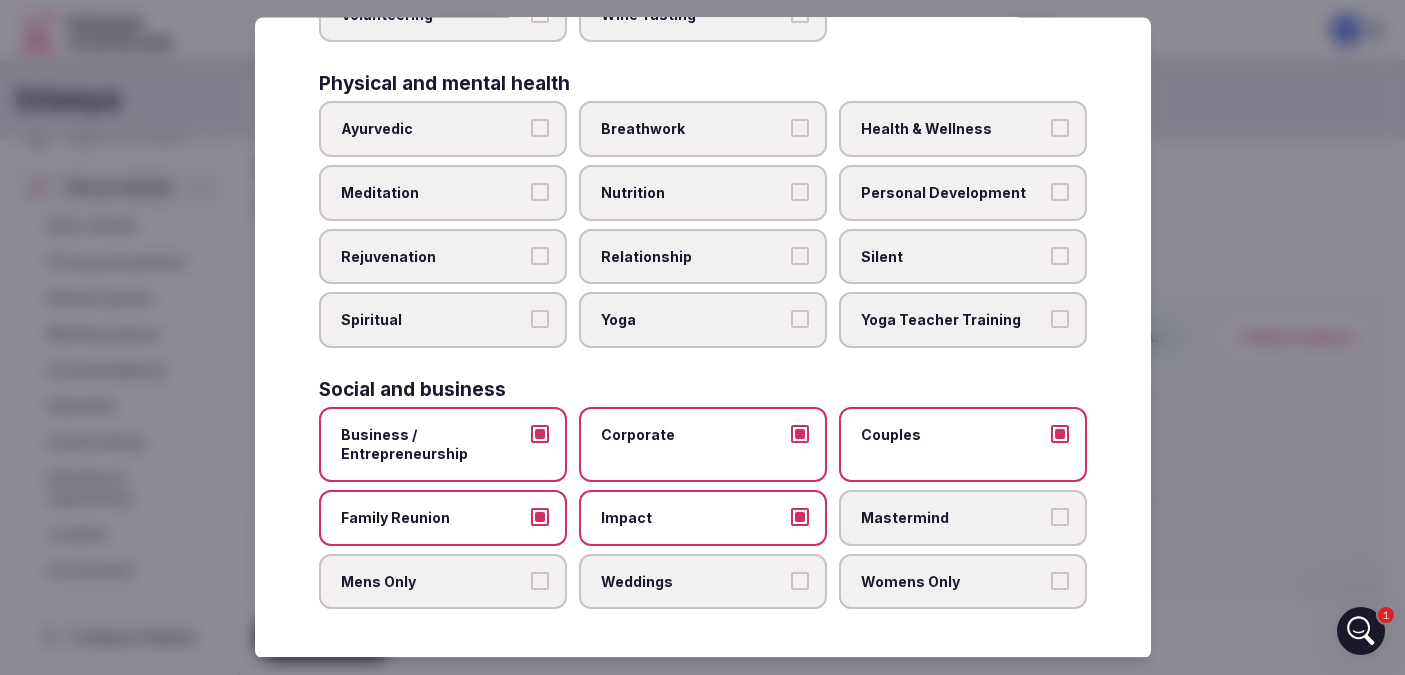 click on "Mastermind" at bounding box center [1060, 517] 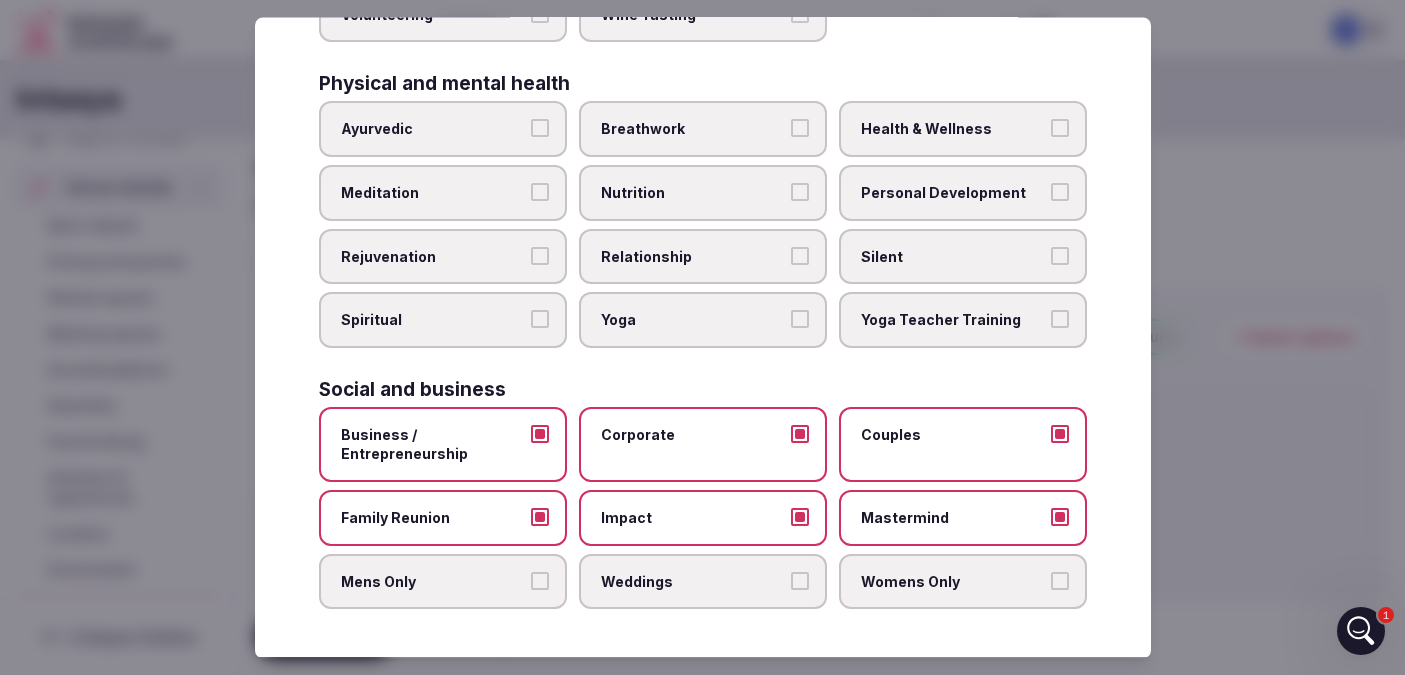 click on "Weddings" at bounding box center [800, 581] 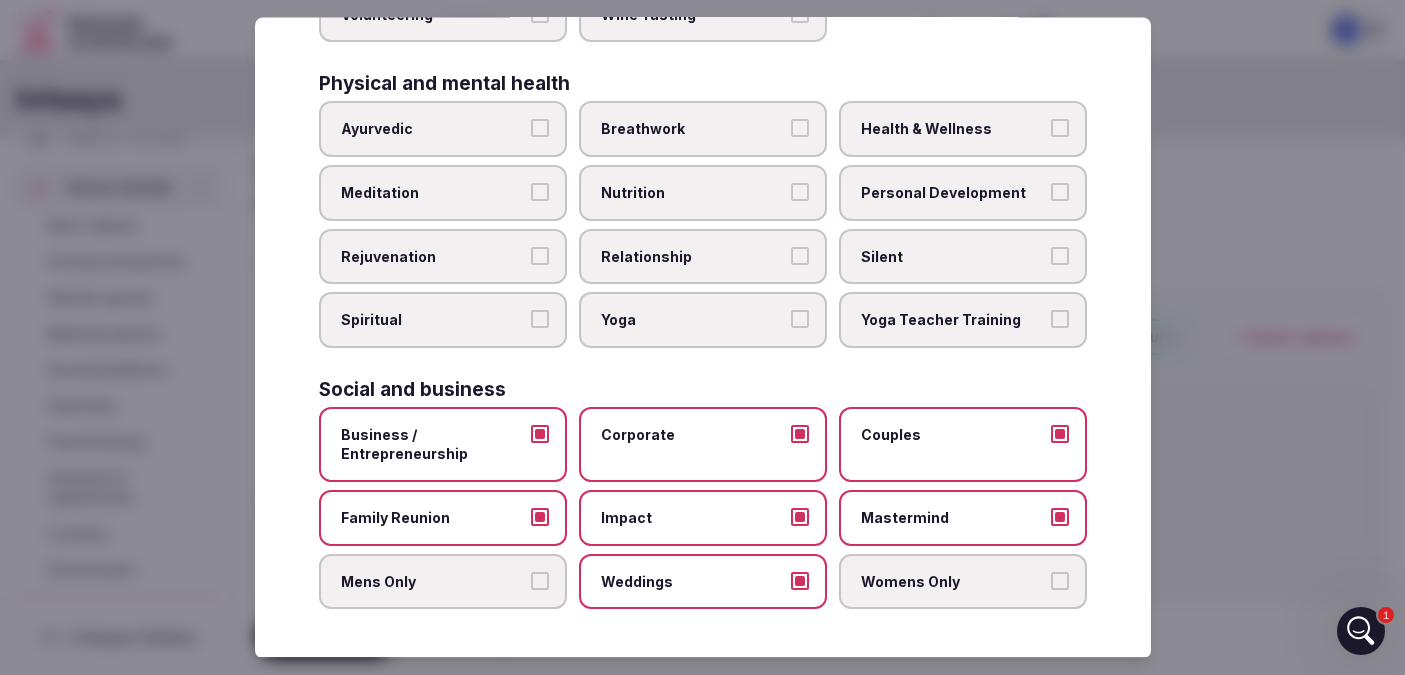 click on "Womens Only" at bounding box center (1060, 581) 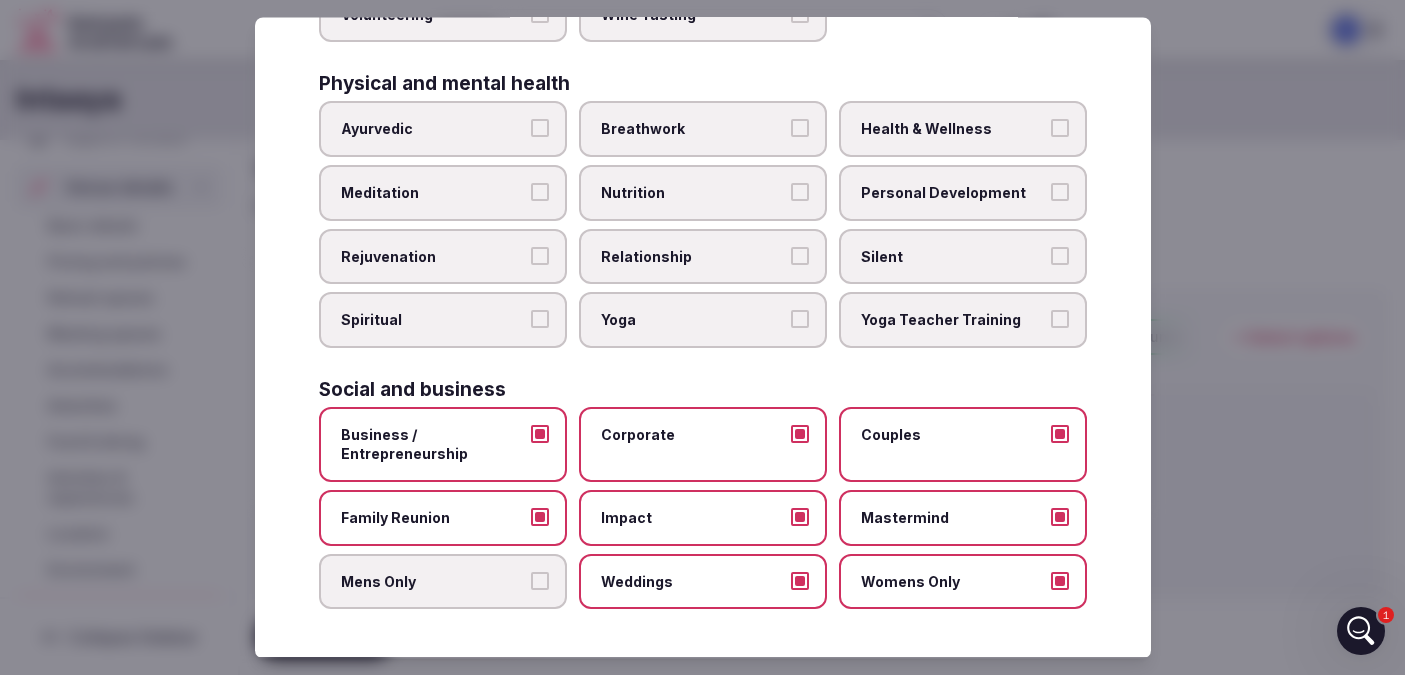 click on "Mens Only" at bounding box center (540, 581) 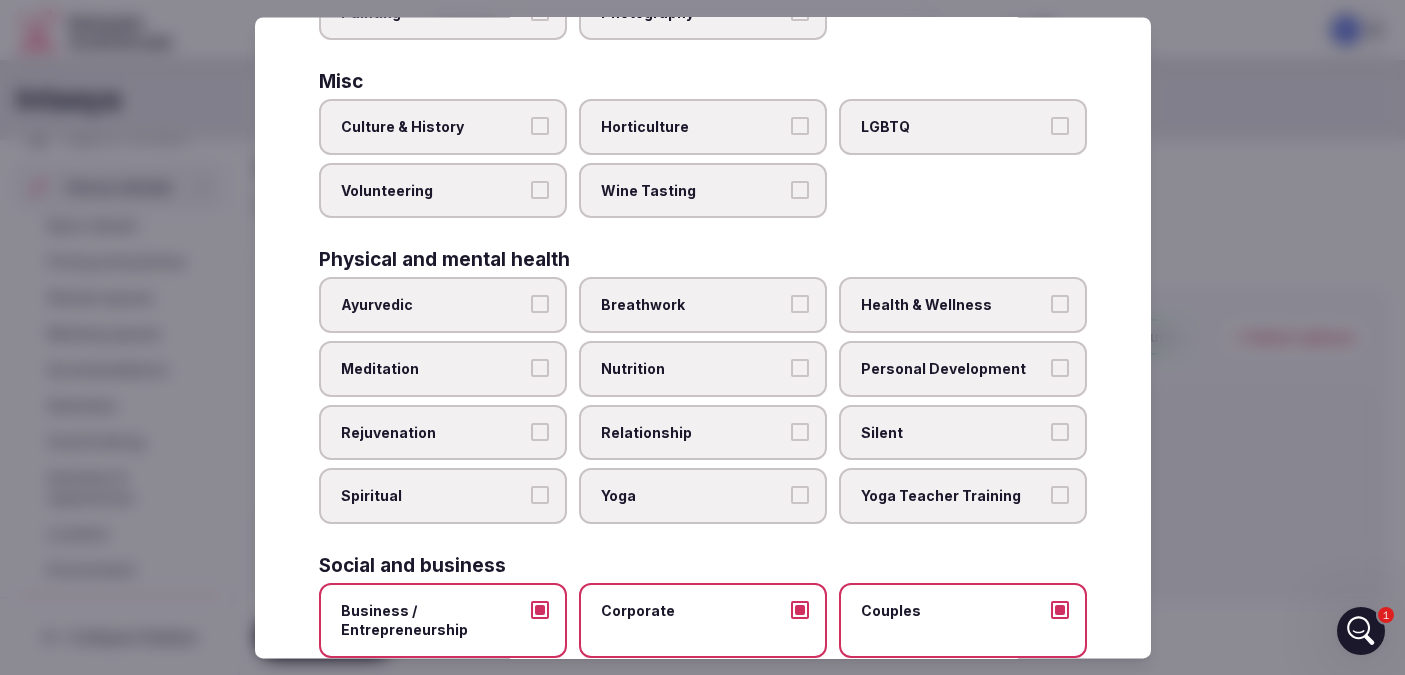 scroll, scrollTop: 654, scrollLeft: 0, axis: vertical 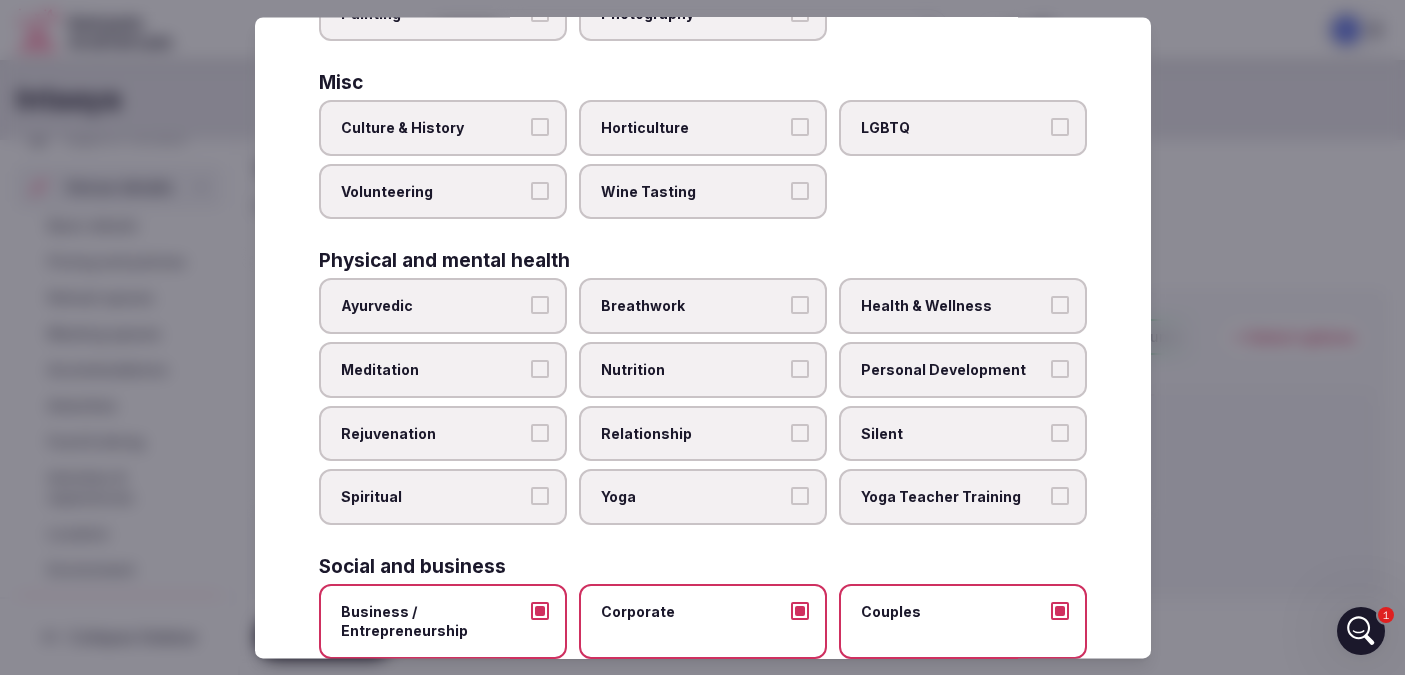 click on "Spiritual" at bounding box center (540, 497) 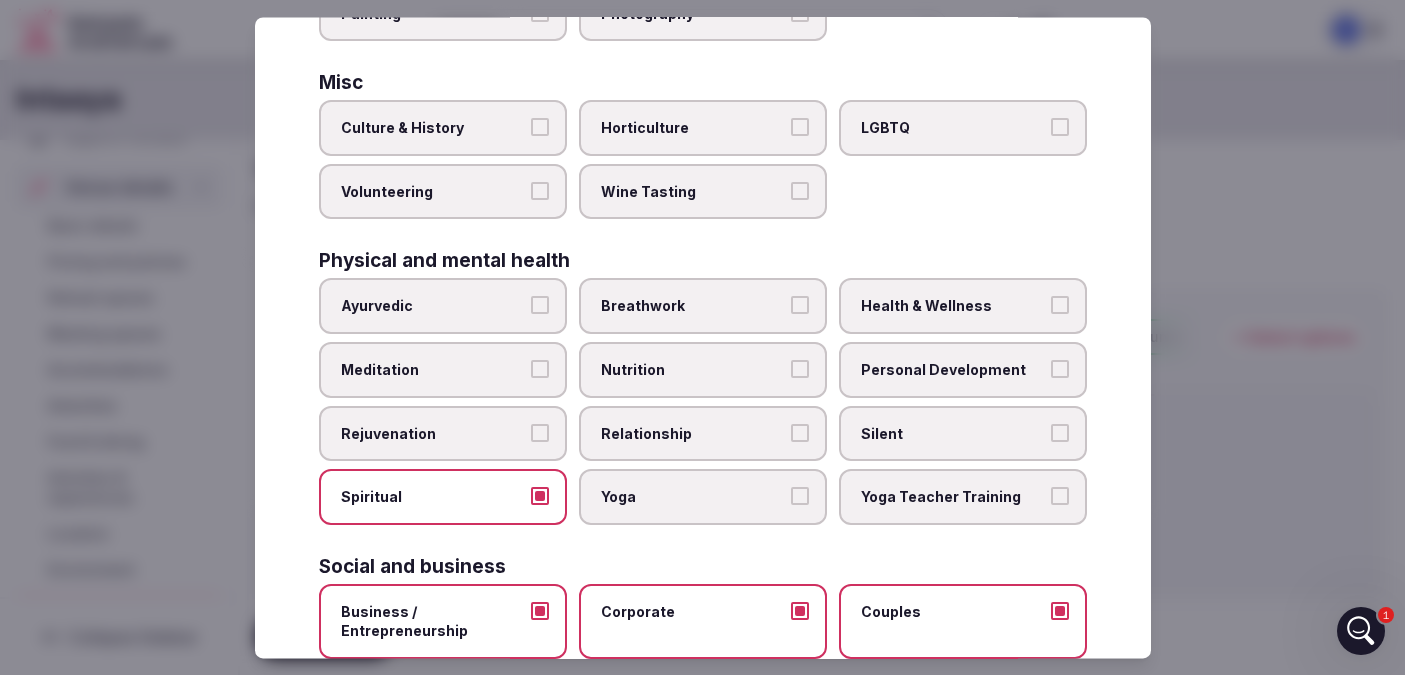 click on "Yoga" at bounding box center (800, 497) 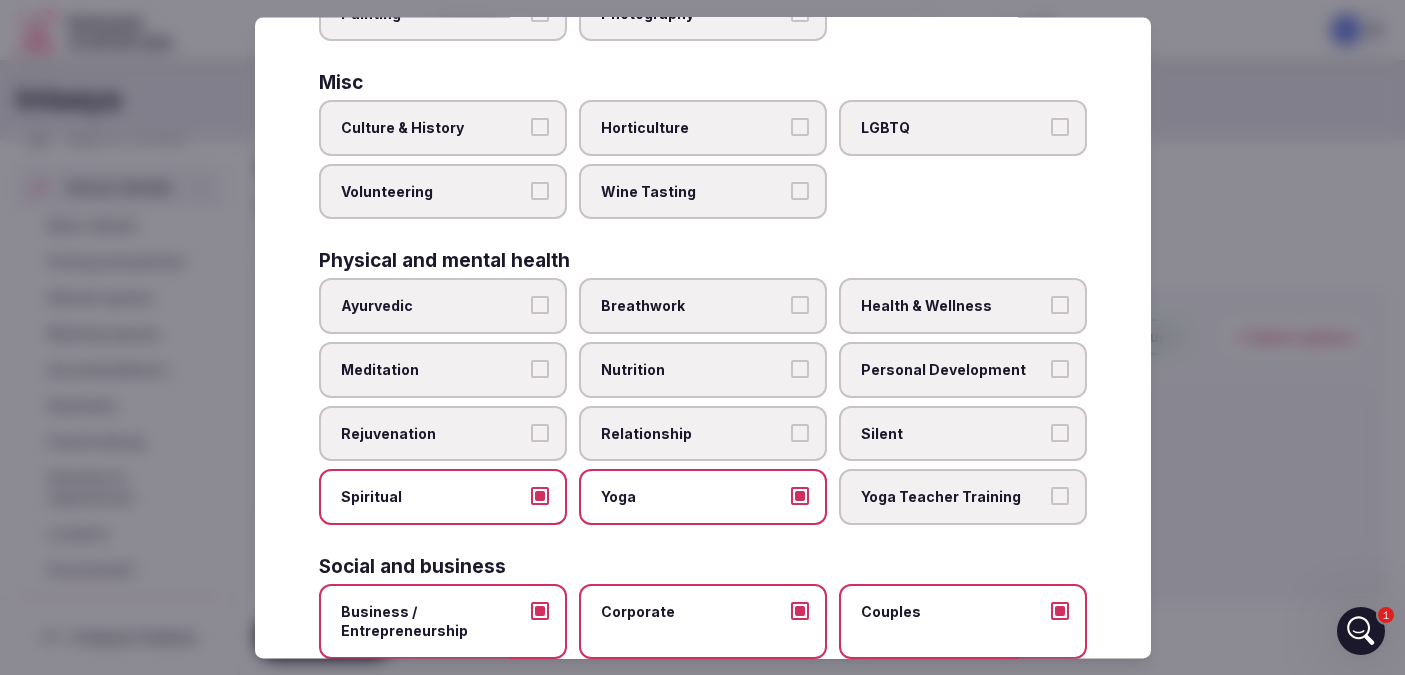 click on "Yoga Teacher Training" at bounding box center (1060, 497) 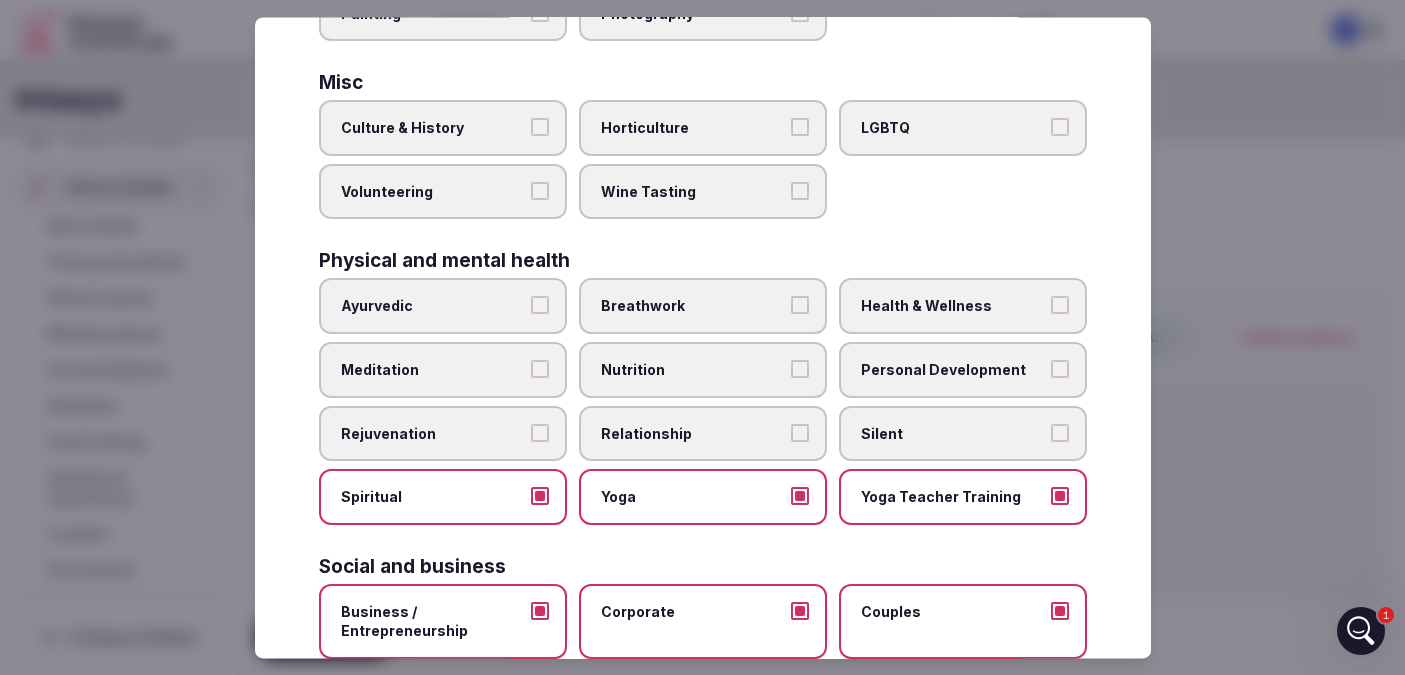 click on "Silent" at bounding box center (1060, 433) 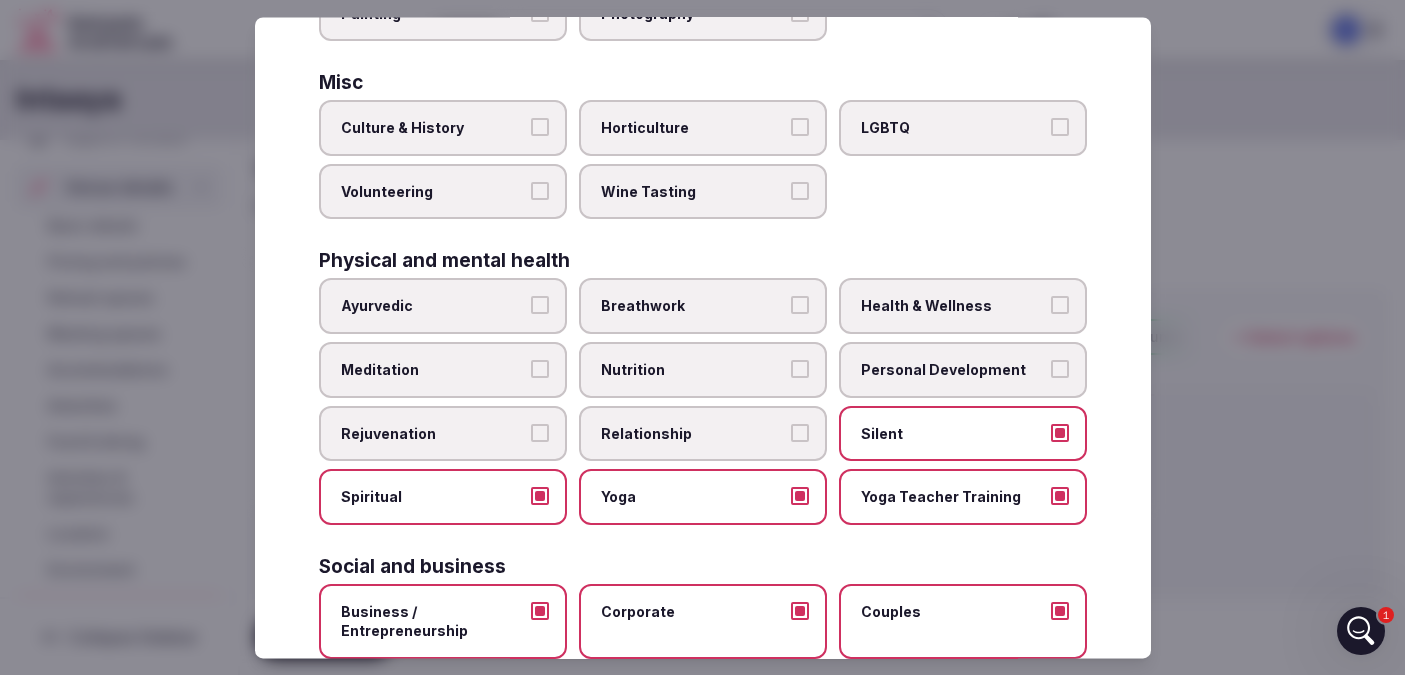 click on "Relationship" at bounding box center [800, 433] 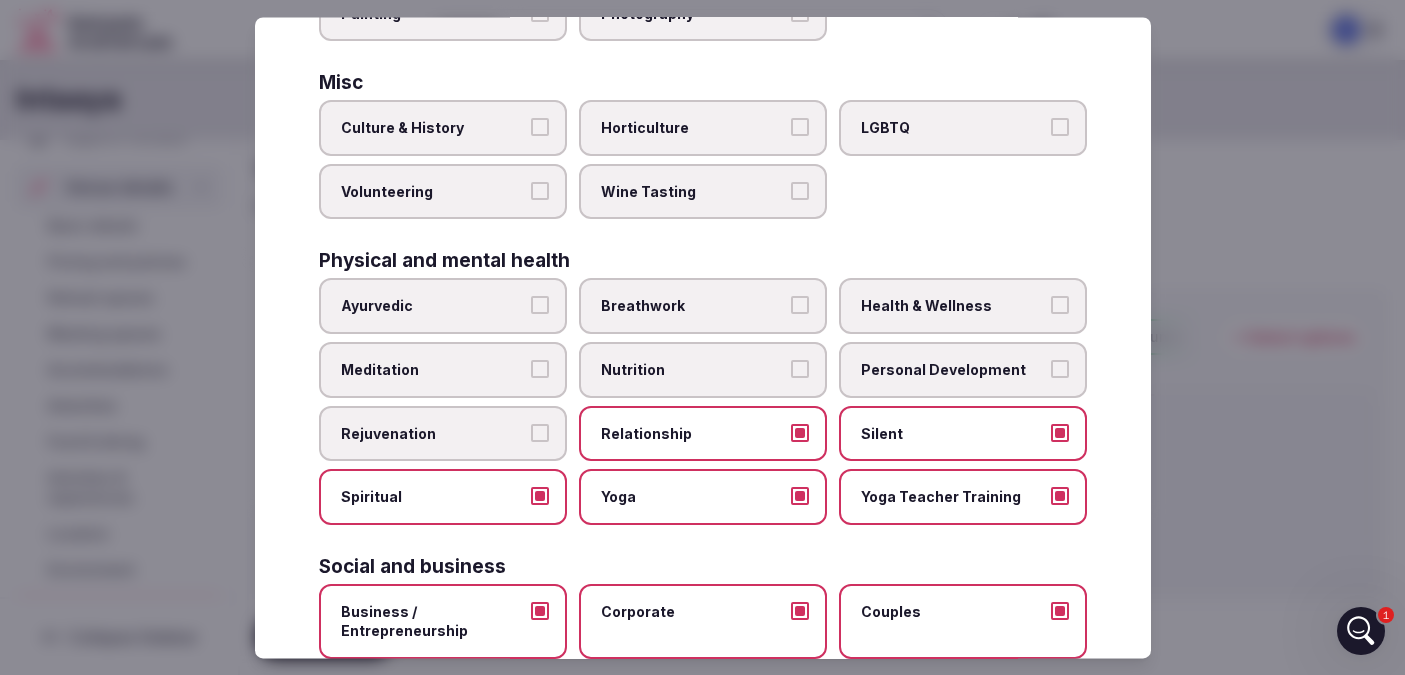 click on "Rejuvenation" at bounding box center (540, 433) 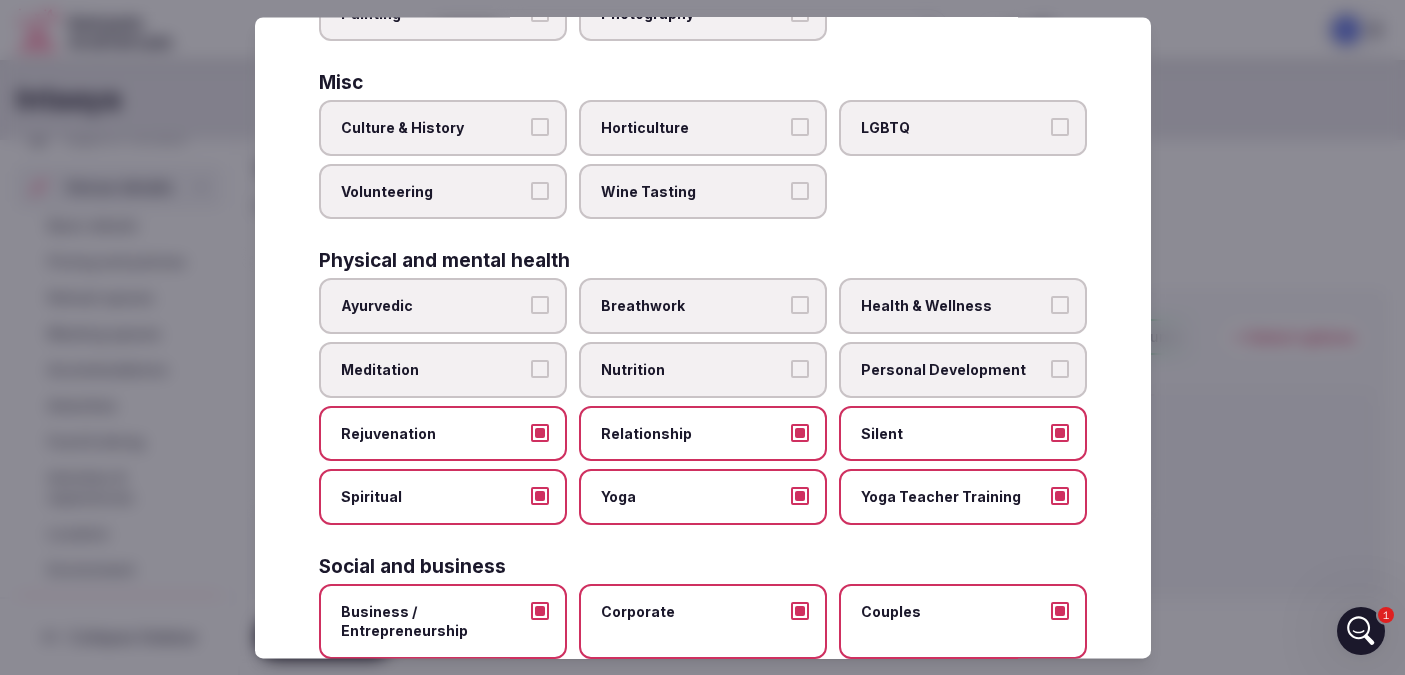 click on "Meditation" at bounding box center [540, 369] 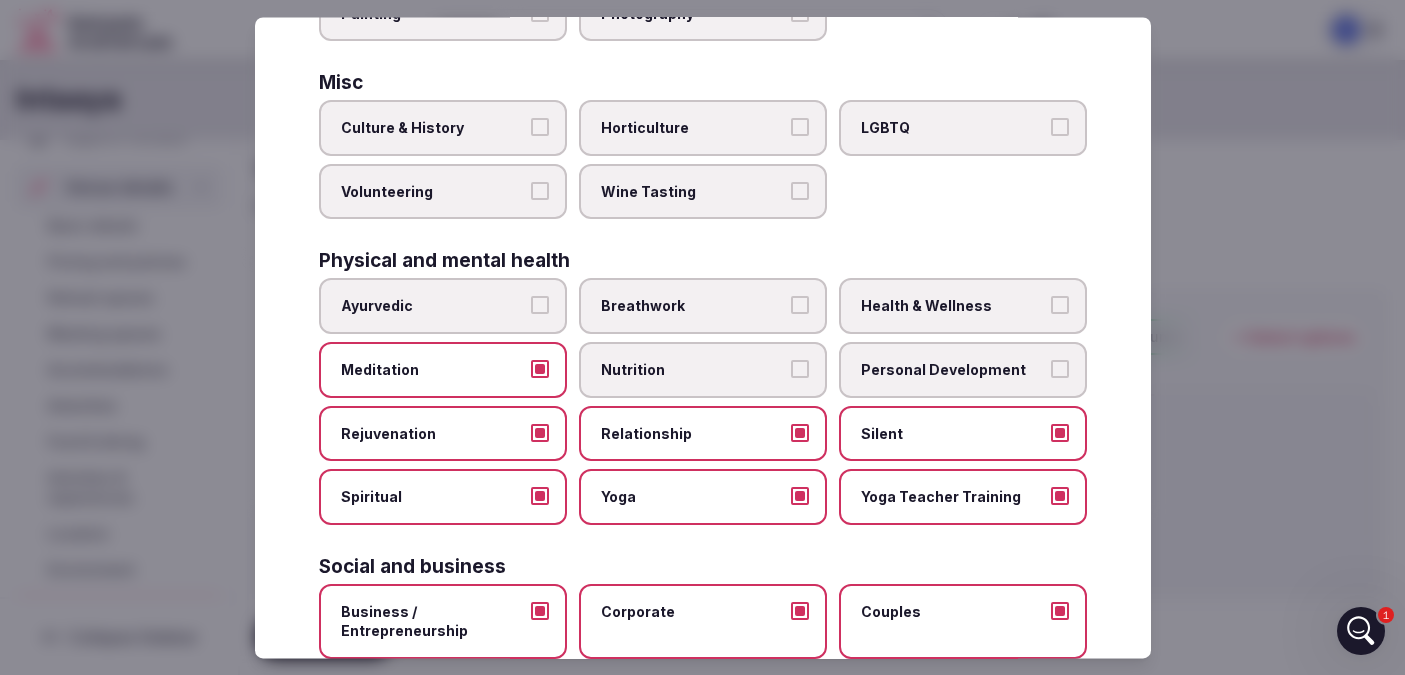 click on "Nutrition" at bounding box center (800, 369) 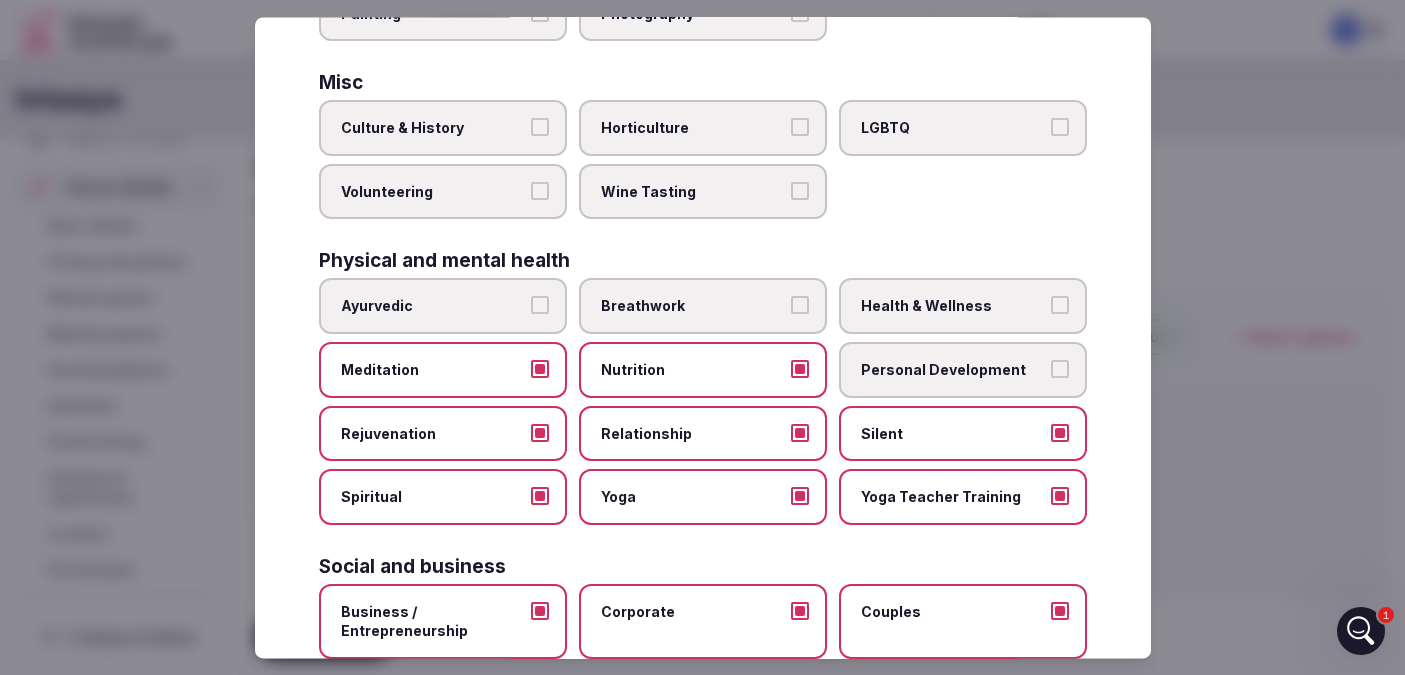 click on "Personal Development" at bounding box center [1060, 369] 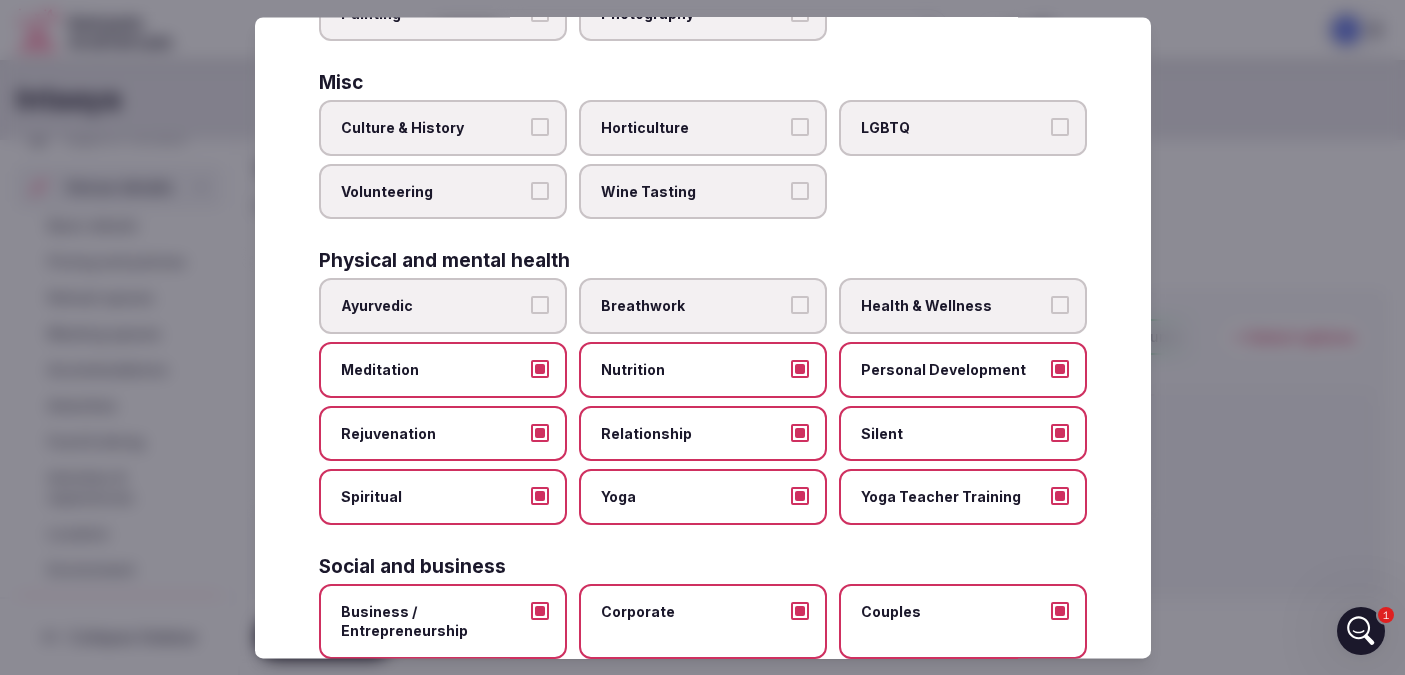 click on "Health & Wellness" at bounding box center [1060, 306] 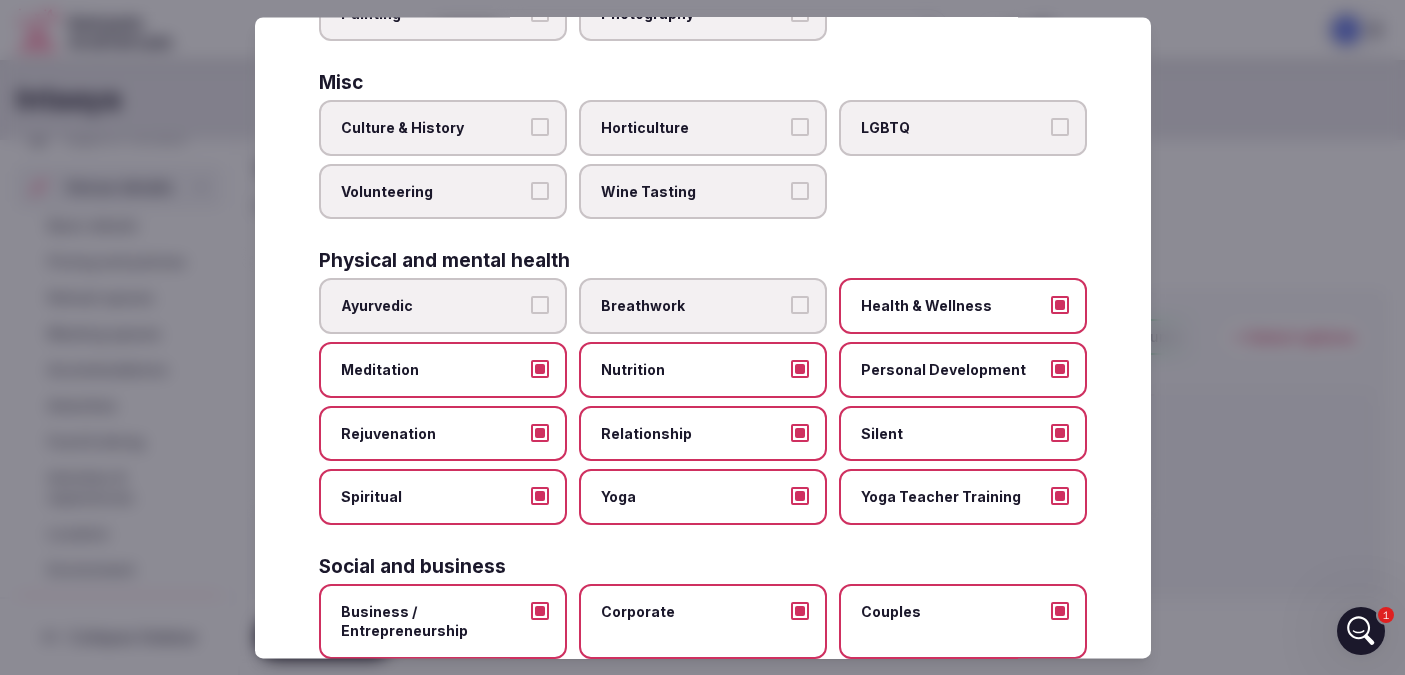 click on "Breathwork" at bounding box center [800, 306] 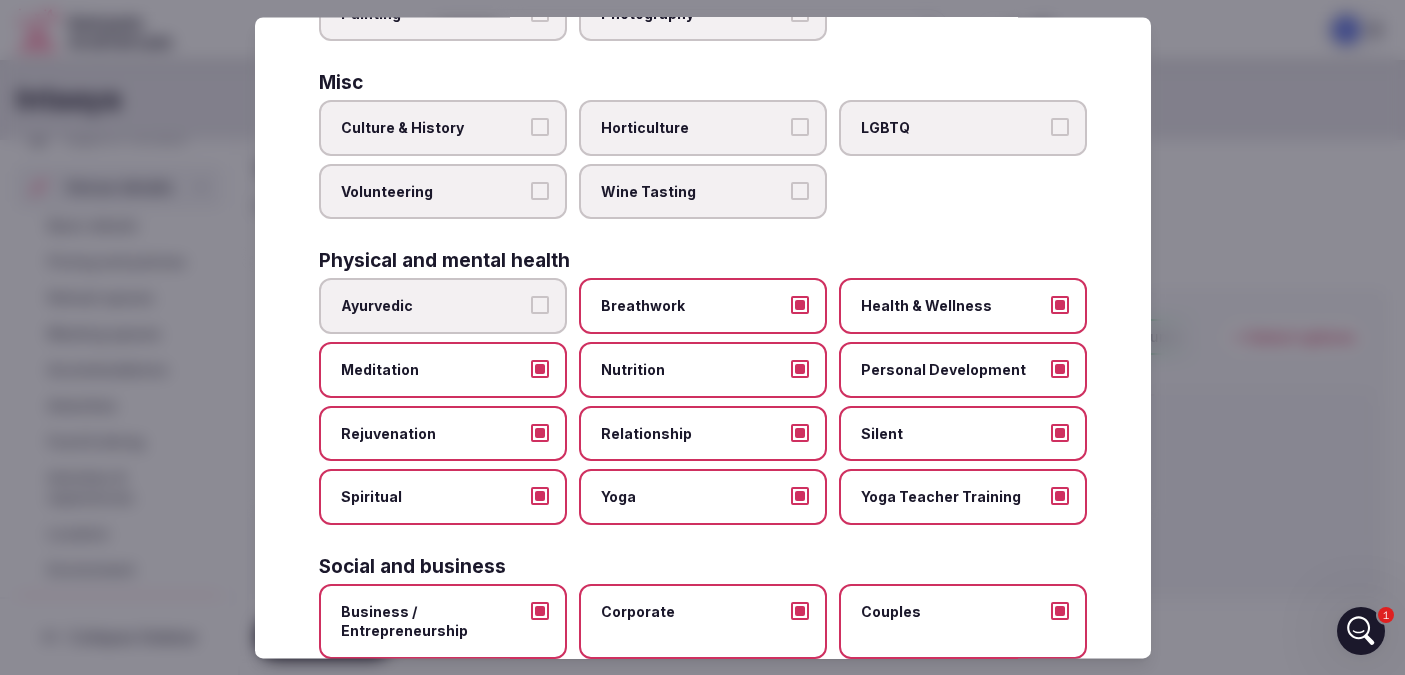 click on "Ayurvedic" at bounding box center (540, 306) 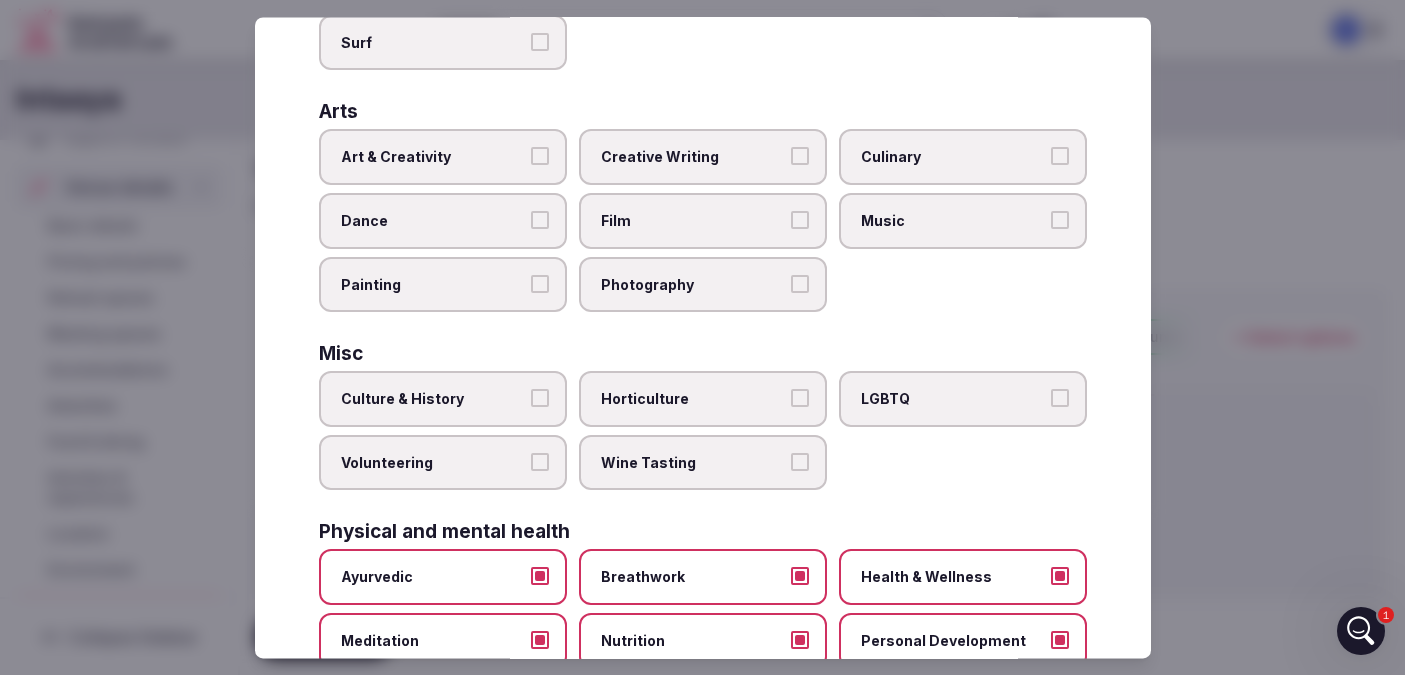 scroll, scrollTop: 364, scrollLeft: 0, axis: vertical 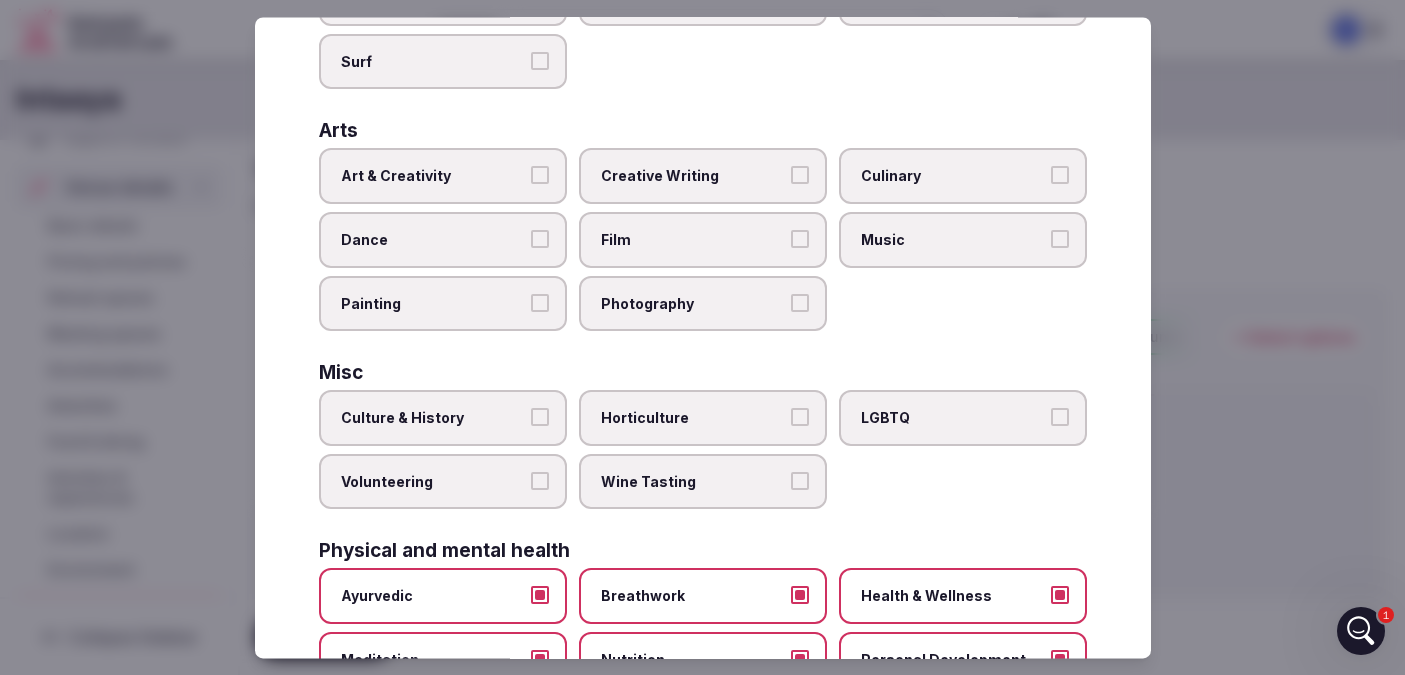 click on "LGBTQ" at bounding box center [1060, 418] 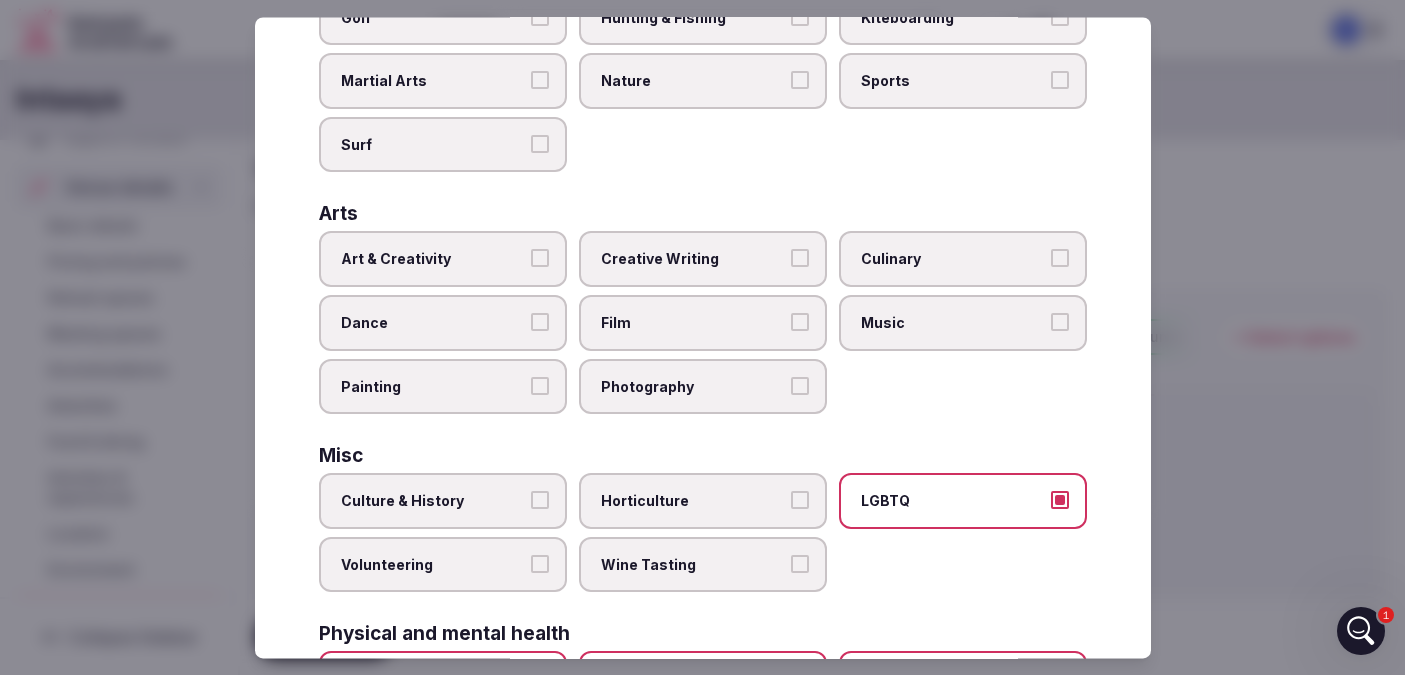 scroll, scrollTop: 248, scrollLeft: 0, axis: vertical 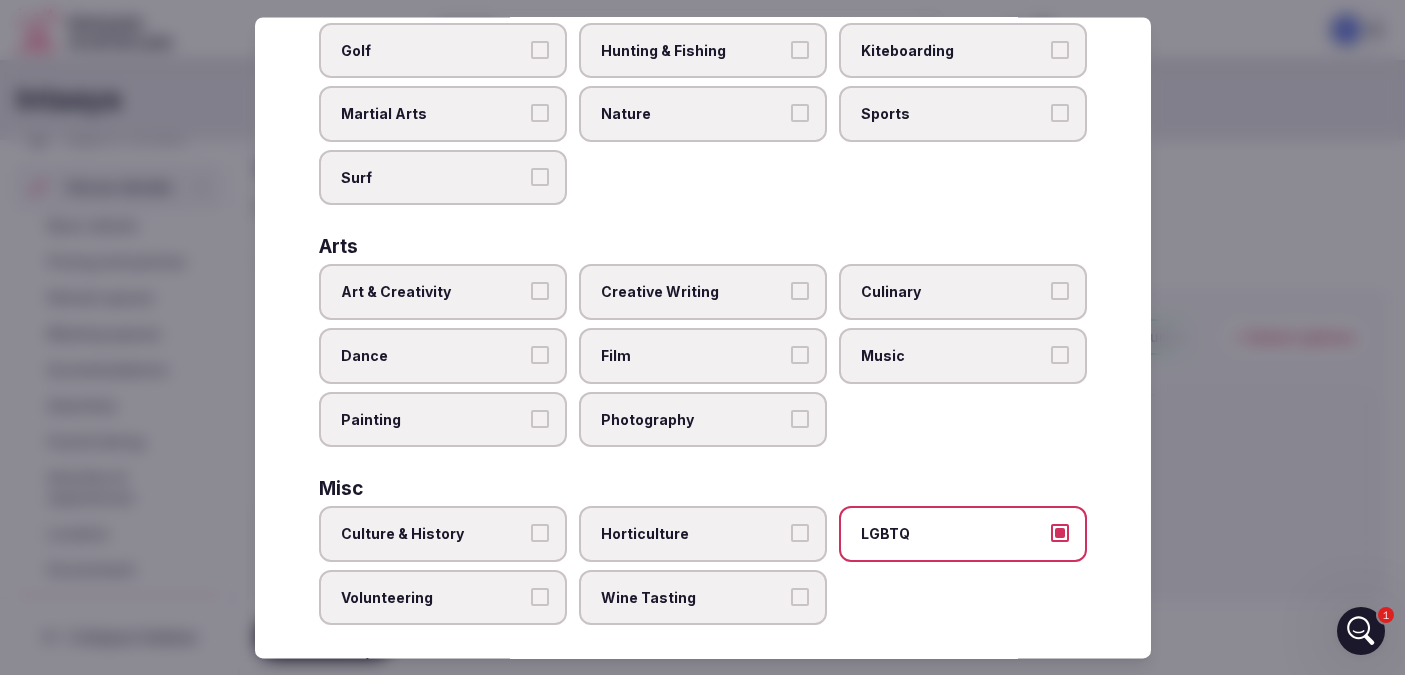click on "LGBTQ" at bounding box center [1060, 534] 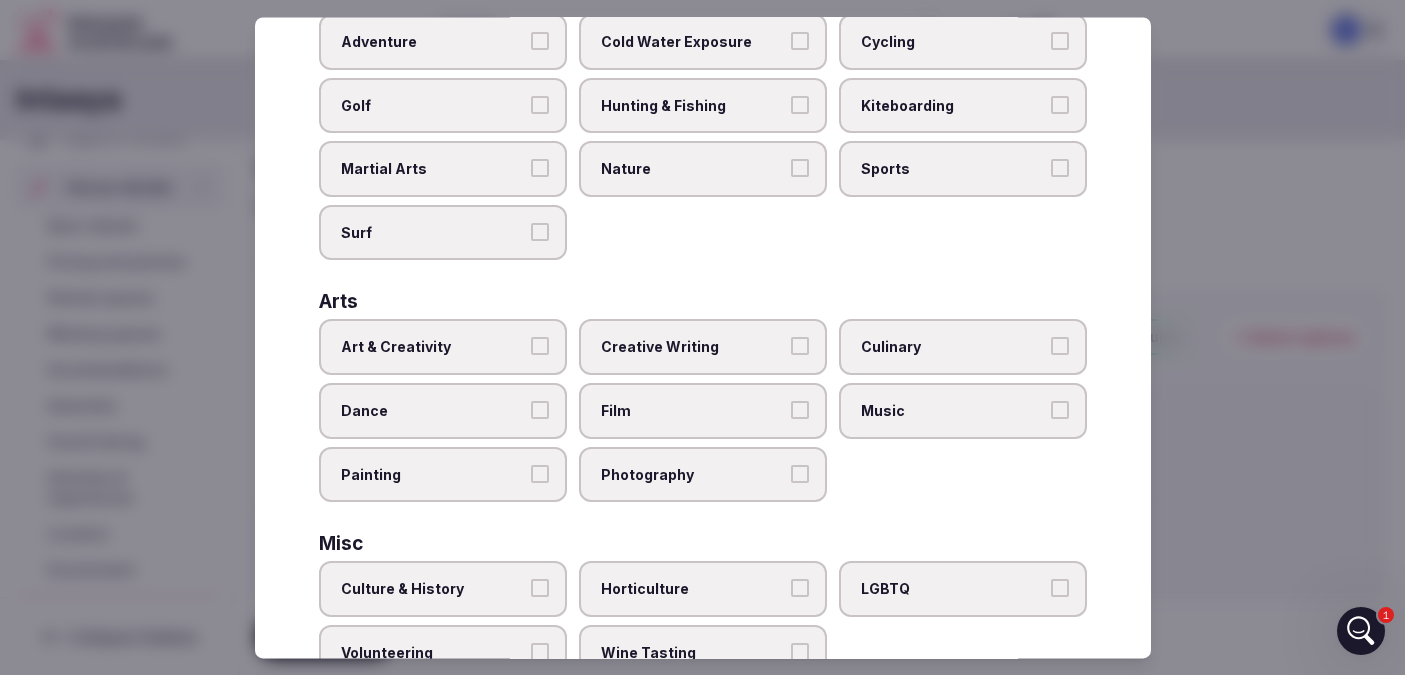 scroll, scrollTop: 172, scrollLeft: 0, axis: vertical 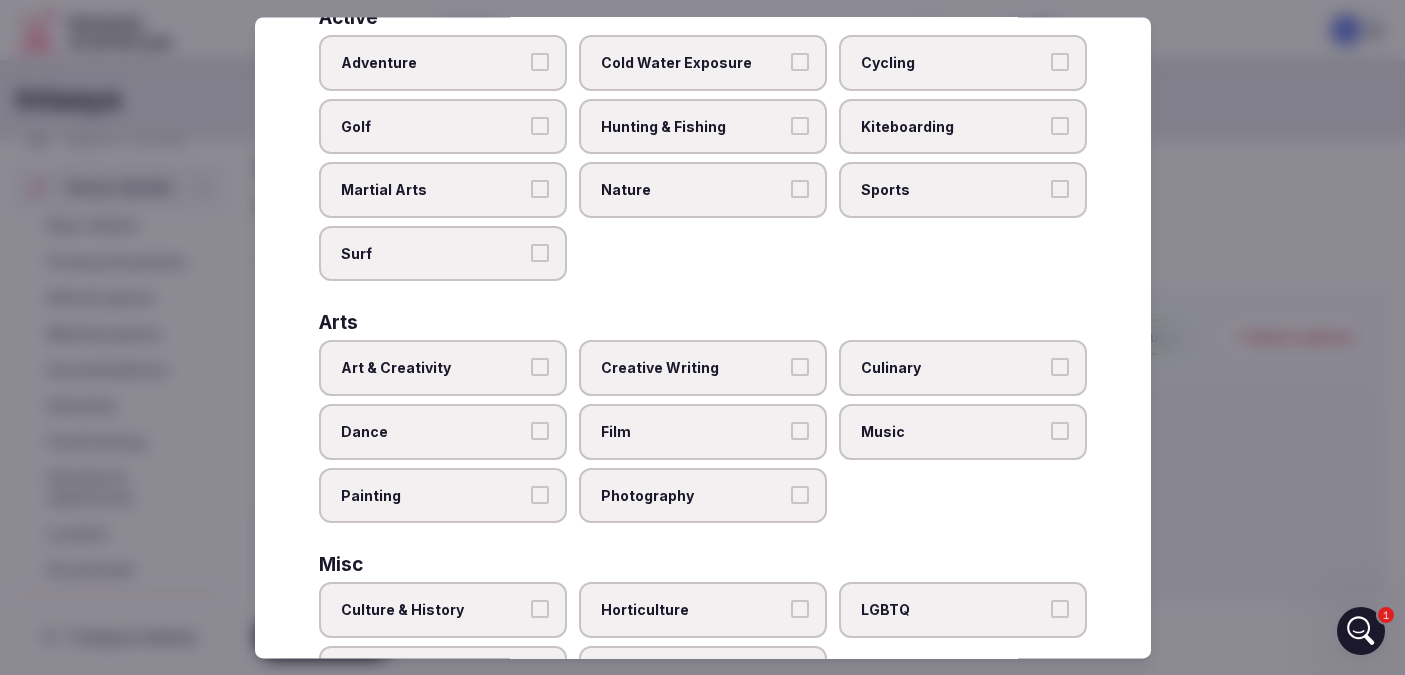 click on "Music" at bounding box center [1060, 431] 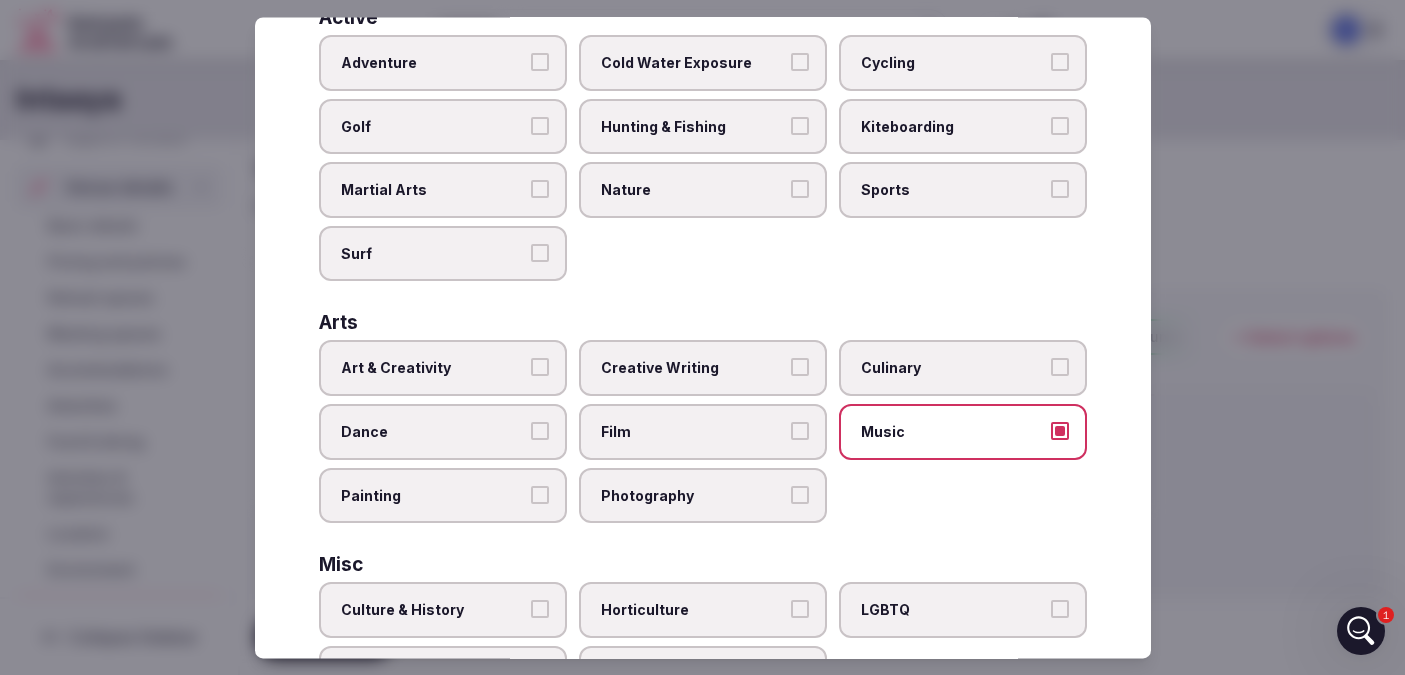 click on "Photography" at bounding box center [800, 495] 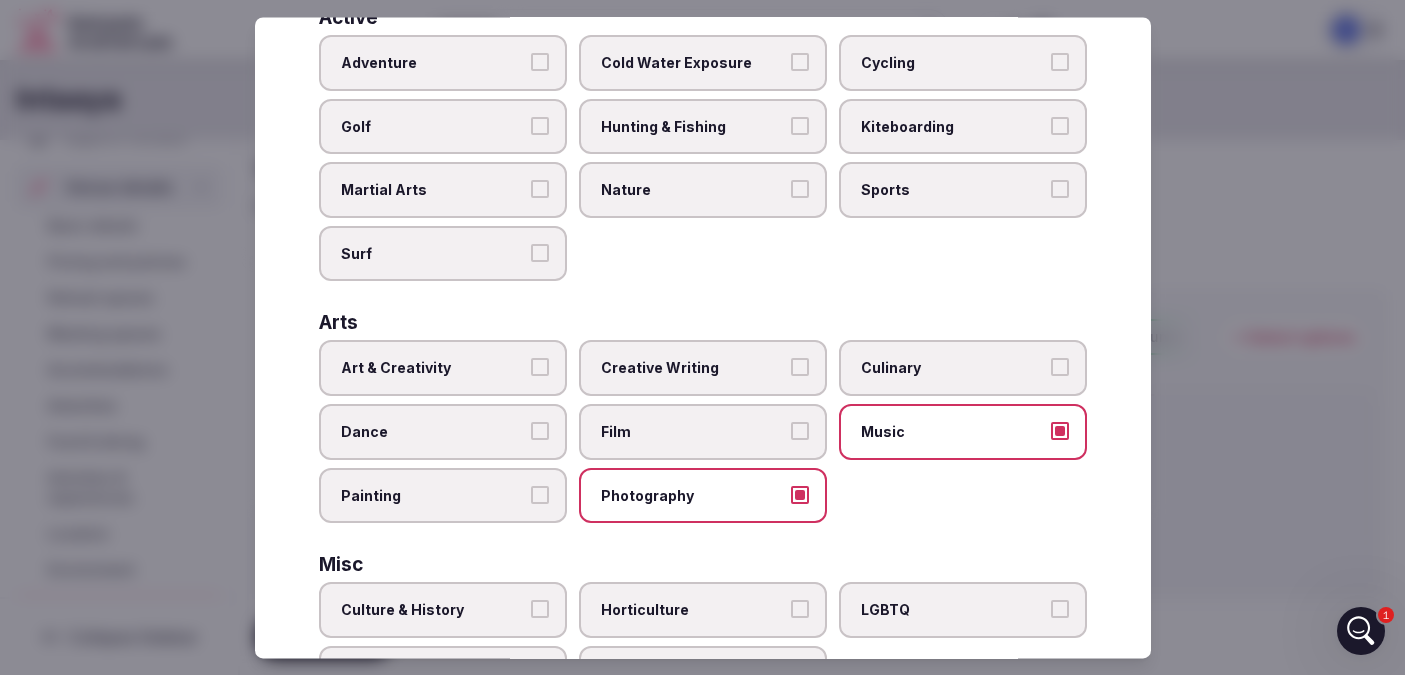 click on "Film" at bounding box center (800, 431) 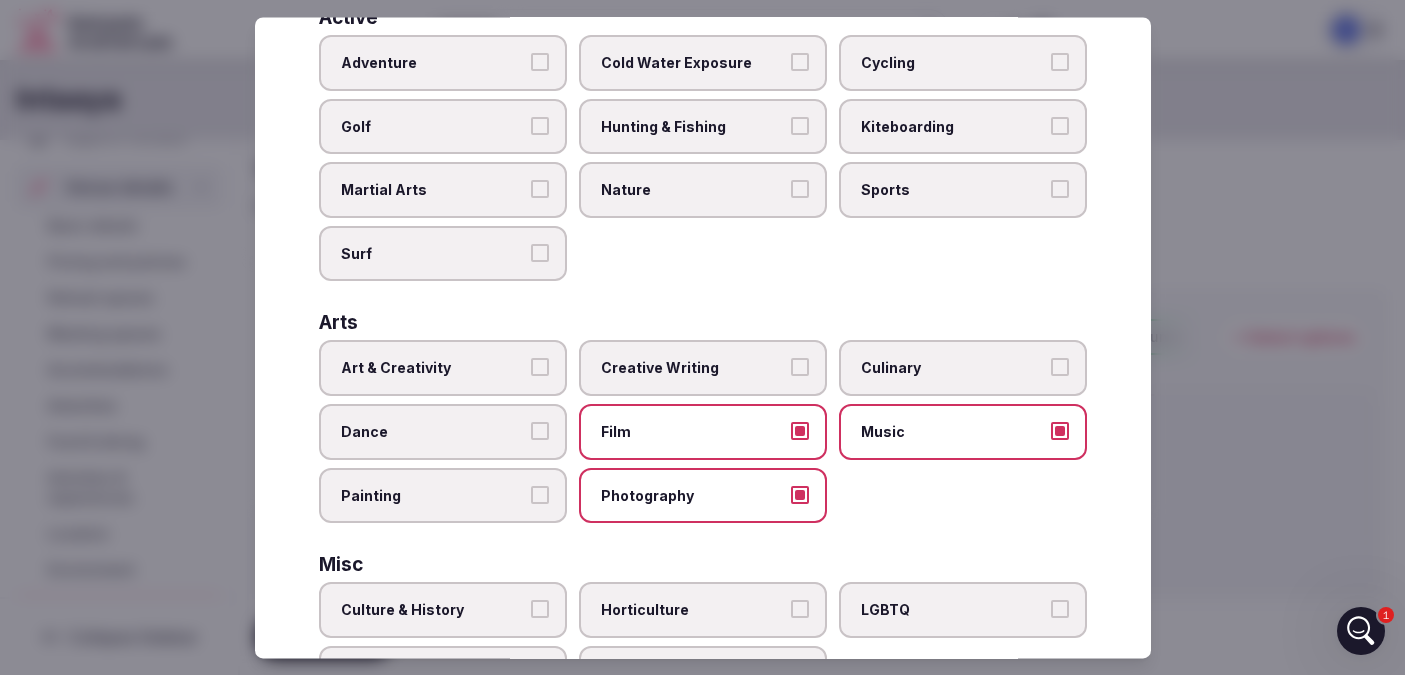 click on "Painting" at bounding box center (443, 496) 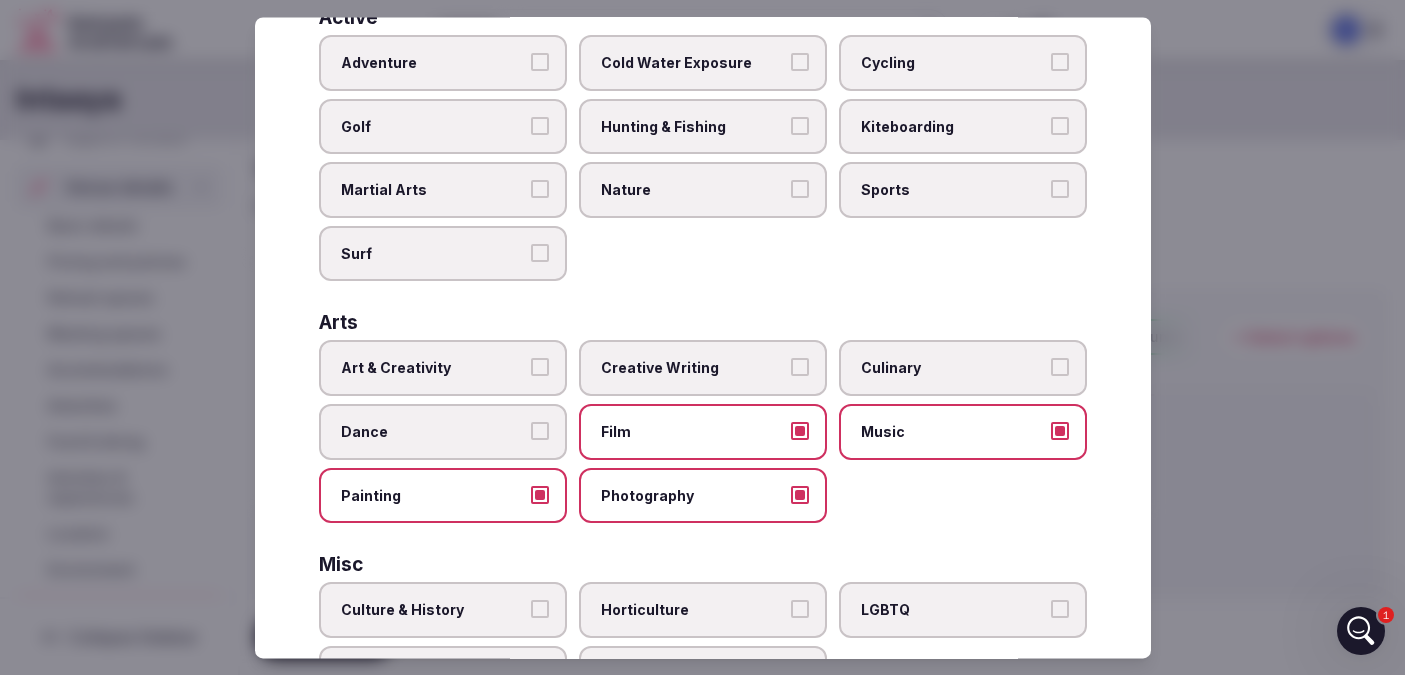 click on "Dance" at bounding box center (540, 431) 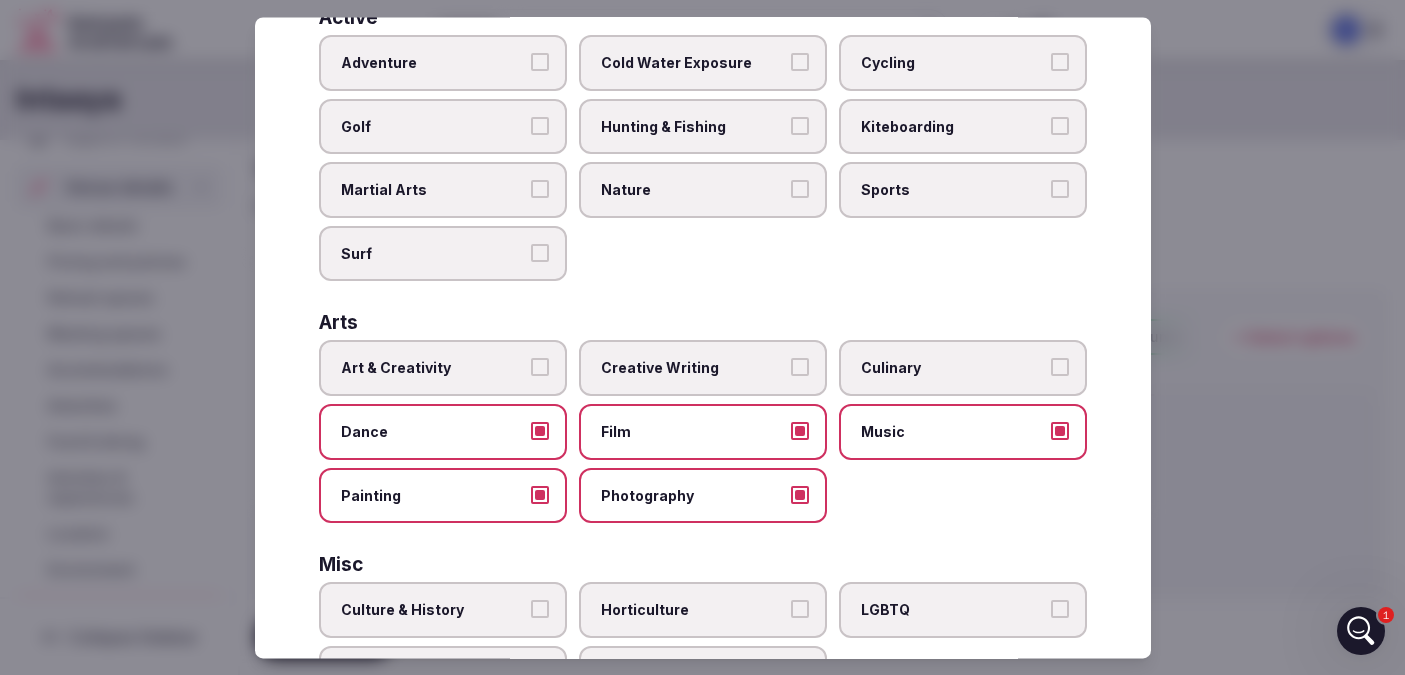 click on "Art & Creativity" at bounding box center [540, 368] 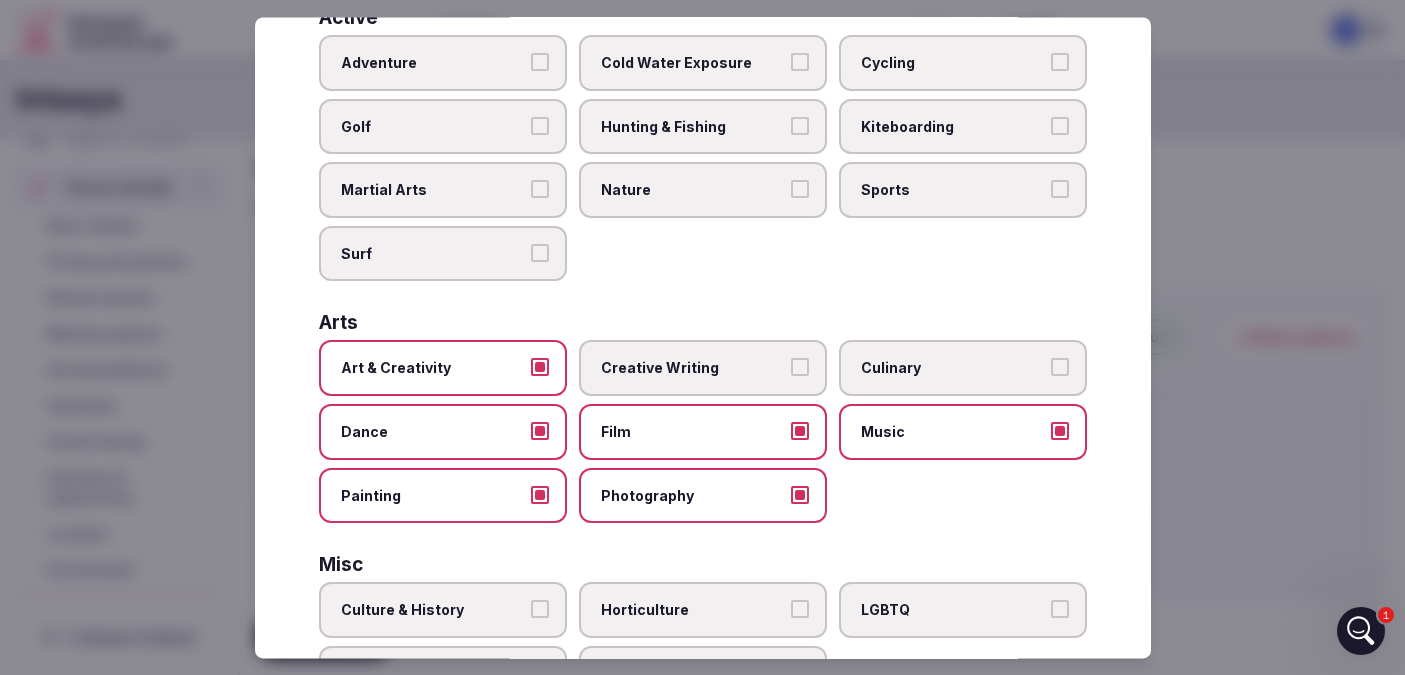 click on "Creative Writing" at bounding box center [800, 368] 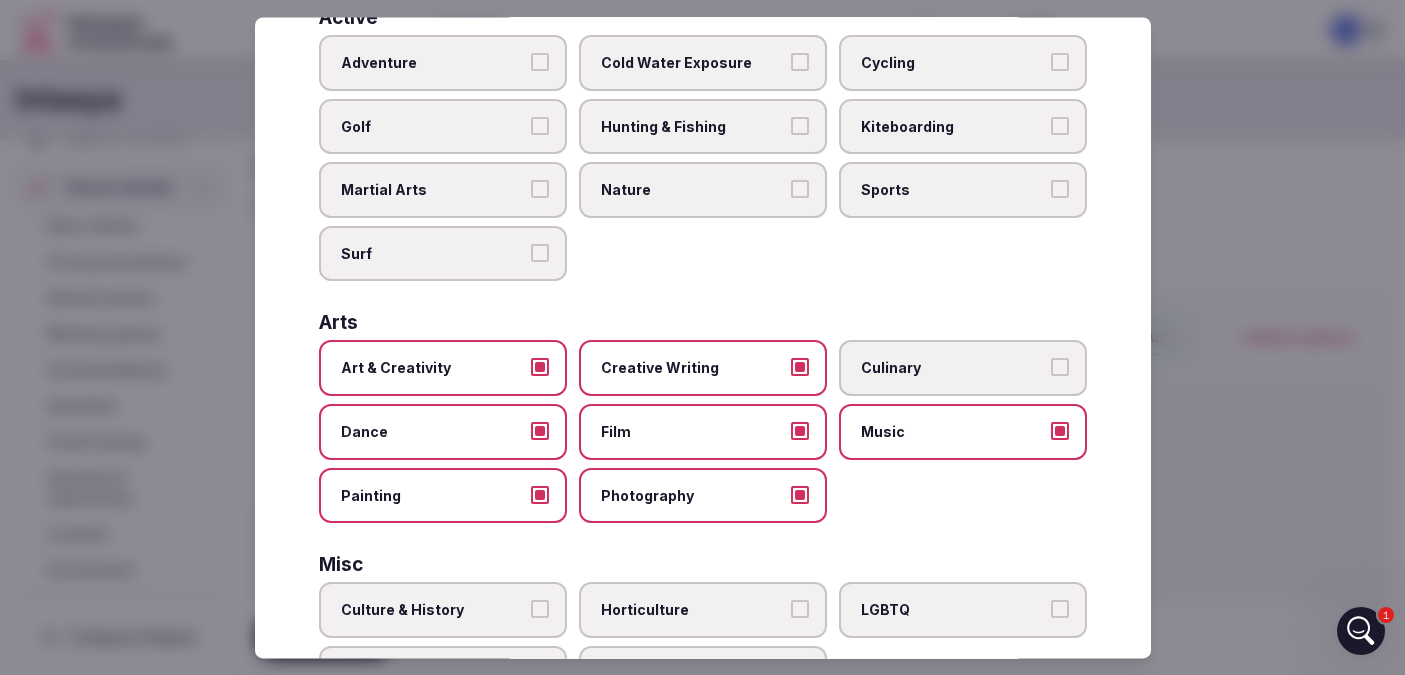 click on "Culinary" at bounding box center (1060, 368) 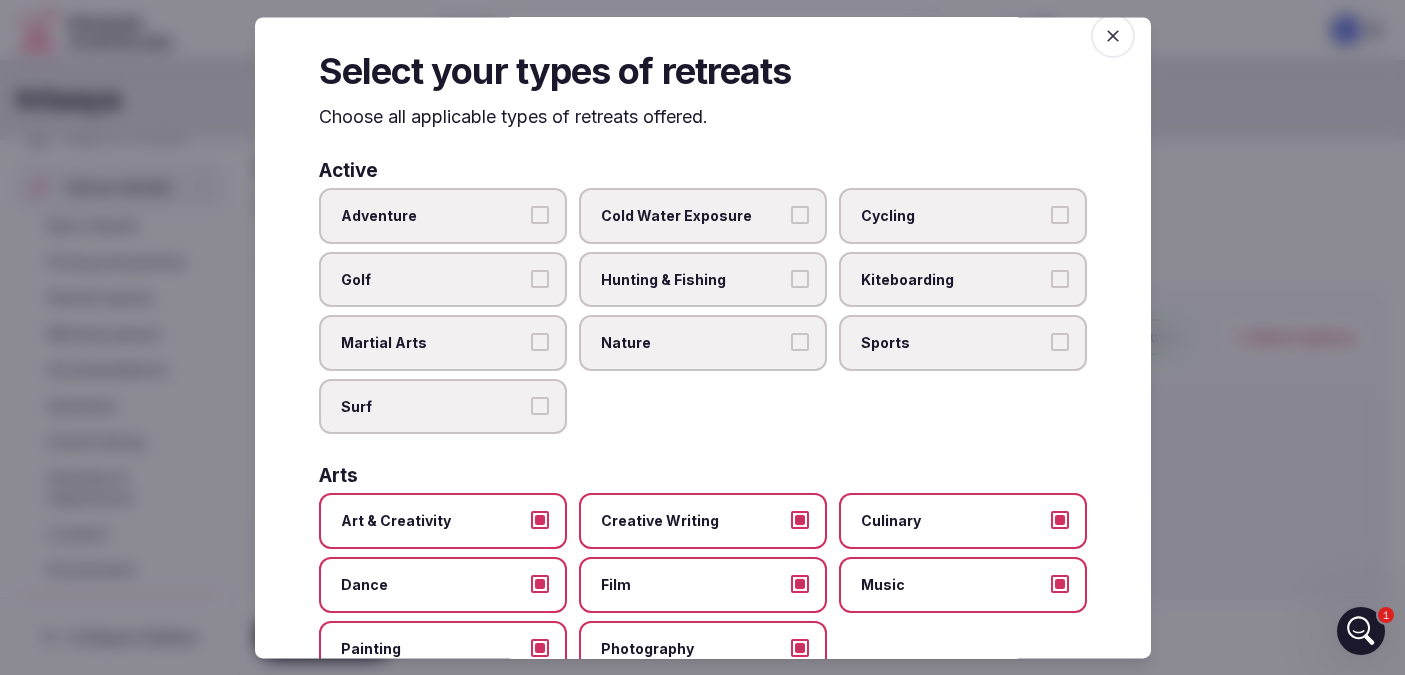 scroll, scrollTop: 0, scrollLeft: 0, axis: both 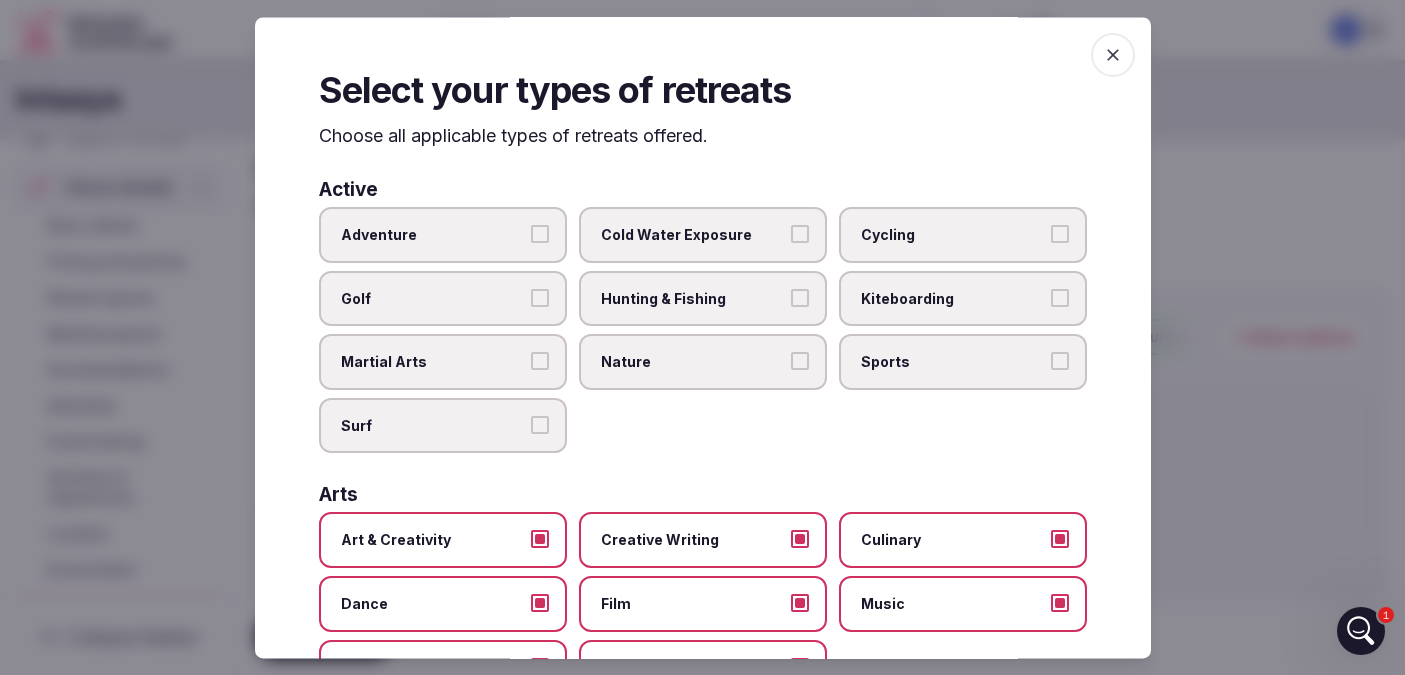 click 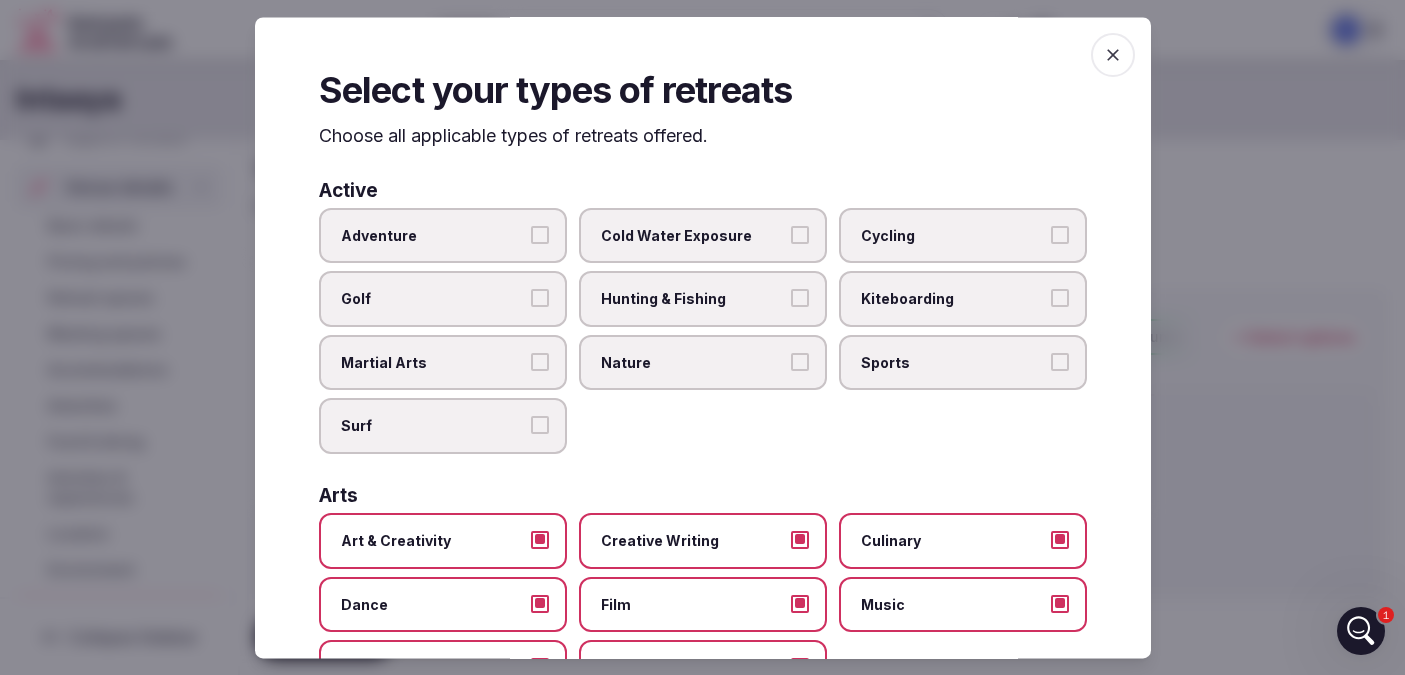 scroll, scrollTop: 90, scrollLeft: 0, axis: vertical 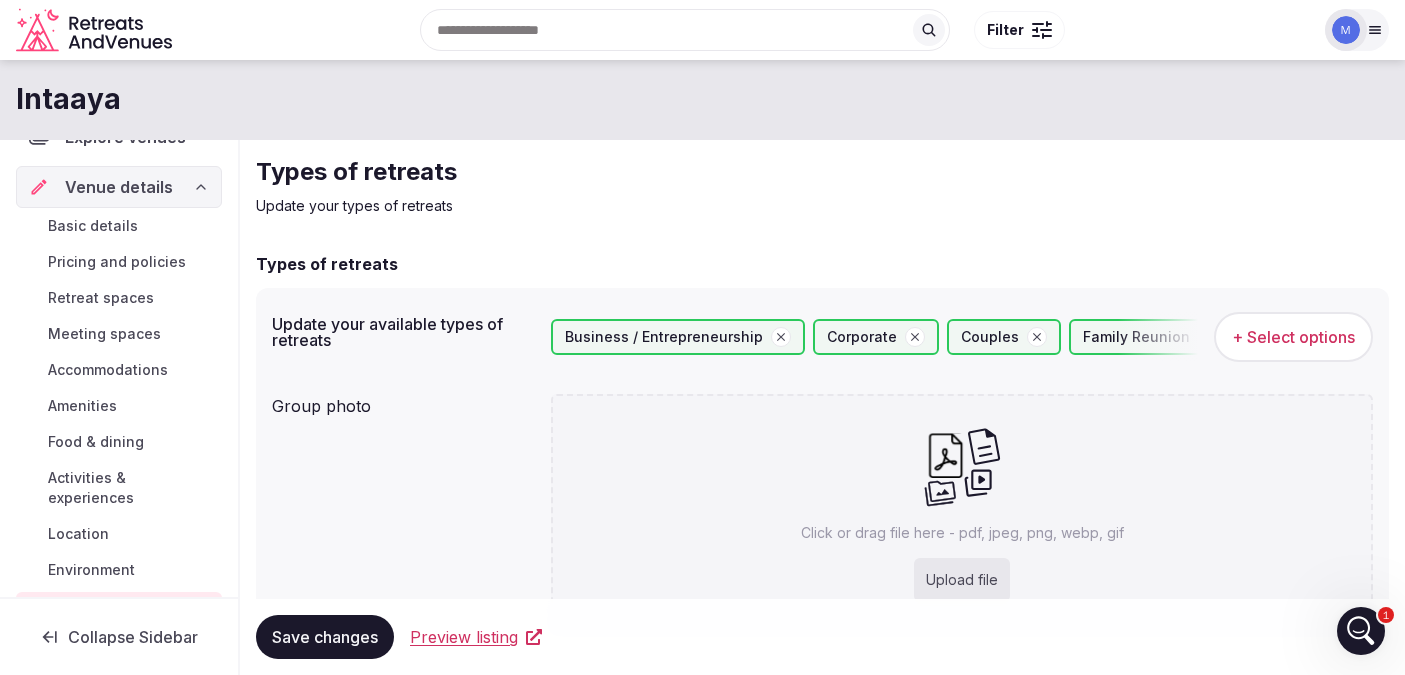 click on "Save changes" at bounding box center [325, 637] 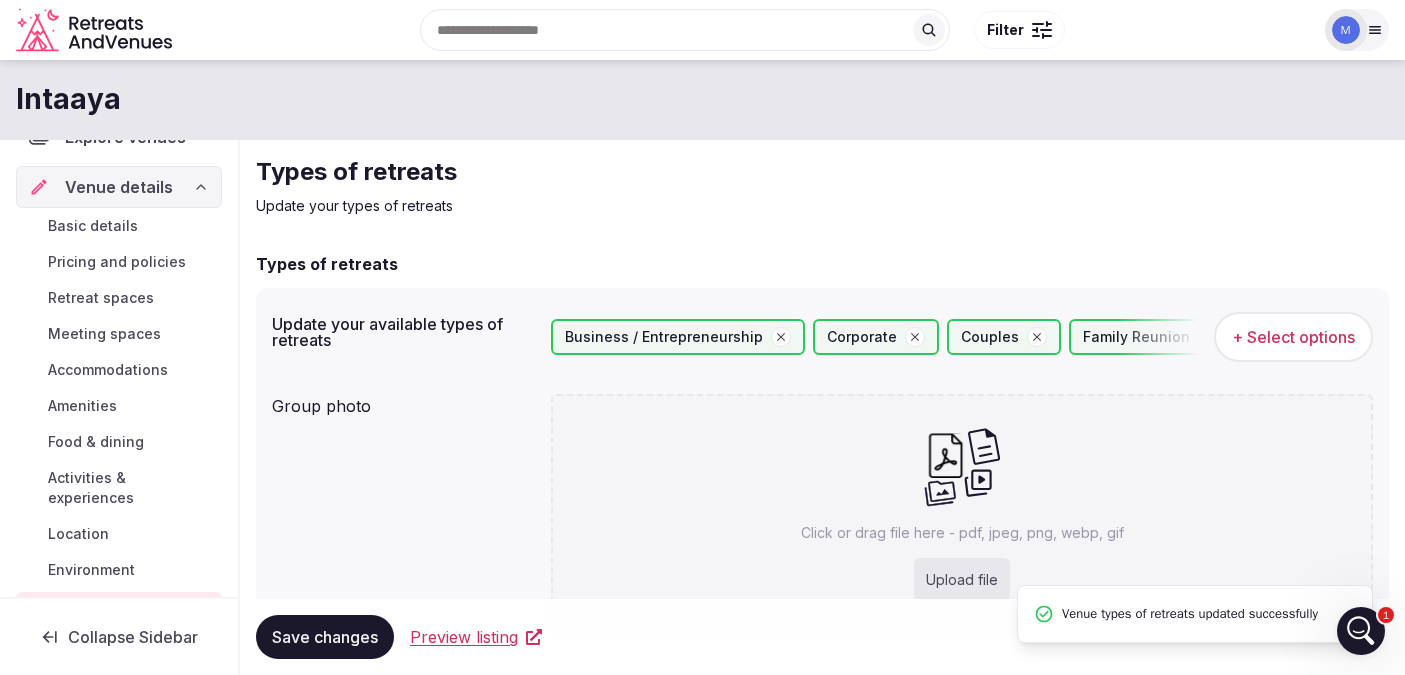 scroll, scrollTop: 150, scrollLeft: 0, axis: vertical 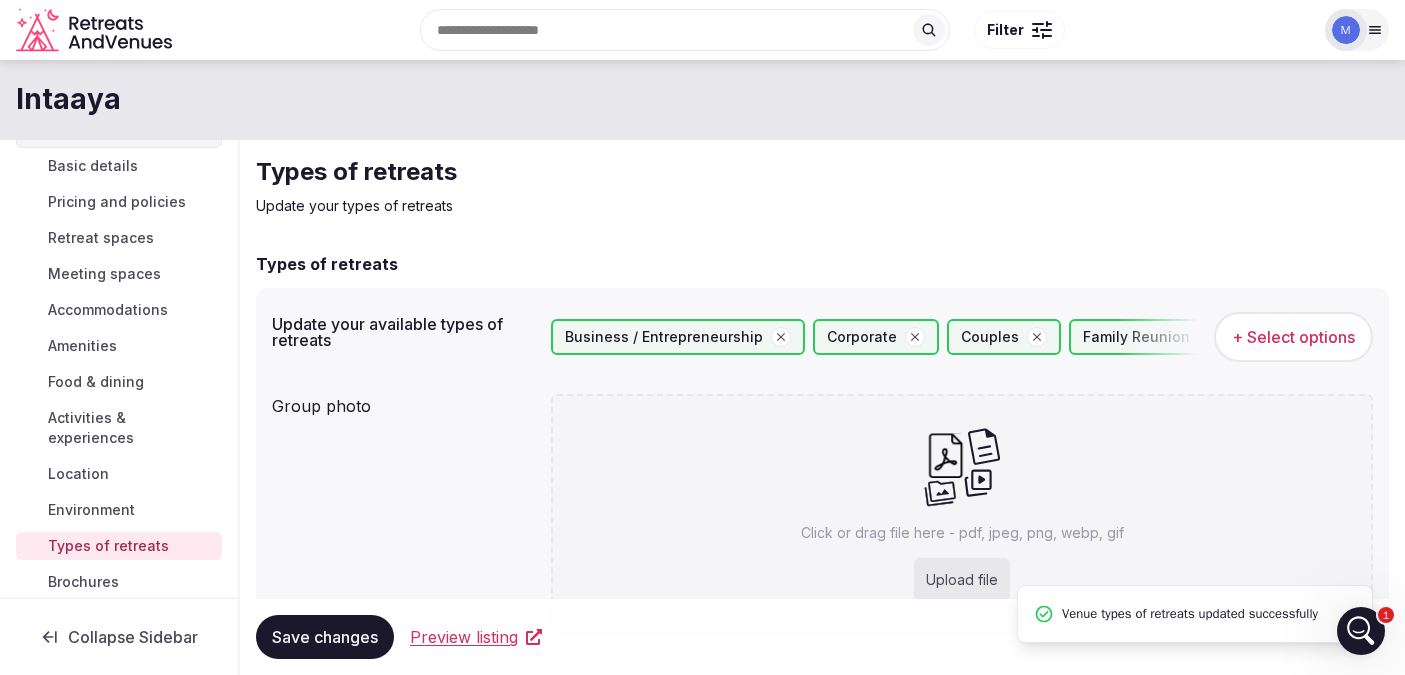 click on "Brochures" at bounding box center (83, 582) 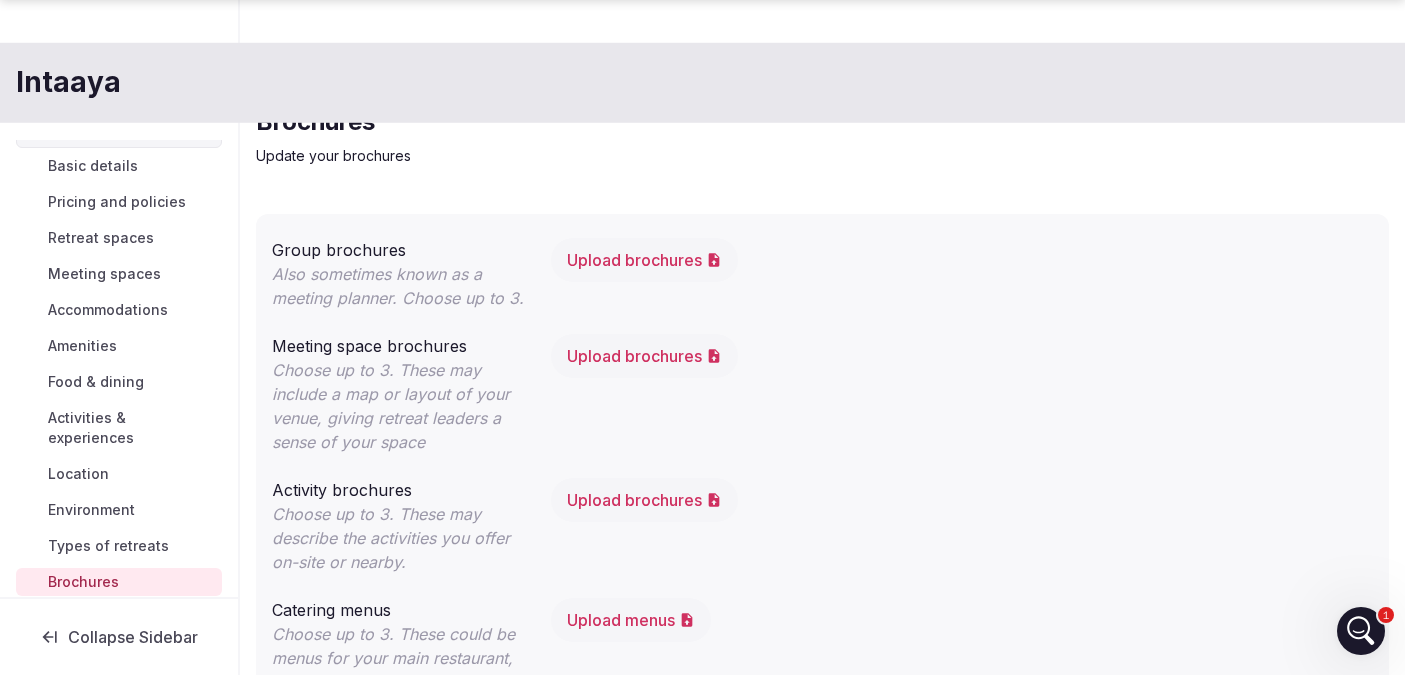 scroll, scrollTop: 98, scrollLeft: 0, axis: vertical 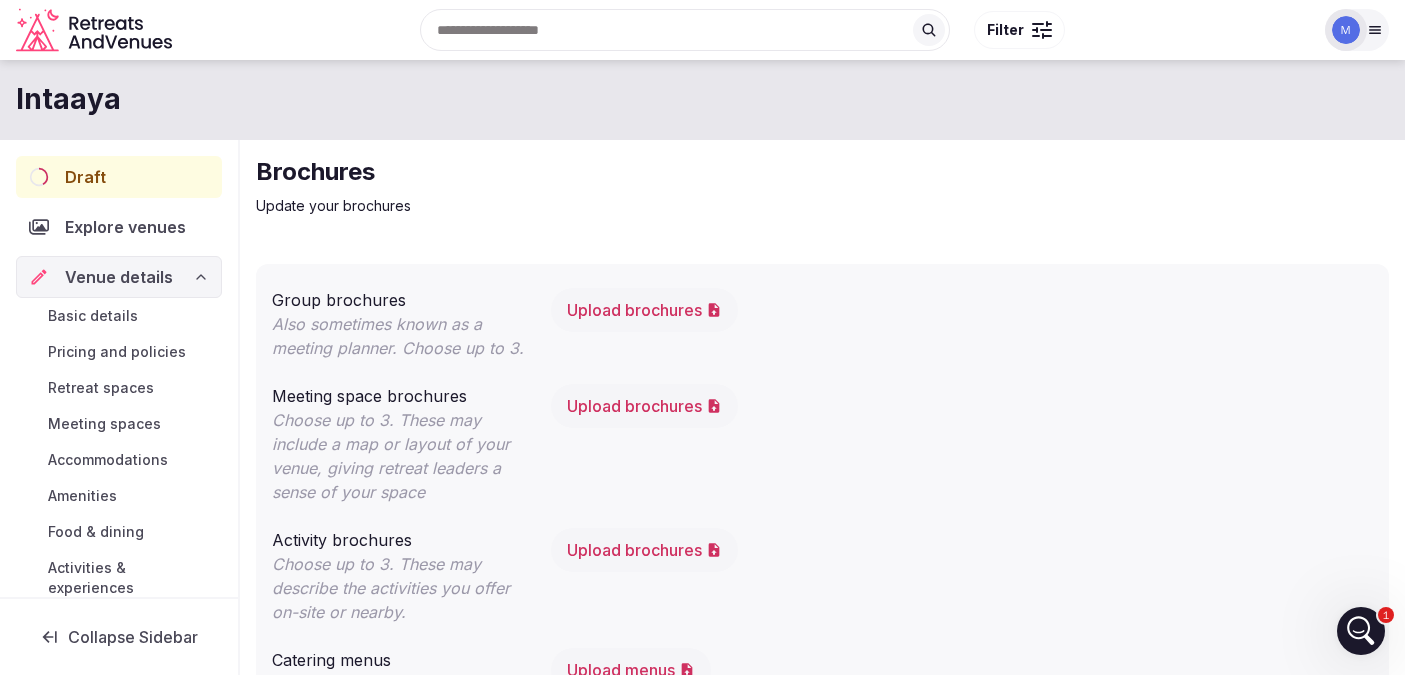 click on "Collapse Sidebar" at bounding box center [133, 637] 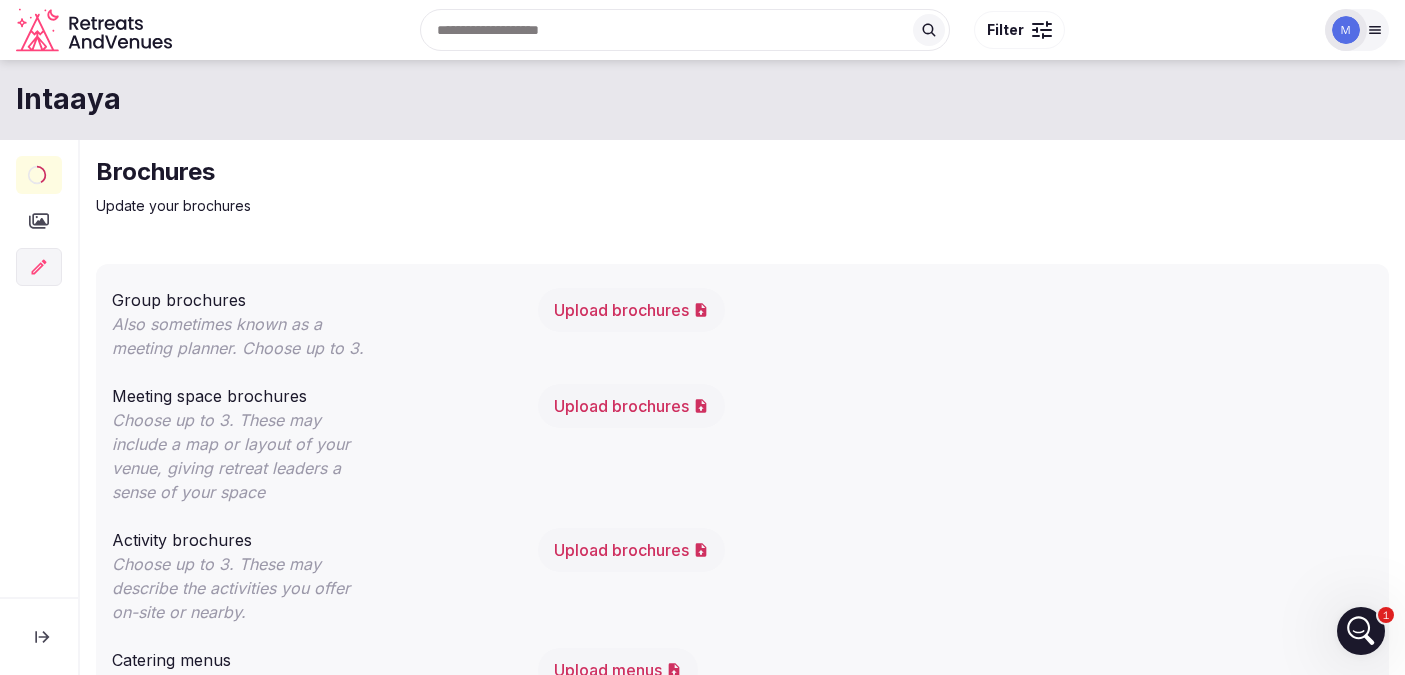 click 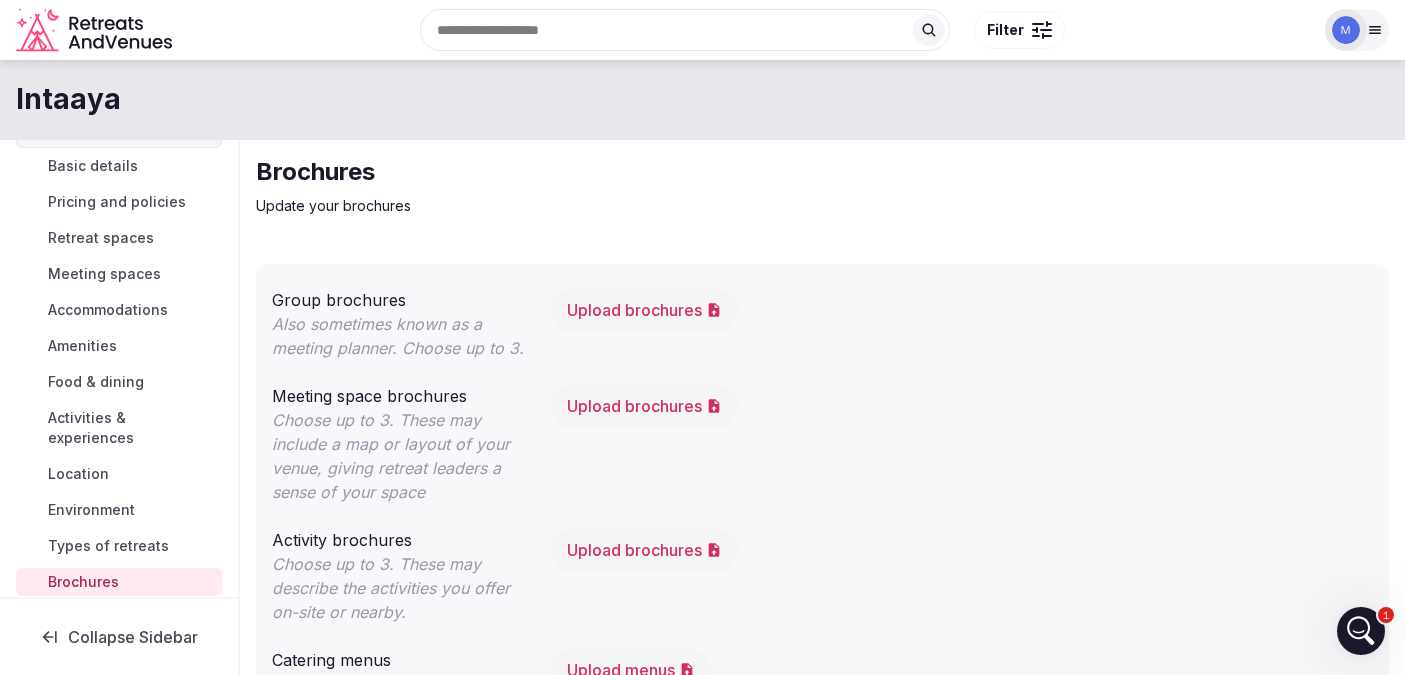 scroll, scrollTop: 0, scrollLeft: 0, axis: both 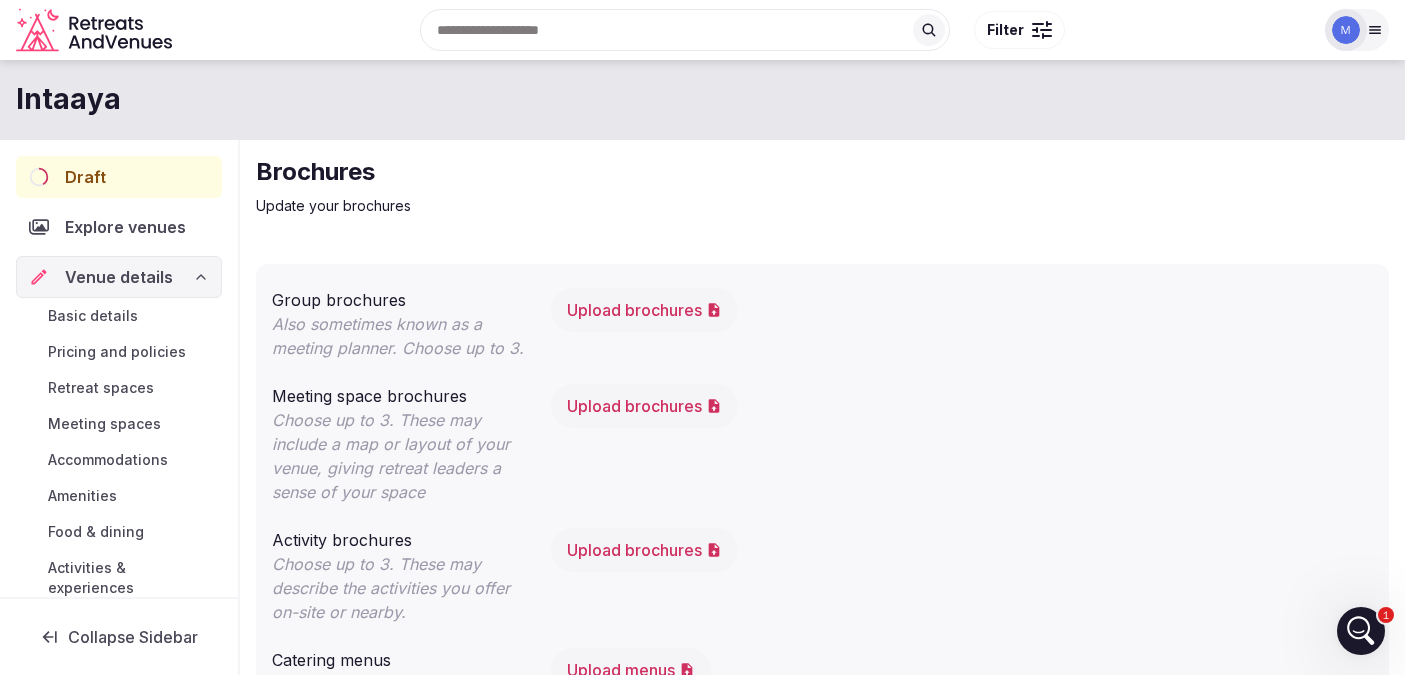 click on "Draft" at bounding box center (85, 177) 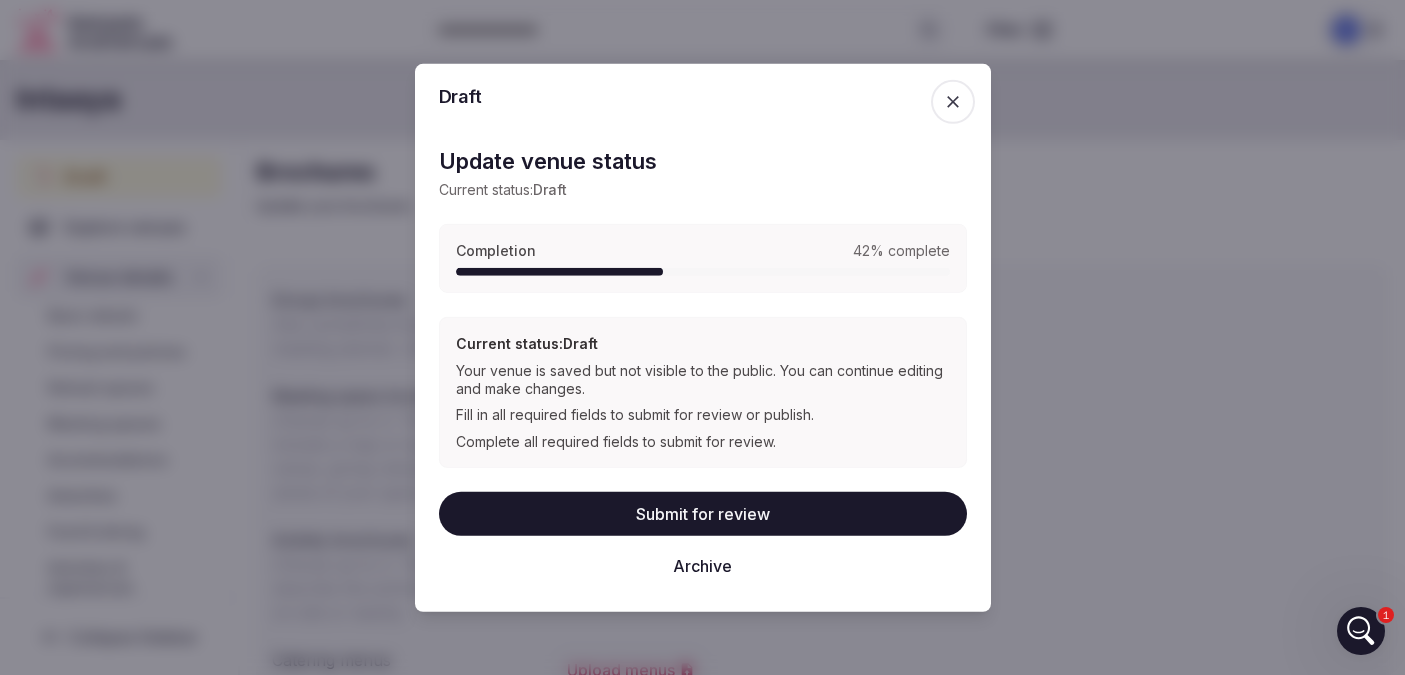 click on "Submit for review" at bounding box center [703, 514] 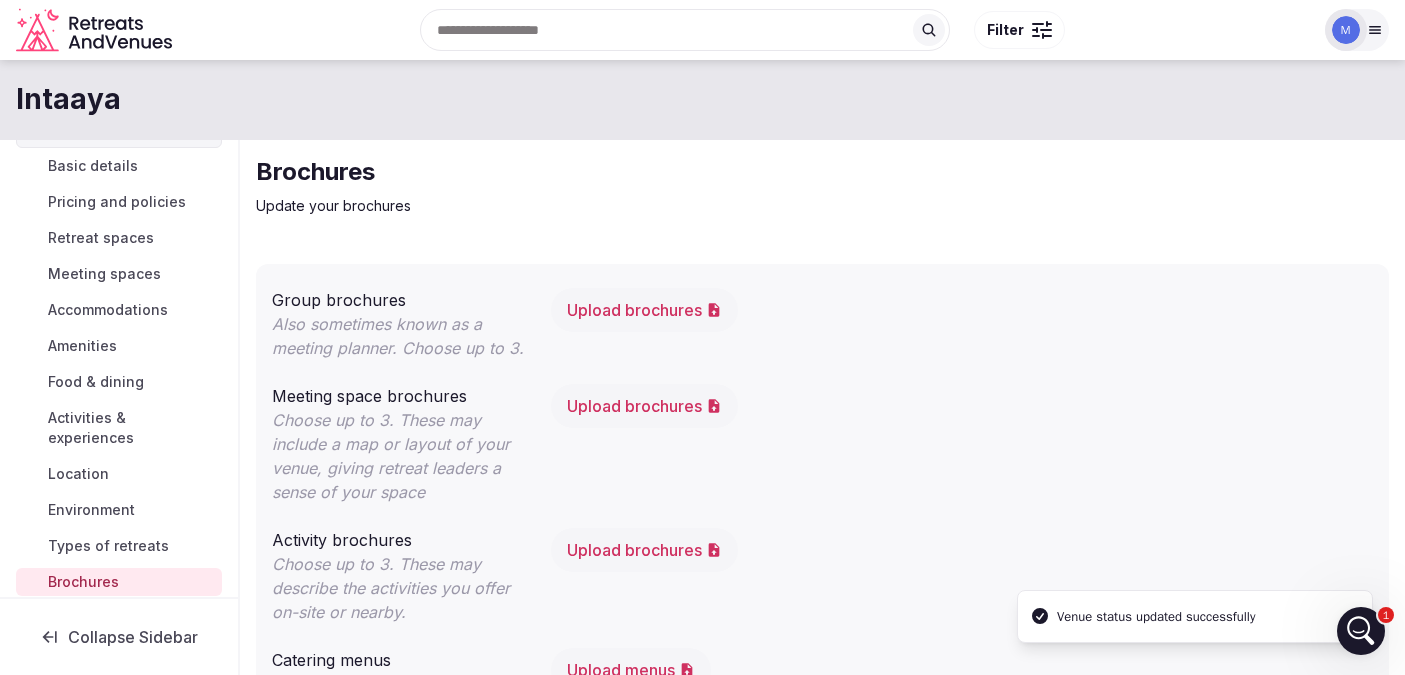 scroll, scrollTop: 0, scrollLeft: 0, axis: both 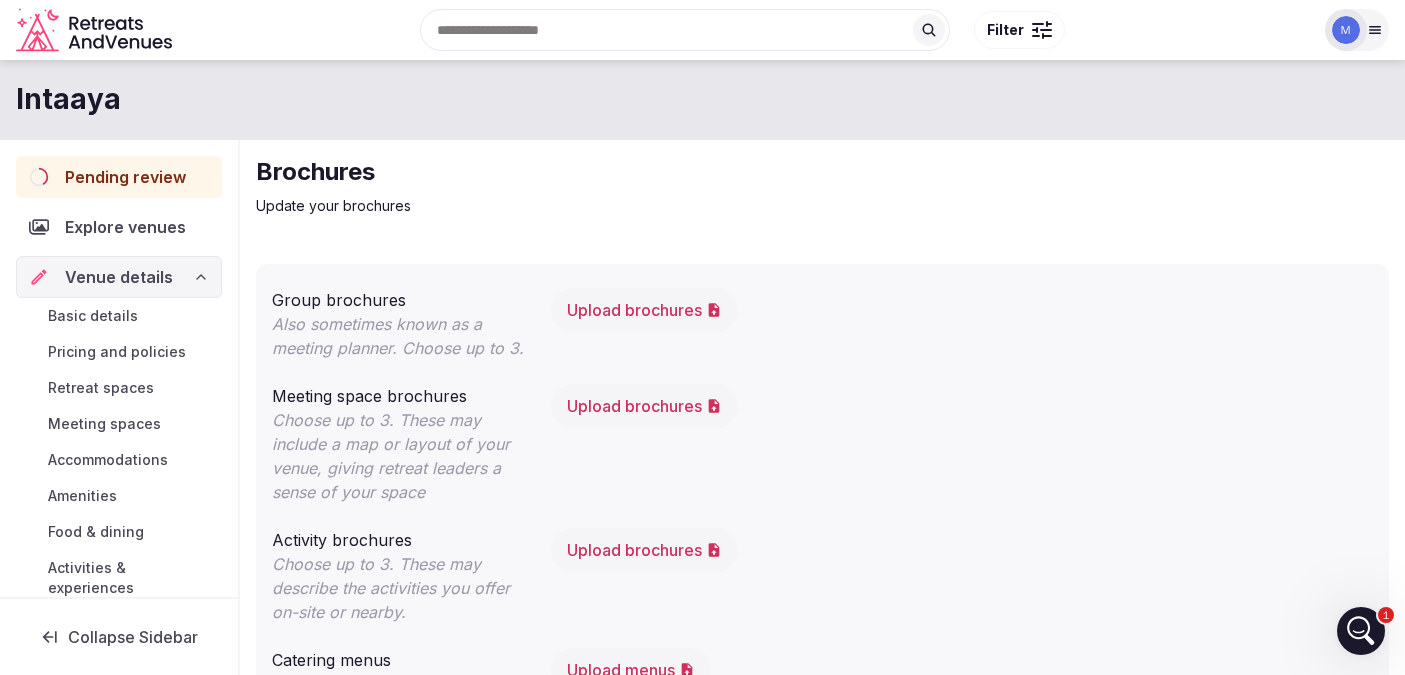 click on "Explore venues" at bounding box center [129, 227] 